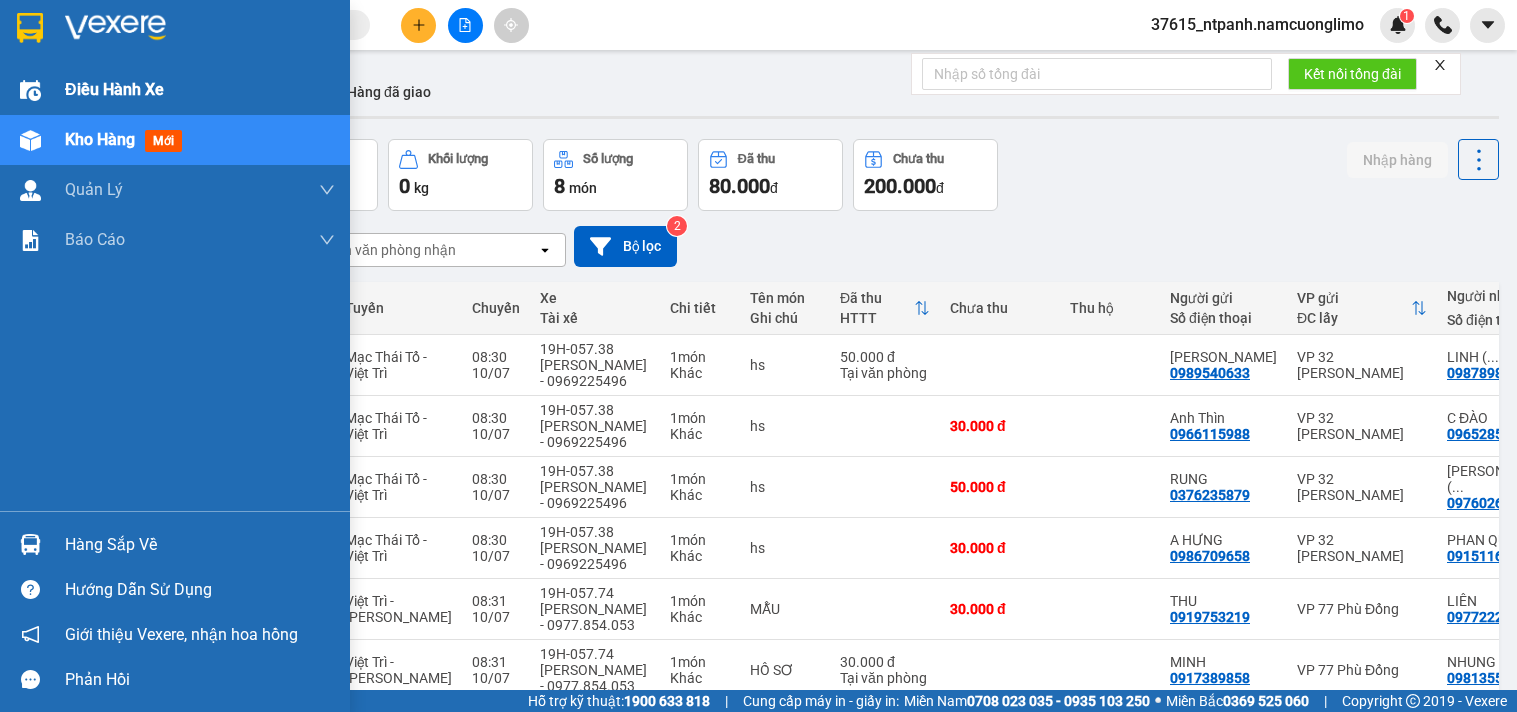 scroll, scrollTop: 0, scrollLeft: 0, axis: both 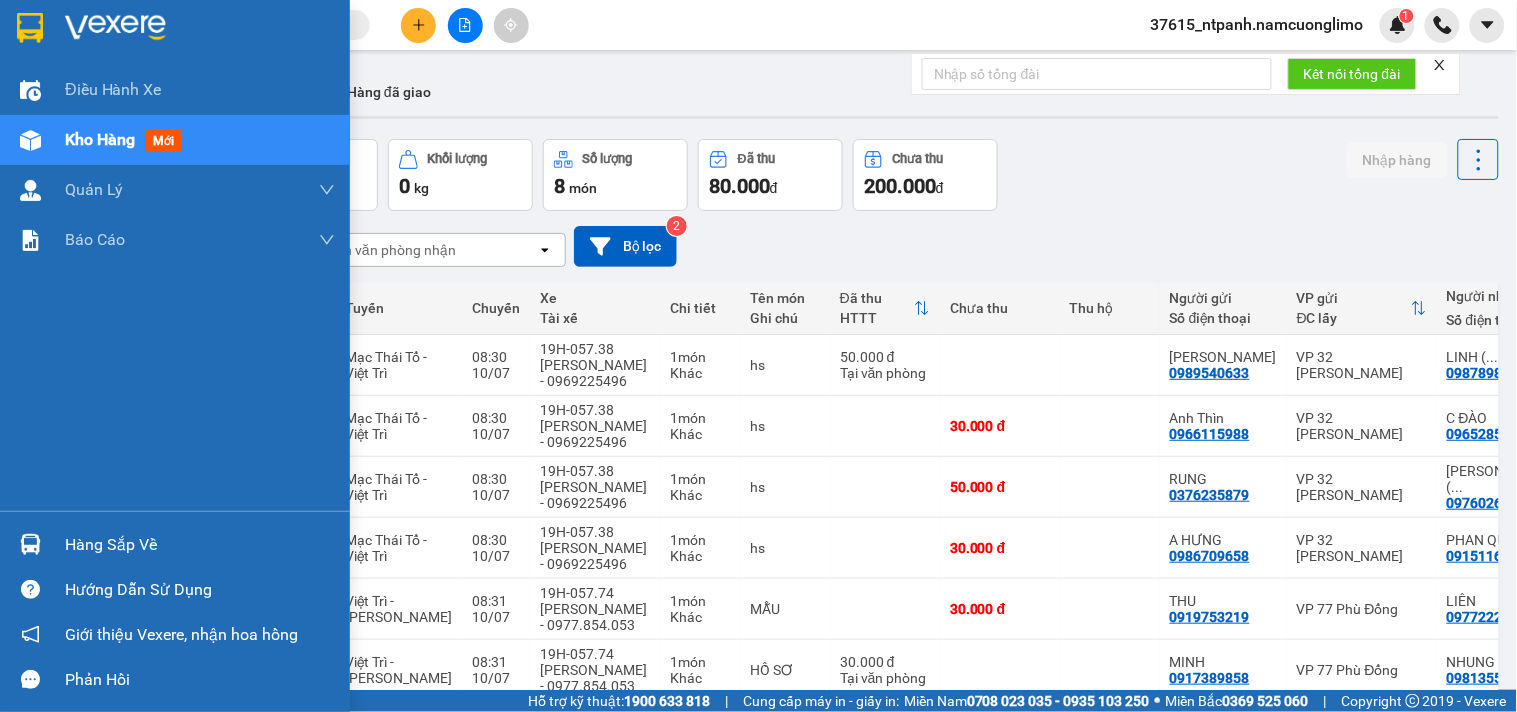 click at bounding box center (30, 28) 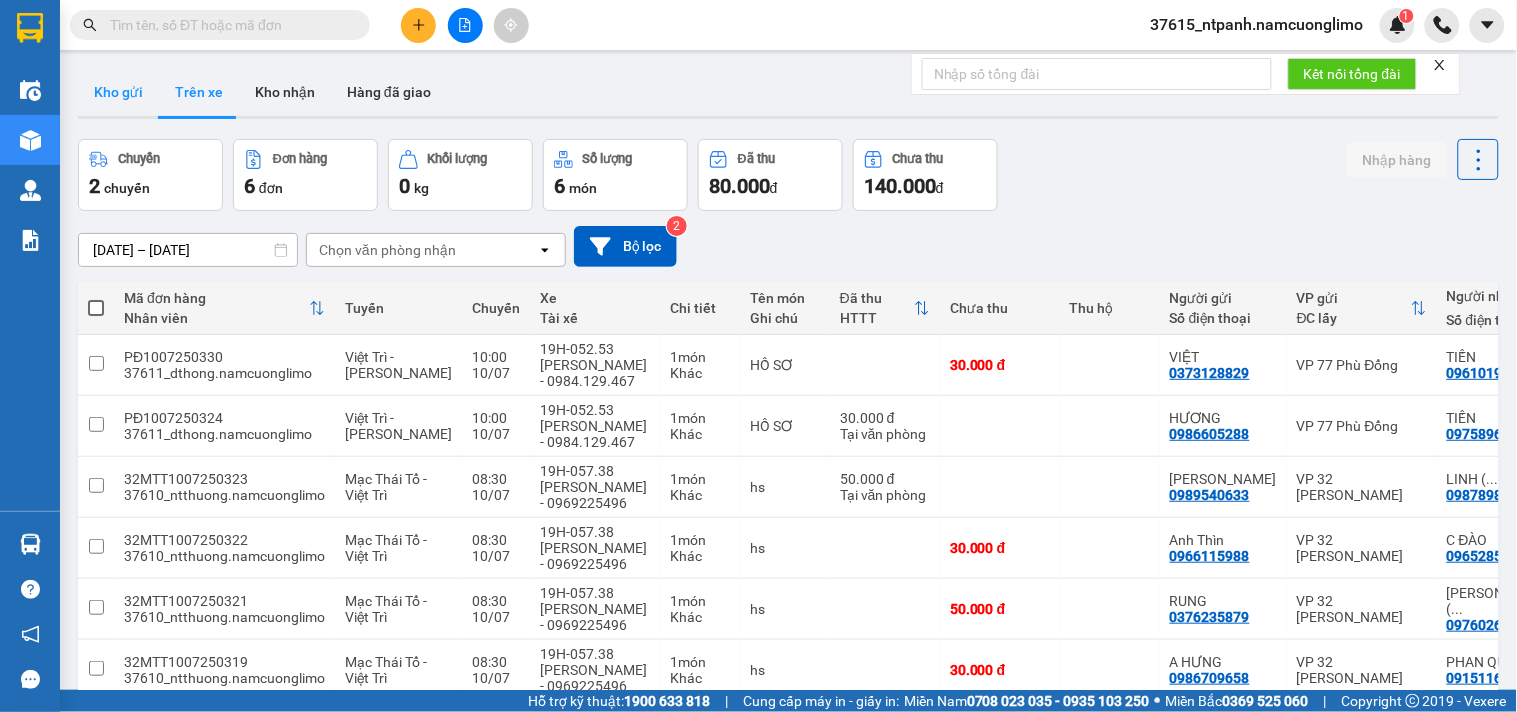 click on "Kho gửi" at bounding box center [118, 92] 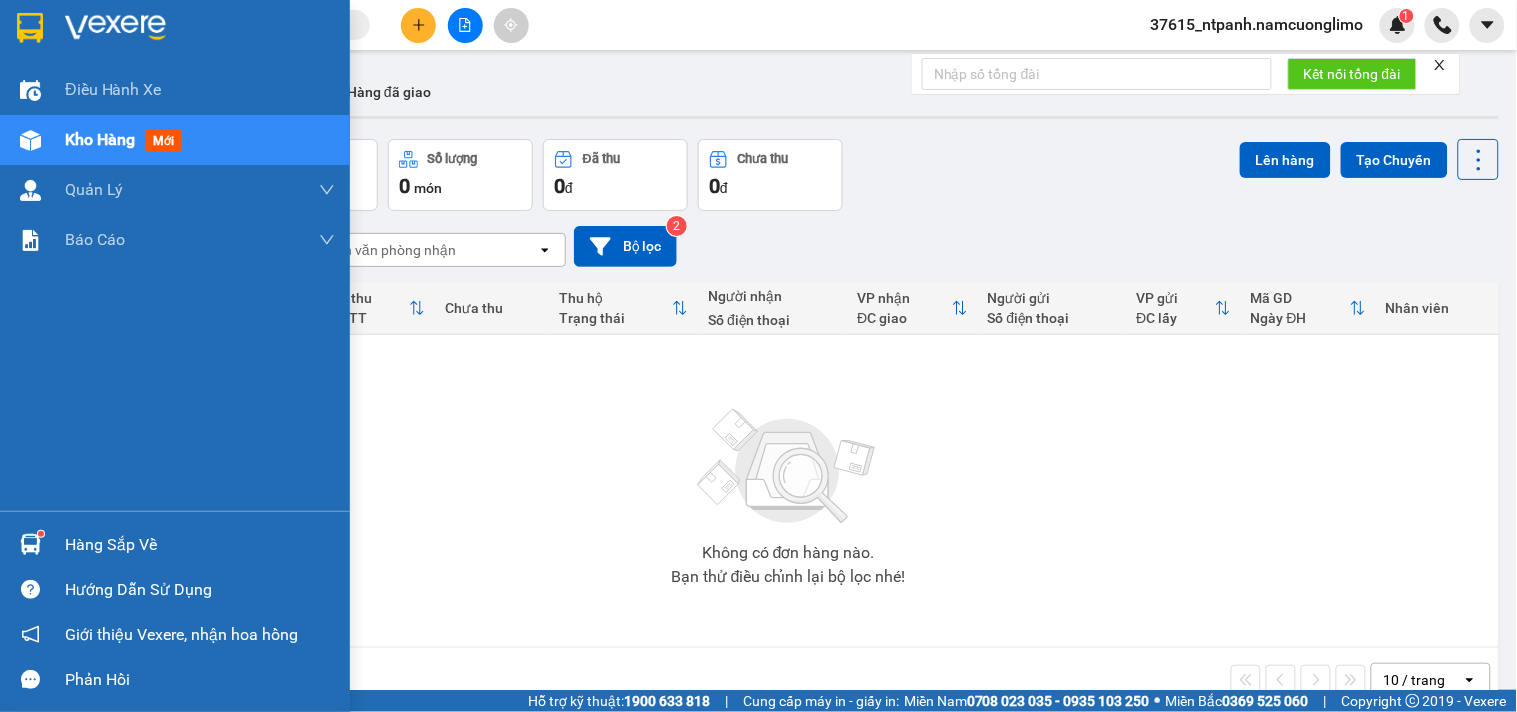click at bounding box center [30, 27] 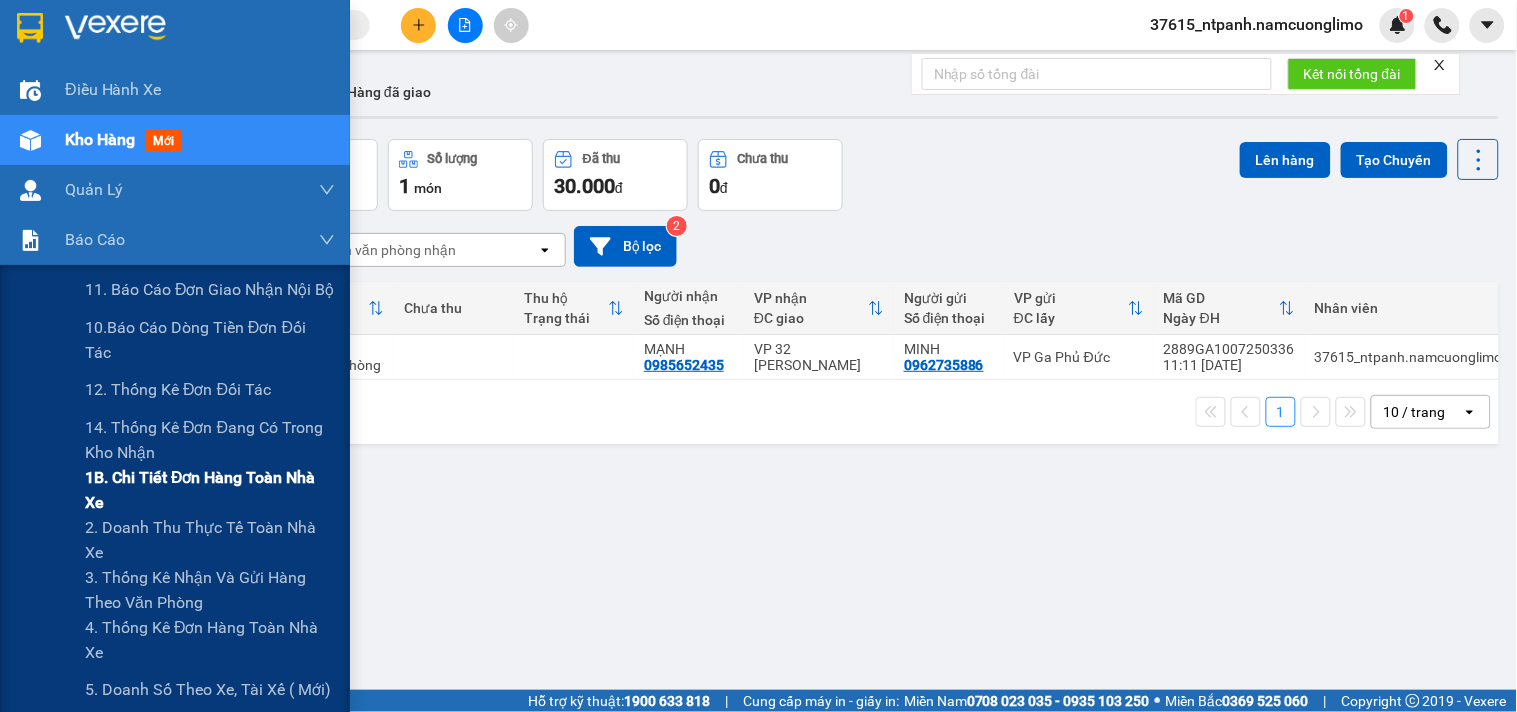 click on "1B. Chi tiết đơn hàng toàn nhà xe" at bounding box center [210, 490] 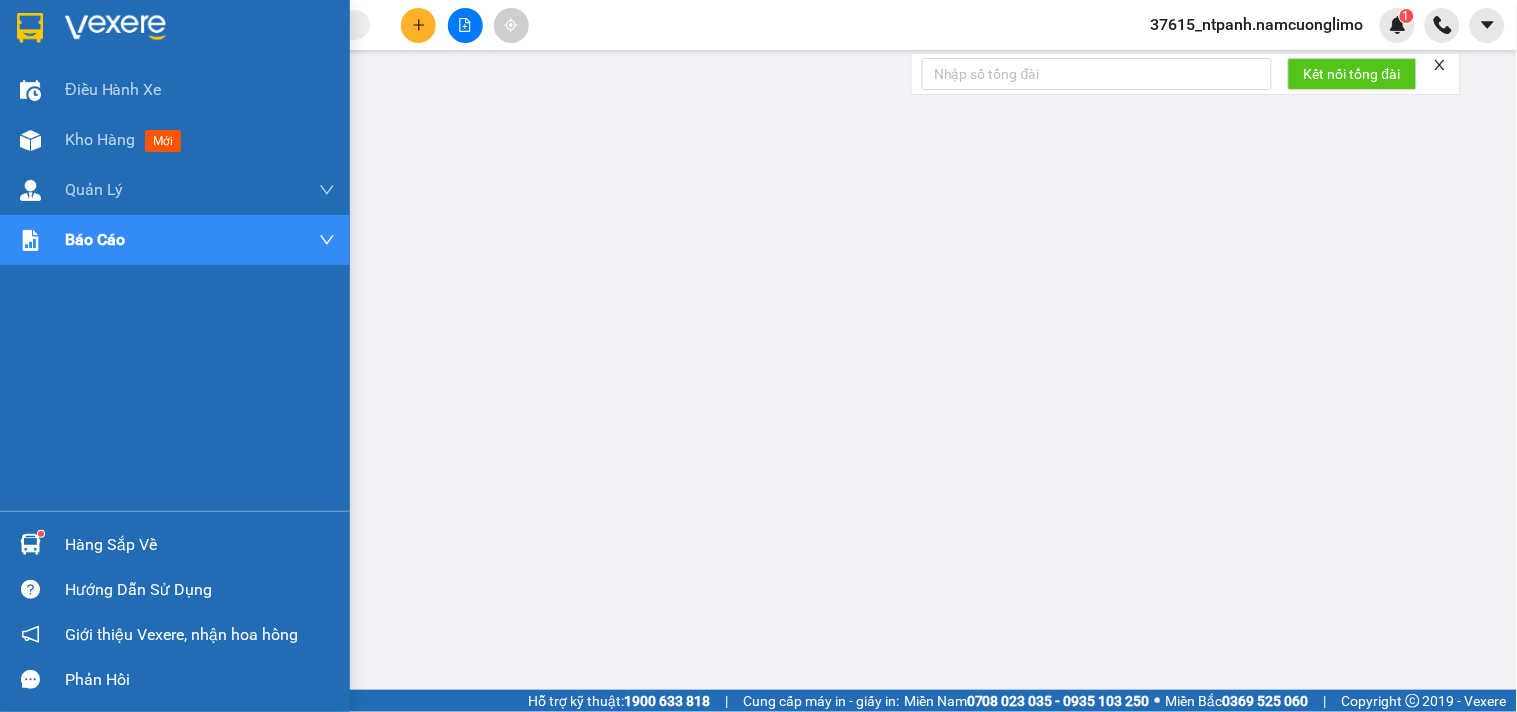 click at bounding box center [30, 28] 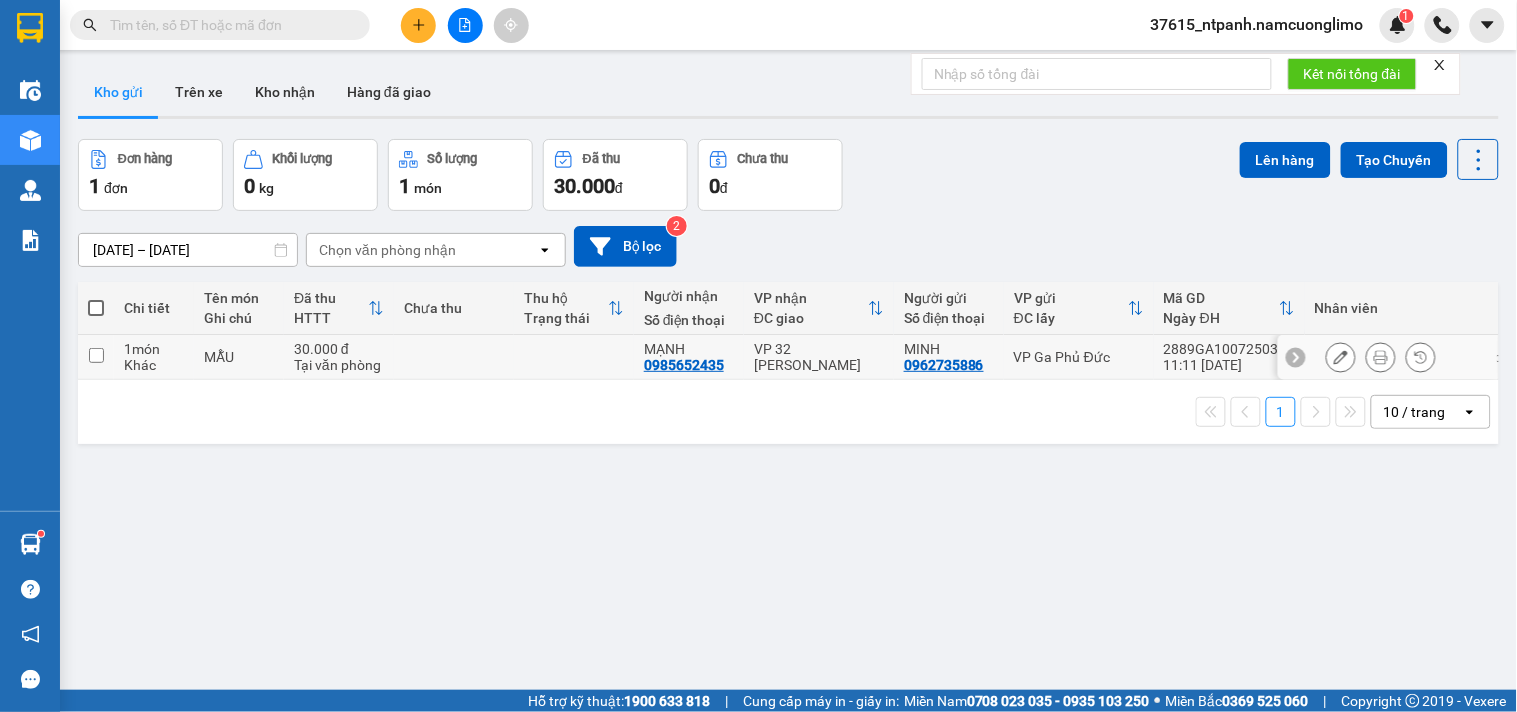click at bounding box center (96, 355) 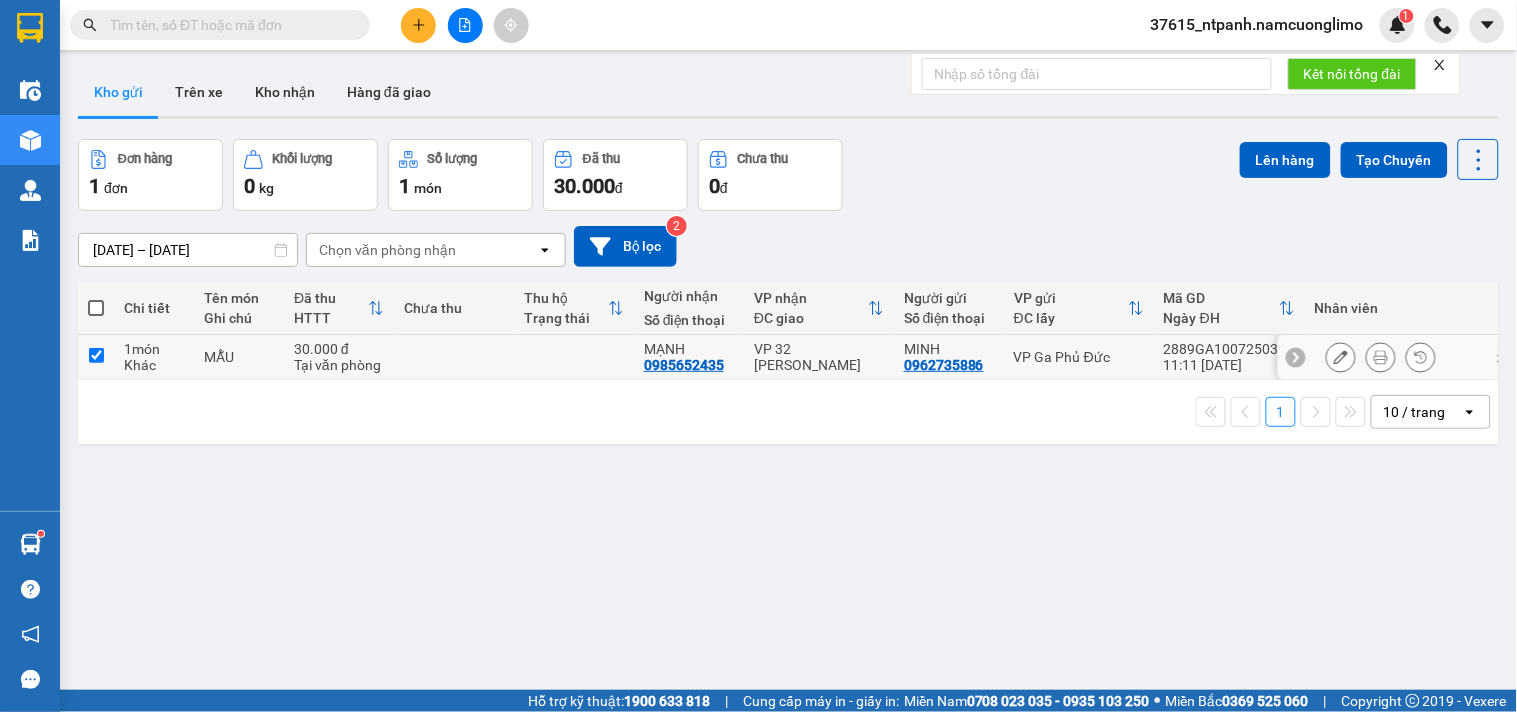 checkbox on "true" 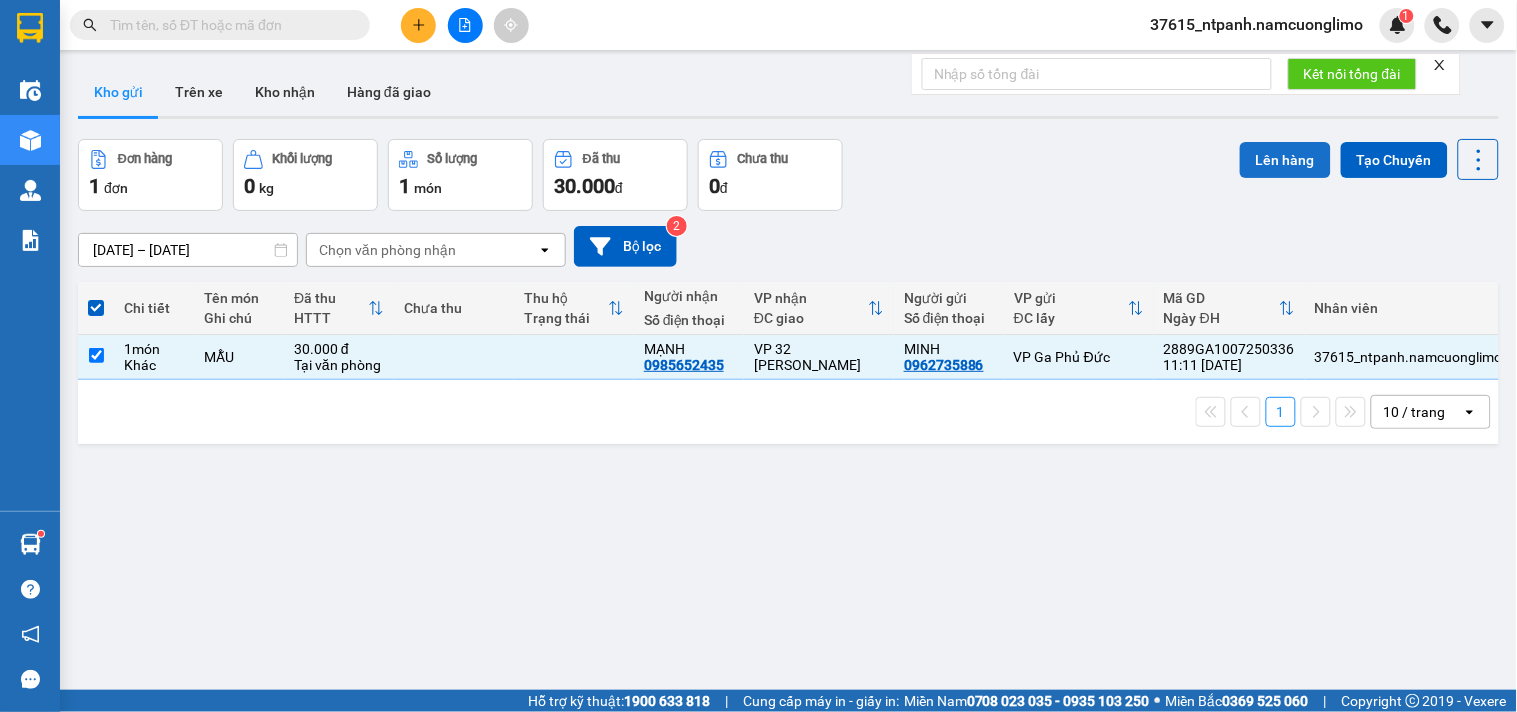 click on "Lên hàng" at bounding box center [1285, 160] 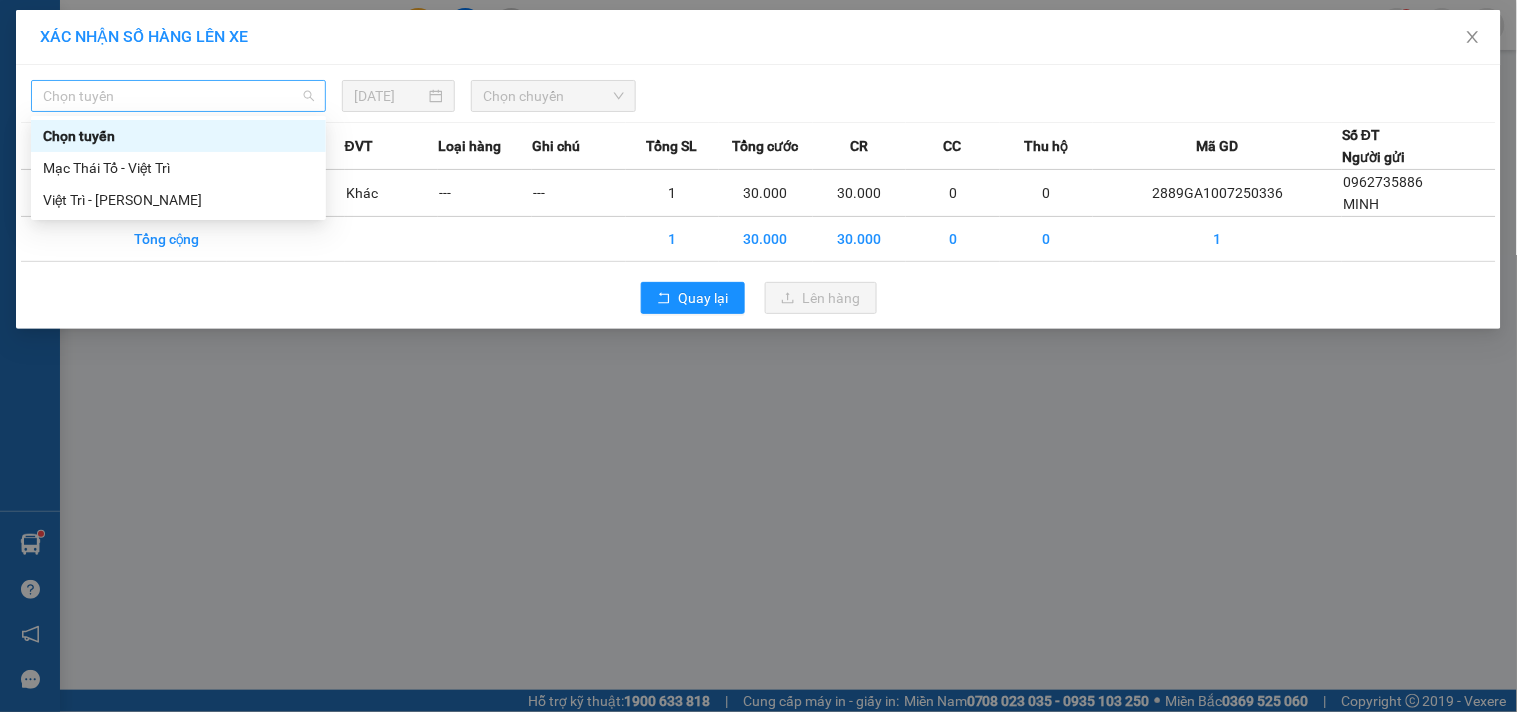 click on "Chọn tuyến" at bounding box center (178, 96) 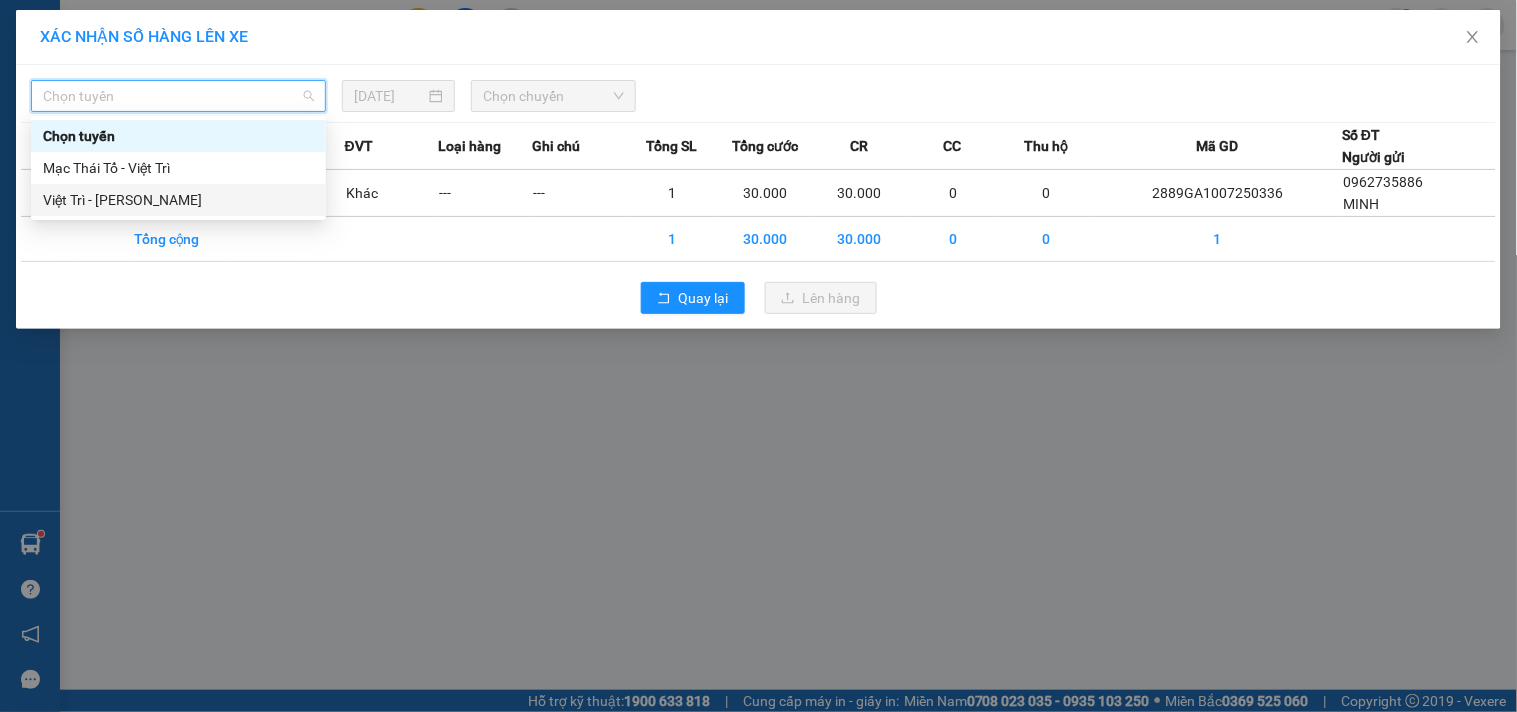 click on "Việt Trì - [PERSON_NAME]" at bounding box center (178, 200) 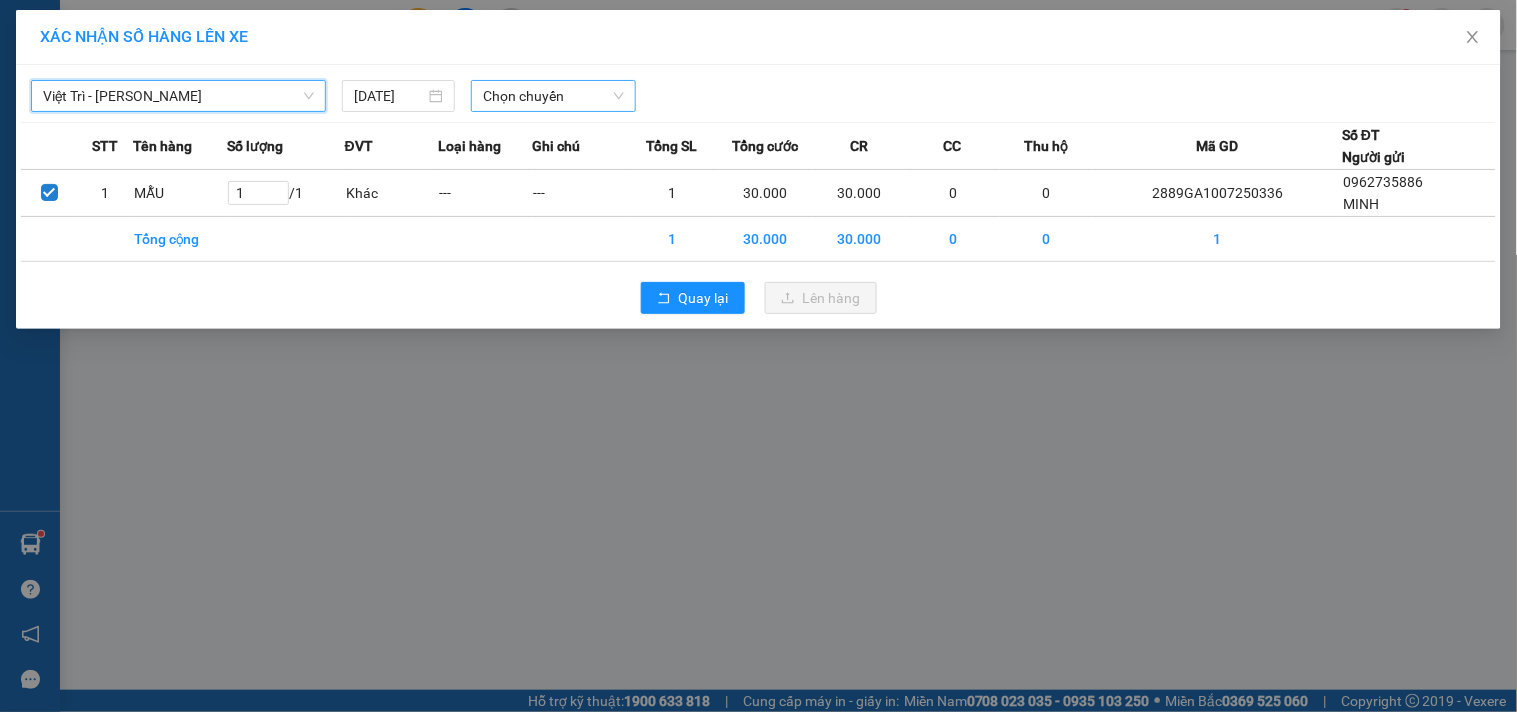 click on "Chọn chuyến" at bounding box center [553, 96] 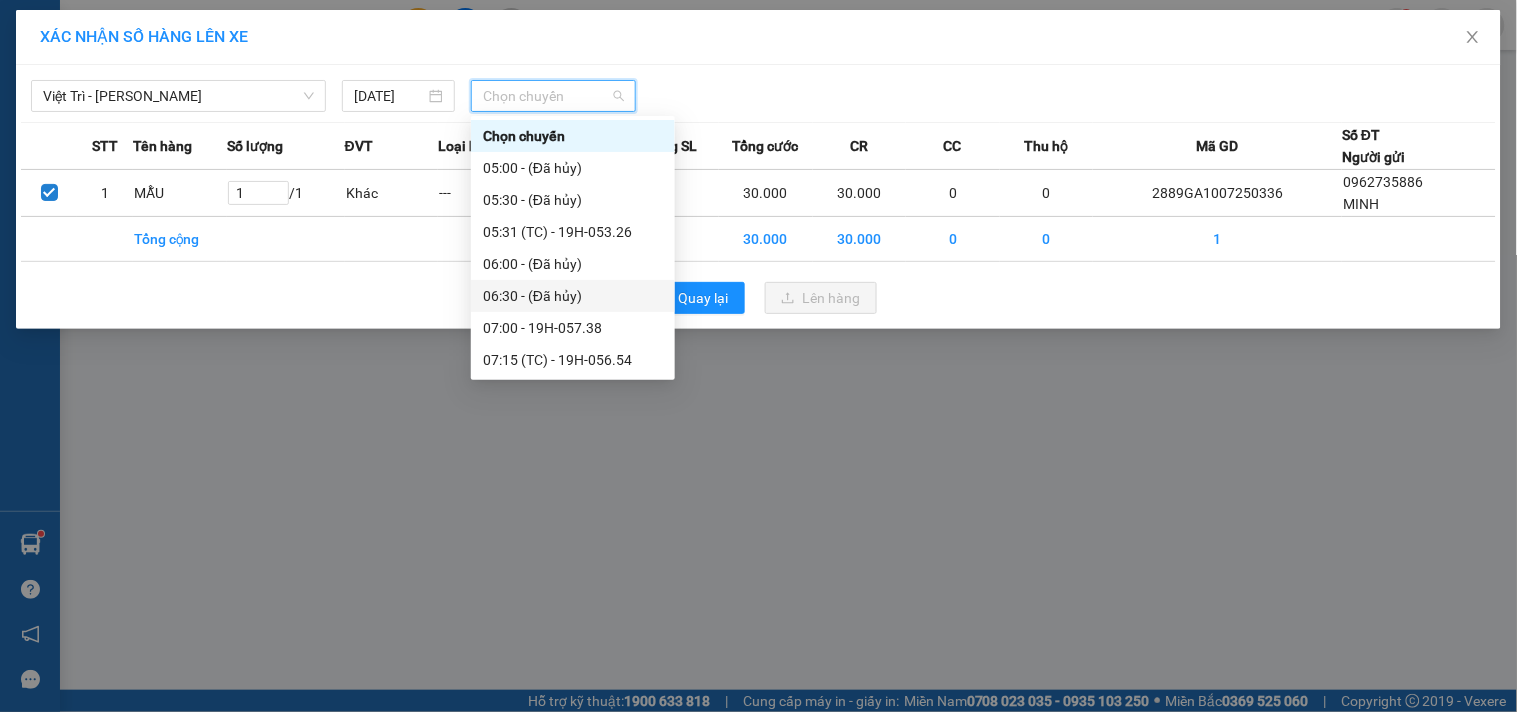 scroll, scrollTop: 444, scrollLeft: 0, axis: vertical 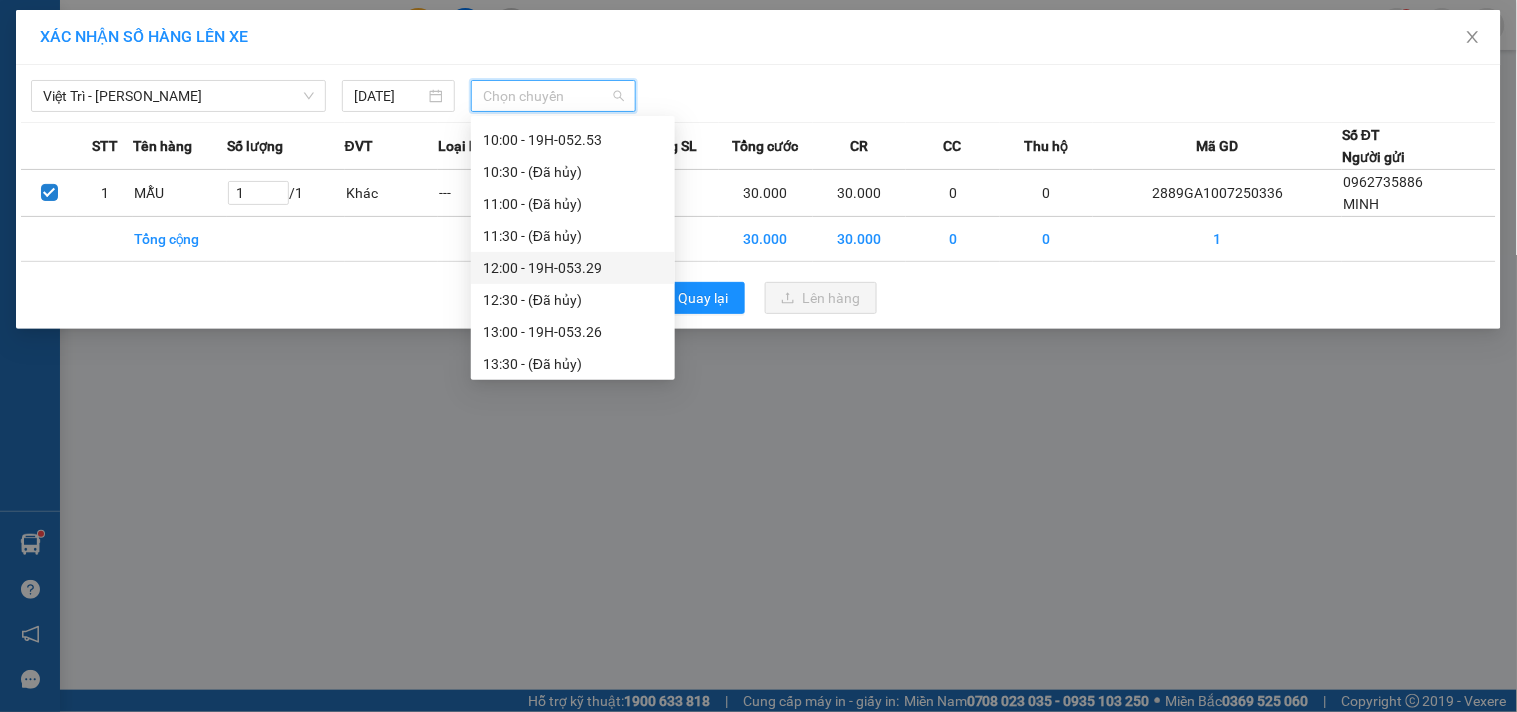 click on "12:00     - 19H-053.29" at bounding box center (573, 268) 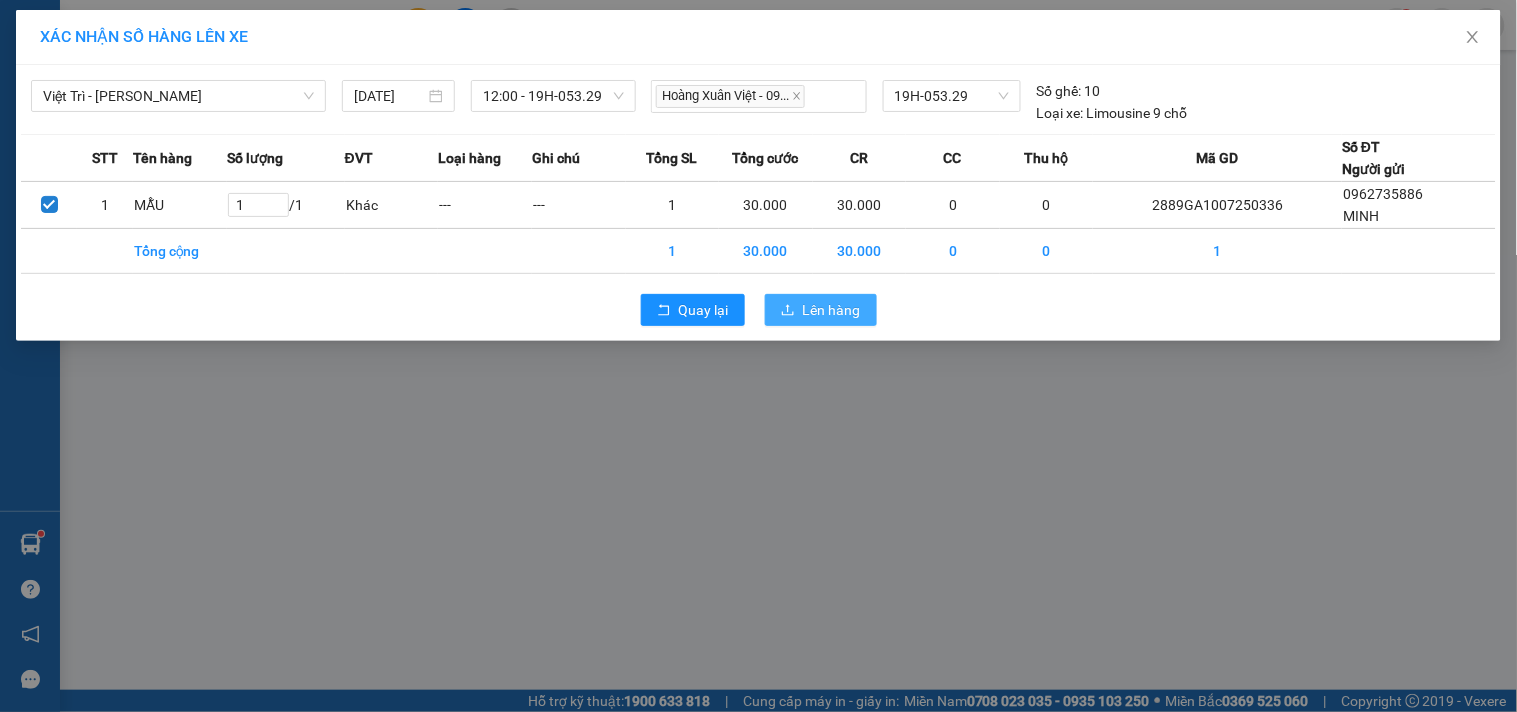 click on "Lên hàng" at bounding box center [832, 310] 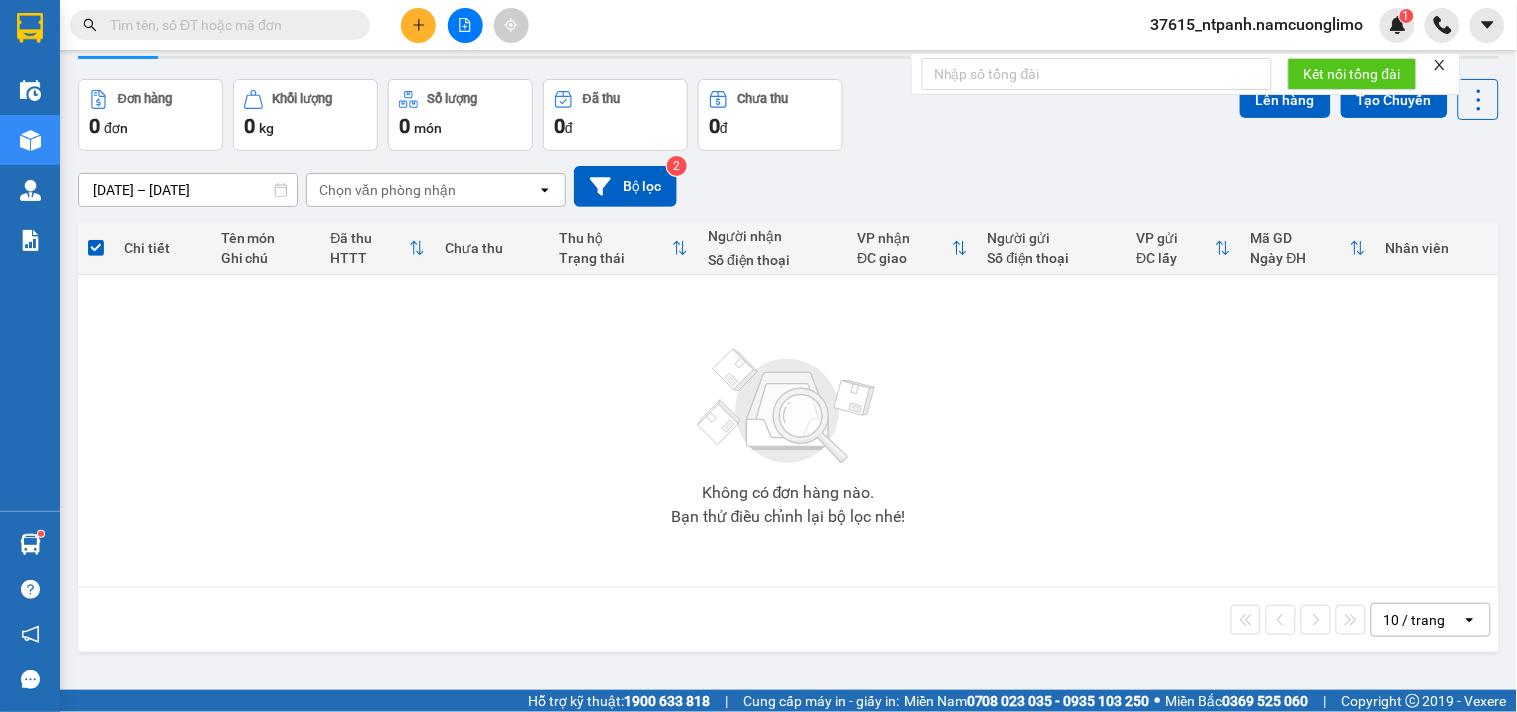 scroll, scrollTop: 92, scrollLeft: 0, axis: vertical 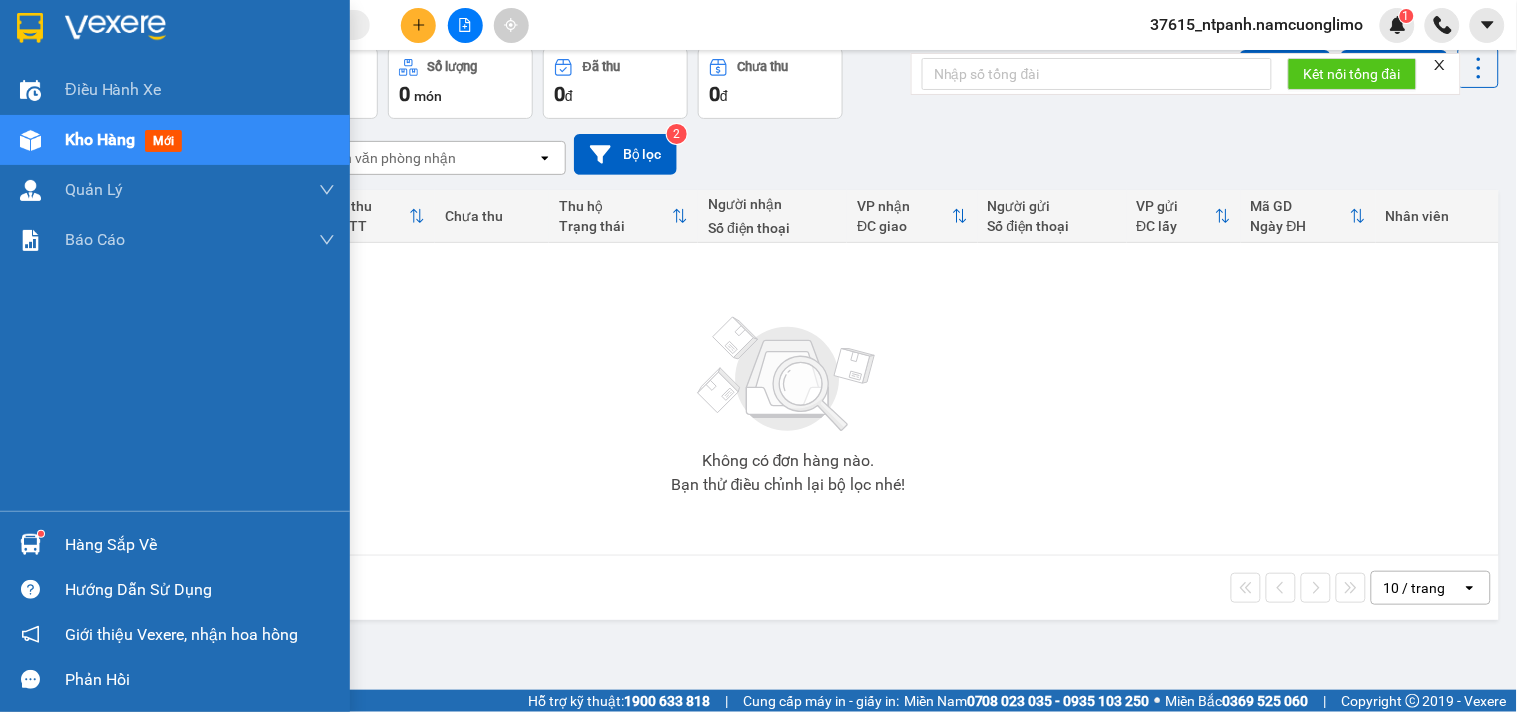 click at bounding box center [30, 27] 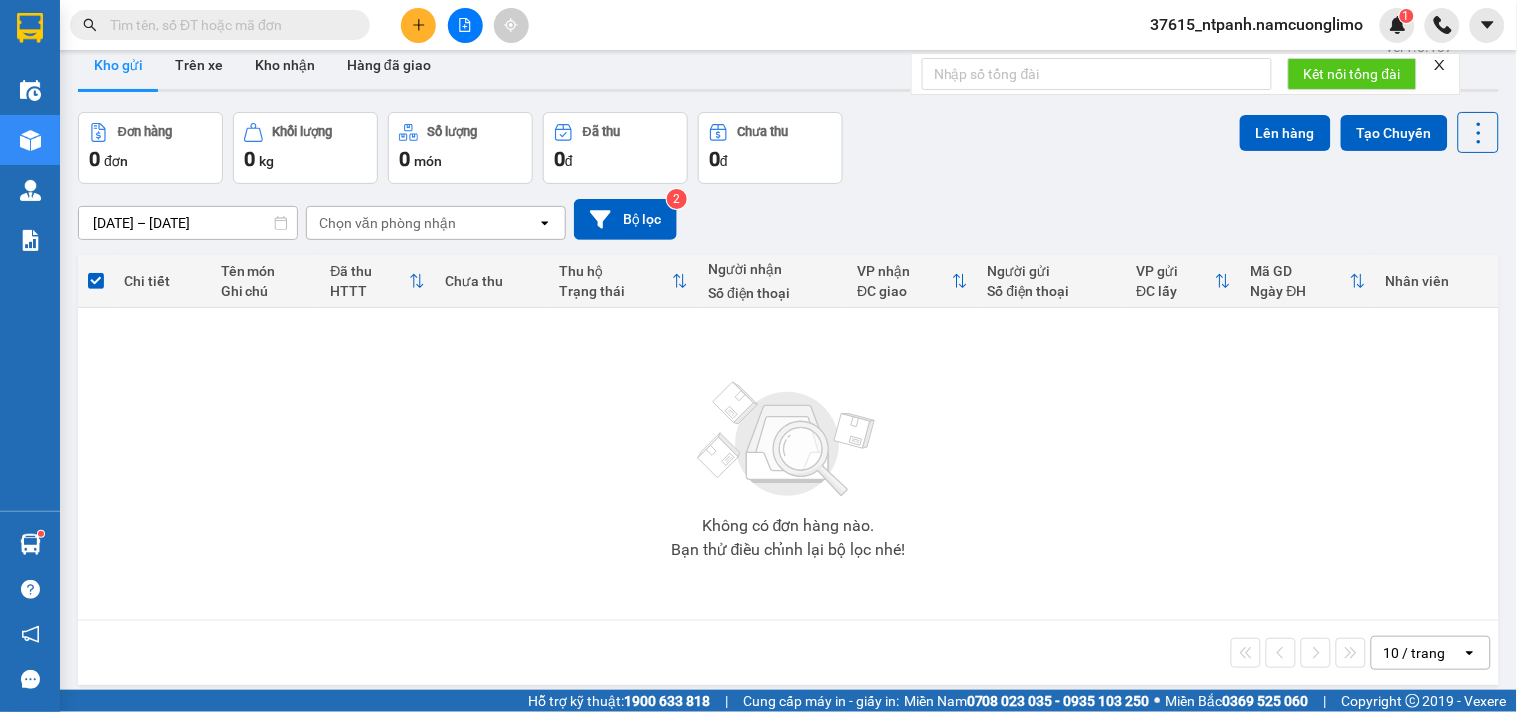 scroll, scrollTop: 0, scrollLeft: 0, axis: both 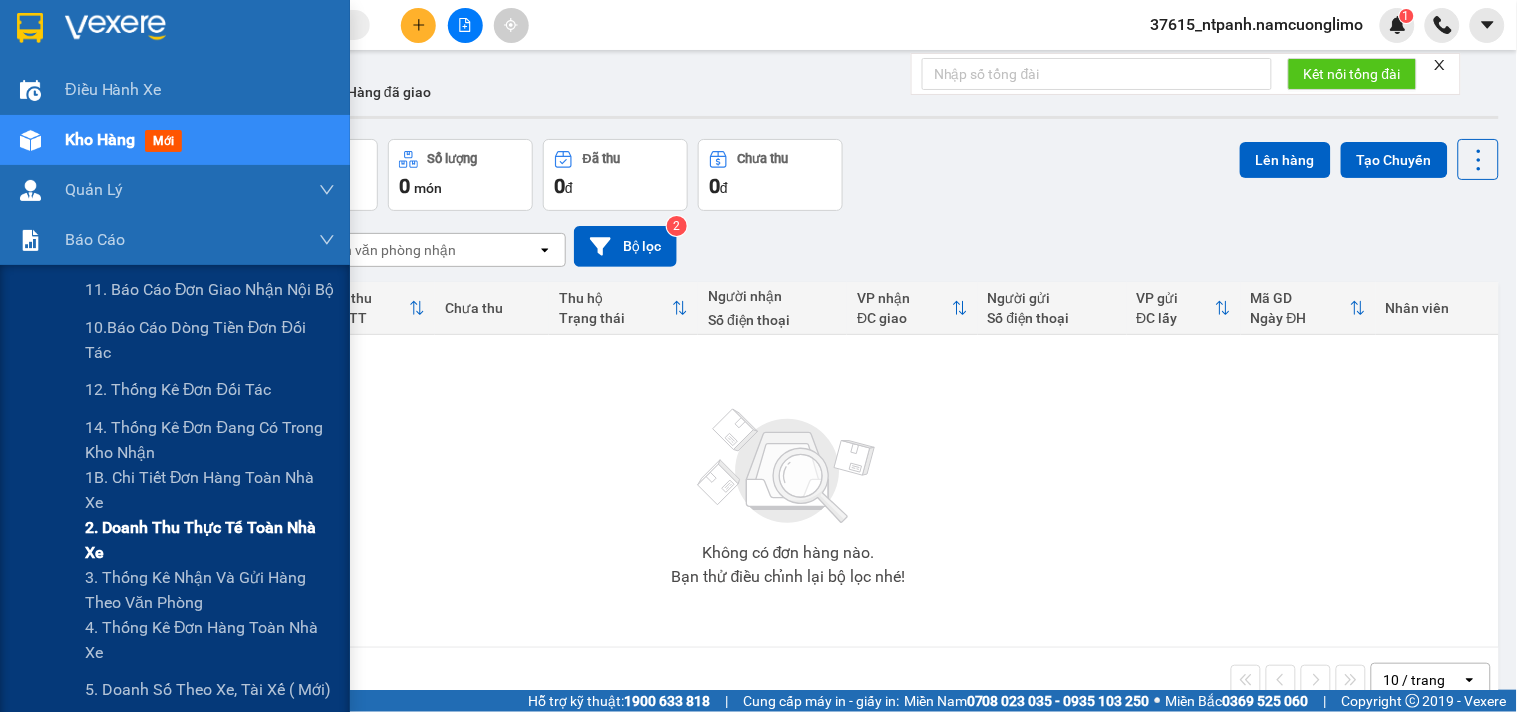 click on "2. Doanh thu thực tế toàn nhà xe" at bounding box center [210, 540] 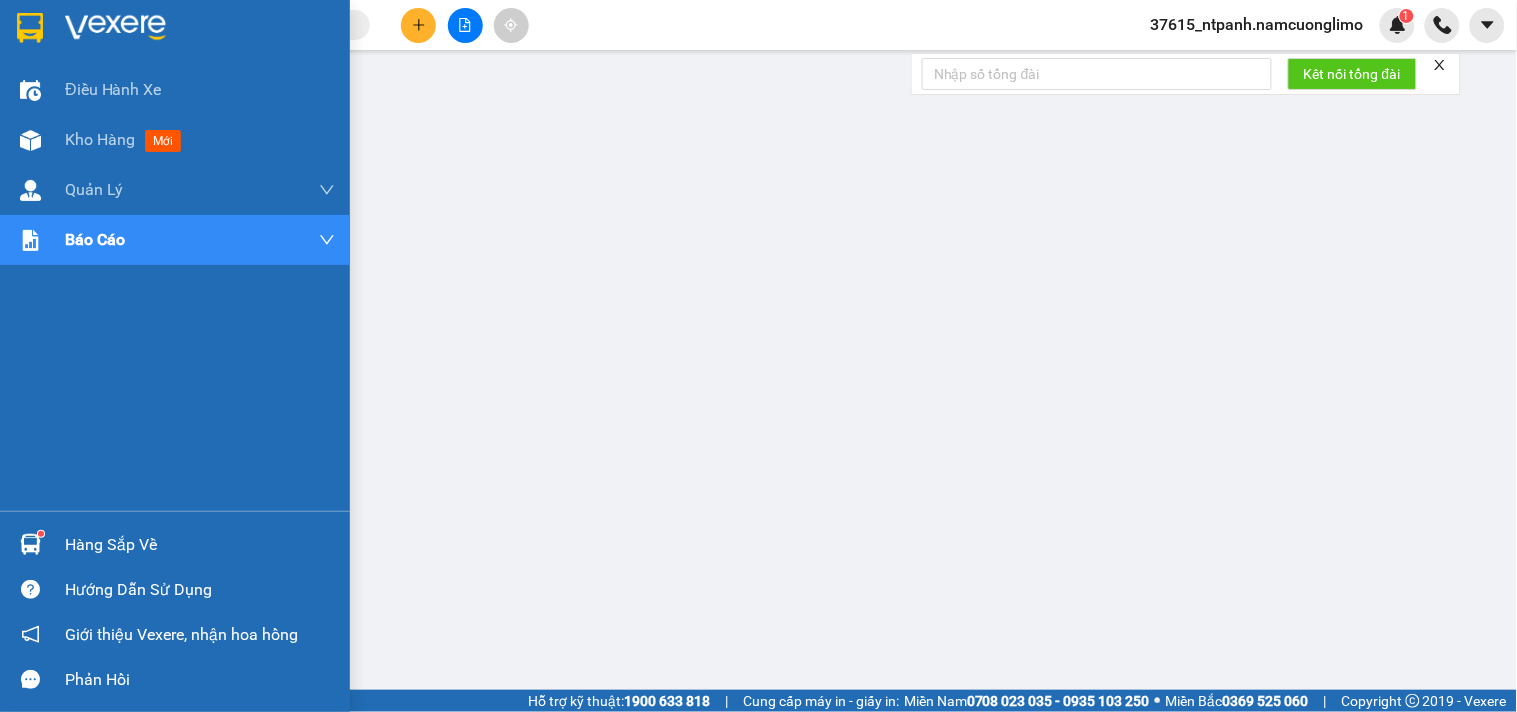 click at bounding box center [30, 544] 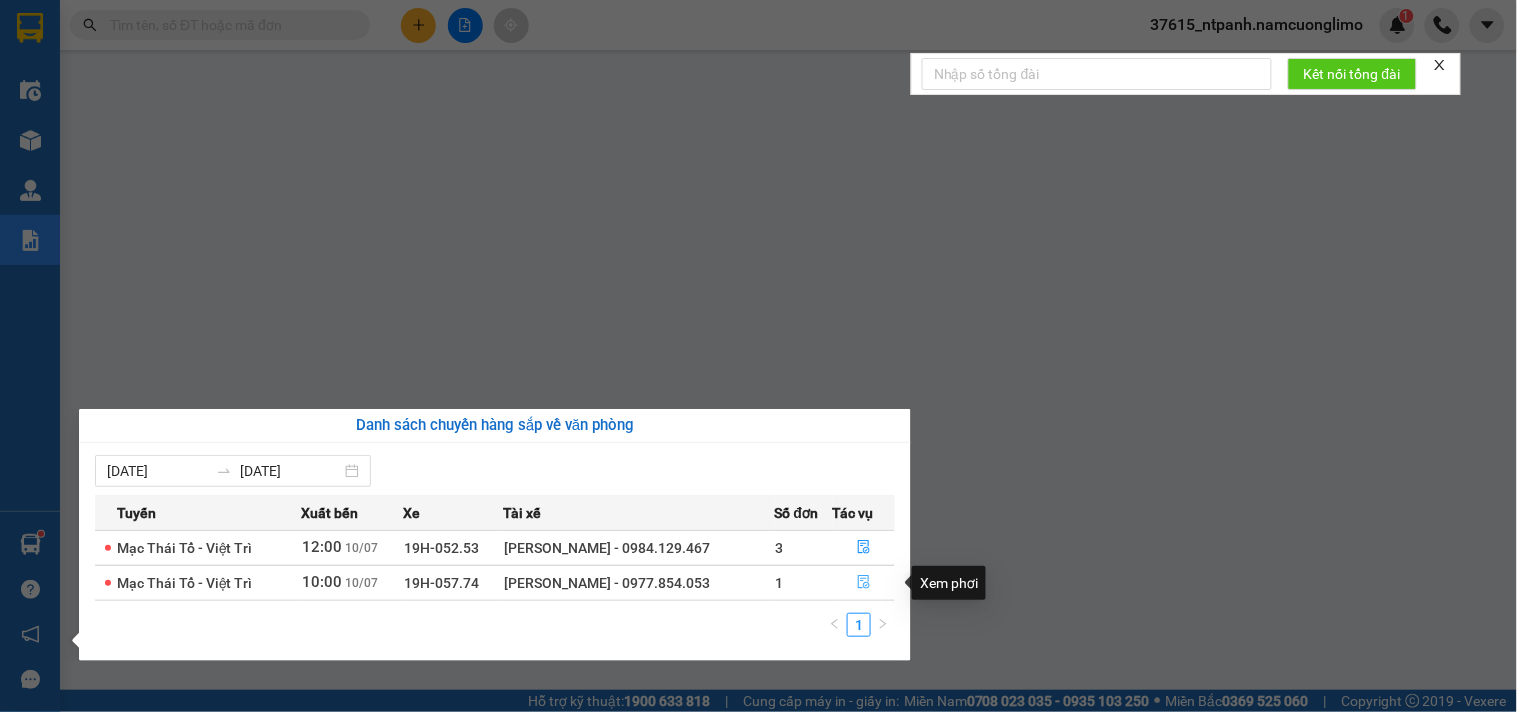 click 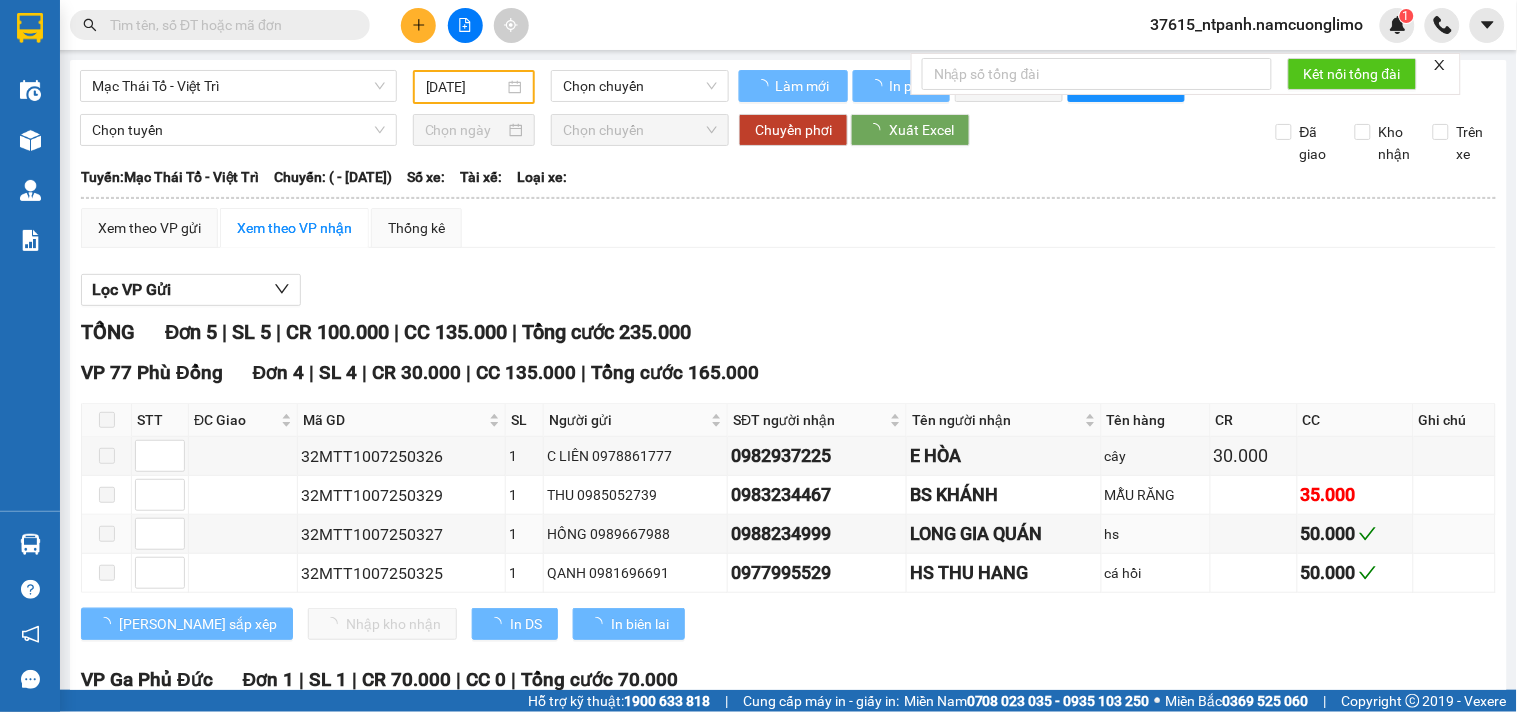 type on "[DATE]" 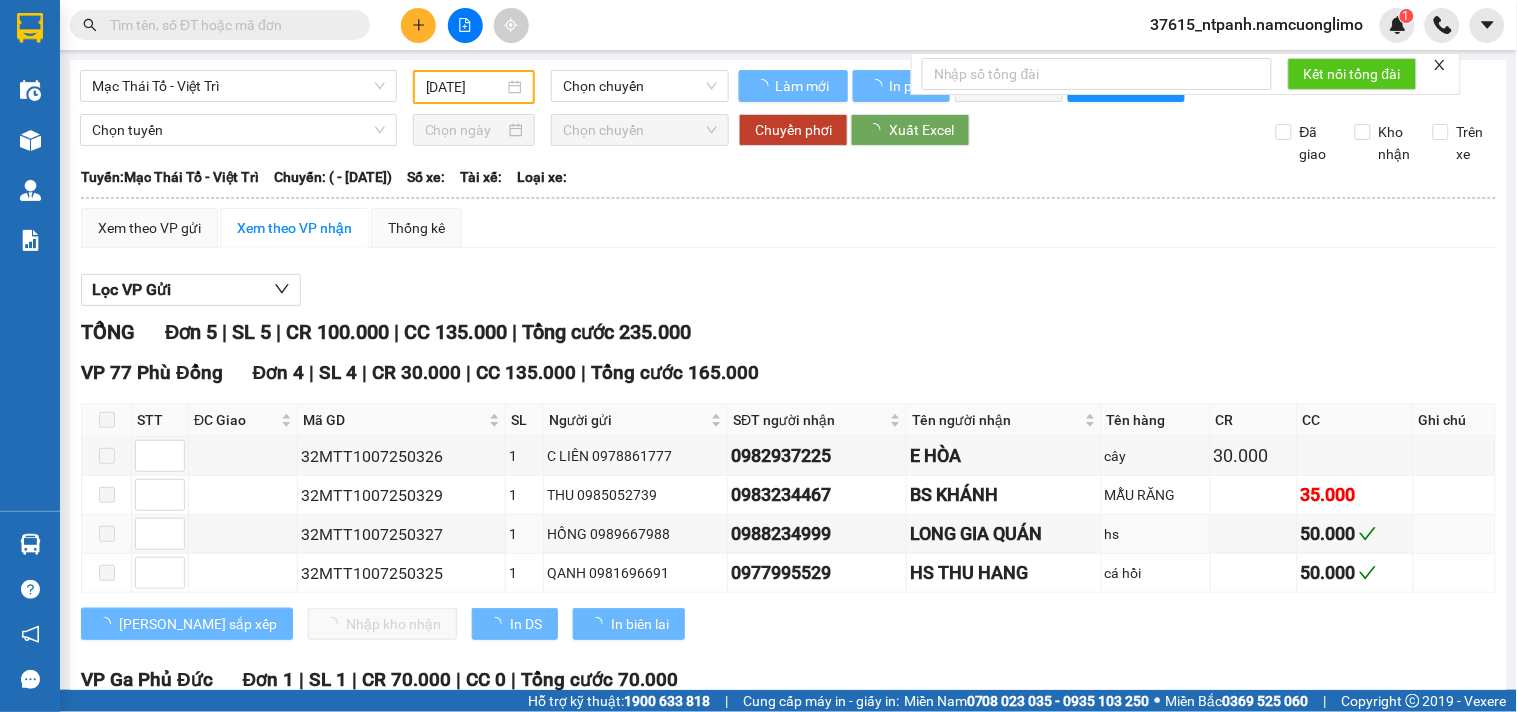 scroll, scrollTop: 213, scrollLeft: 0, axis: vertical 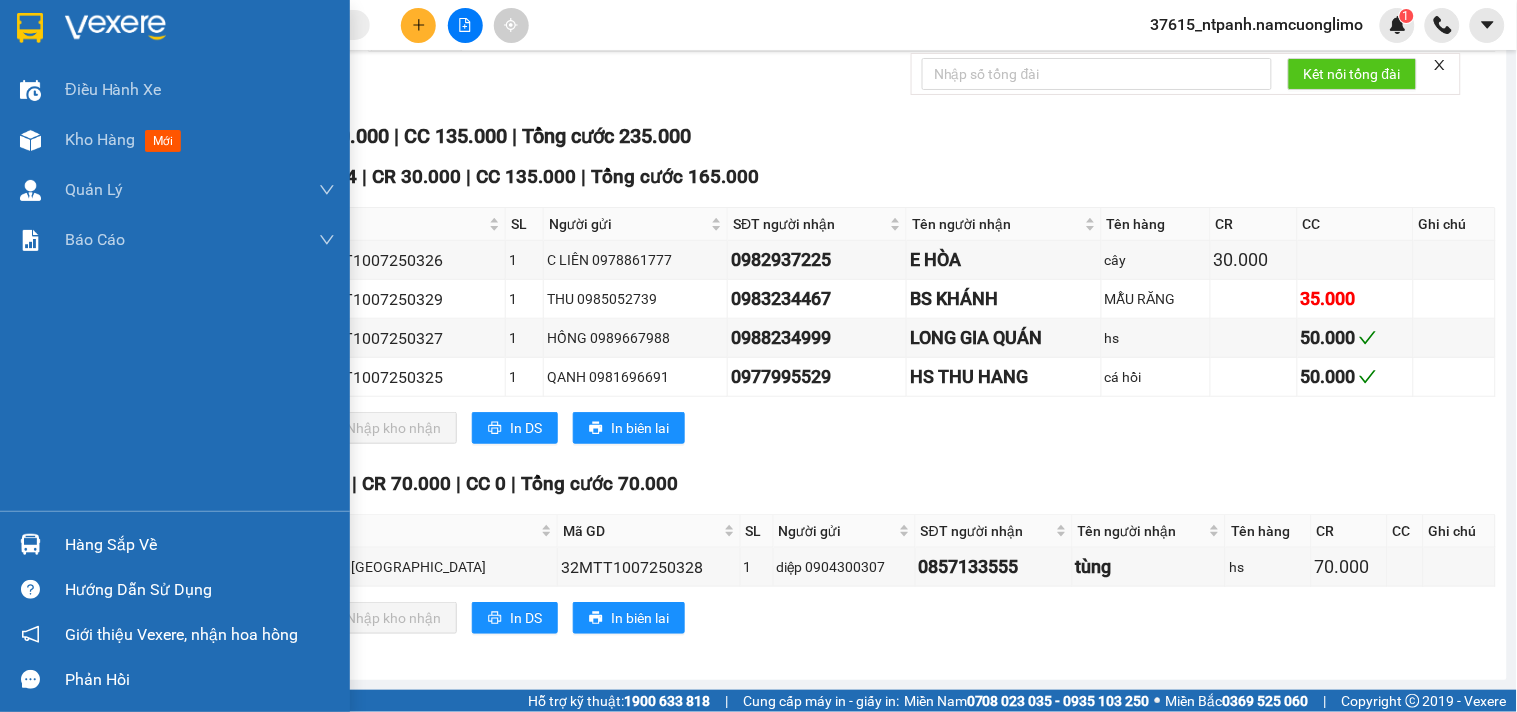 click at bounding box center [30, 28] 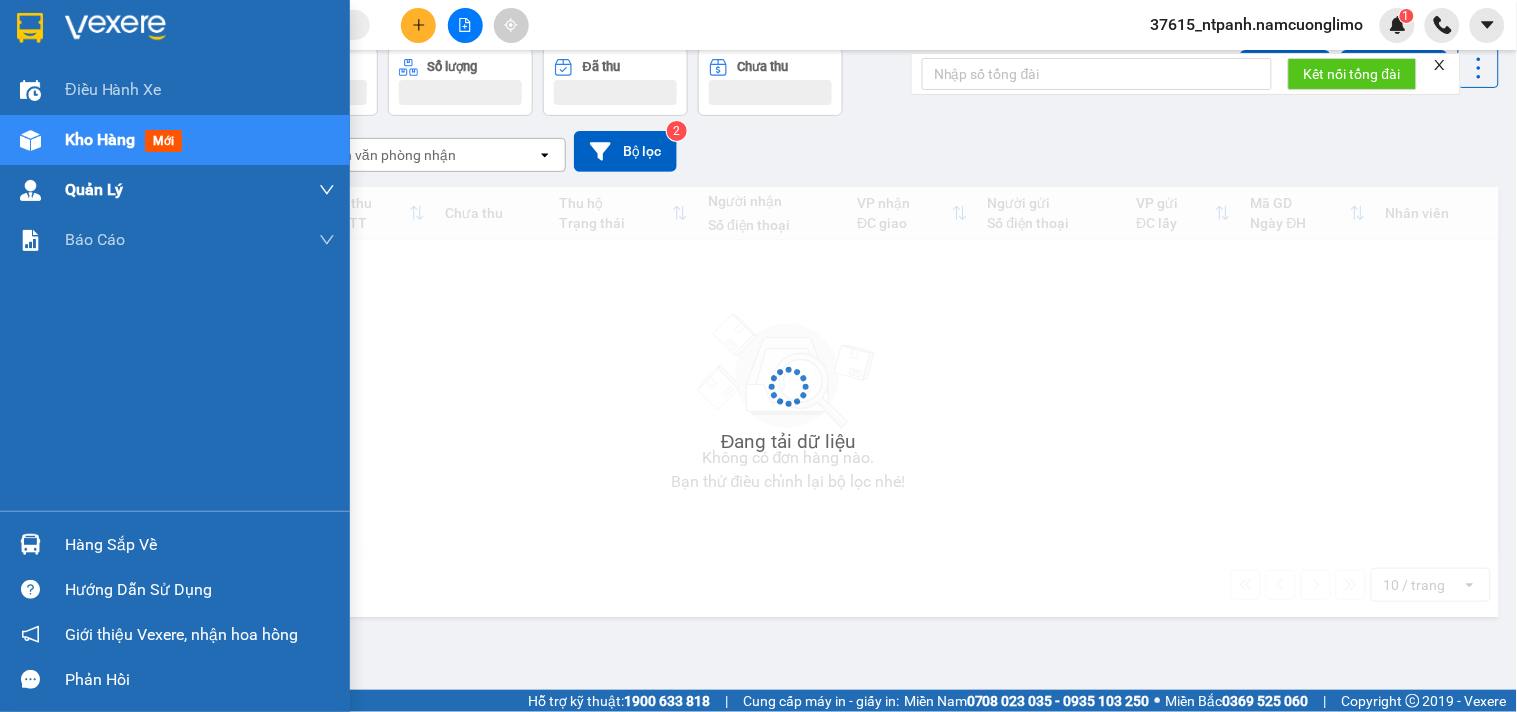 scroll, scrollTop: 92, scrollLeft: 0, axis: vertical 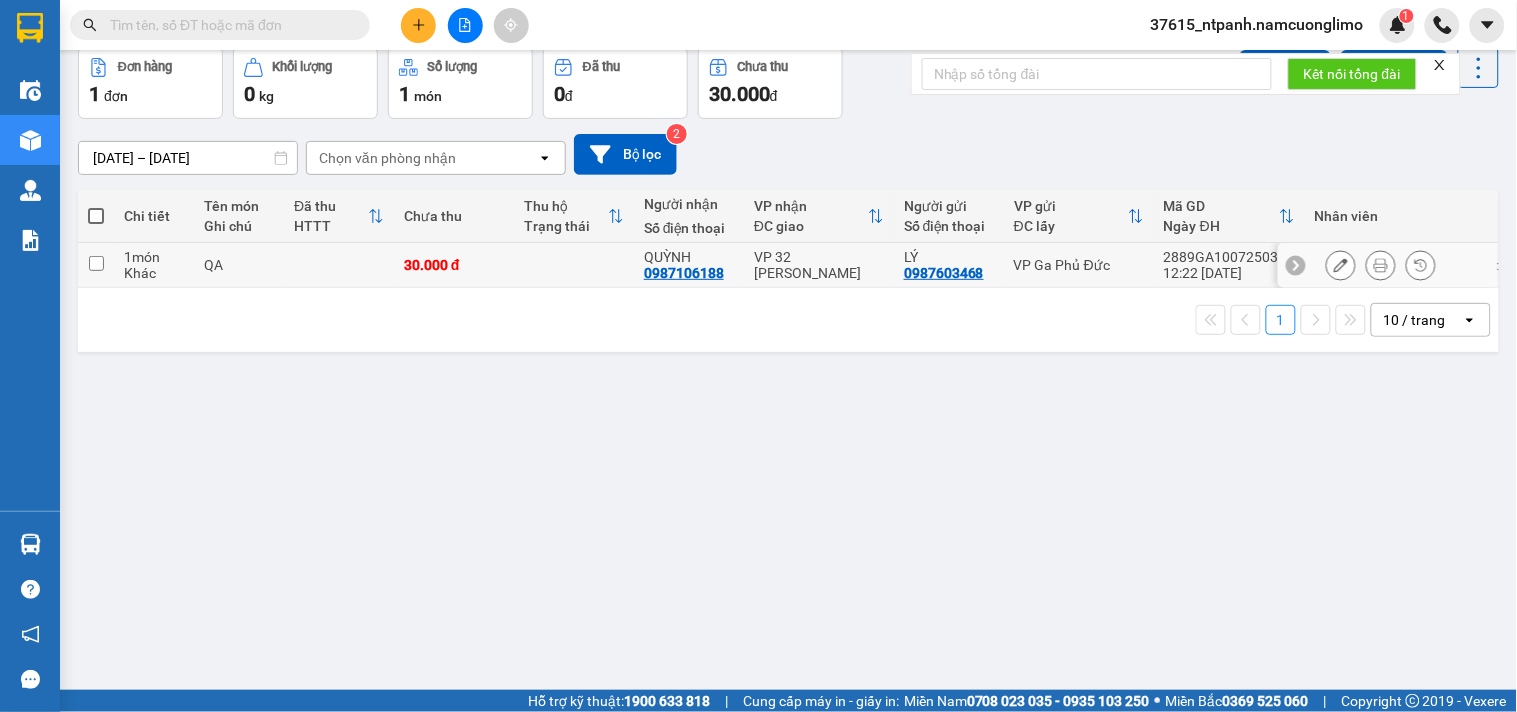 click at bounding box center (96, 263) 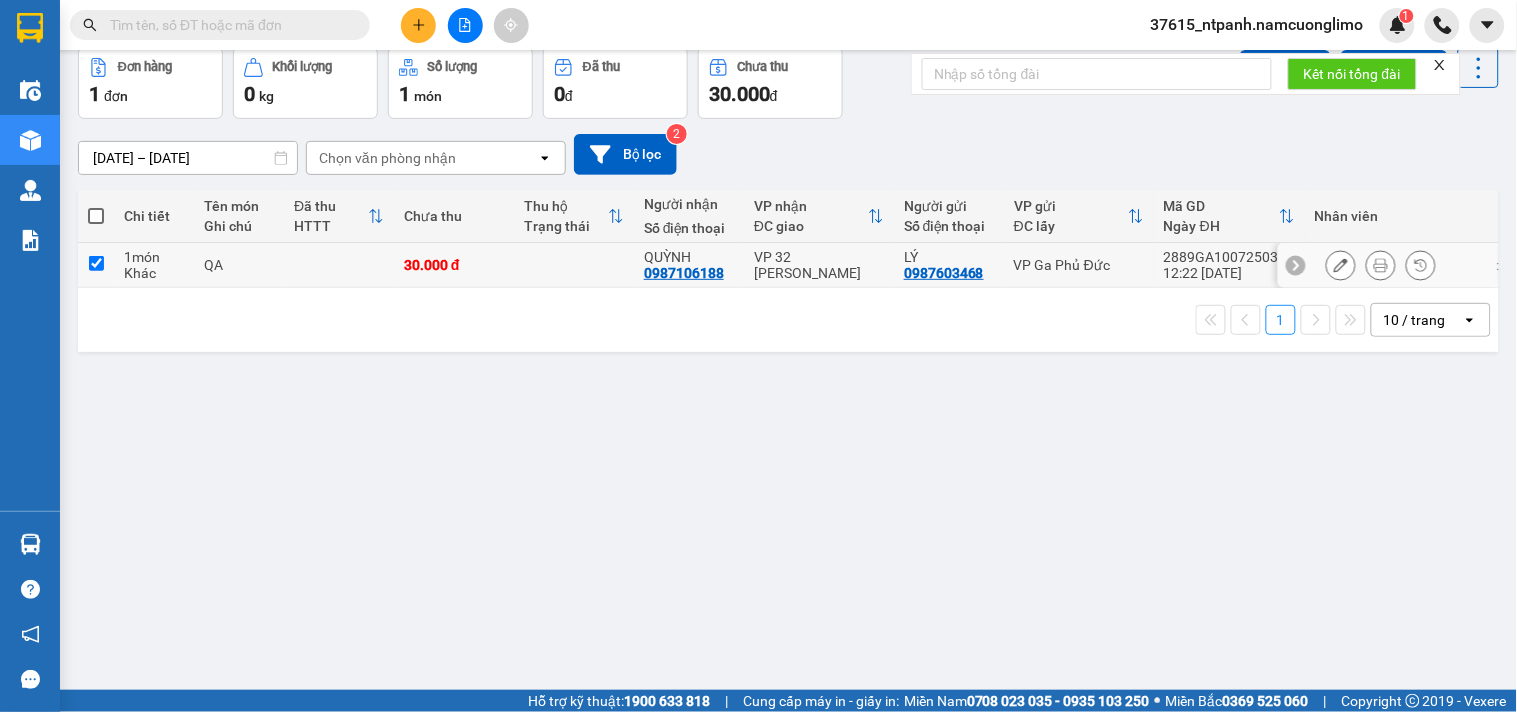 checkbox on "true" 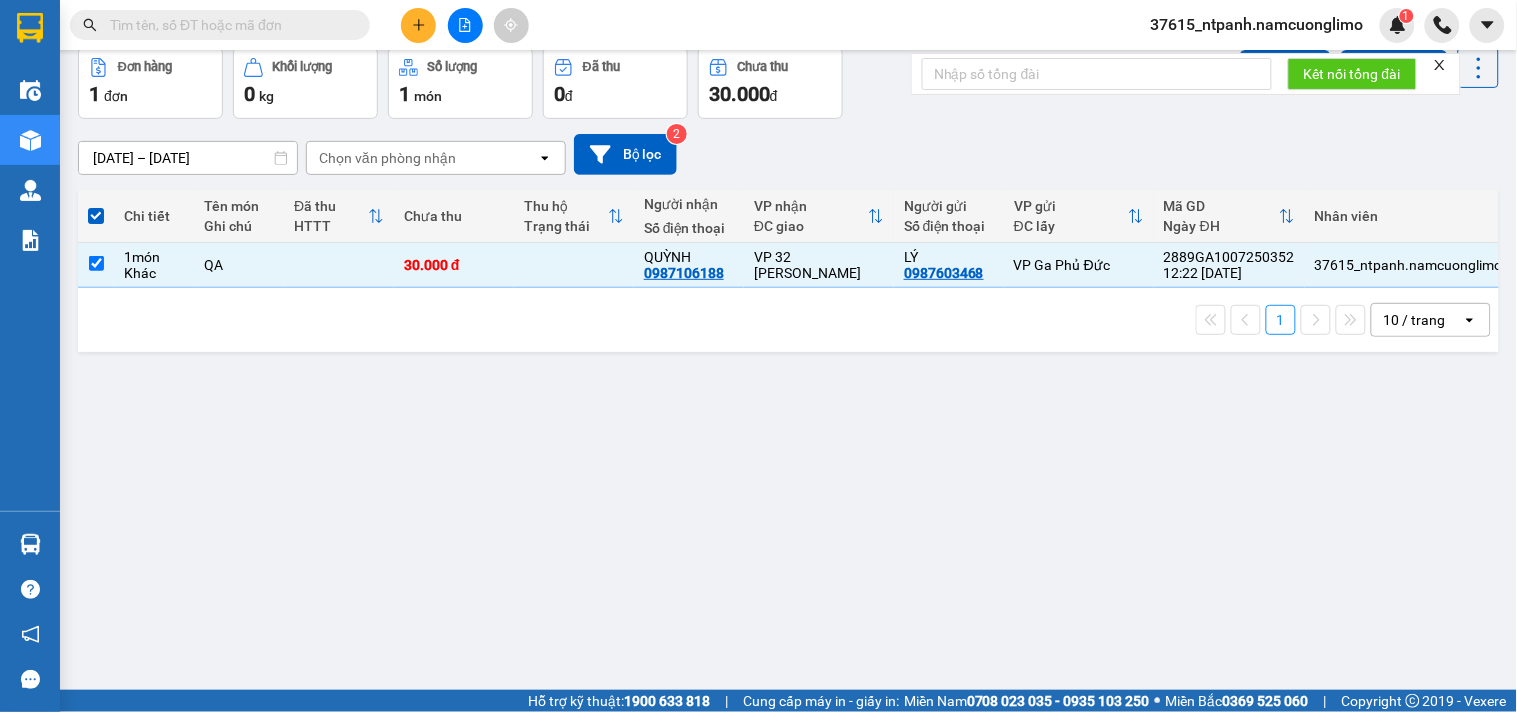scroll, scrollTop: 0, scrollLeft: 0, axis: both 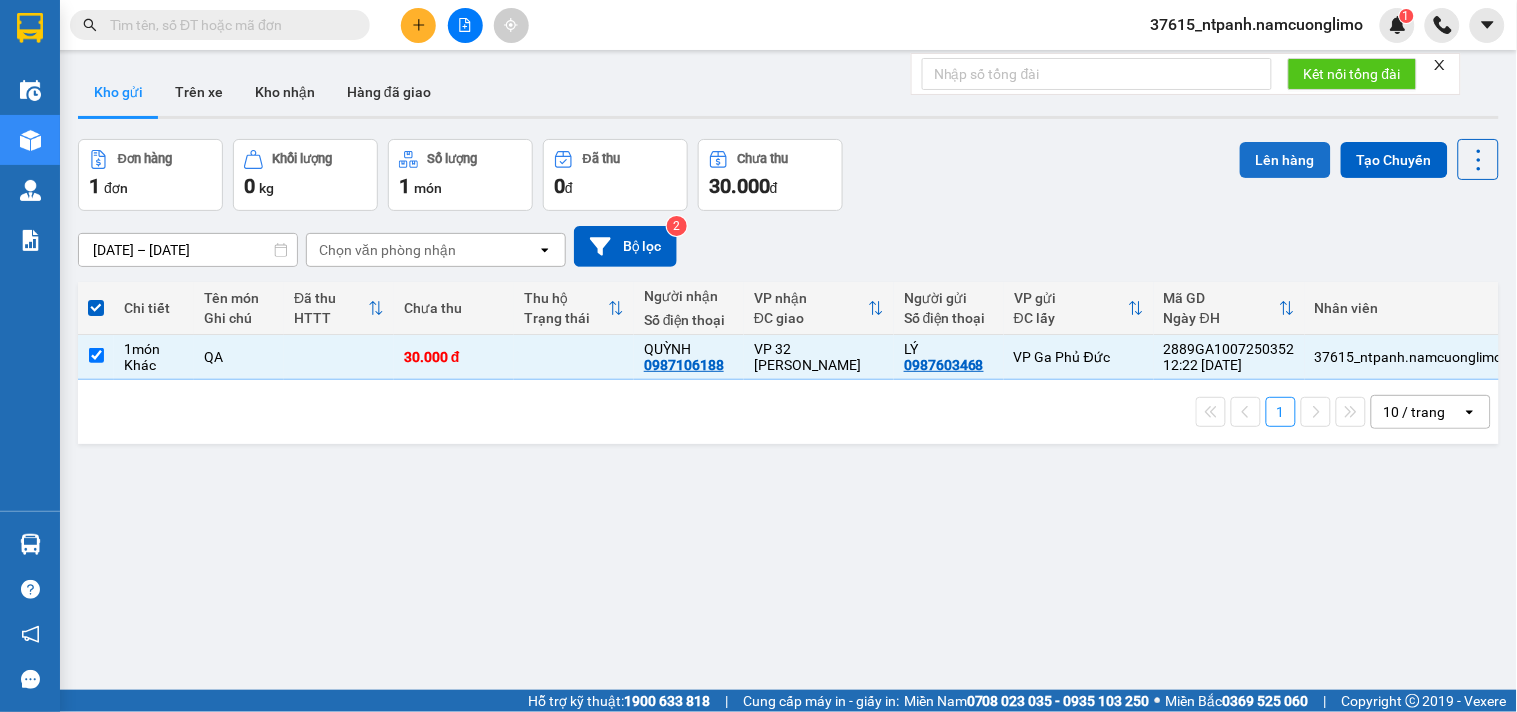 click on "Lên hàng" at bounding box center (1285, 160) 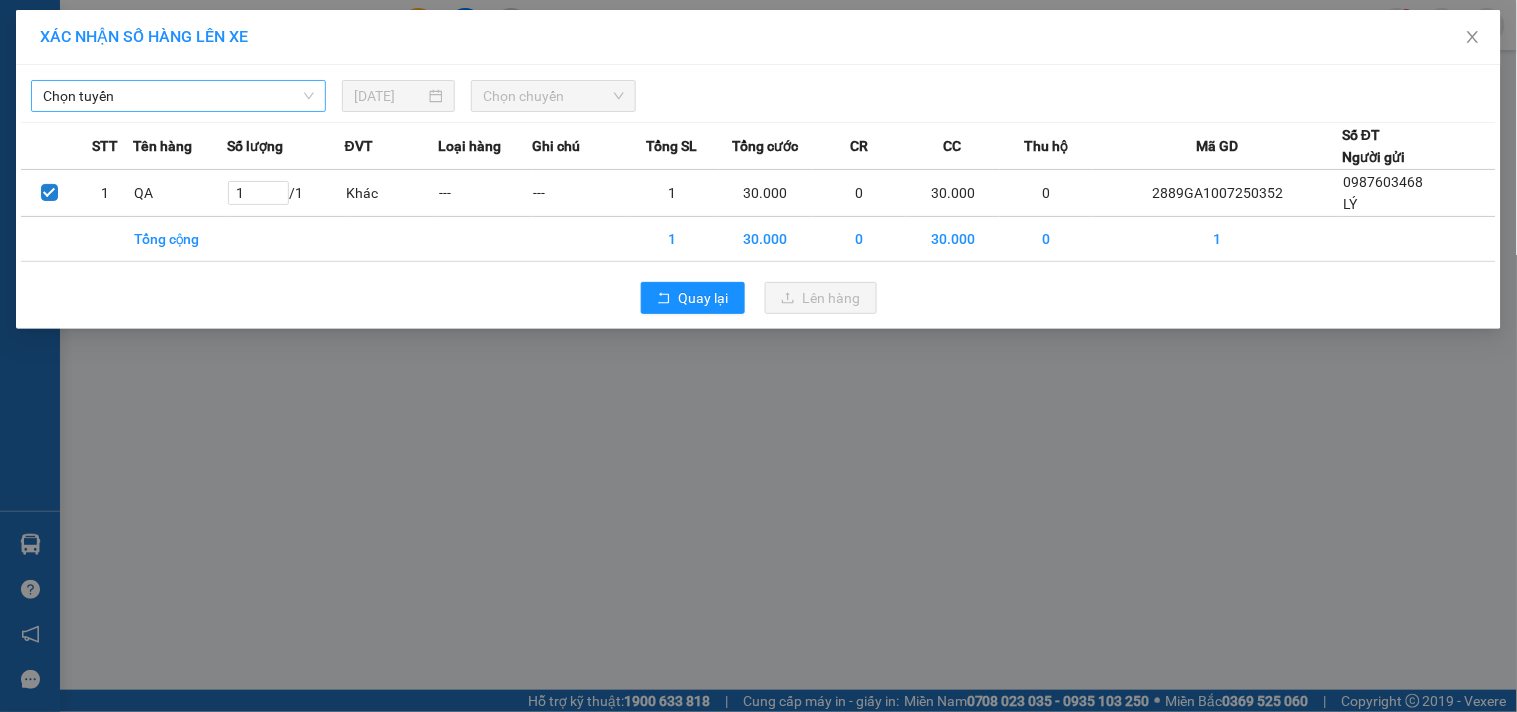 click on "Chọn tuyến" at bounding box center (178, 96) 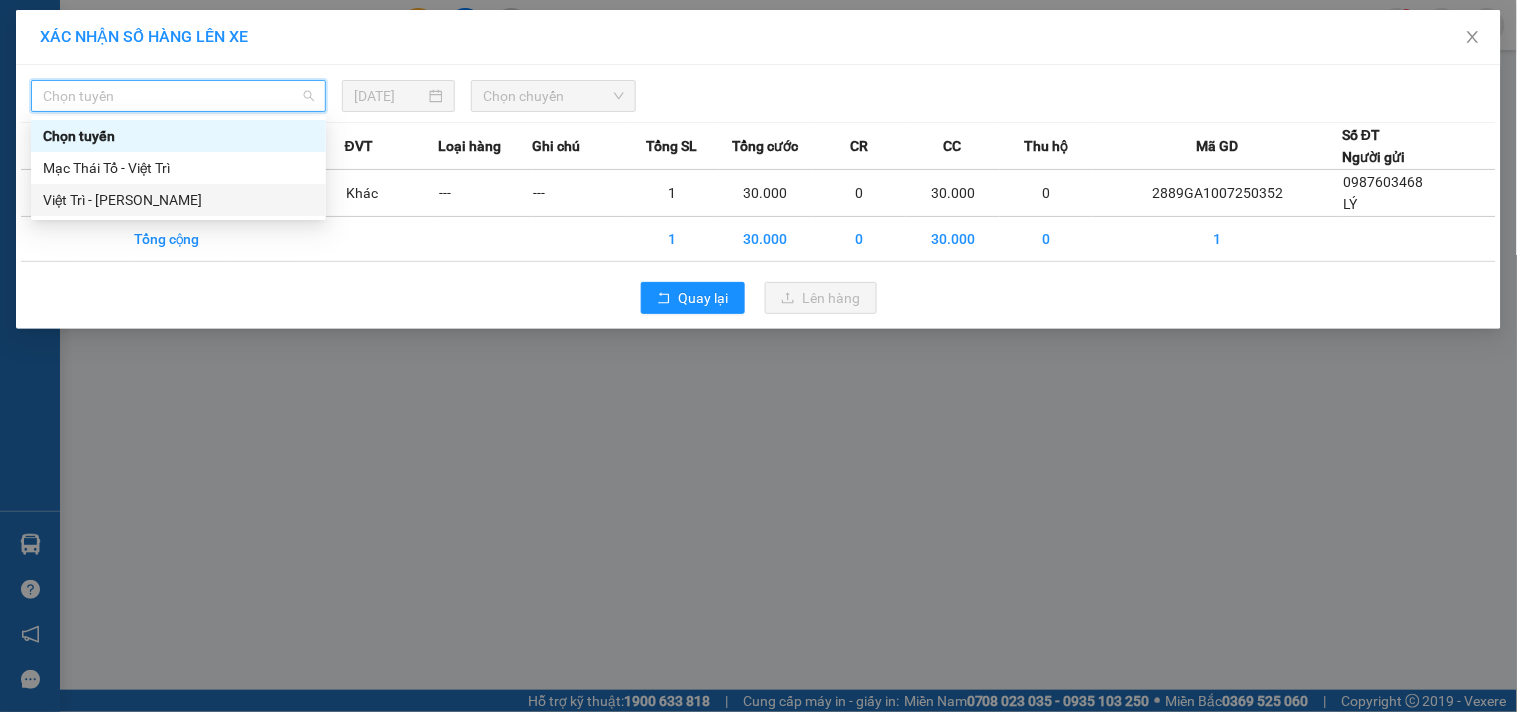 click on "Việt Trì - [PERSON_NAME]" at bounding box center (178, 200) 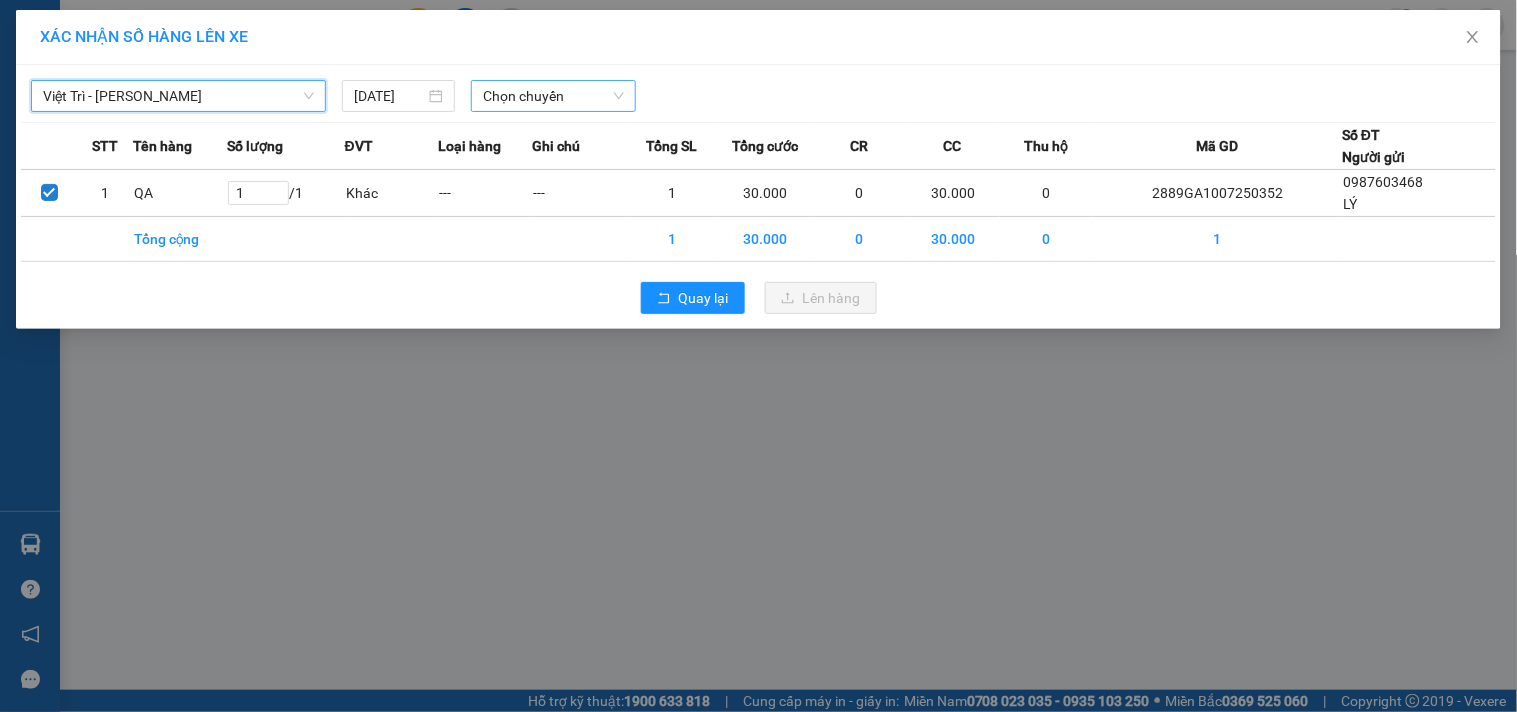 click on "Chọn chuyến" at bounding box center [553, 96] 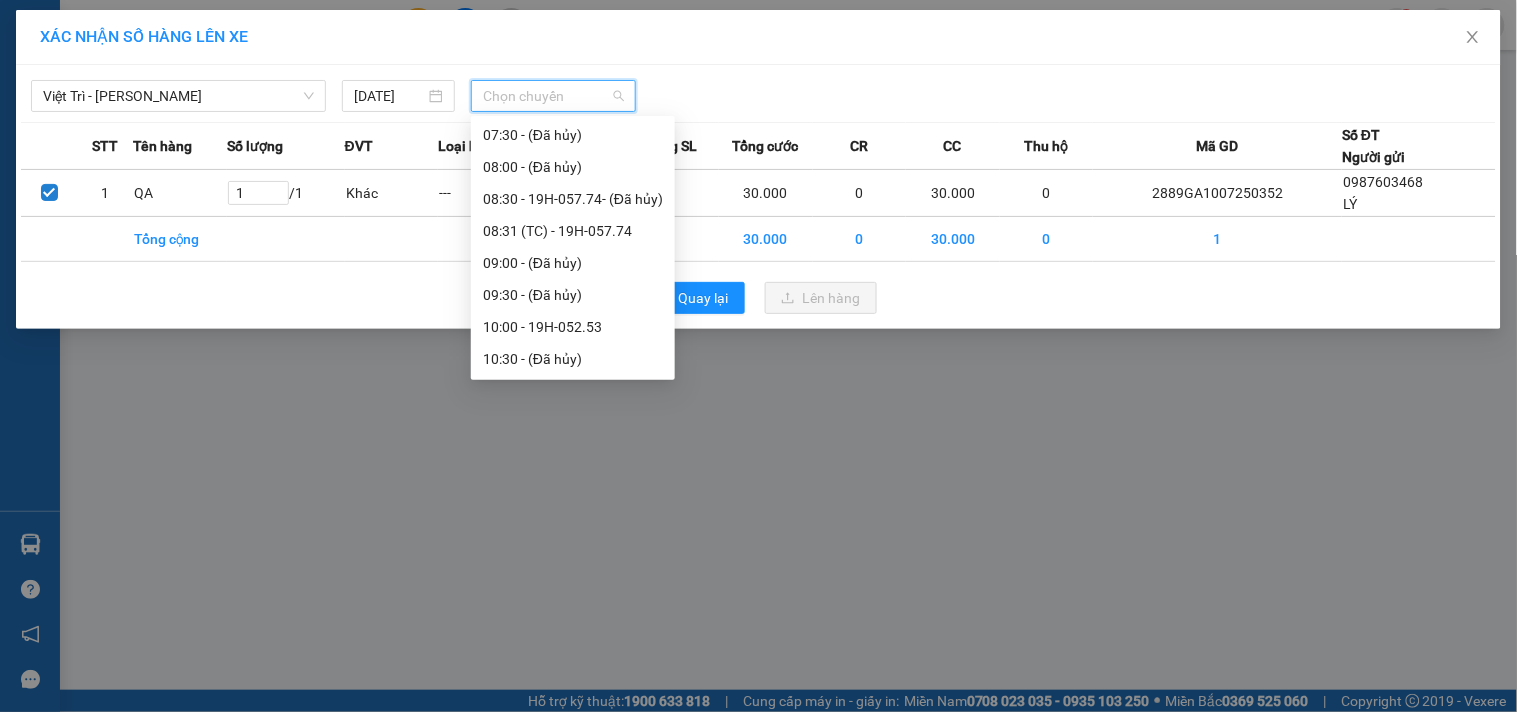 scroll, scrollTop: 444, scrollLeft: 0, axis: vertical 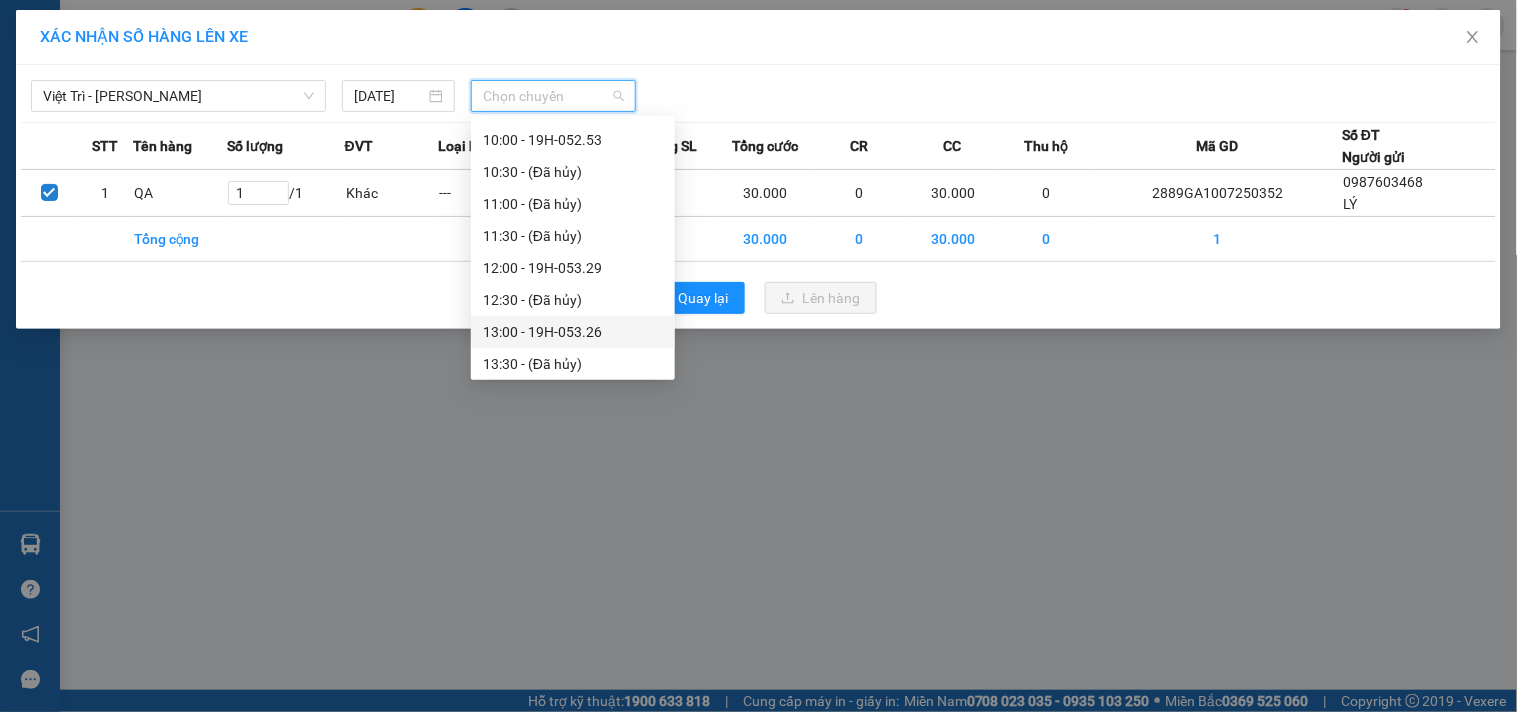 click on "13:00     - 19H-053.26" at bounding box center (573, 332) 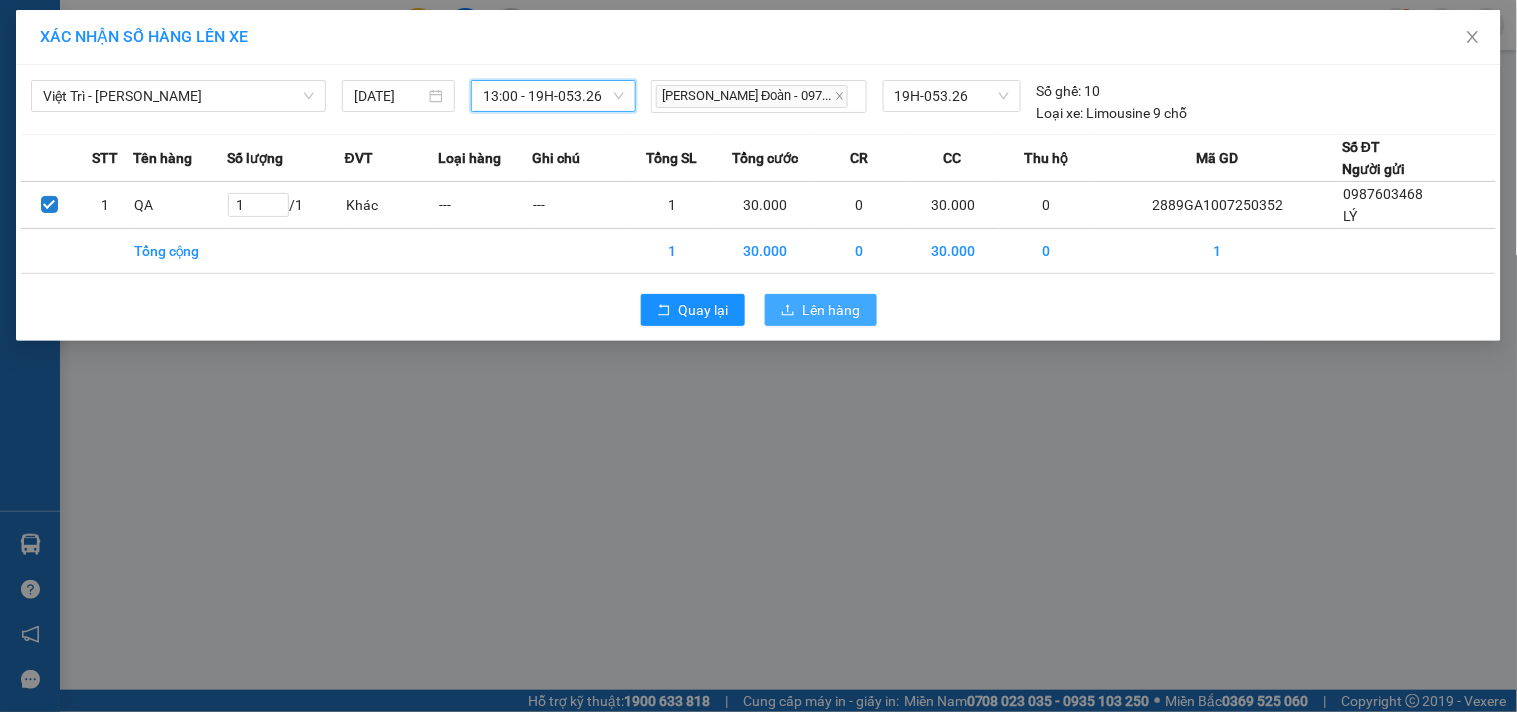 click on "Lên hàng" at bounding box center (832, 310) 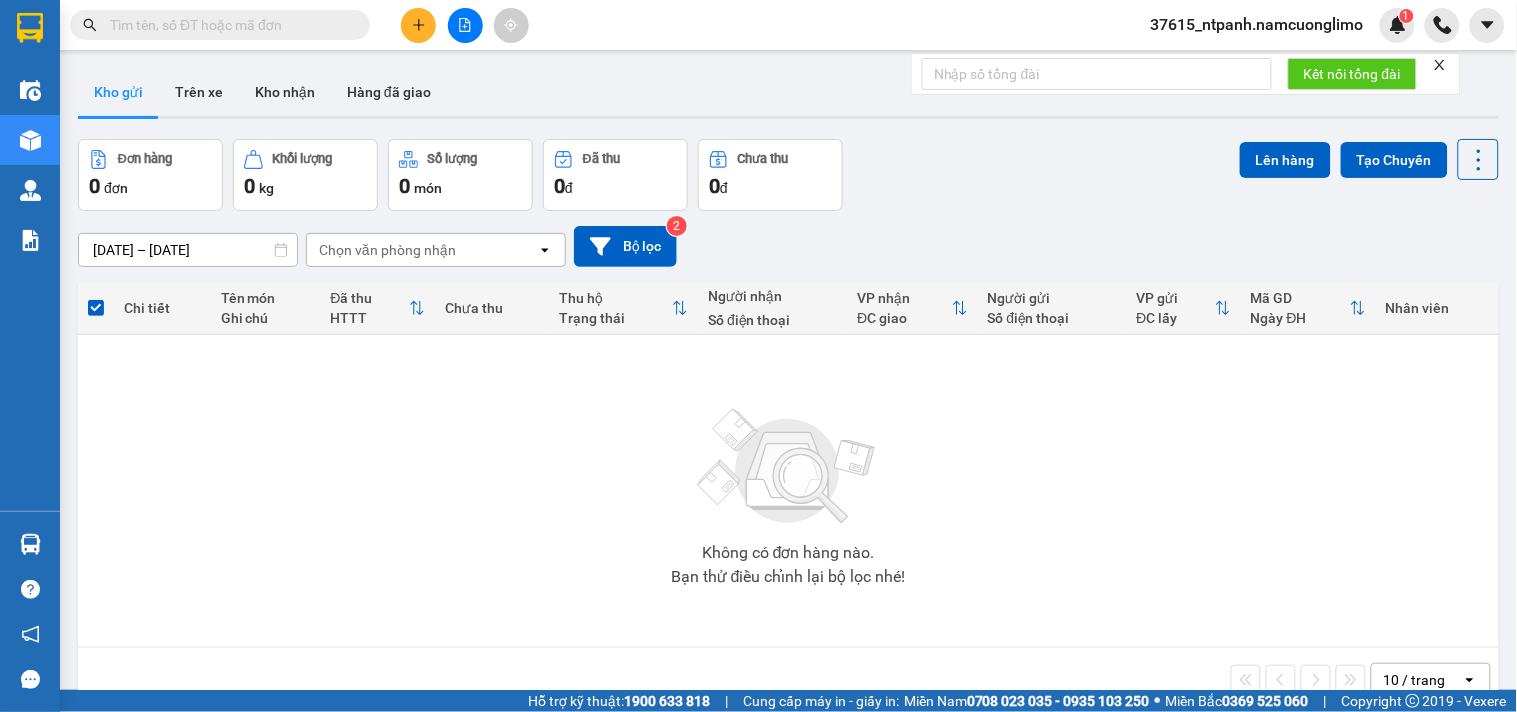 paste on "0967996611" 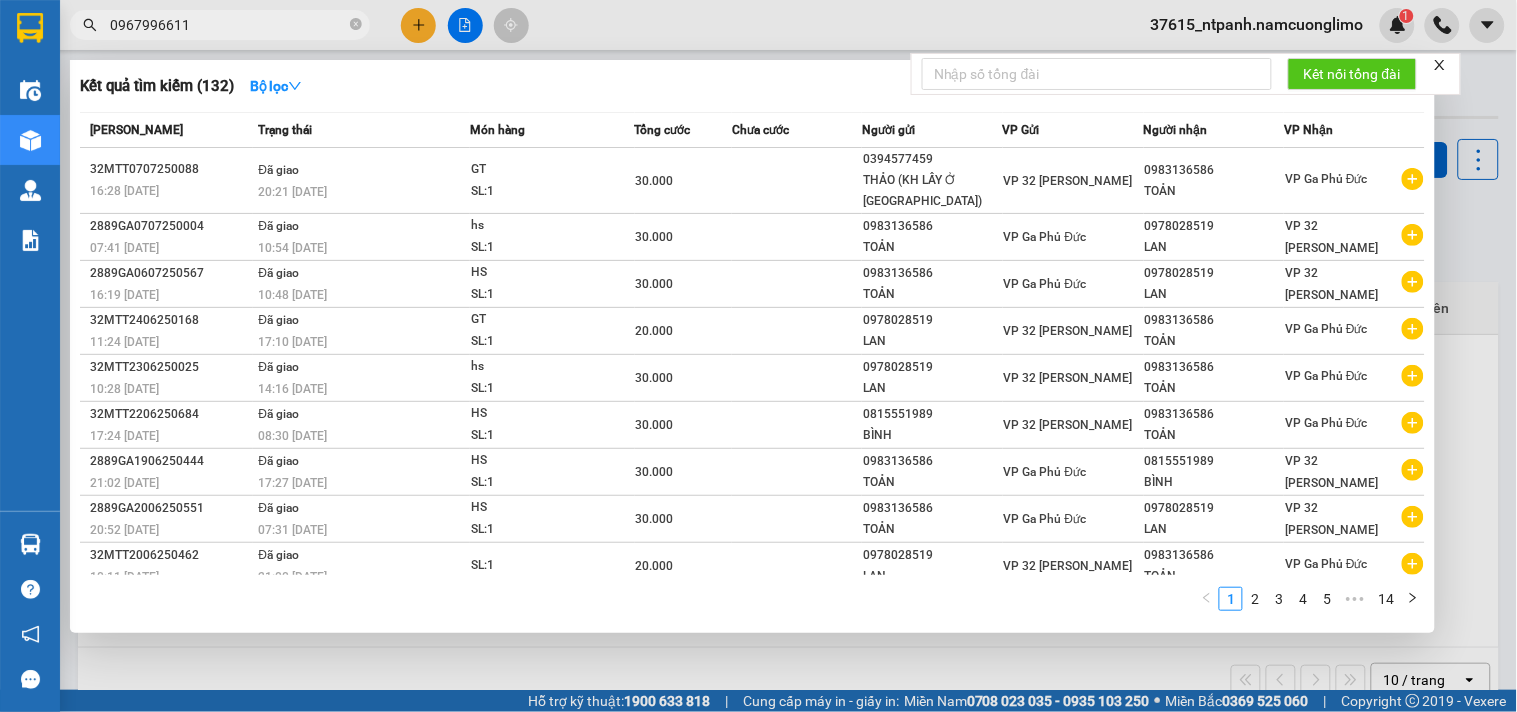 type on "0967996611" 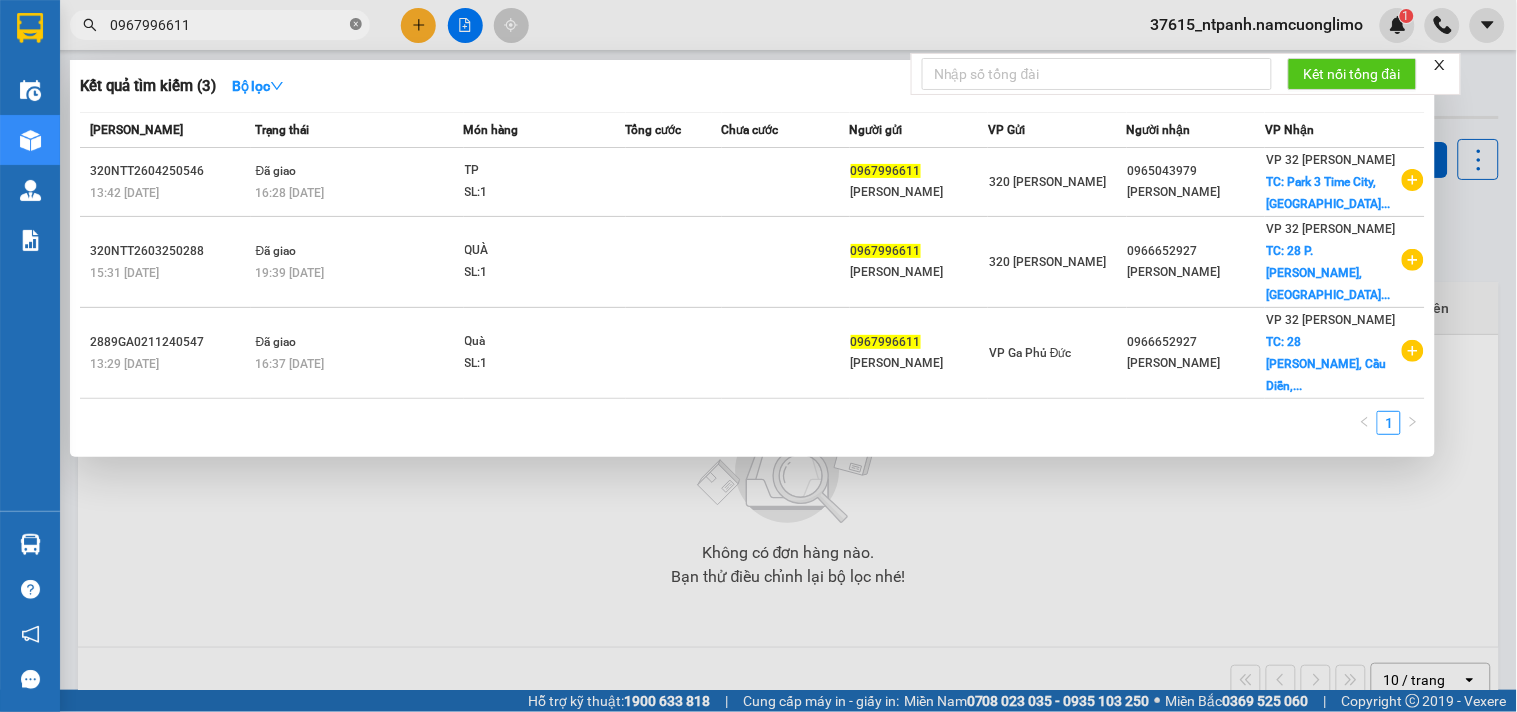 click 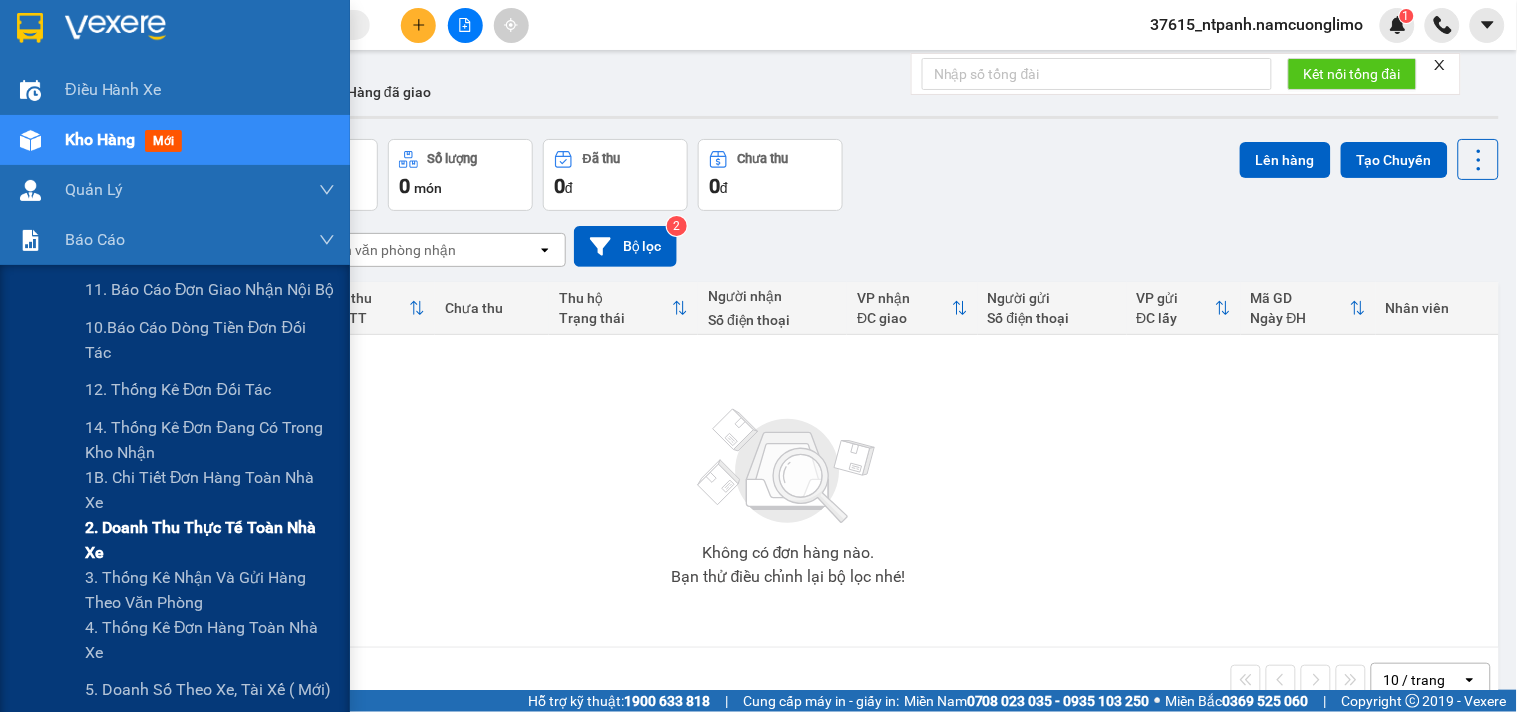 click on "2. Doanh thu thực tế toàn nhà xe" at bounding box center (210, 540) 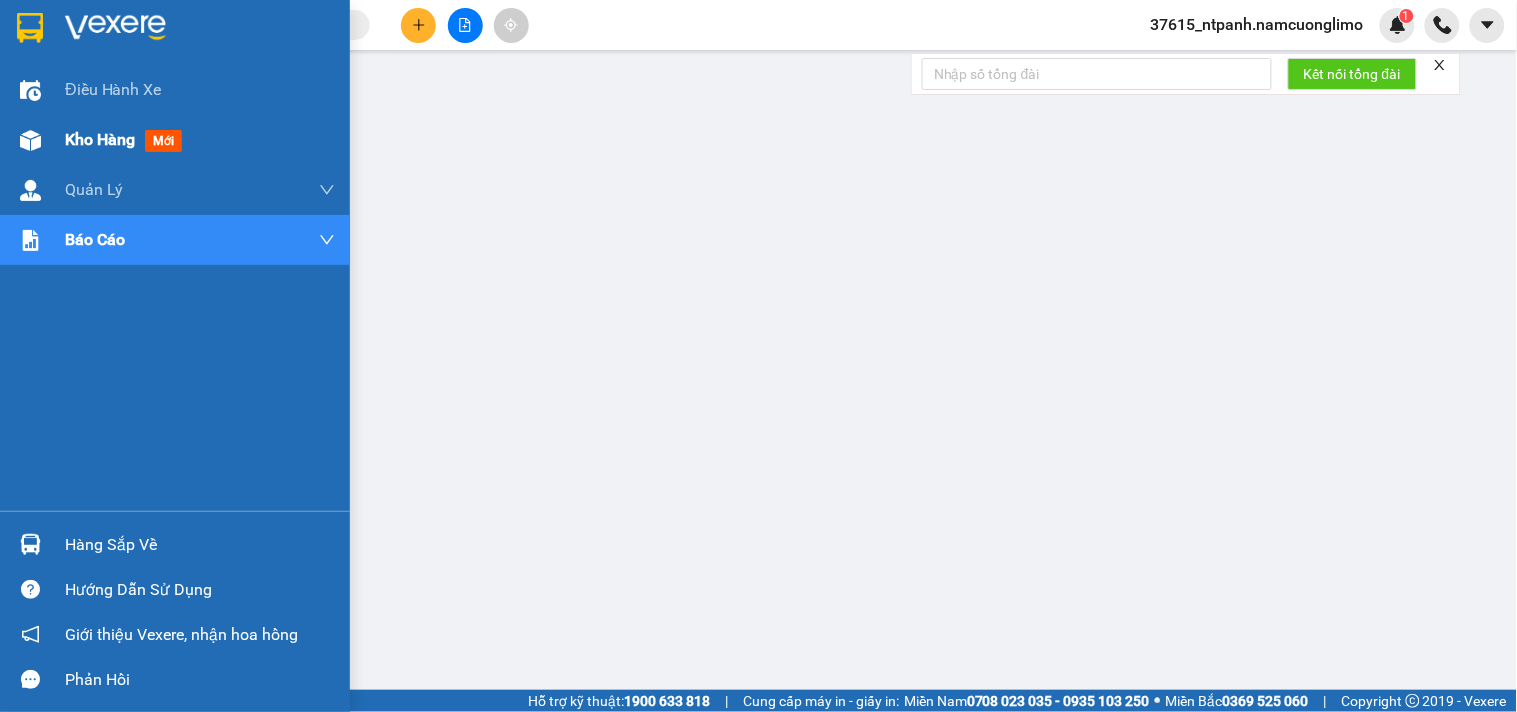 click on "Kho hàng" at bounding box center [100, 139] 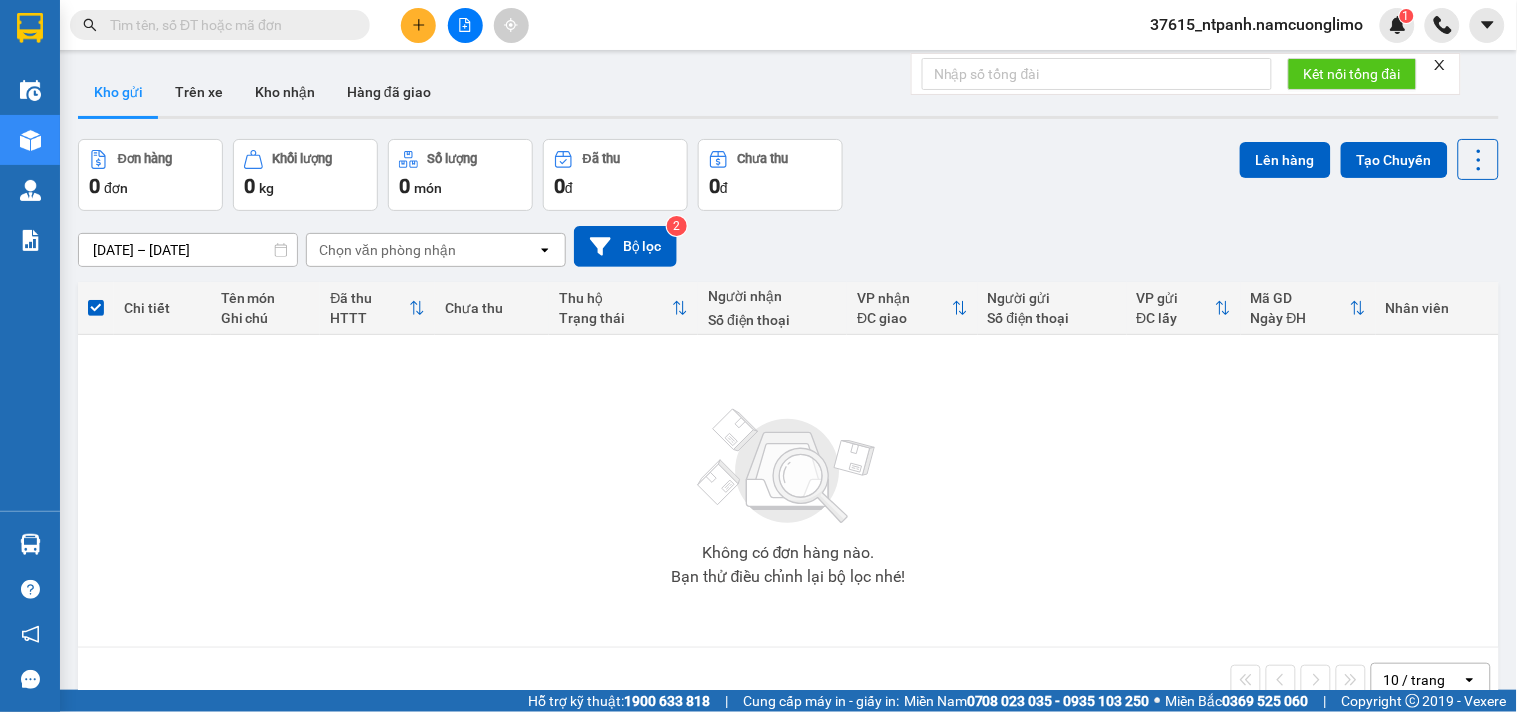 paste on "0976597520" 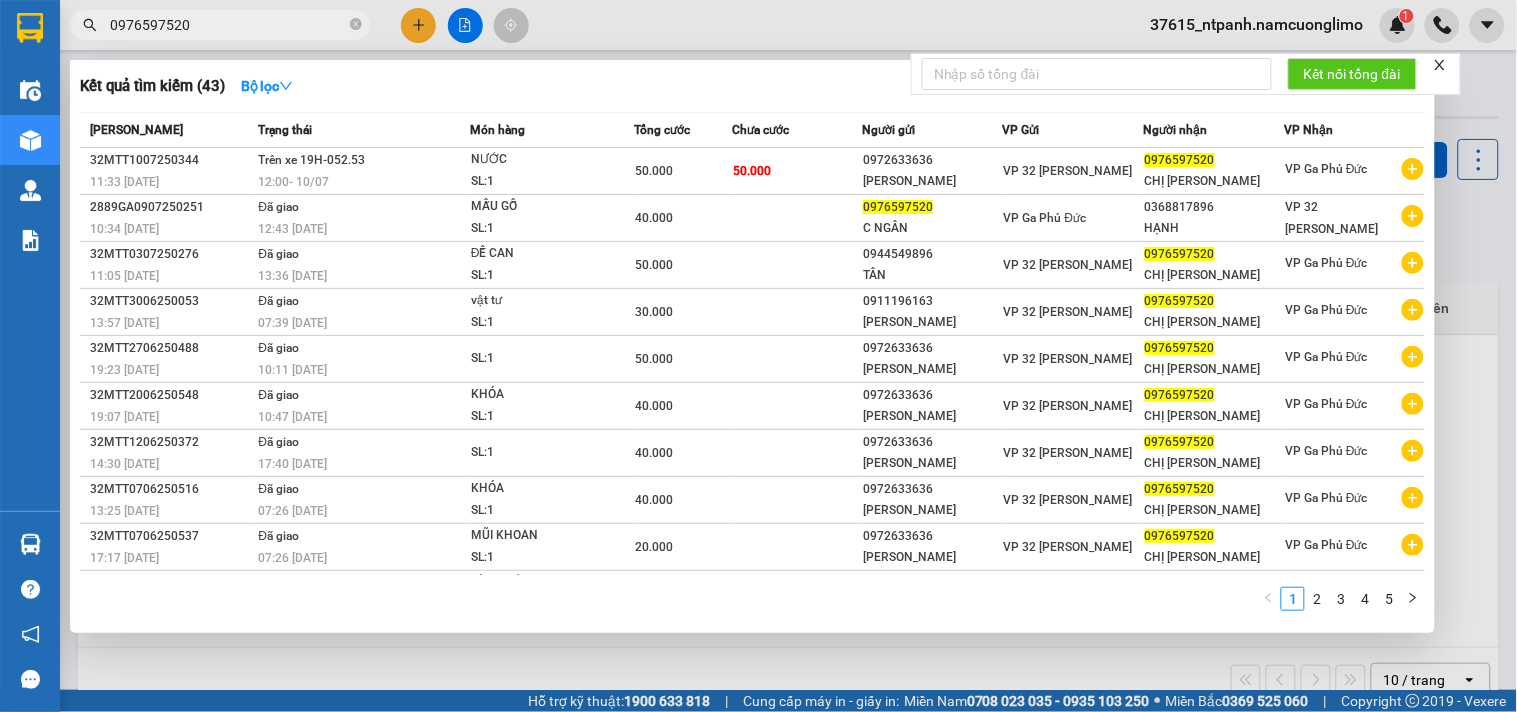 type on "0976597520" 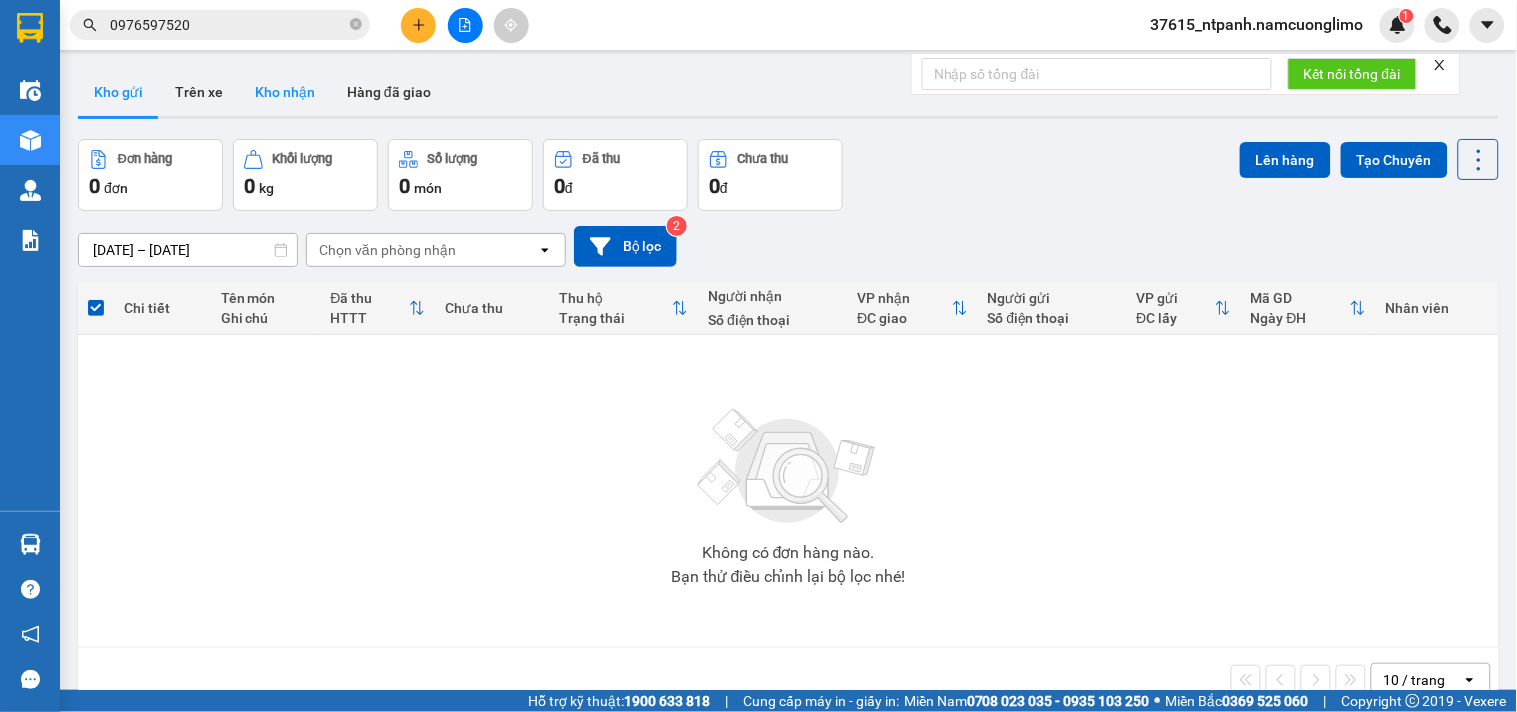 click on "Kho nhận" at bounding box center [285, 92] 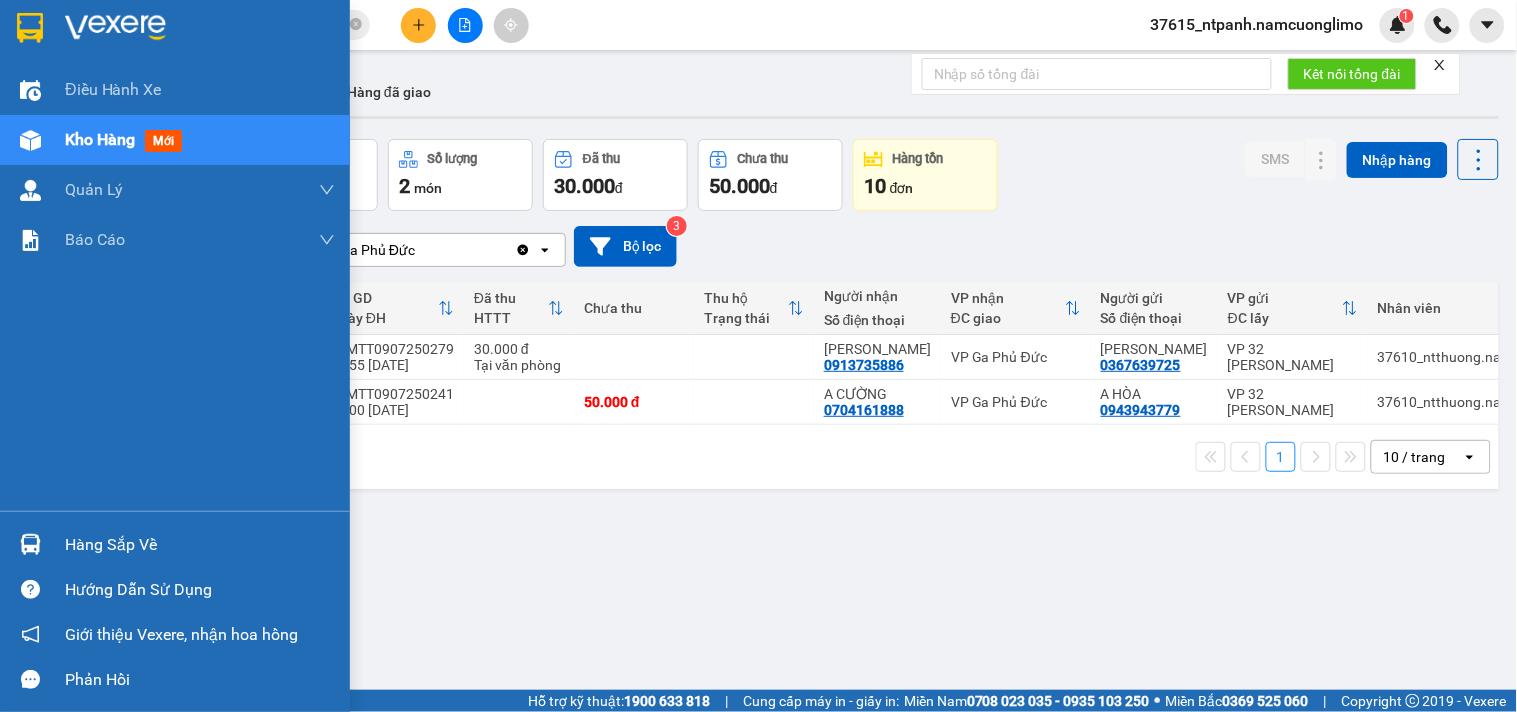 drag, startPoint x: 52, startPoint y: 541, endPoint x: 31, endPoint y: 563, distance: 30.413813 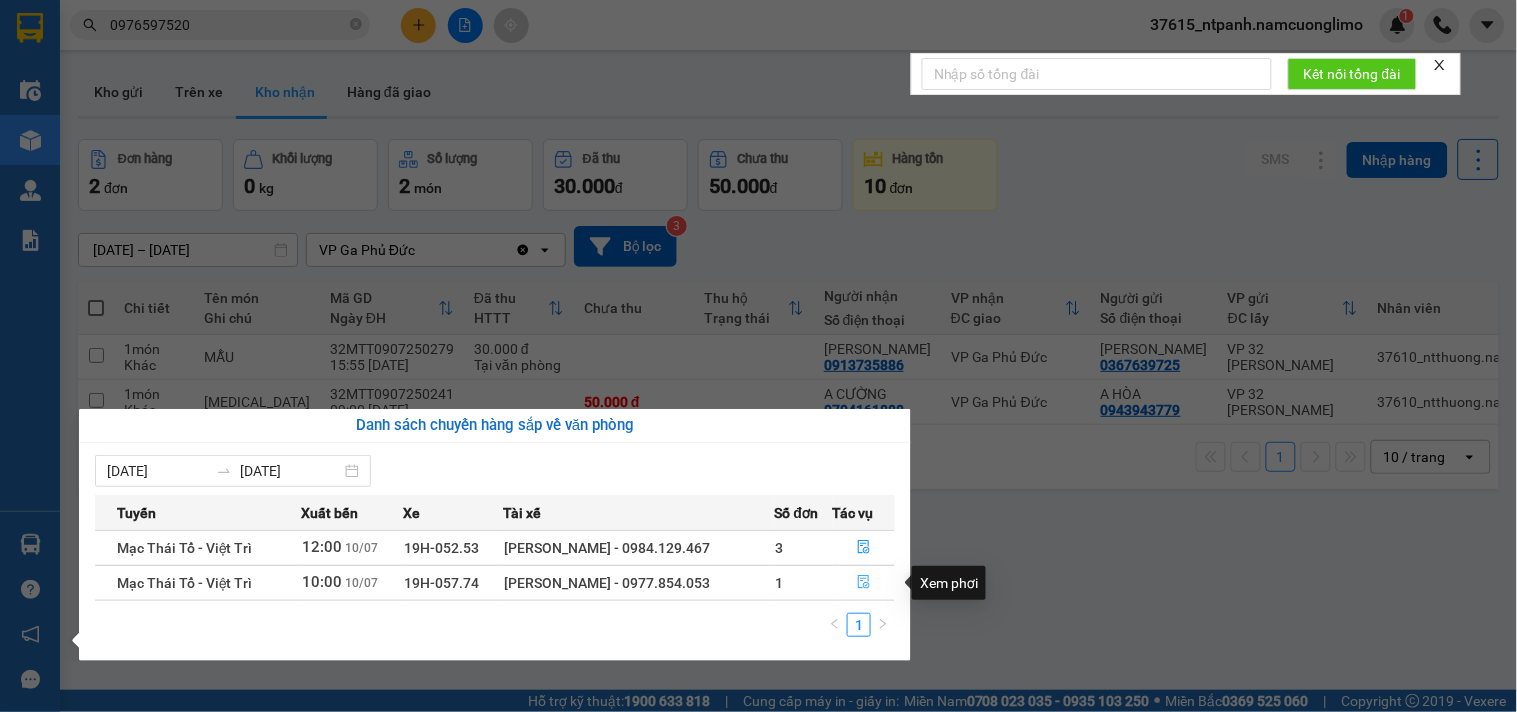 click at bounding box center [864, 583] 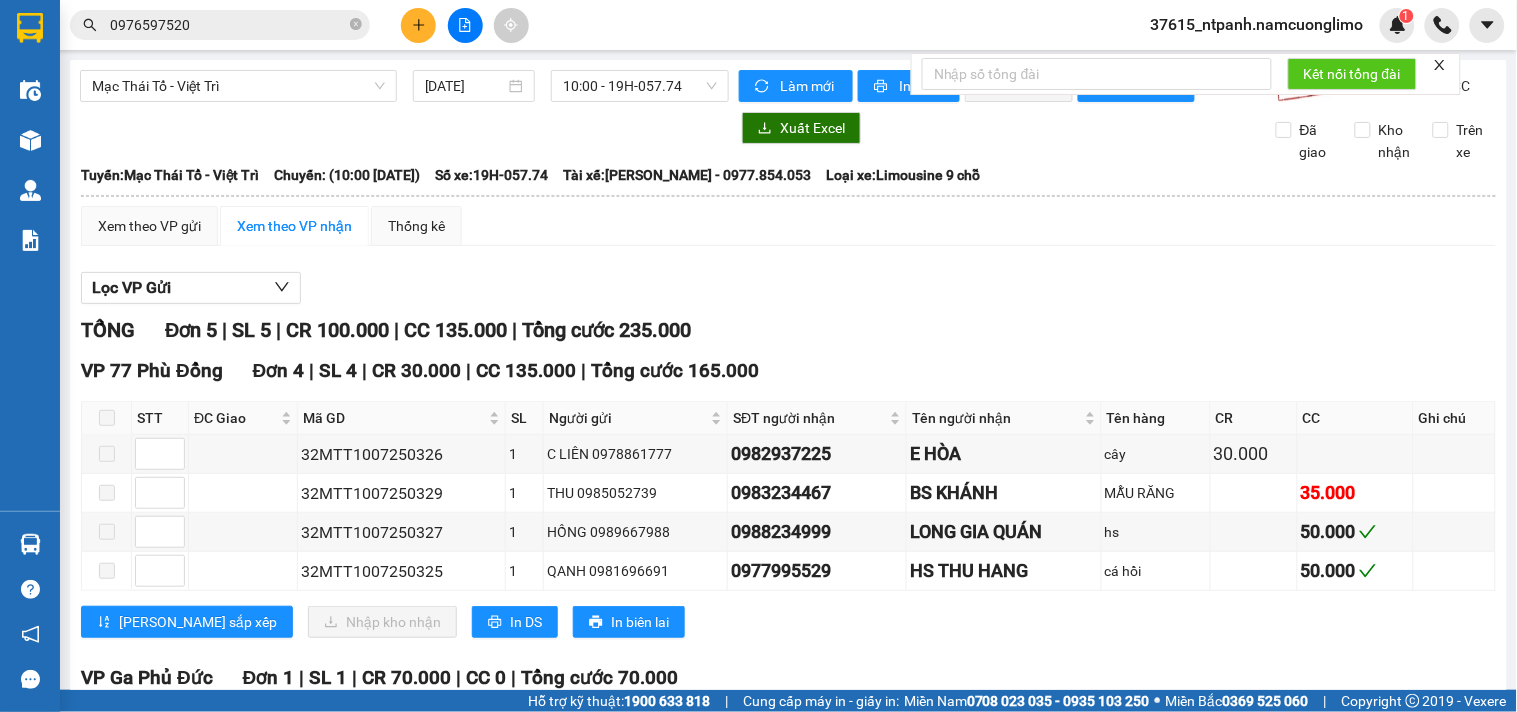 scroll, scrollTop: 213, scrollLeft: 0, axis: vertical 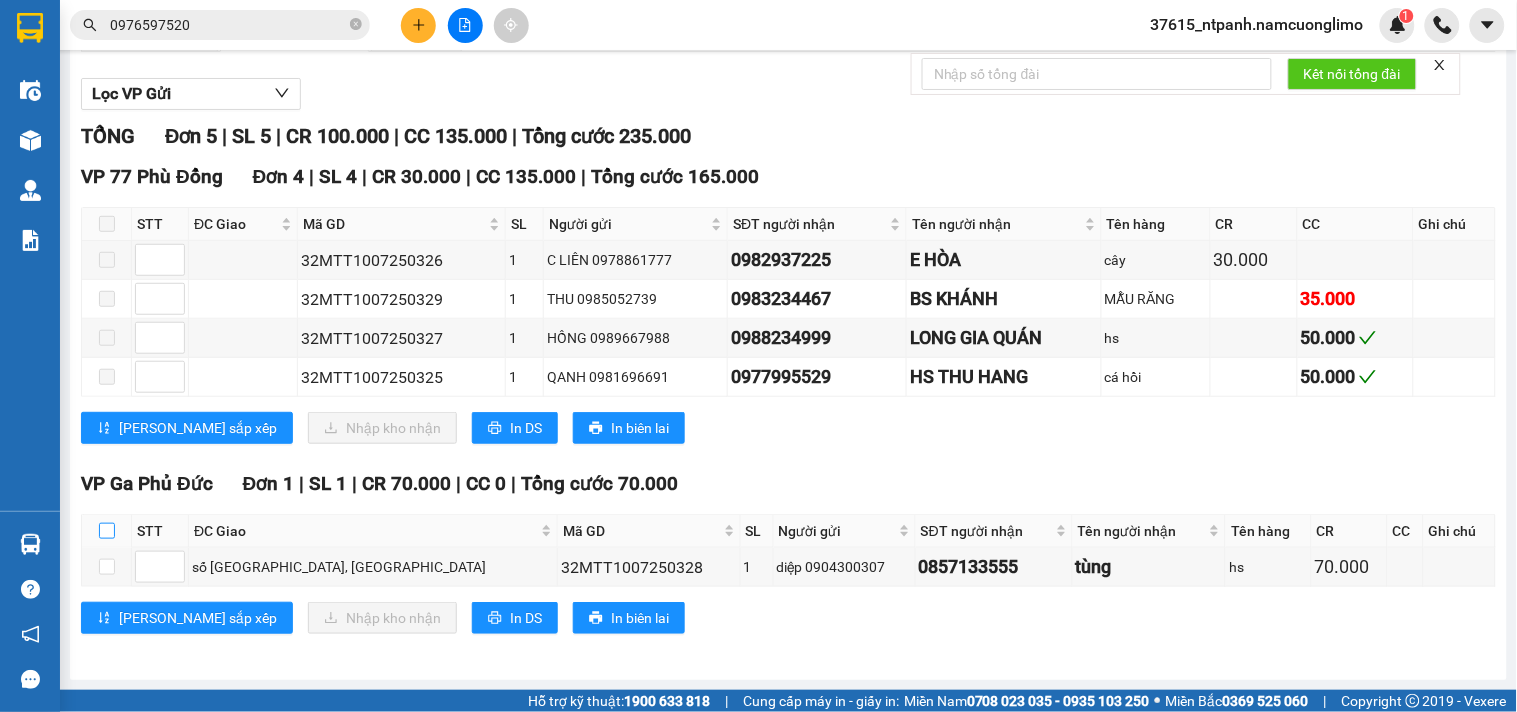click at bounding box center [107, 531] 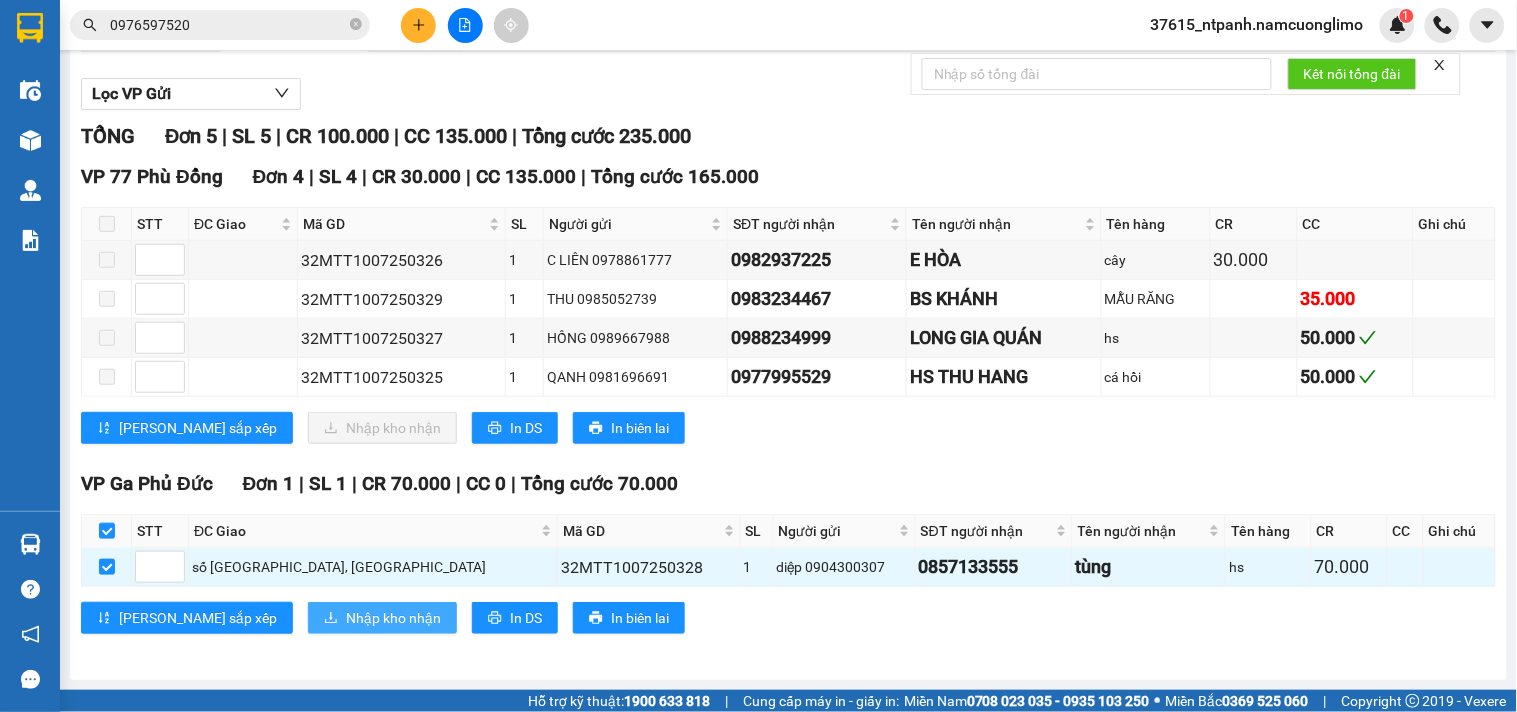 click on "Nhập kho nhận" at bounding box center [393, 618] 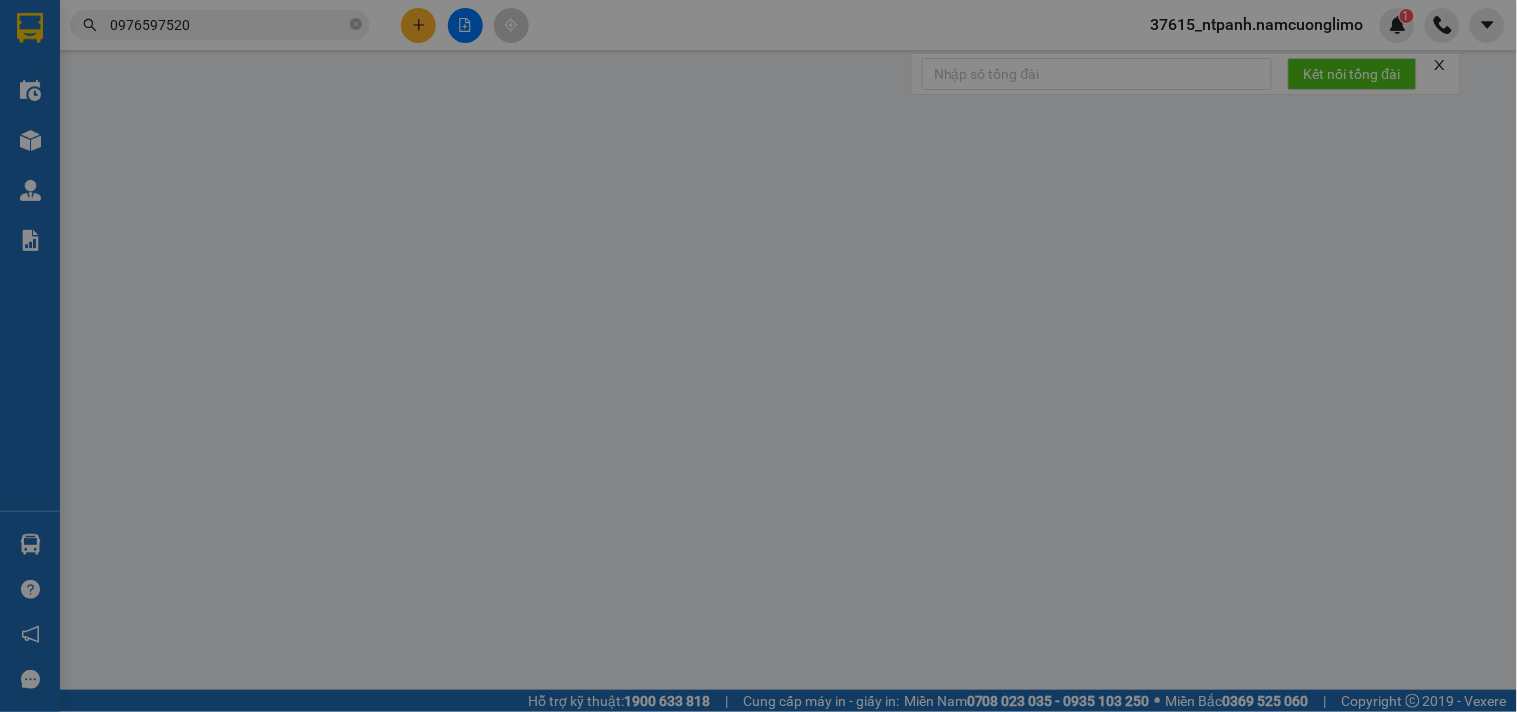 scroll, scrollTop: 0, scrollLeft: 0, axis: both 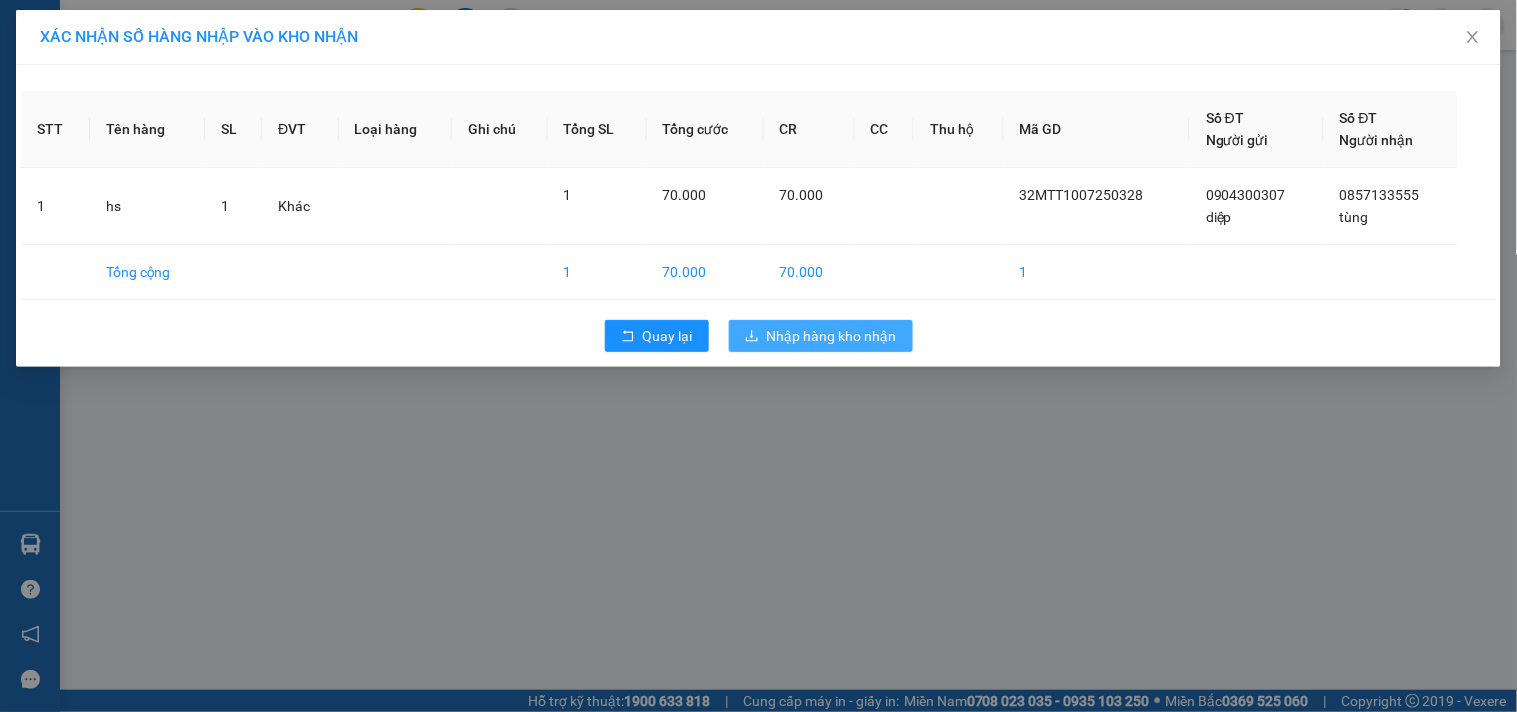 click on "Nhập hàng kho nhận" at bounding box center (832, 336) 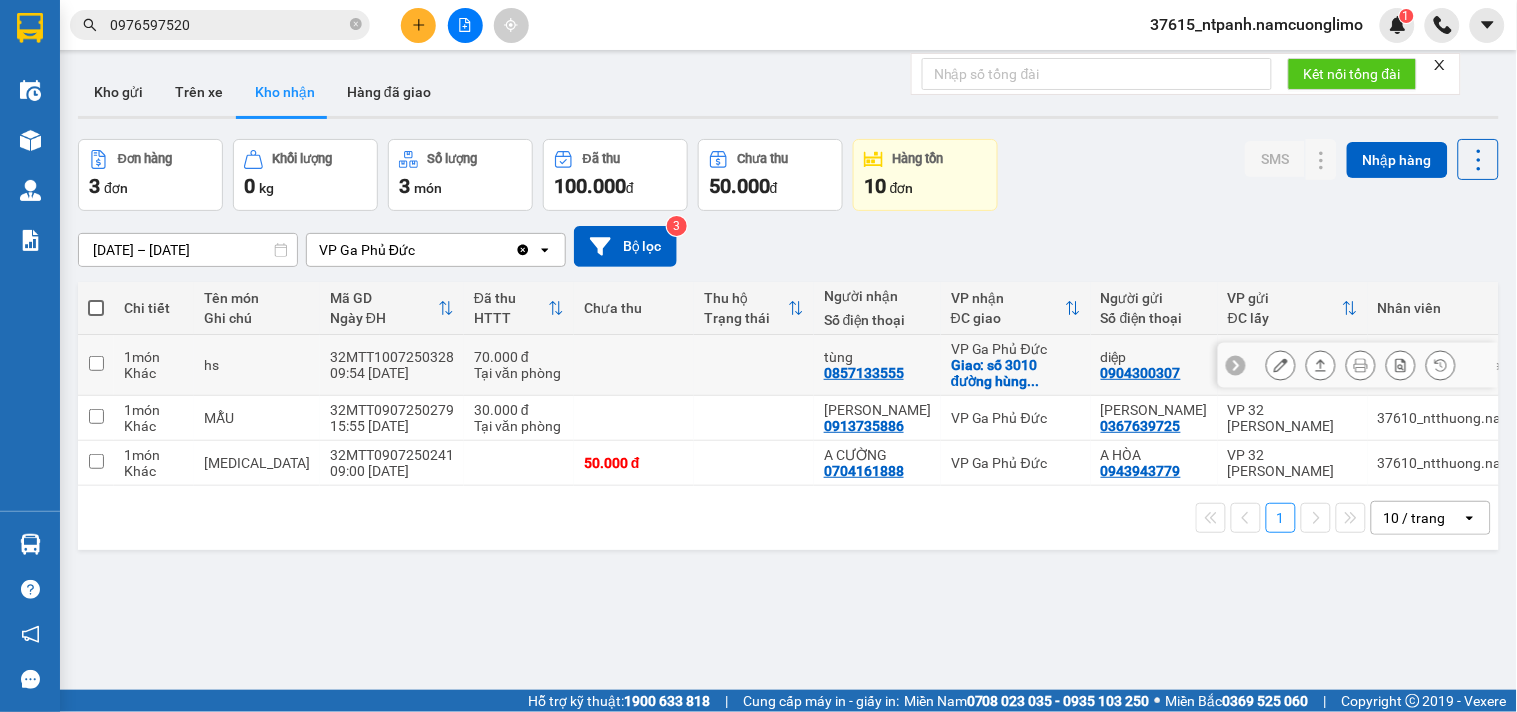drag, startPoint x: 846, startPoint y: 378, endPoint x: 722, endPoint y: 376, distance: 124.01613 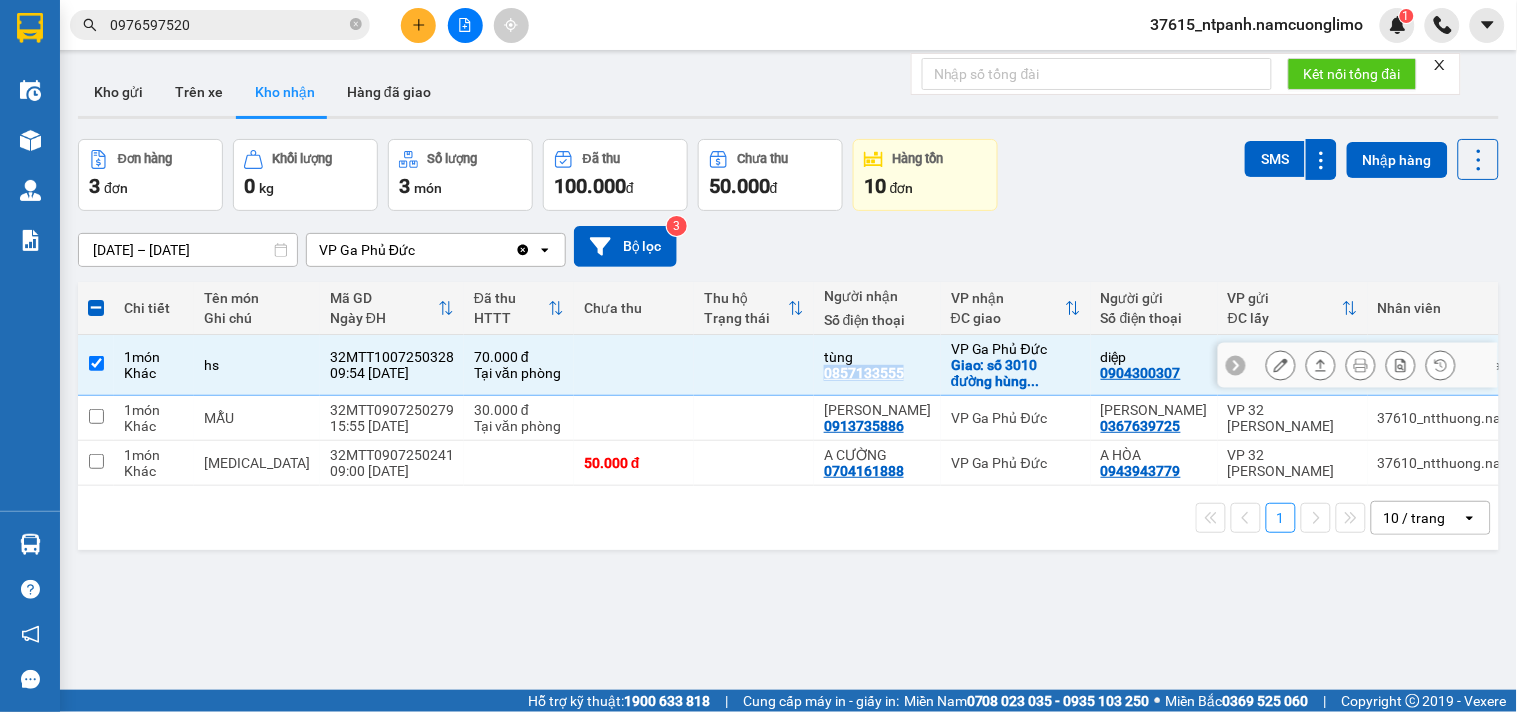 drag, startPoint x: 870, startPoint y: 376, endPoint x: 784, endPoint y: 372, distance: 86.09297 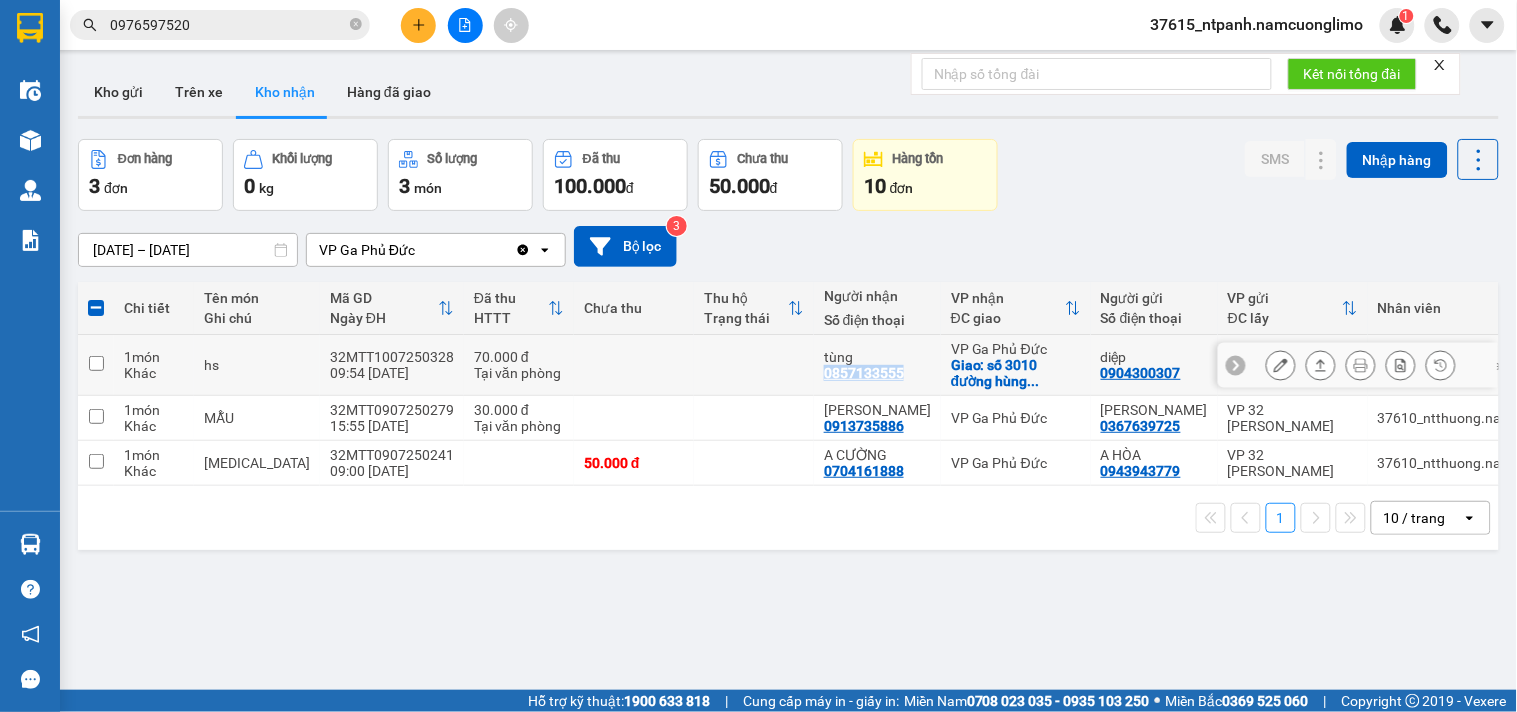 copy on "0857133555" 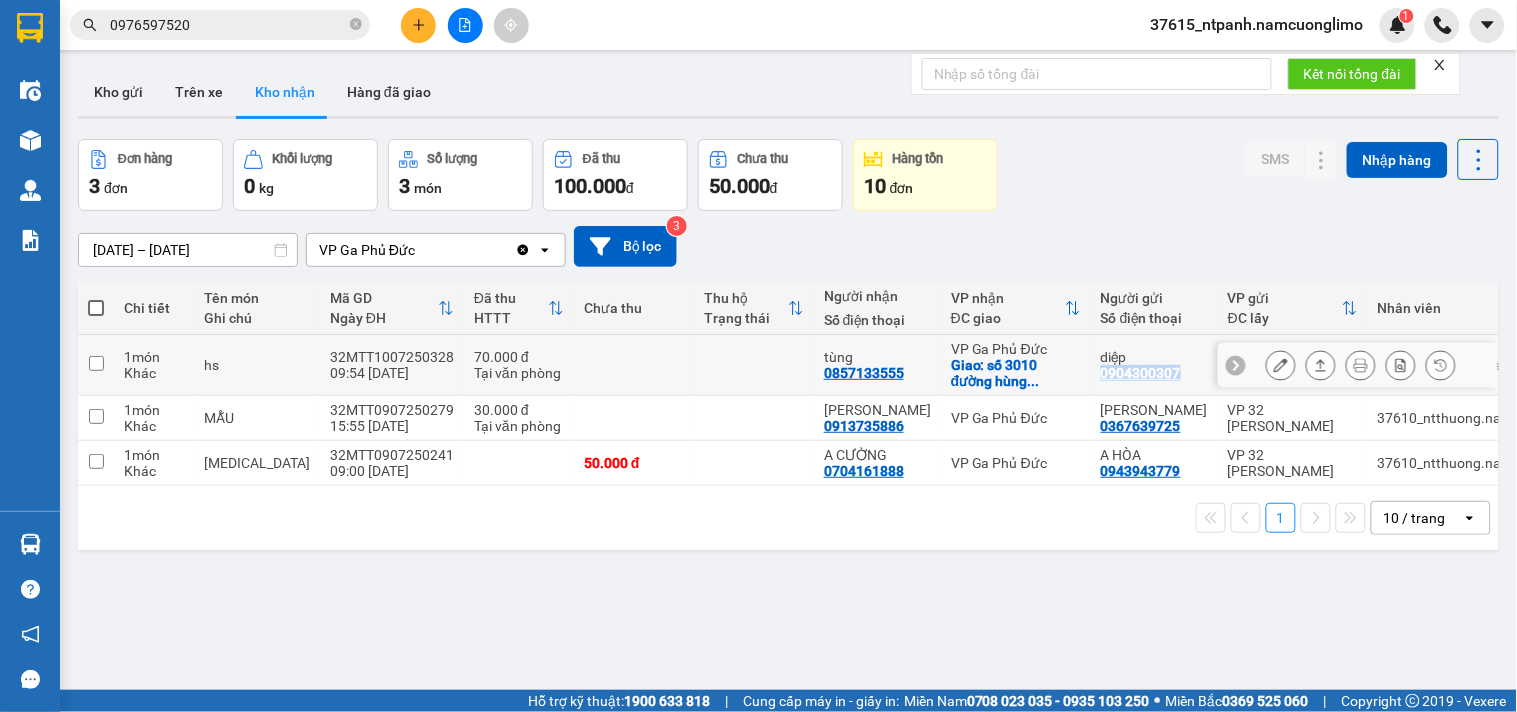 drag, startPoint x: 1127, startPoint y: 370, endPoint x: 1035, endPoint y: 382, distance: 92.779305 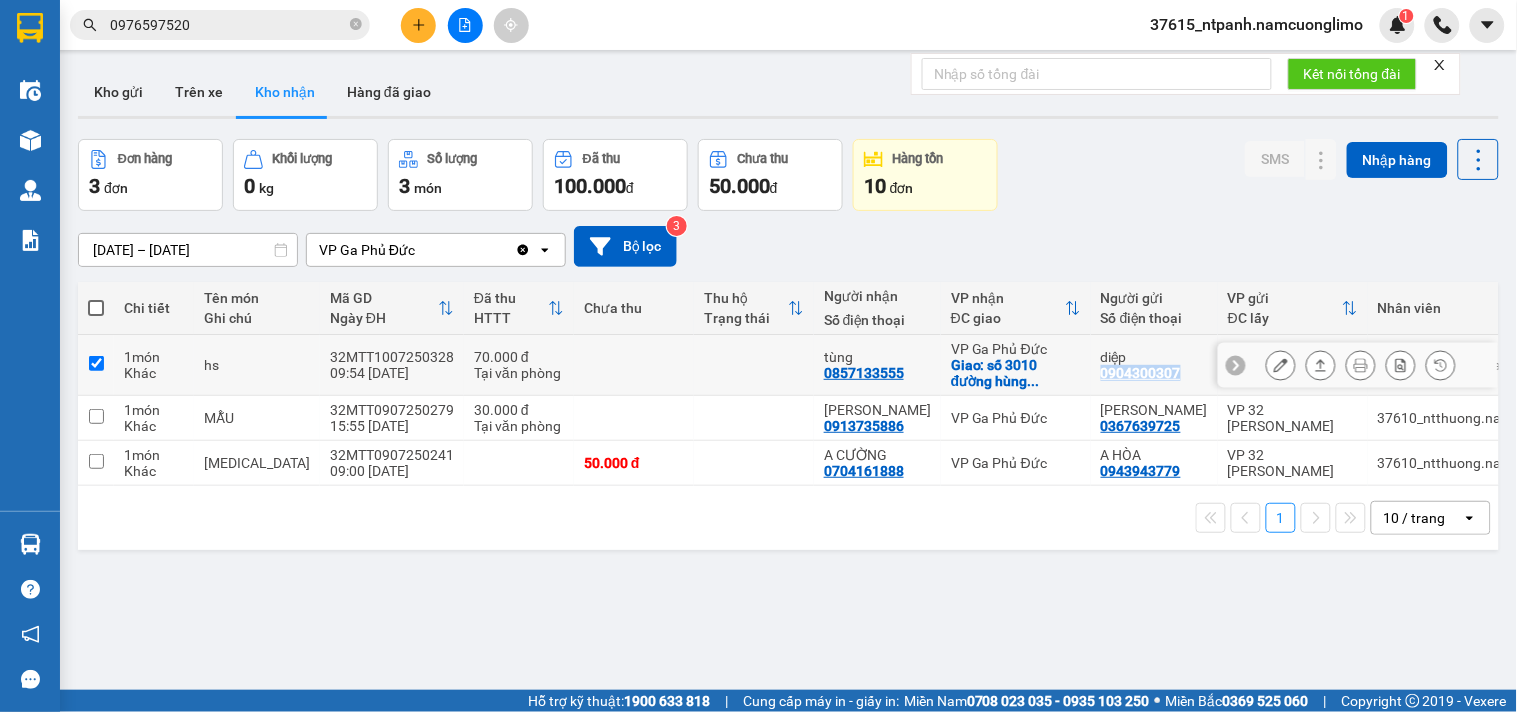 checkbox on "true" 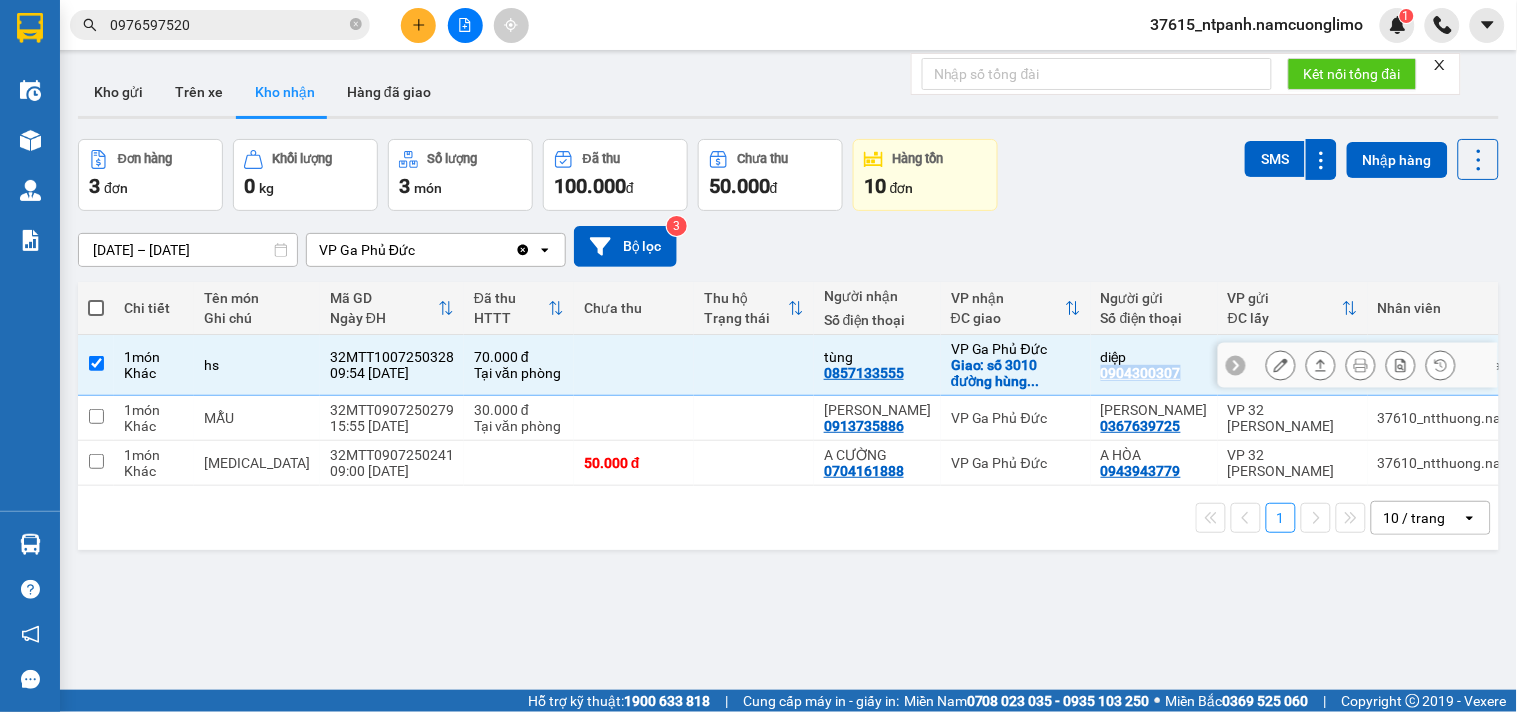 copy on "0904300307" 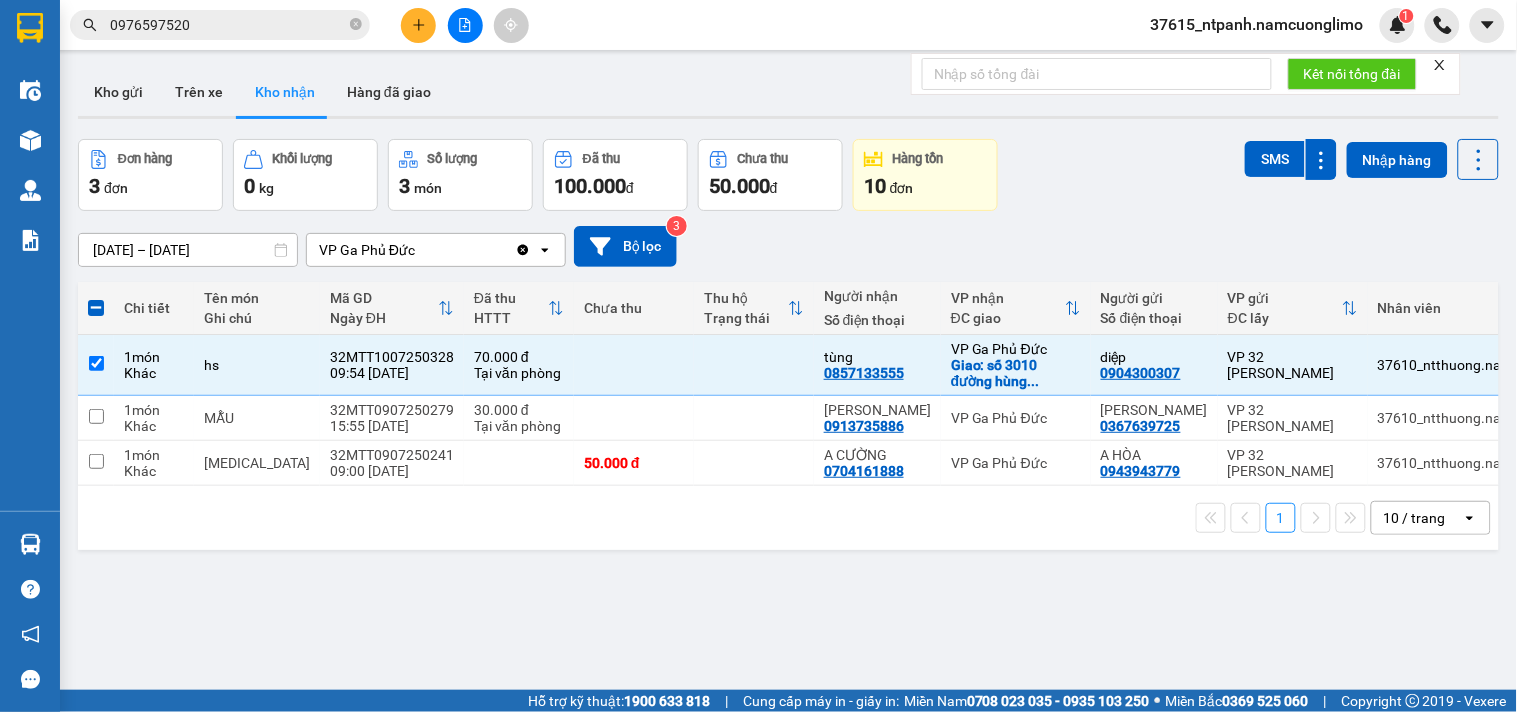 click on "0976597520" at bounding box center (228, 25) 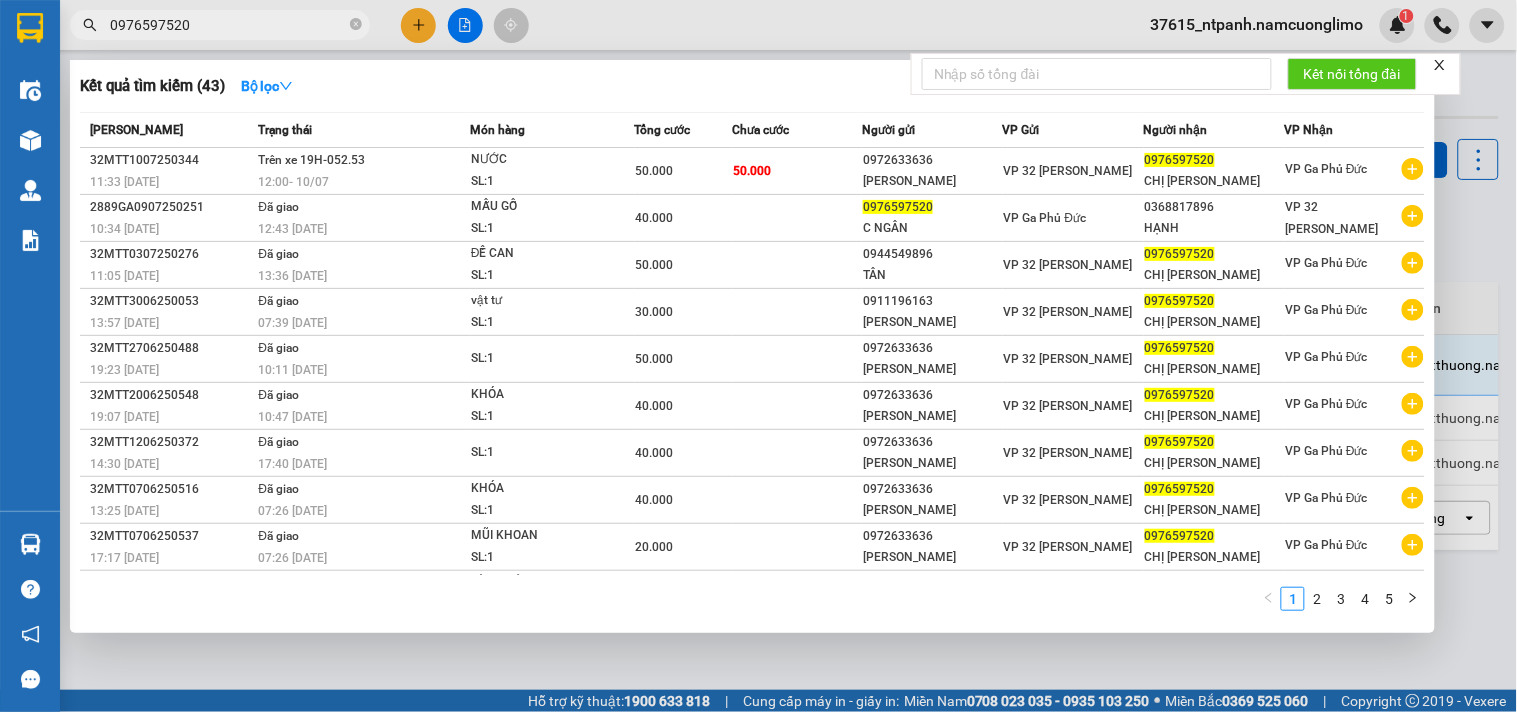 click on "0976597520" at bounding box center (228, 25) 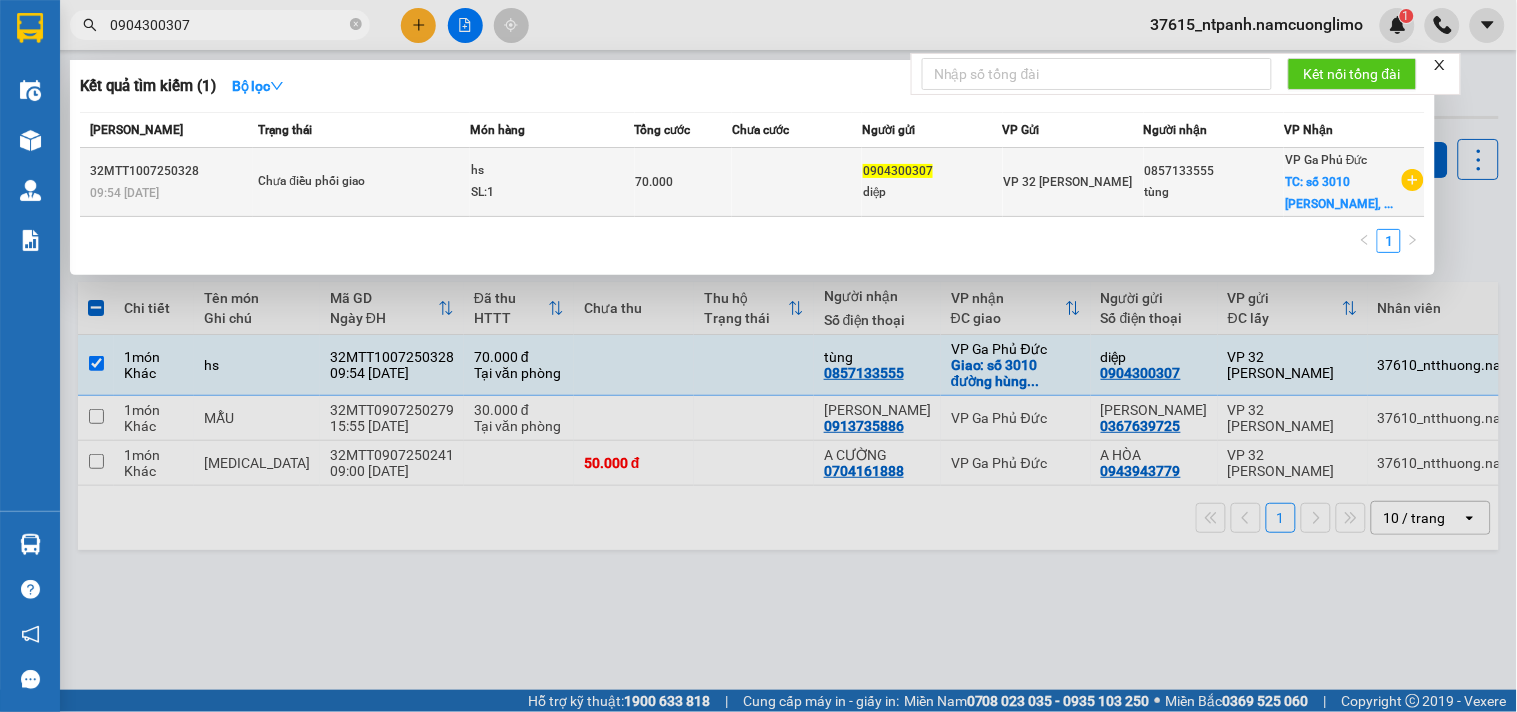 type on "0904300307" 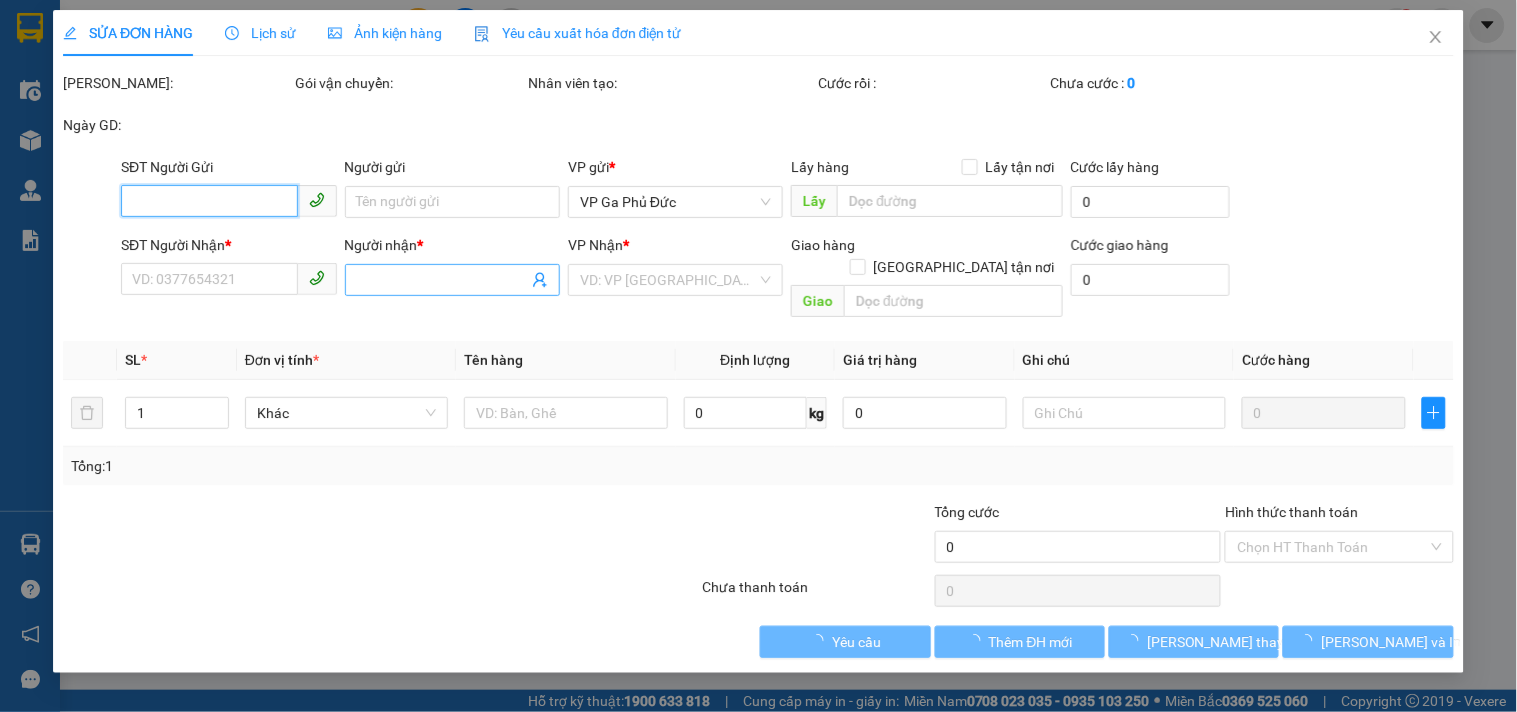 type on "0904300307" 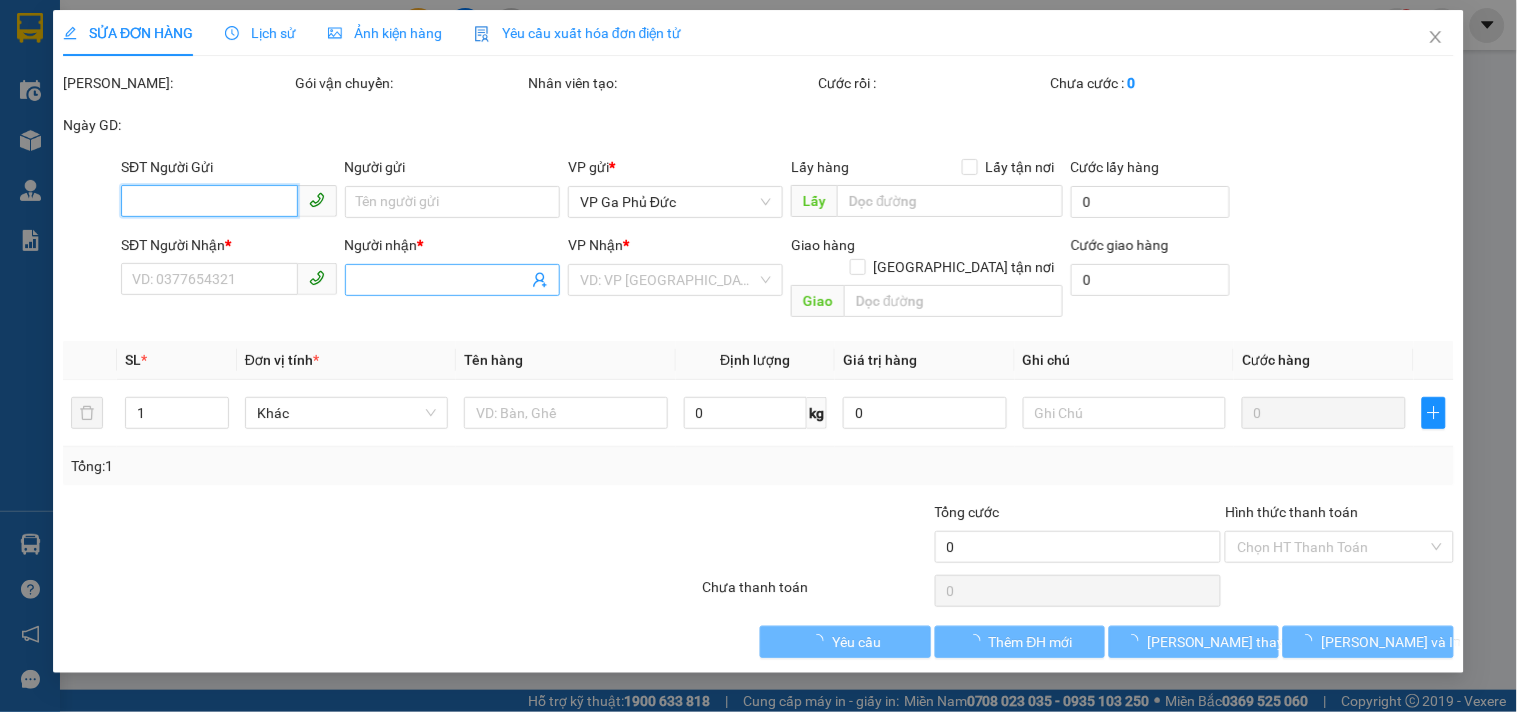 type on "diệp" 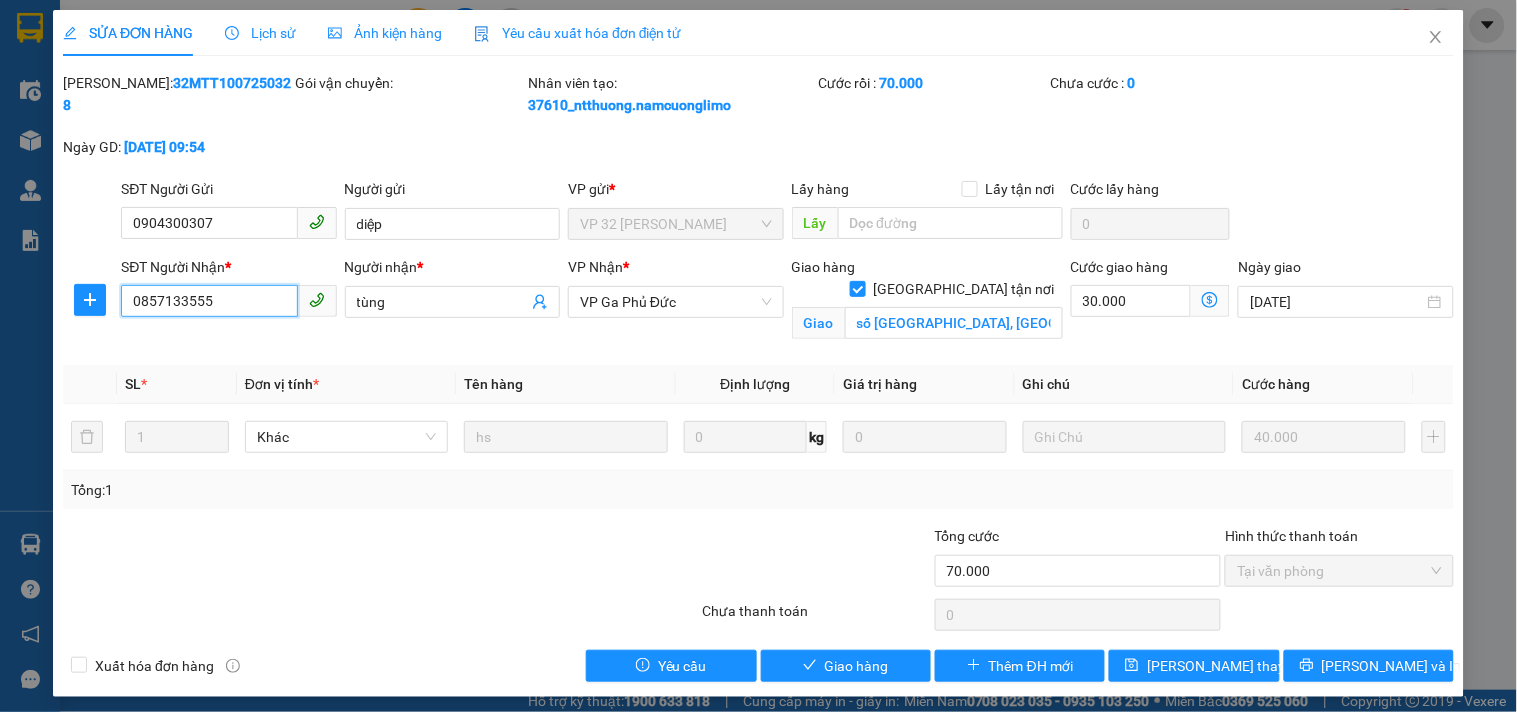 drag, startPoint x: 248, startPoint y: 308, endPoint x: 100, endPoint y: 317, distance: 148.27339 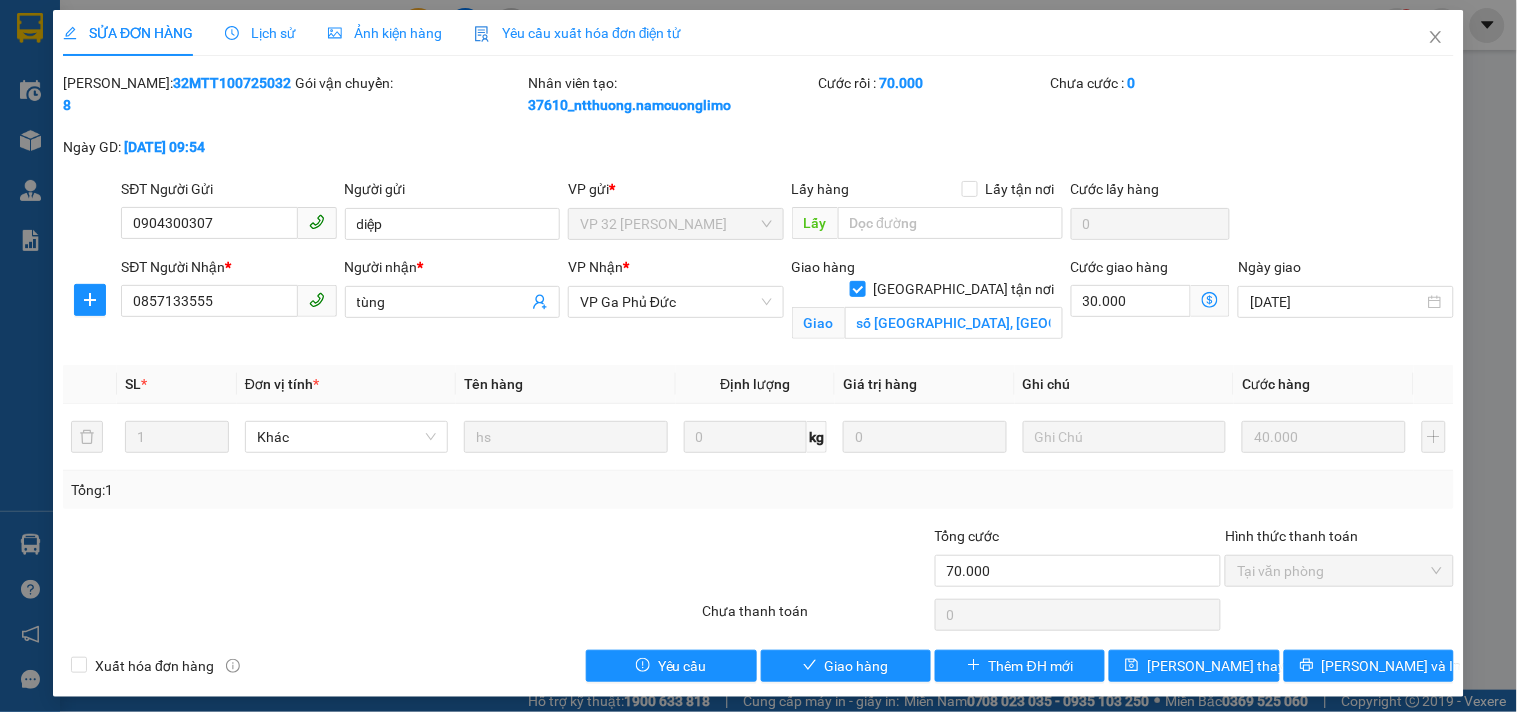 click on "SĐT Người Nhận  * 0857133555" at bounding box center [228, 303] 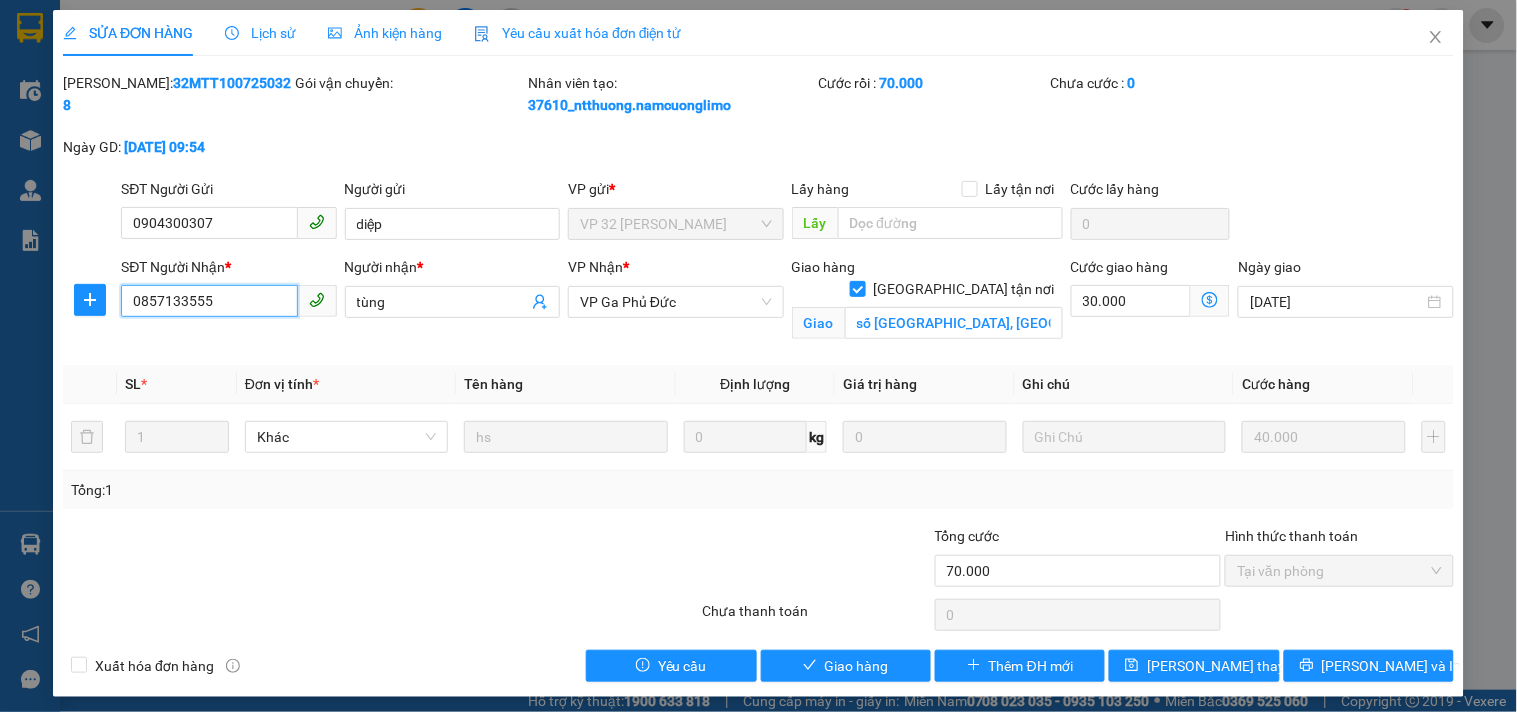 click on "0857133555" at bounding box center [209, 301] 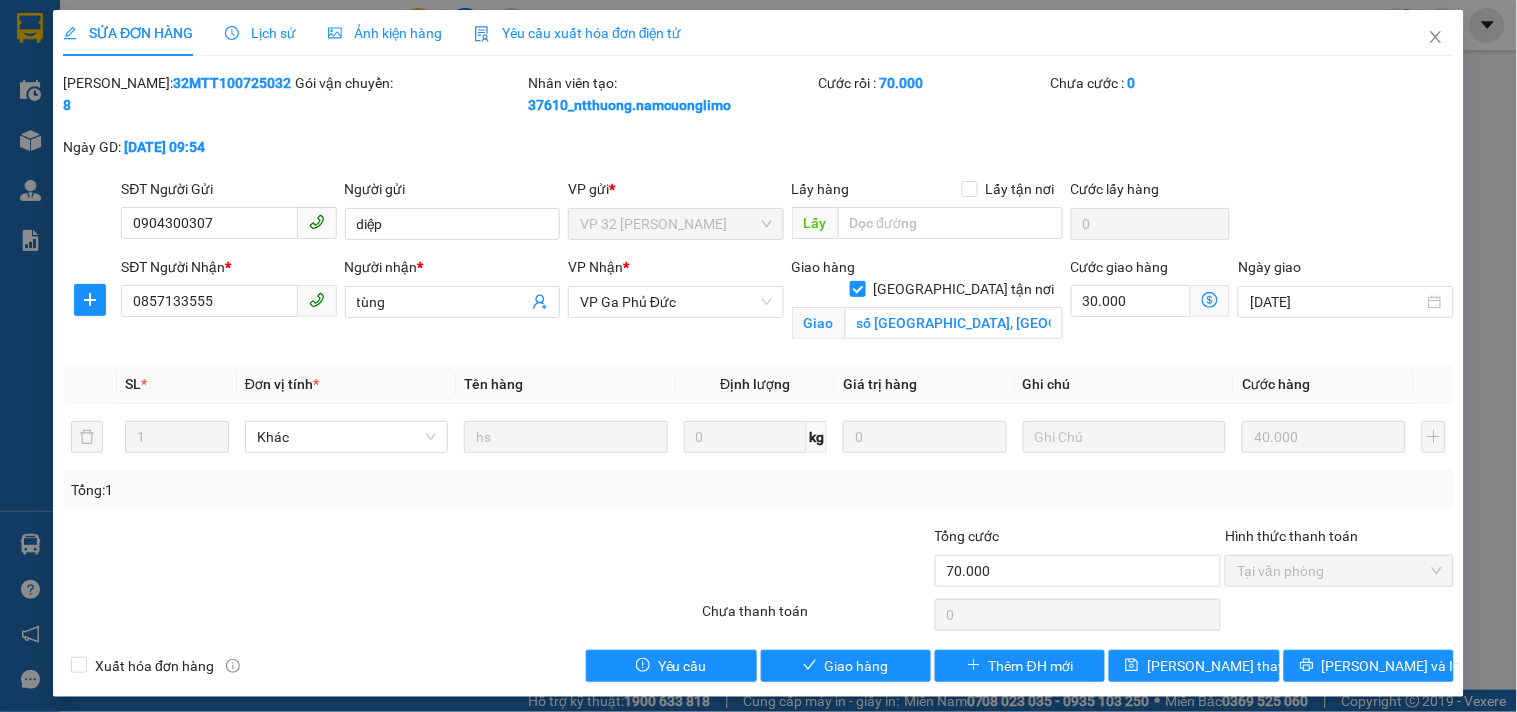 click on "Total Paid Fee 70.000 Total UnPaid Fee 0 Cash Collection Total Fee Mã ĐH:  32MTT1007250328 Gói vận chuyển:   Nhân viên tạo:   37610_ntthuong.namcuonglimo Cước rồi :   70.000 Chưa cước :   0 Ngày GD:   [DATE] 09:54 SĐT Người Gửi 0904300307 Người gửi diệp VP gửi  * VP 32 Mạc Thái Tổ Lấy hàng Lấy tận nơi Lấy Cước lấy hàng 0 SĐT Người Nhận  * 0857133555 0857133555 Người nhận  * tùng VP Nhận  * VP Ga Phủ Đức Giao hàng Giao tận nơi Giao số [GEOGRAPHIC_DATA], [GEOGRAPHIC_DATA] giao hàng 30.000 Ngày giao [DATE] SL  * Đơn vị tính  * Tên hàng  Định lượng Giá trị hàng Ghi chú Cước hàng                   1 Khác hs 0 kg 0 40.000 Tổng:  1 Tổng cước 70.000 Hình thức thanh toán Tại văn phòng Số tiền thu trước 70.000 Chọn HT Thanh Toán Chưa thanh toán 0 Chọn HT Thanh Toán Xuất hóa đơn hàng Yêu cầu Giao hàng Thêm ĐH mới Lưu thay đổi" at bounding box center (758, 377) 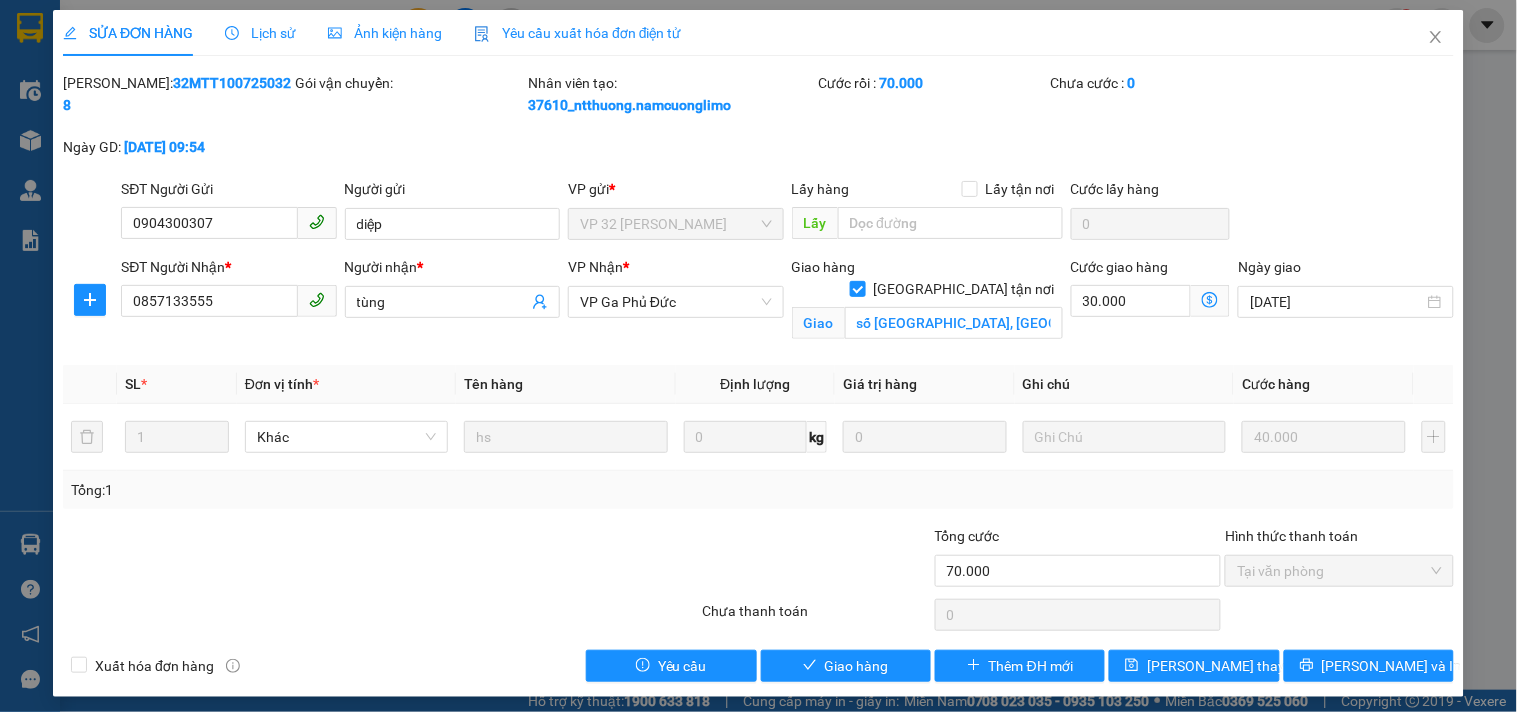click on "SĐT Người Nhận  * 0857133555" at bounding box center [228, 303] 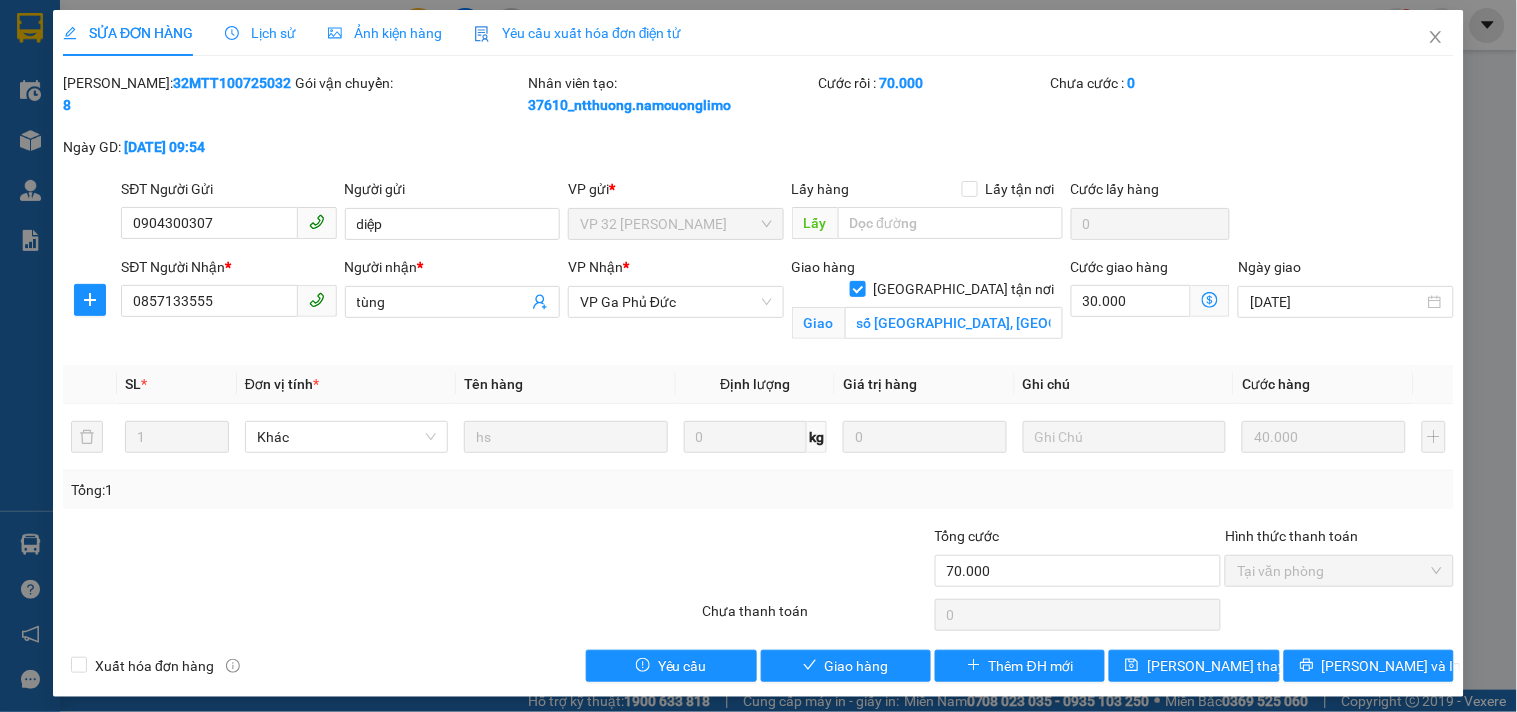 click on "SĐT Người Nhận  * 0857133555" at bounding box center [228, 303] 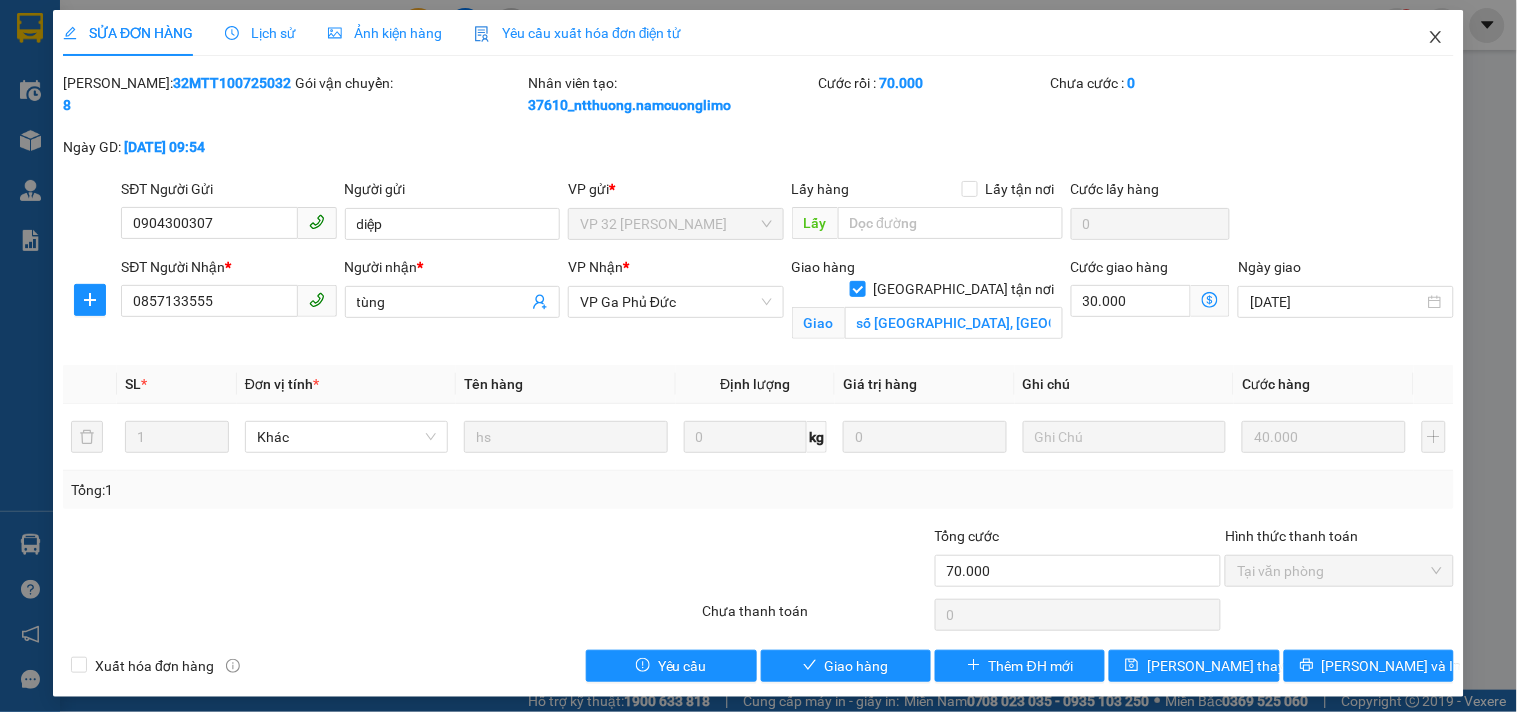 click 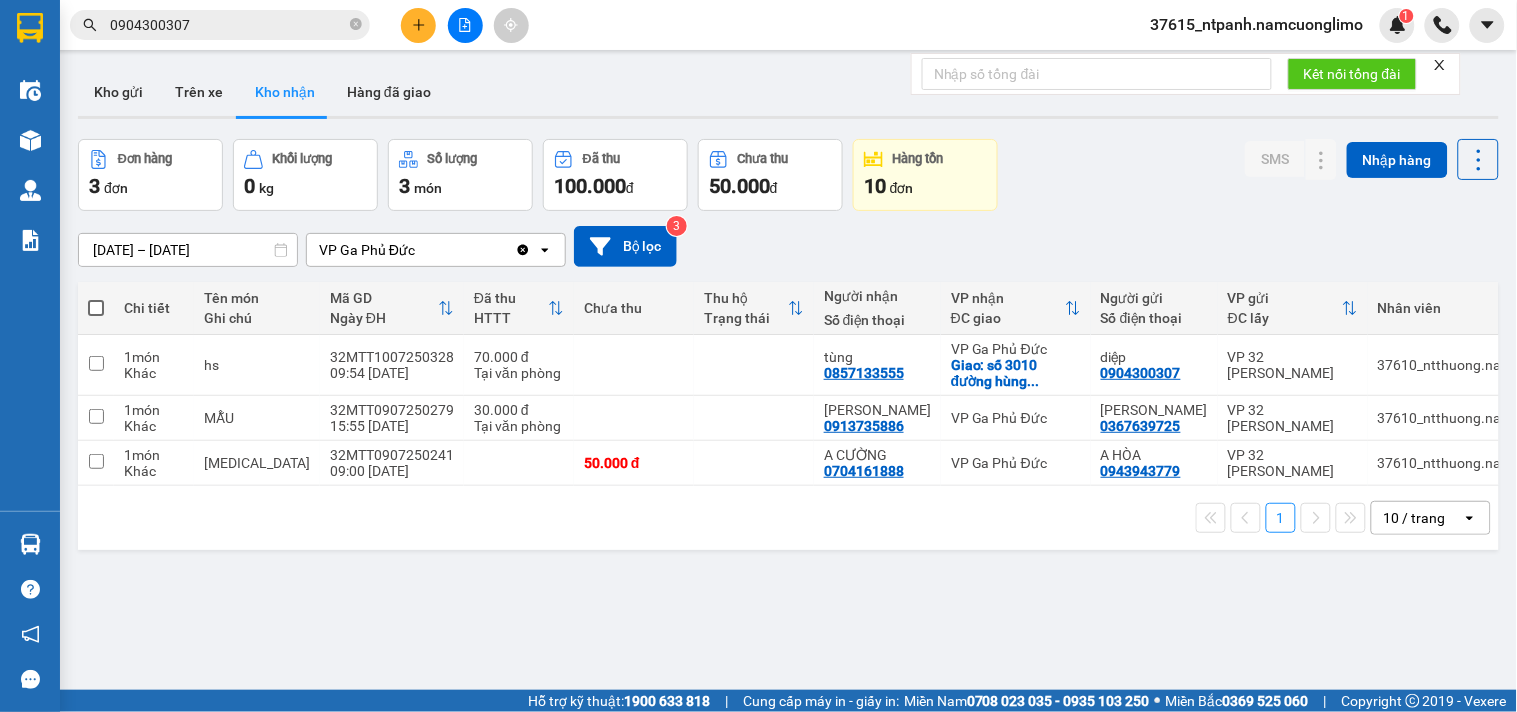 drag, startPoint x: 805, startPoint y: 376, endPoint x: 731, endPoint y: 585, distance: 221.71378 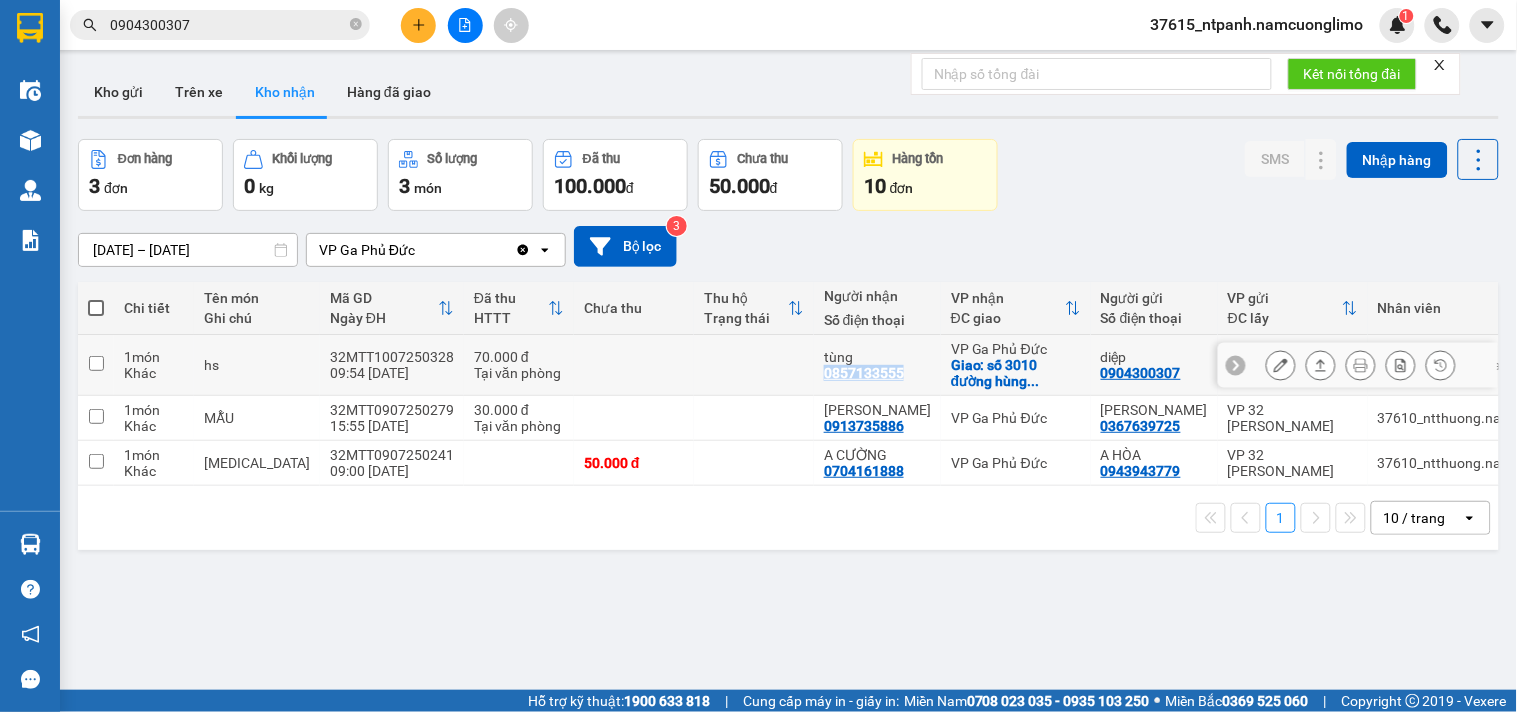 drag, startPoint x: 863, startPoint y: 372, endPoint x: 778, endPoint y: 373, distance: 85.00588 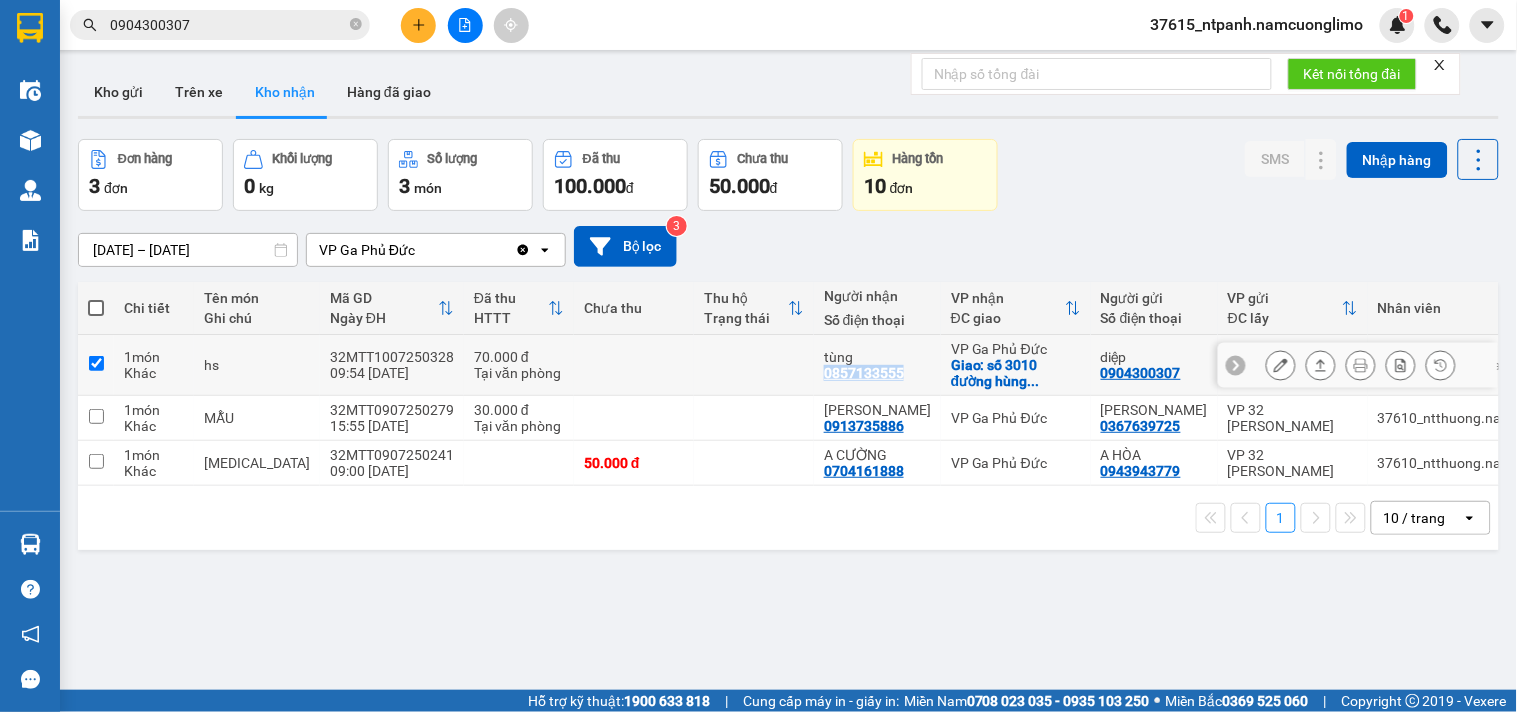 checkbox on "true" 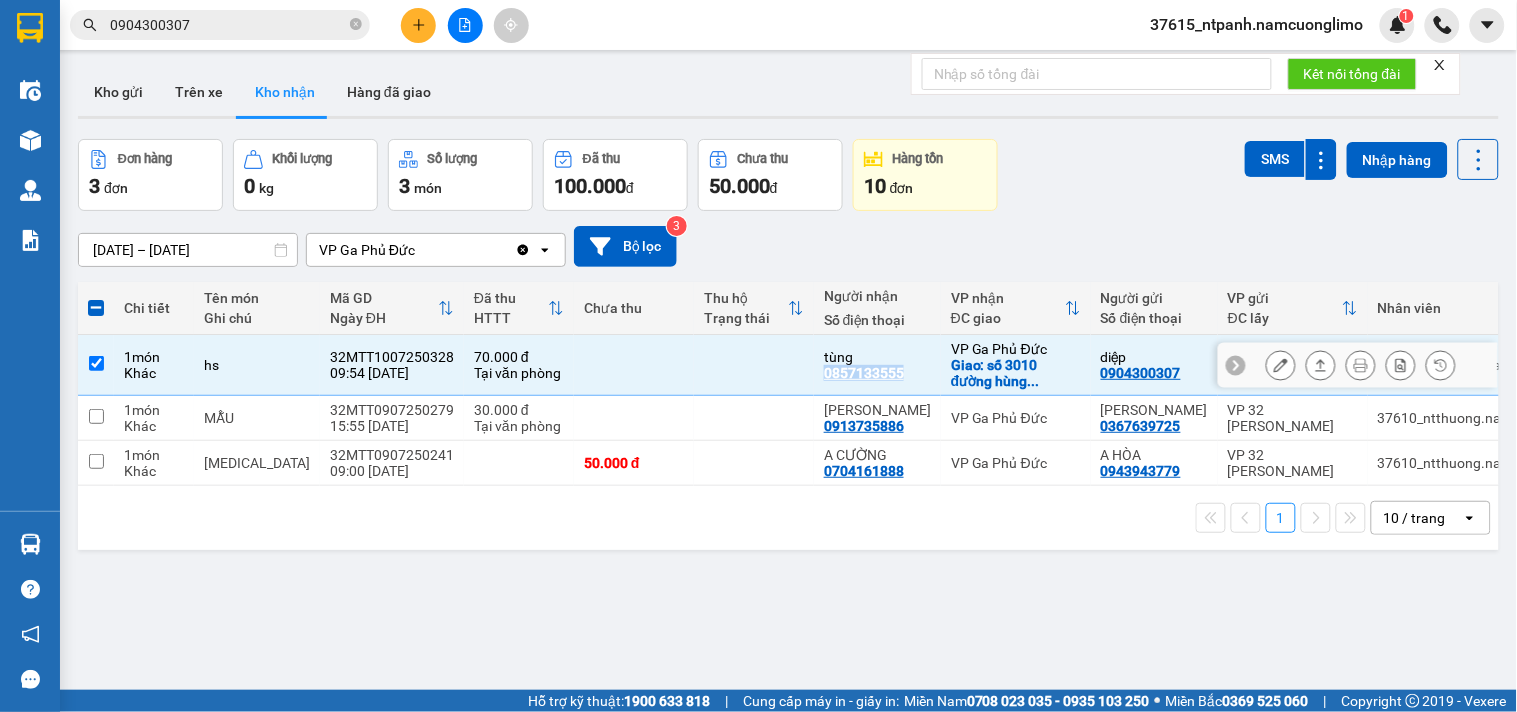 copy on "0857133555" 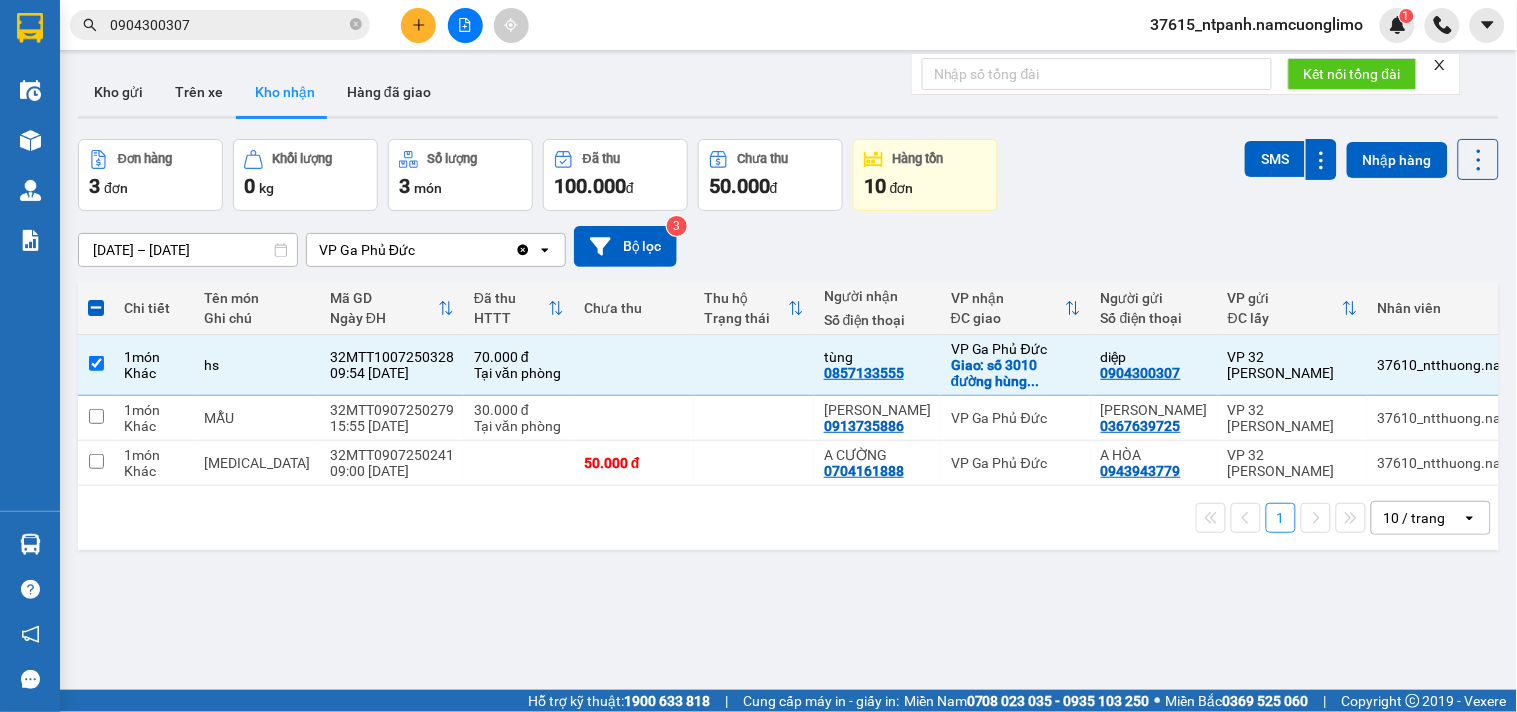 click on "1 10 / trang open" at bounding box center (788, 518) 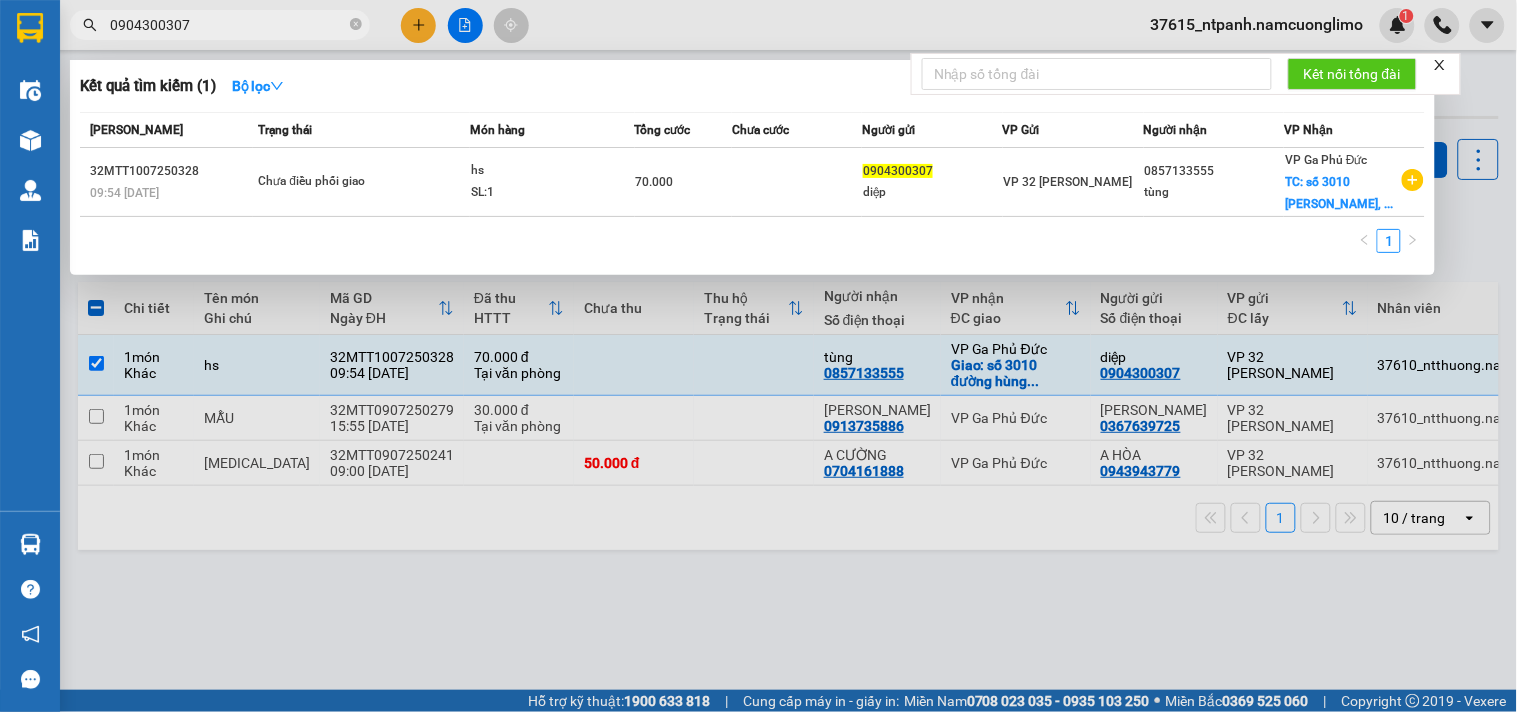 click on "0904300307" at bounding box center (228, 25) 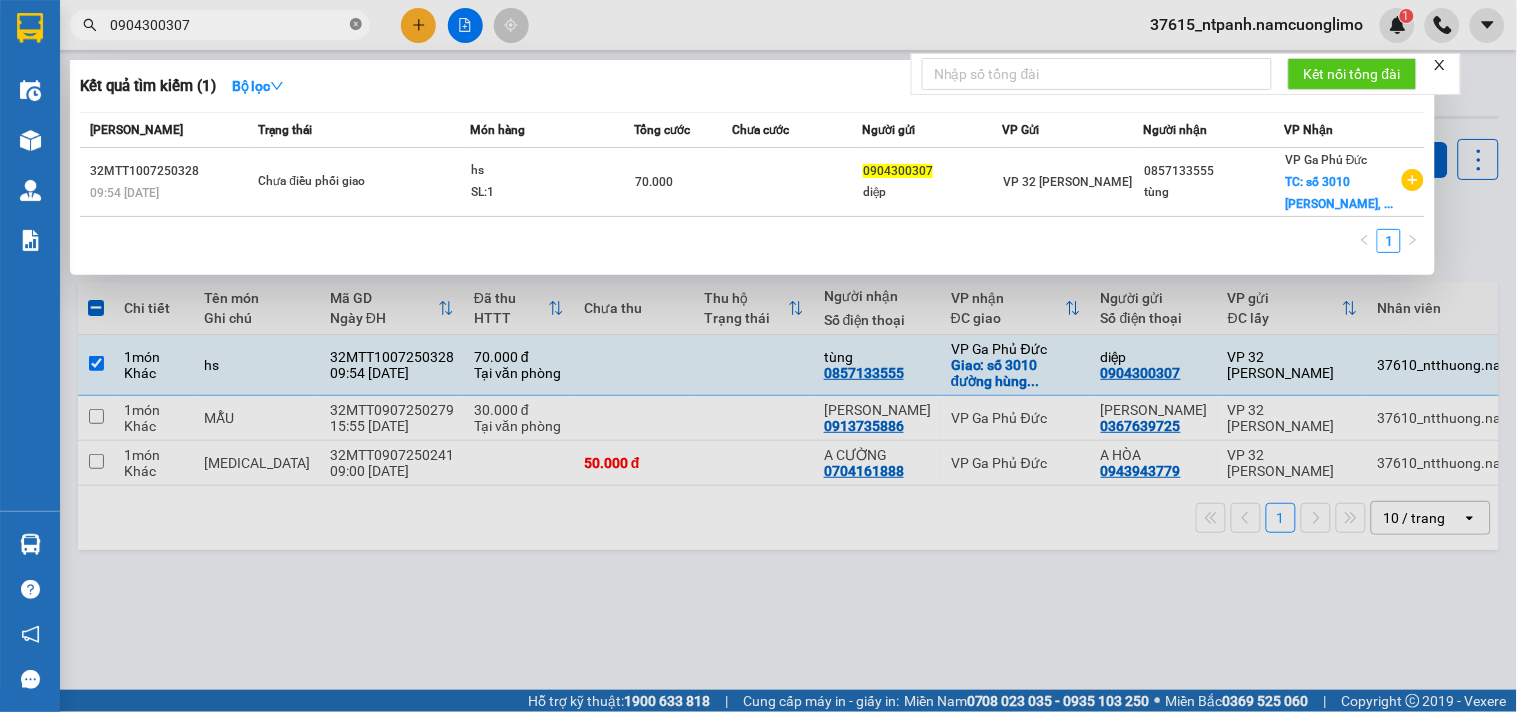 click 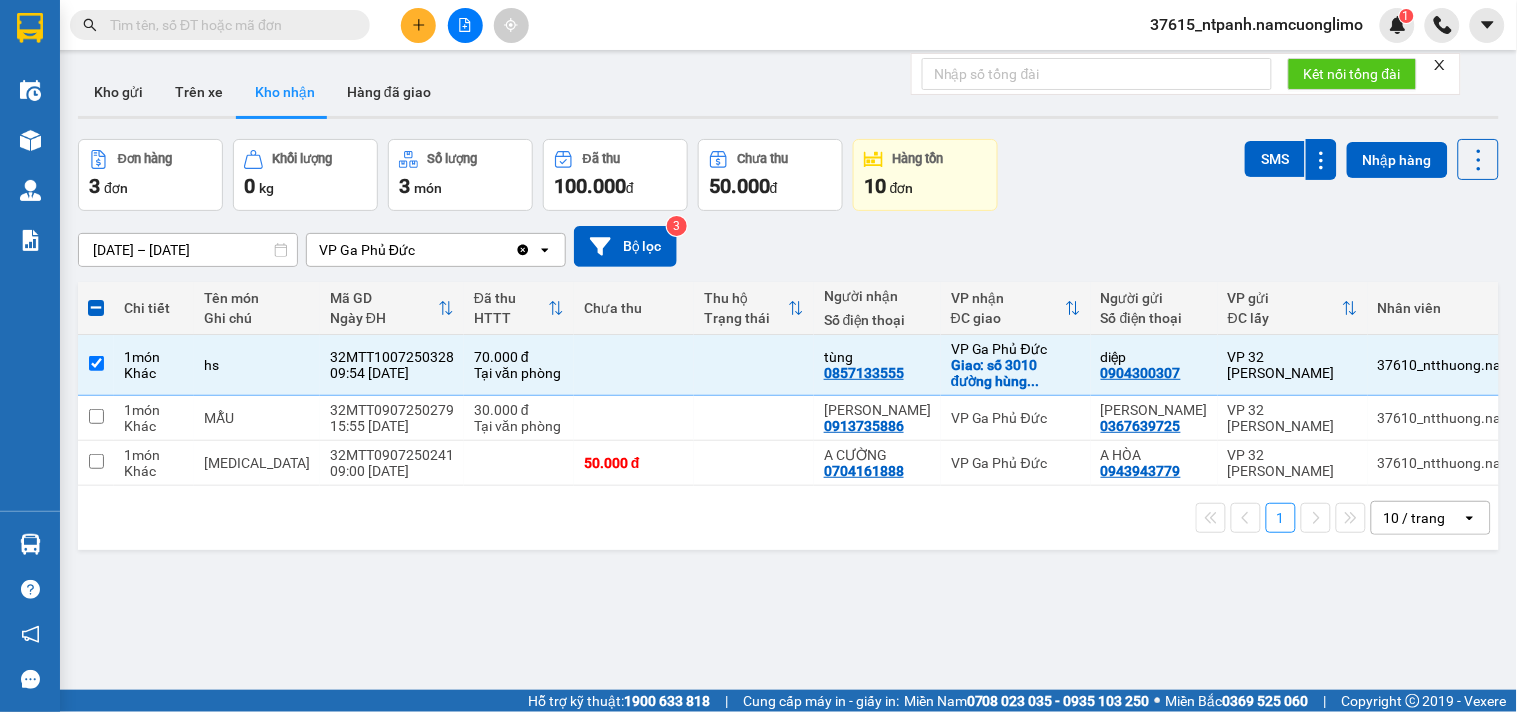 click on "Kho gửi Trên xe Kho nhận Hàng đã giao" at bounding box center (788, 94) 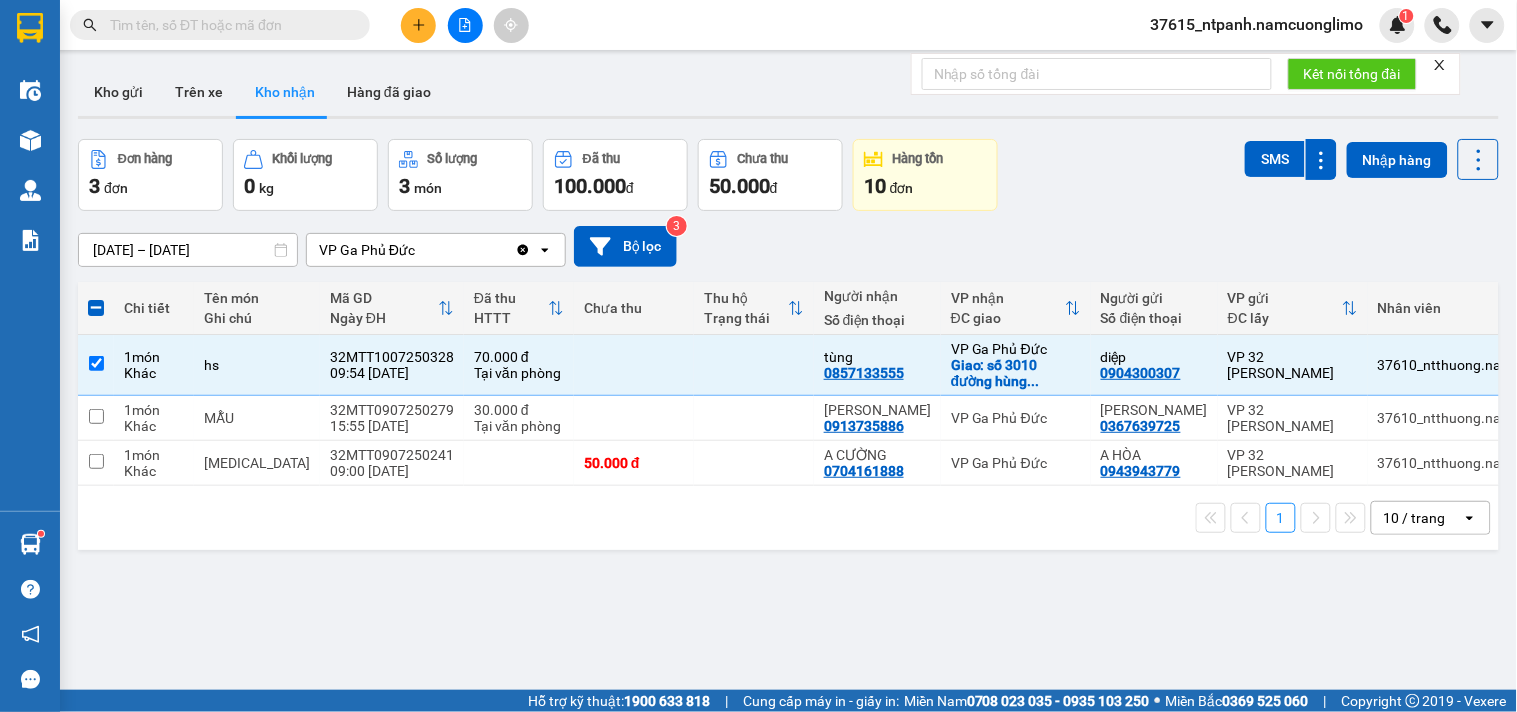 click on "[DATE] – [DATE] Press the down arrow key to interact with the calendar and select a date. Press the escape button to close the calendar. Selected date range is from [DATE] to [DATE]. VP Ga Phủ Đức Clear value open Bộ lọc 3" at bounding box center [788, 246] 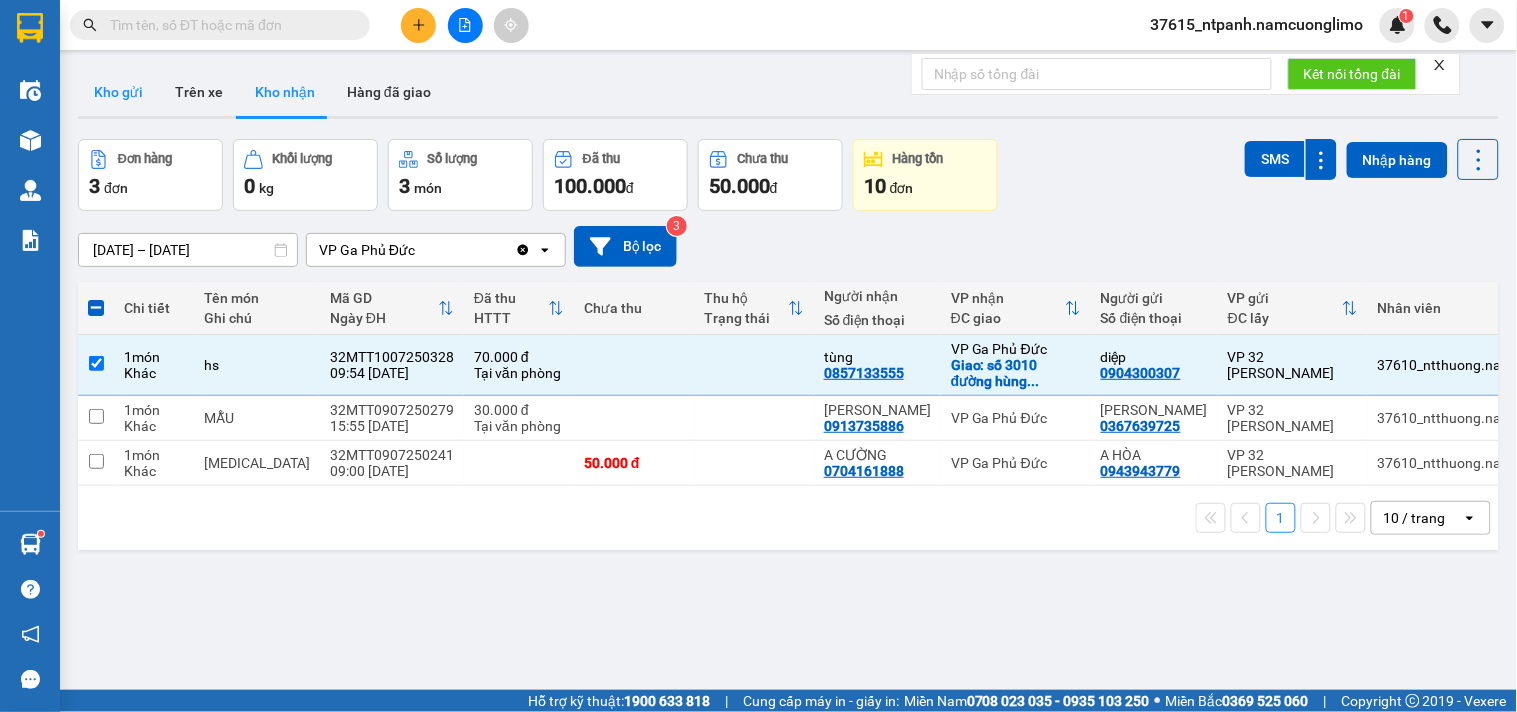 drag, startPoint x: 153, startPoint y: 82, endPoint x: 106, endPoint y: 93, distance: 48.270073 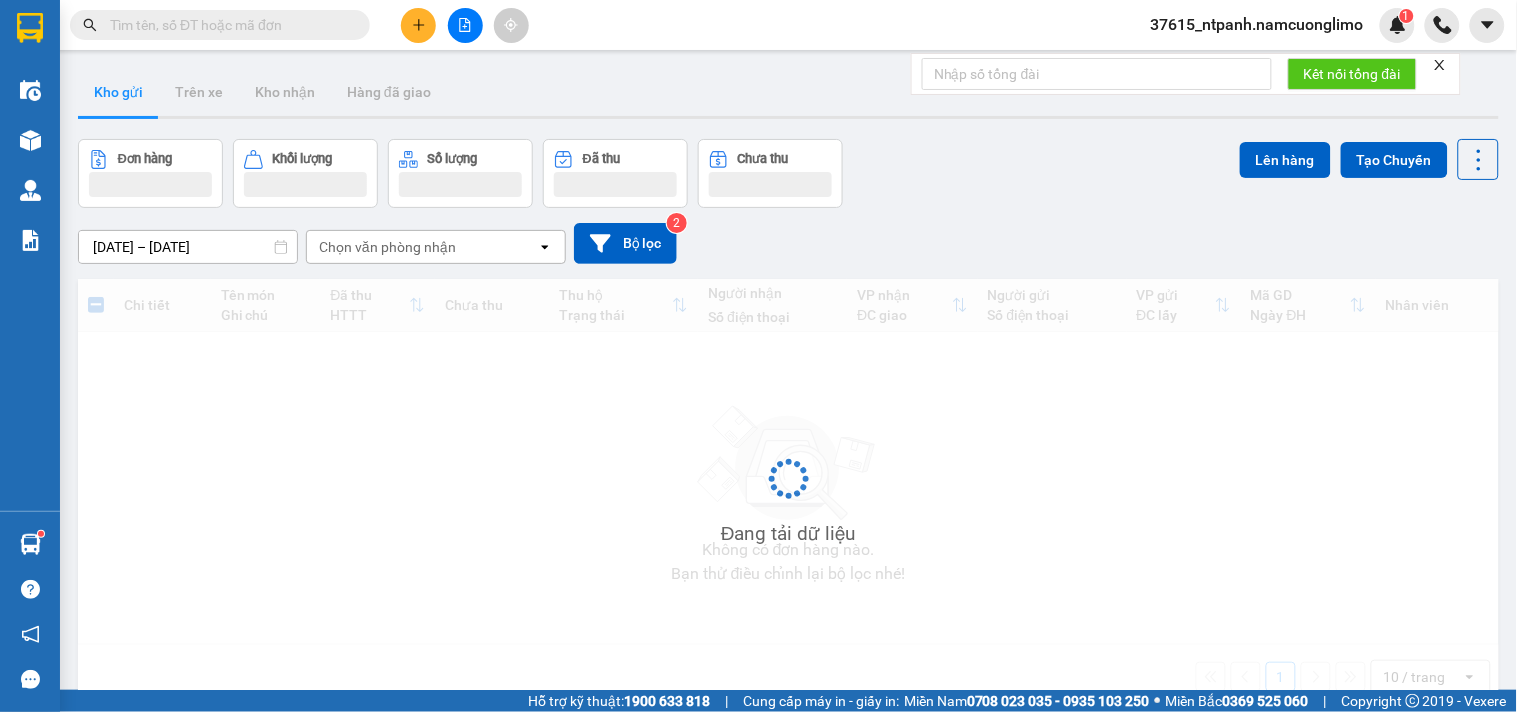 click on "Kho gửi" at bounding box center (118, 92) 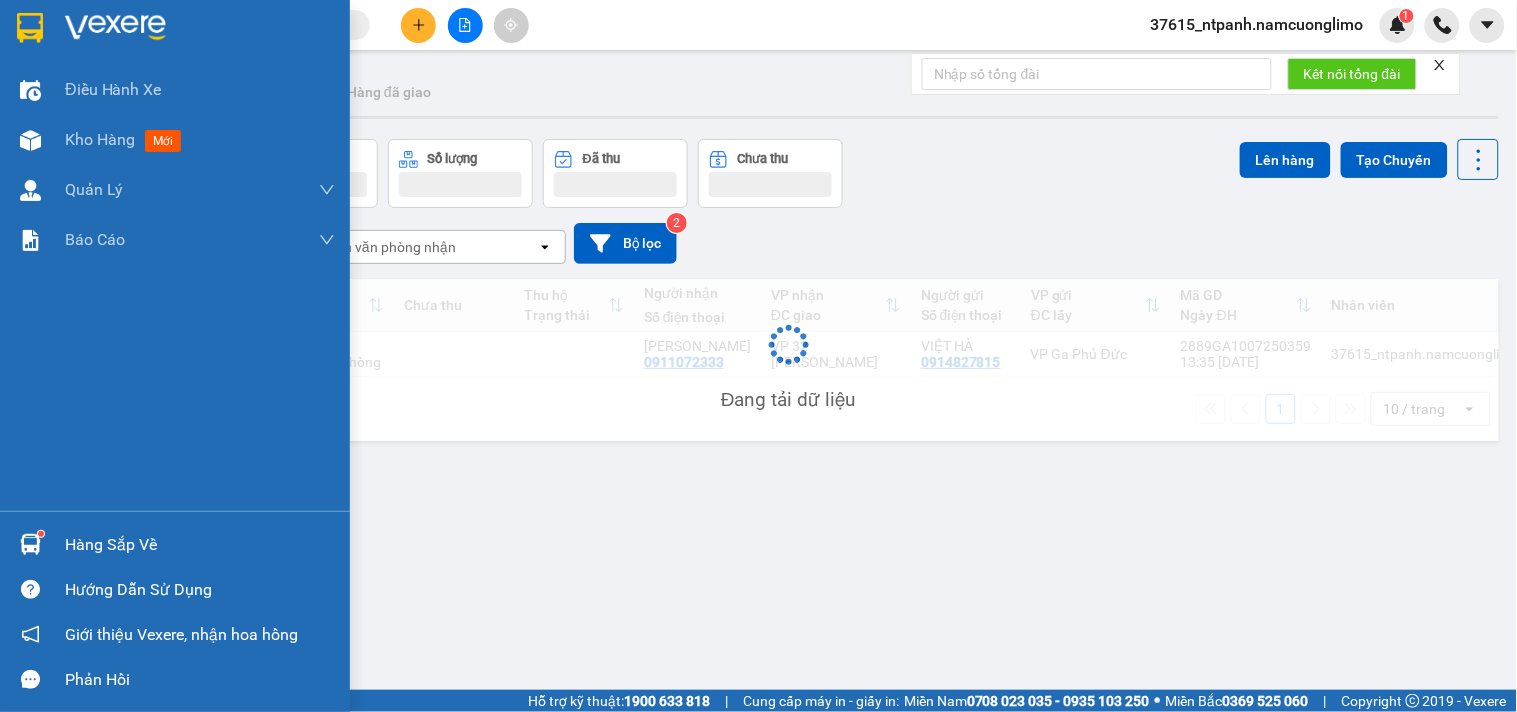 click at bounding box center (30, 544) 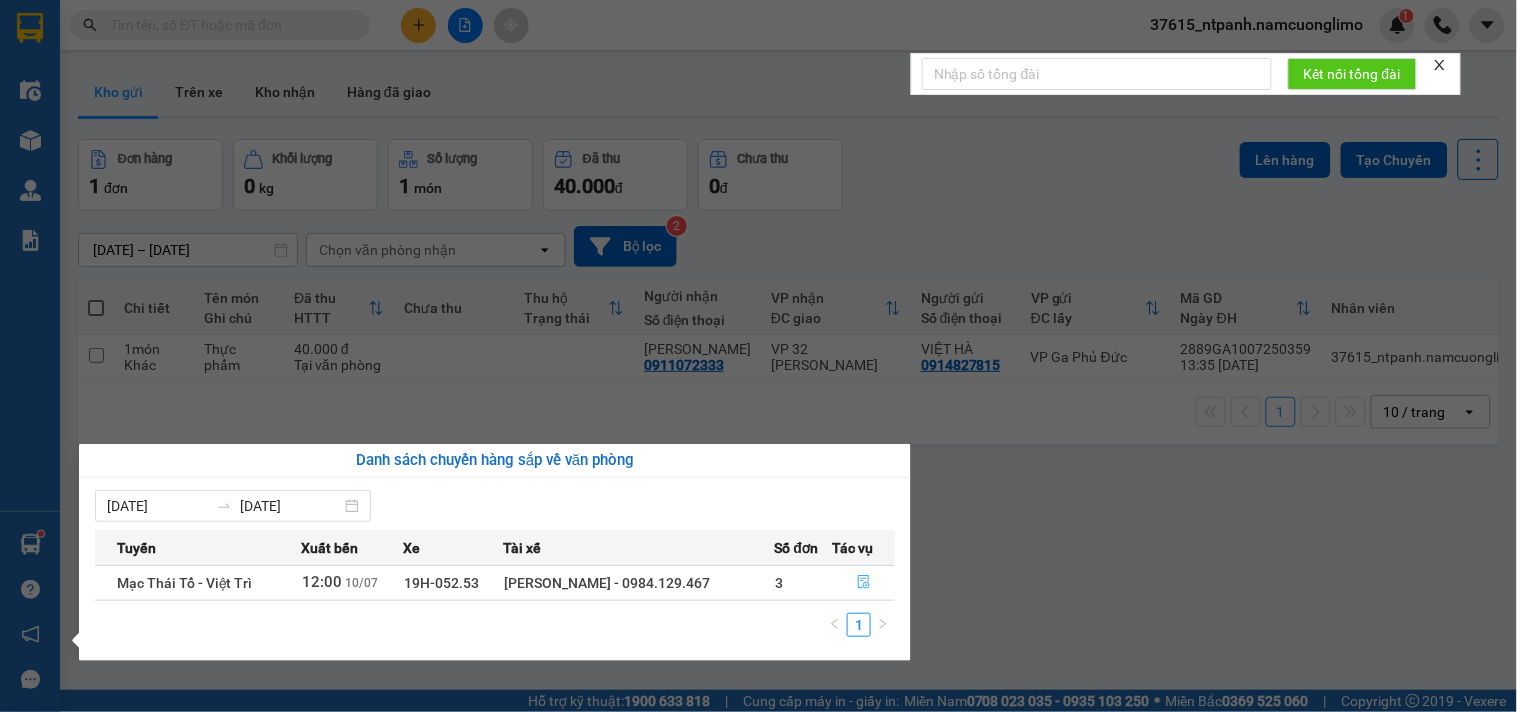 click 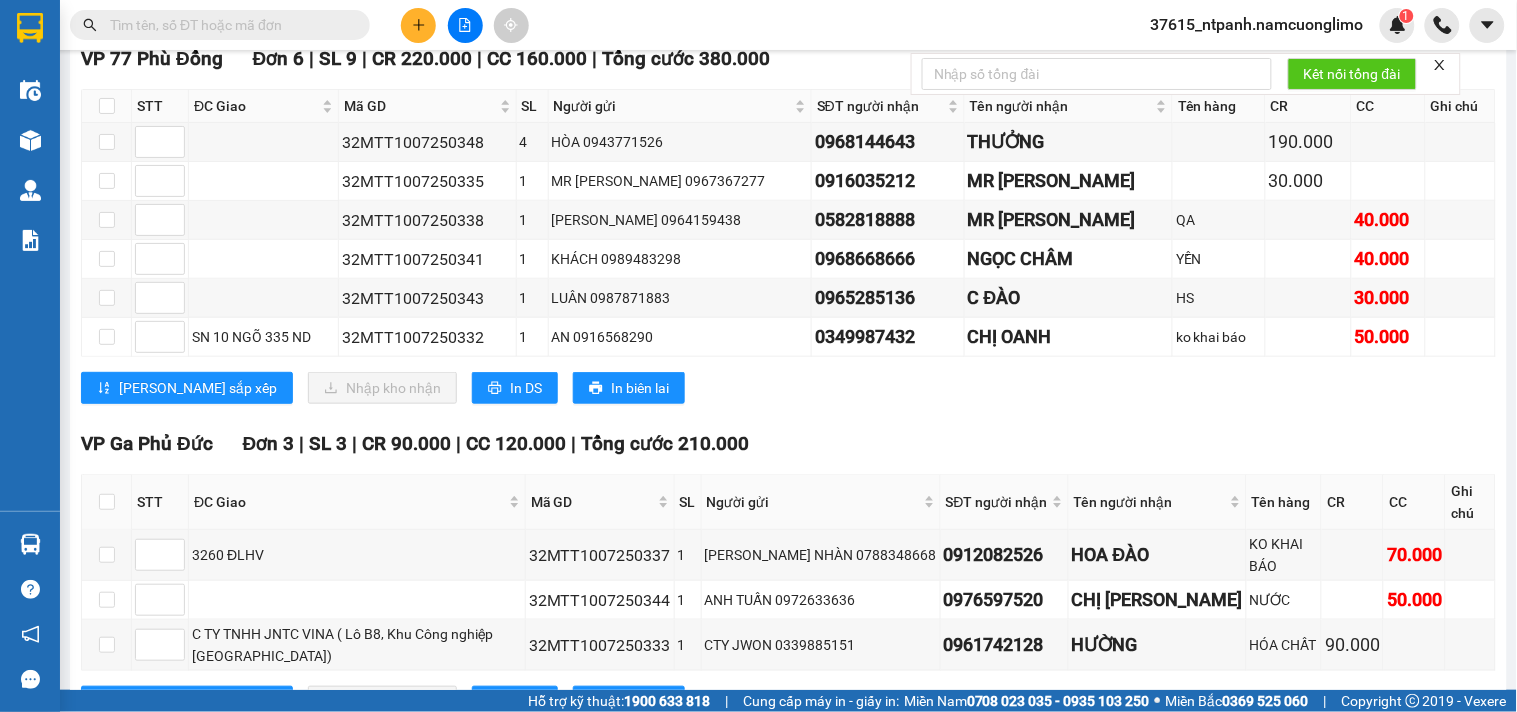 scroll, scrollTop: 415, scrollLeft: 0, axis: vertical 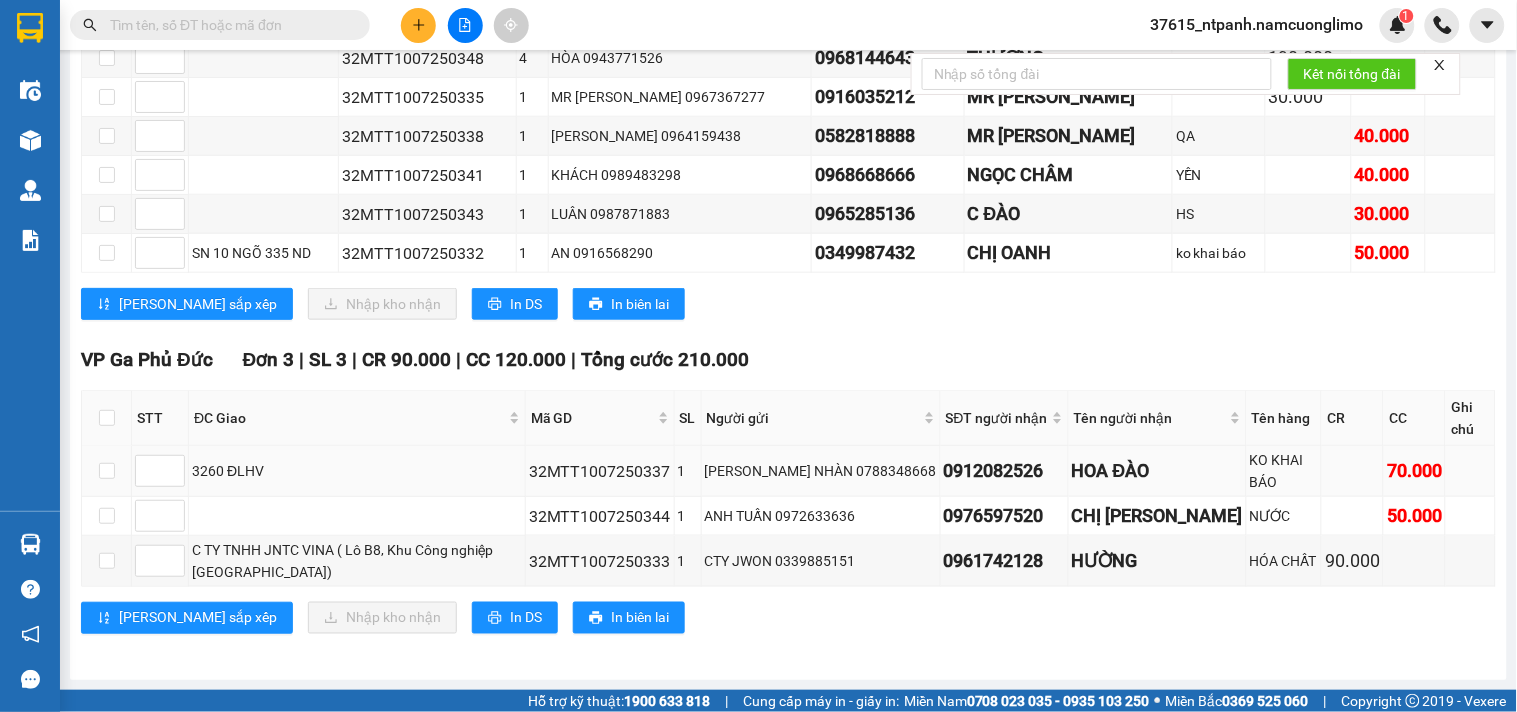 drag, startPoint x: 1070, startPoint y: 467, endPoint x: 948, endPoint y: 467, distance: 122 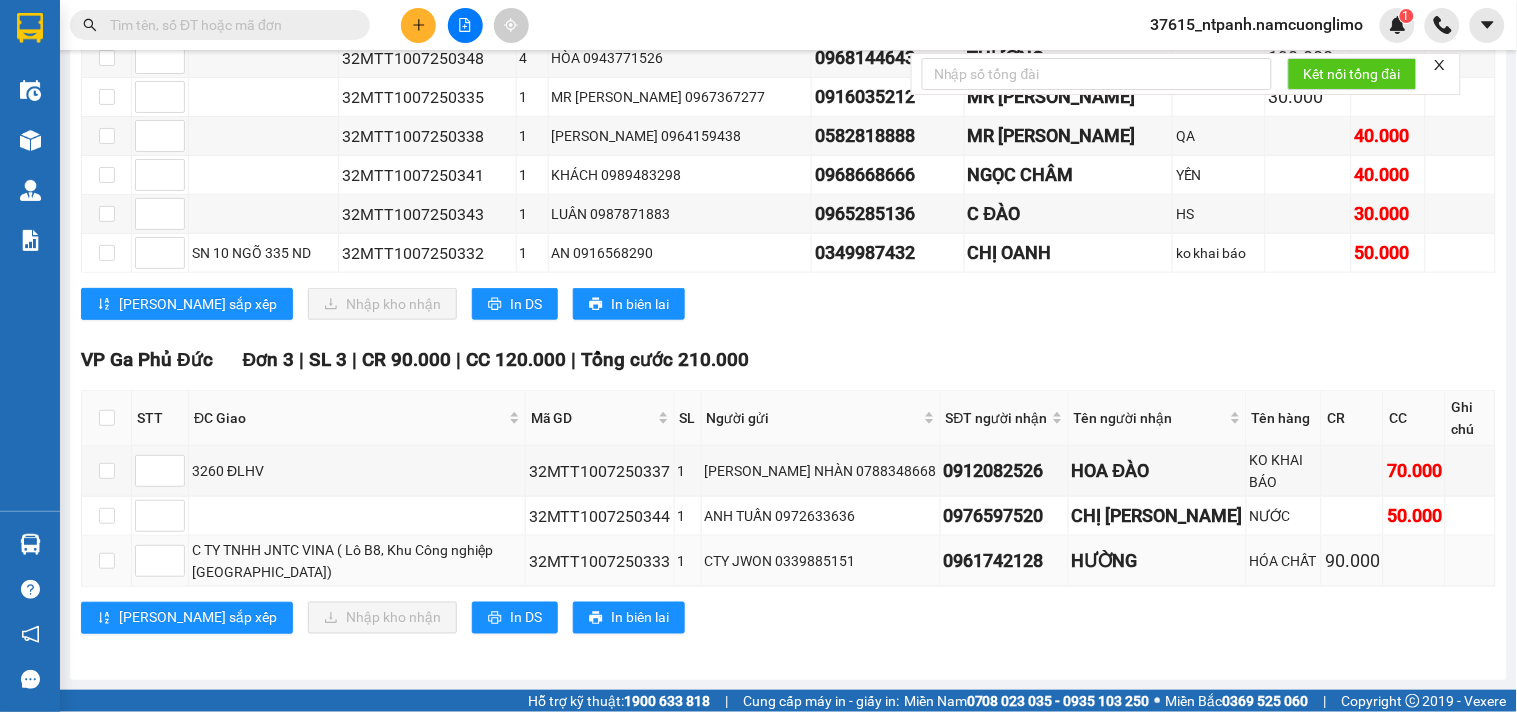 click on "CTY JWON 0339885151" at bounding box center (821, 561) 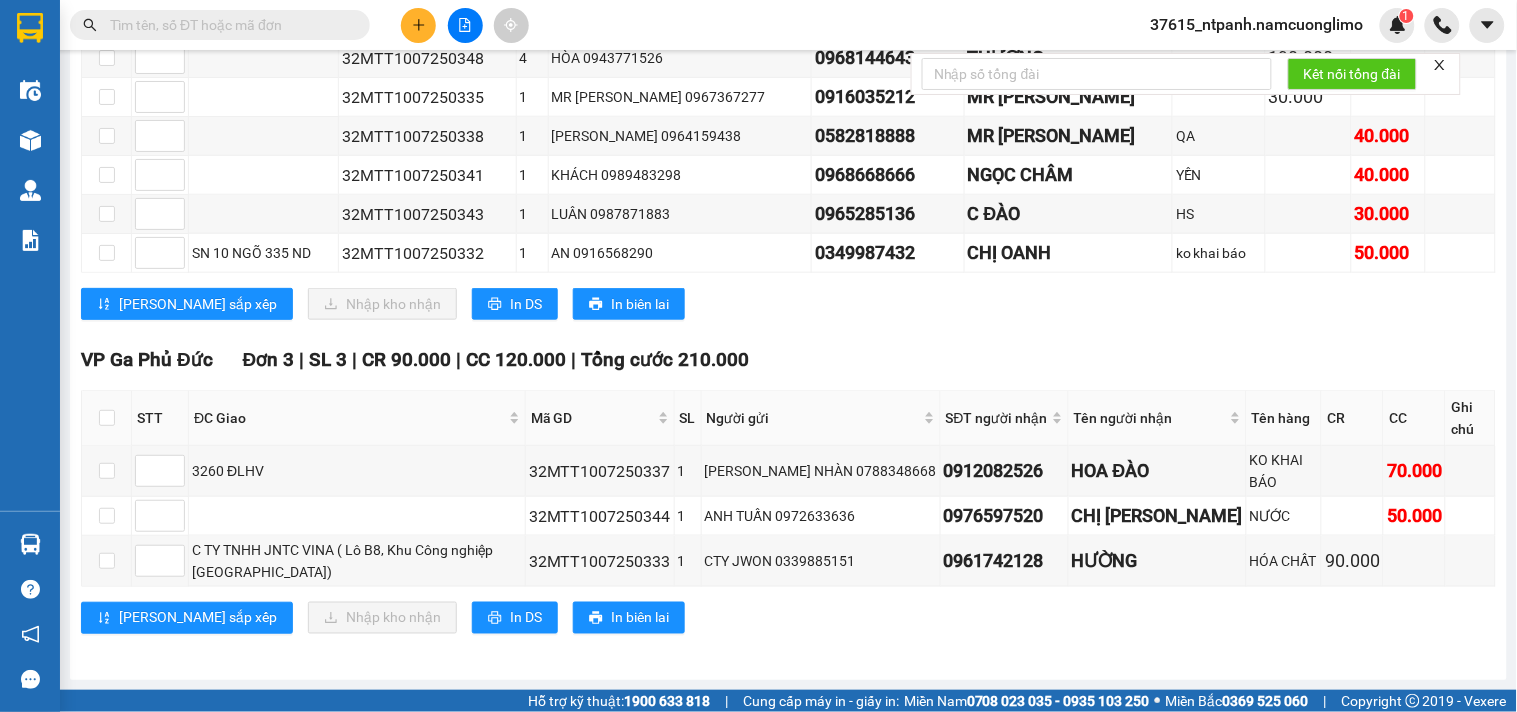 click on "VP 77 Phù Đổng Đơn   6 | SL   9 | CR   220.000 | CC   160.000 | Tổng cước   380.000 STT ĐC Giao Mã GD SL Người gửi SĐT người nhận Tên người nhận Tên hàng CR CC Ghi chú Ký nhận                           32MTT1007250348 4 HÒA 0943771526 0968144643 THƯỞNG 190.000 32MTT1007250335 1 MR NGƯ 0967367277 0916035212 MR HOÀ 30.000 32MTT1007250338 1 MINH TRUNG 0964159438 0582818888 MR TUẤN QA 40.000 32MTT1007250341 1 KHÁCH  0989483298 0968668666 NGỌC CHÂM YẾN 40.000 32MTT1007250343 1 LUÂN 0987871883 0965285136 C ĐÀO HS 30.000 SN 10 NGÕ 335 ND 32MTT1007250332 1 AN  0916568290 0349987432 CHỊ OANH ko khai báo 50.000 Lưu sắp xếp Nhập kho nhận In DS In biên lai  Công ty TNHH Trọng Hiếu [GEOGRAPHIC_DATA] - Nam Cường Limousine   1900400028   Số 26 ngõ 216, [GEOGRAPHIC_DATA], [GEOGRAPHIC_DATA] [GEOGRAPHIC_DATA]  -  13:55 [DATE] Tuyến:  Mạc Thái Tổ - [GEOGRAPHIC_DATA]:   (12:00 [DATE]) Tài xế:    Số xe:  19H-052.53" at bounding box center [788, 147] 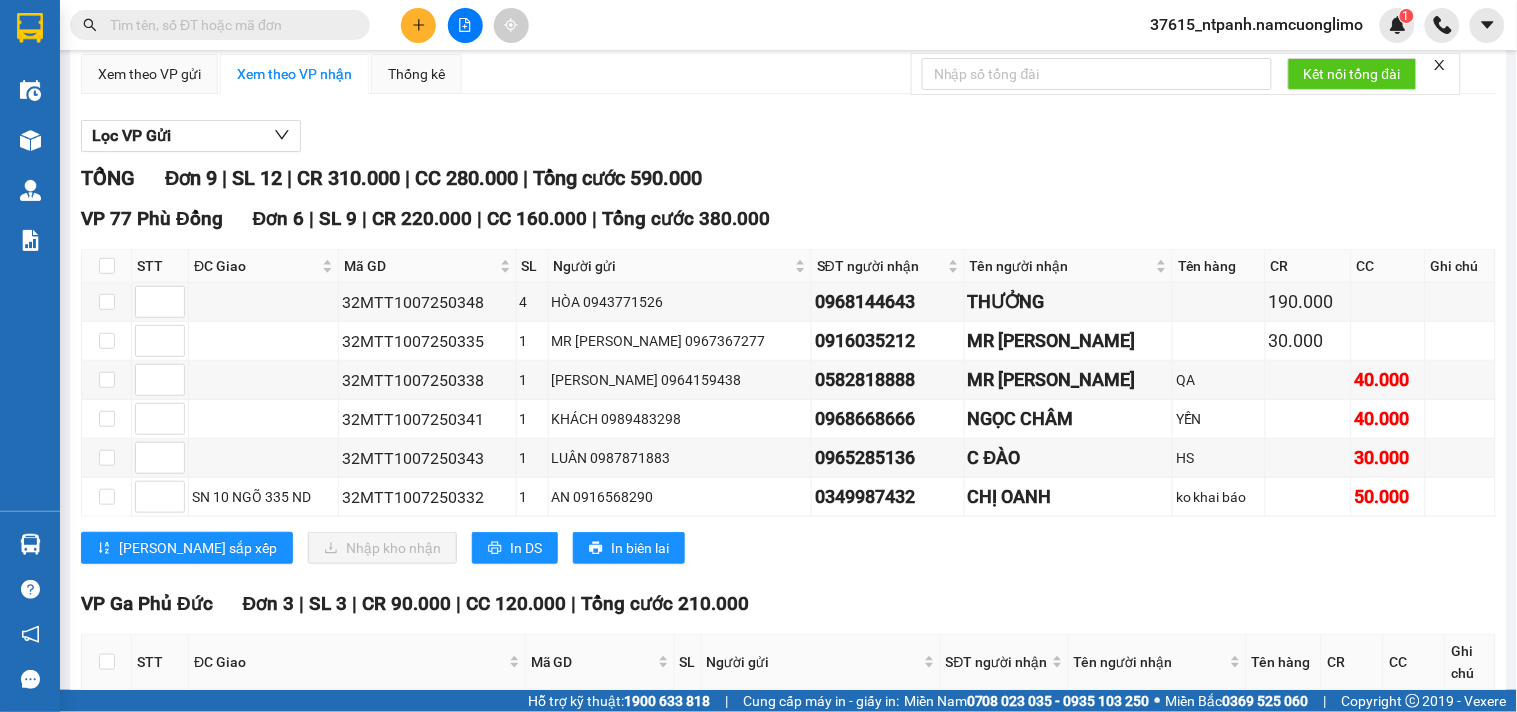 scroll, scrollTop: 0, scrollLeft: 0, axis: both 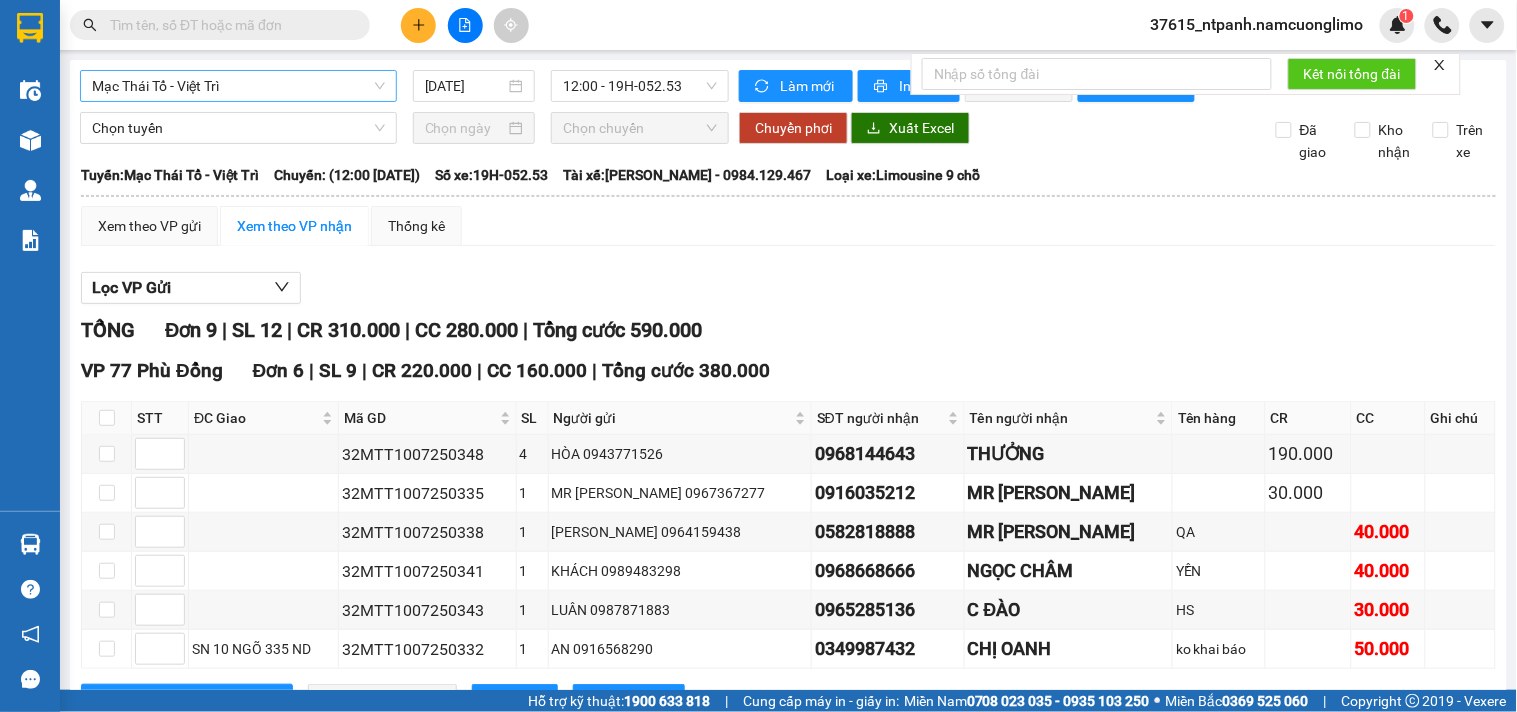 click on "Mạc Thái Tổ - Việt Trì" at bounding box center (238, 86) 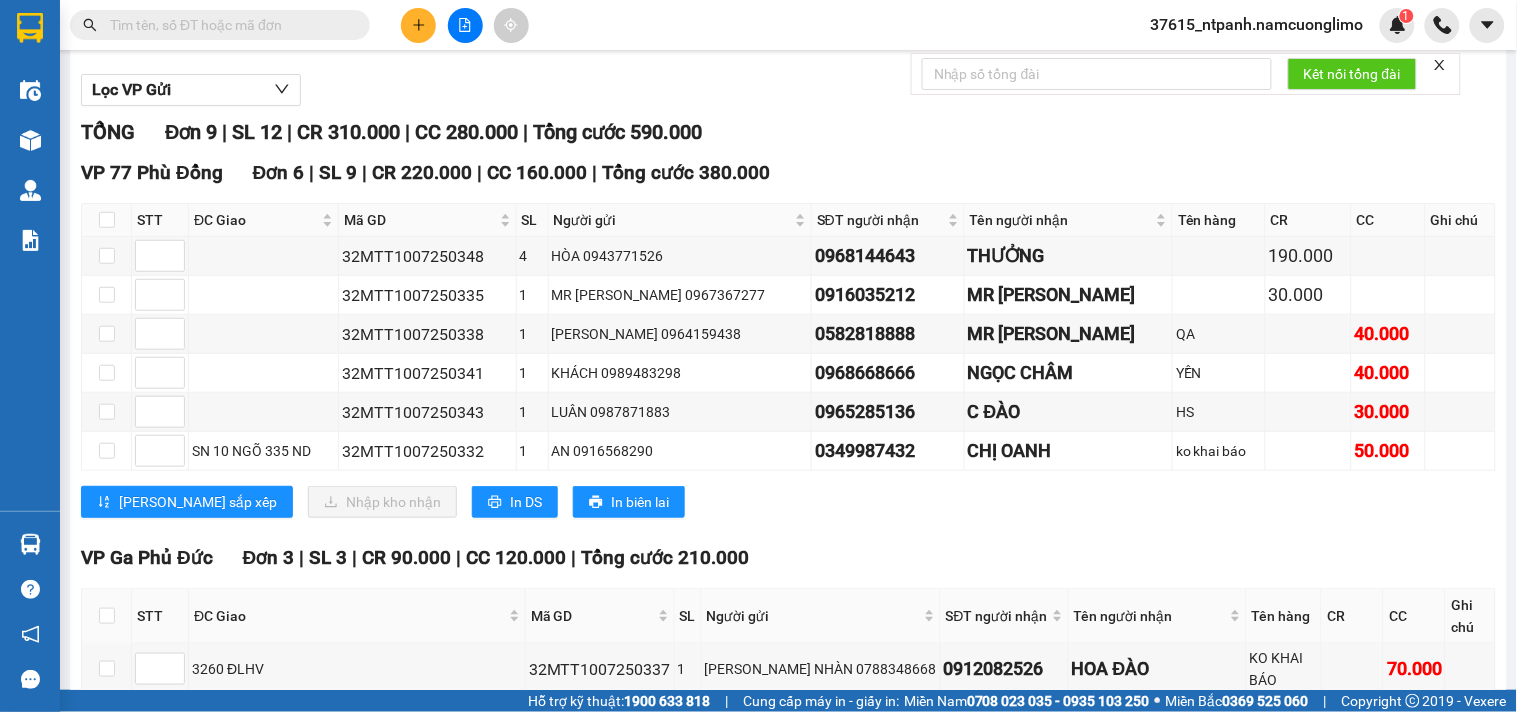 scroll, scrollTop: 415, scrollLeft: 0, axis: vertical 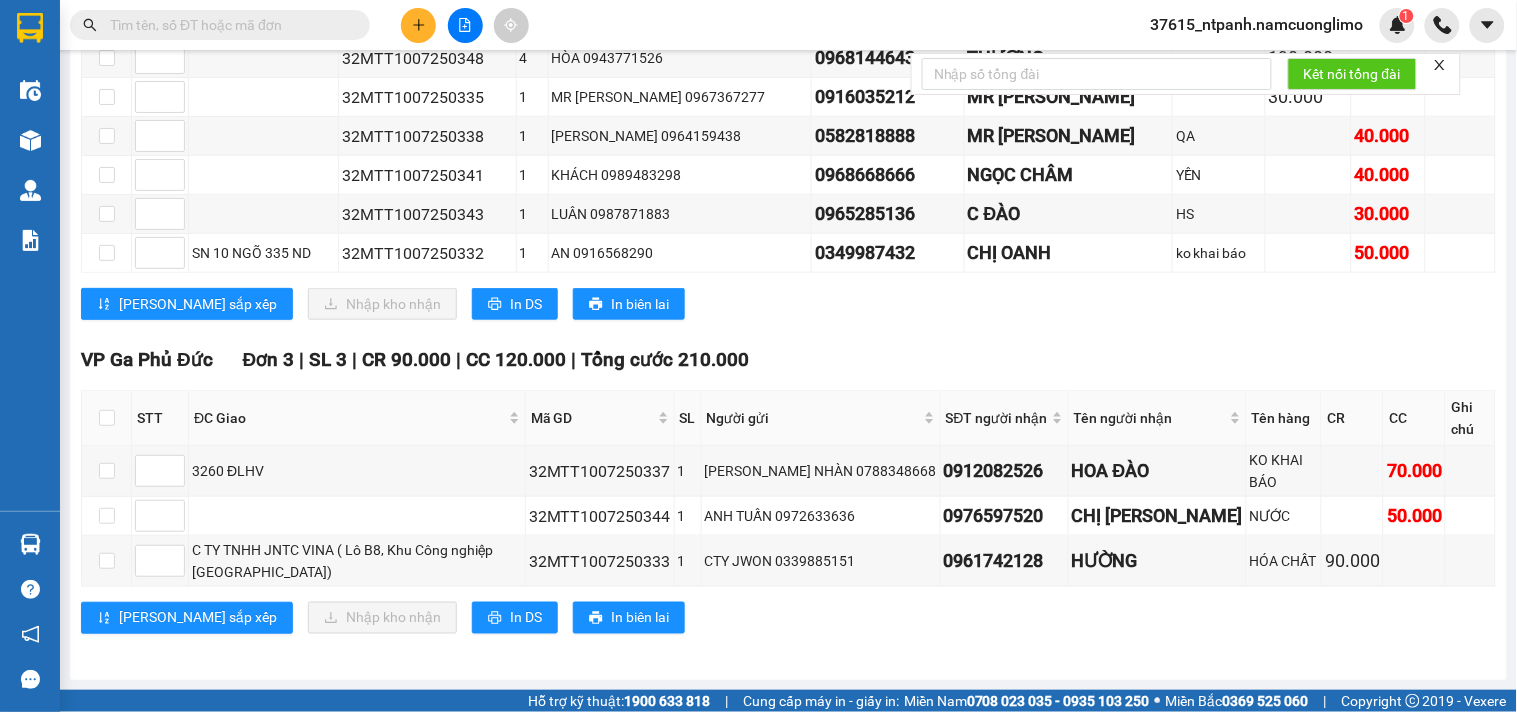 click at bounding box center [228, 25] 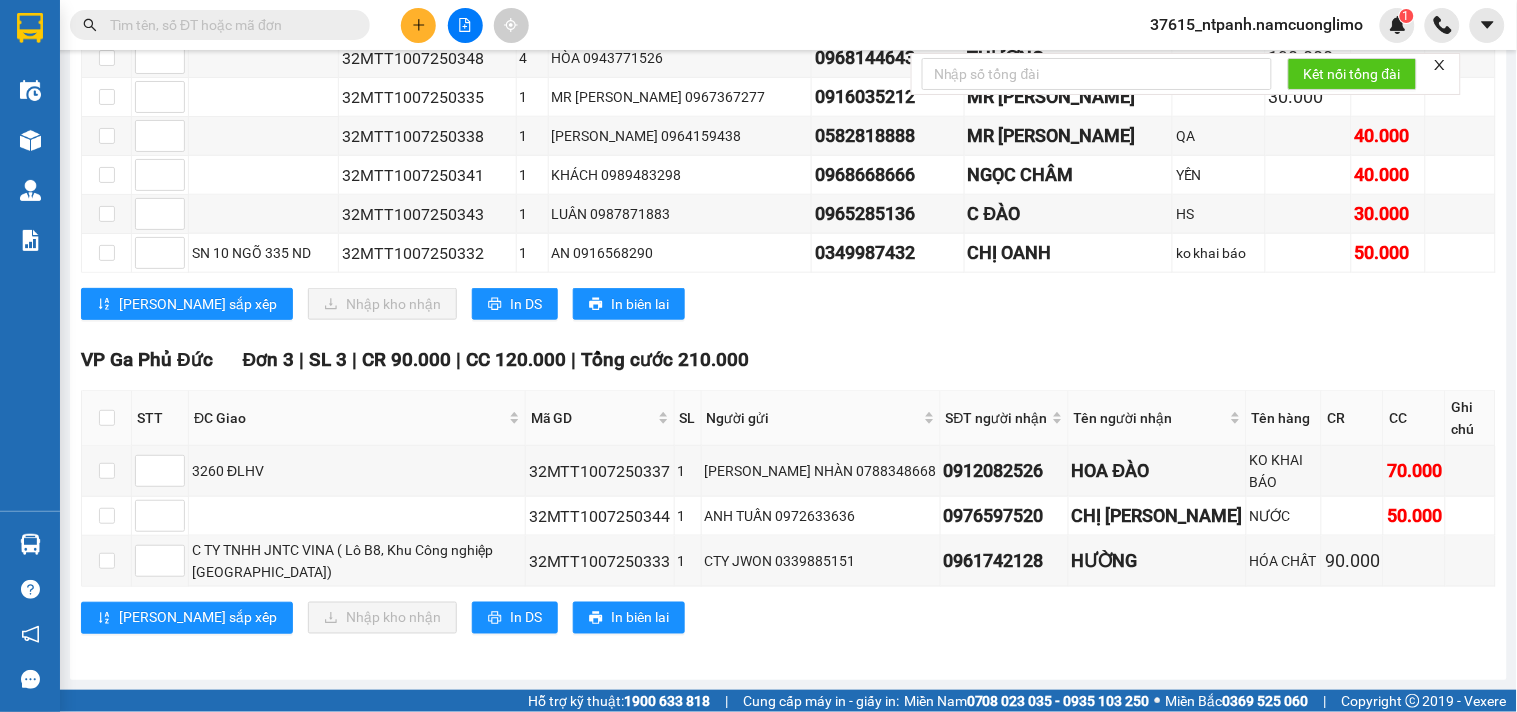 click at bounding box center (228, 25) 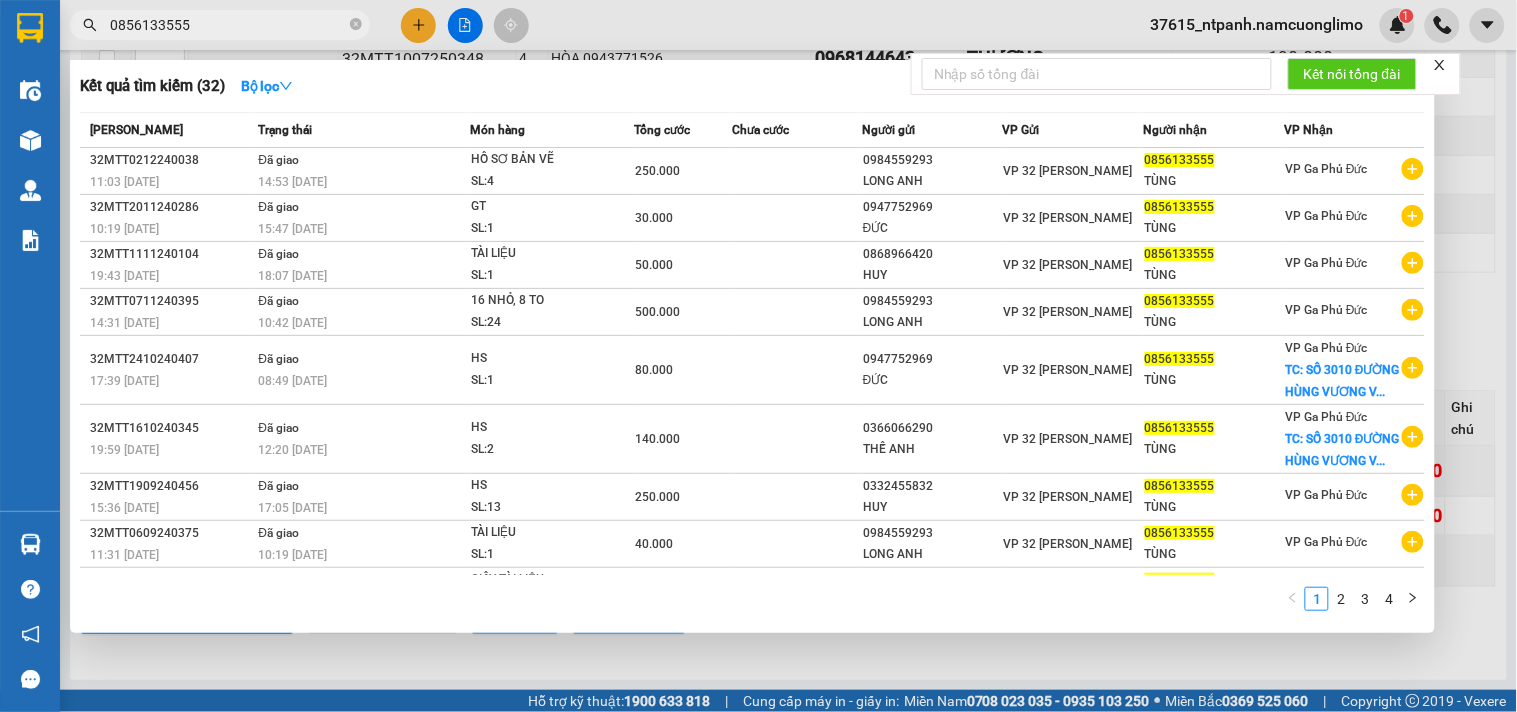click on "0856133555" at bounding box center (228, 25) 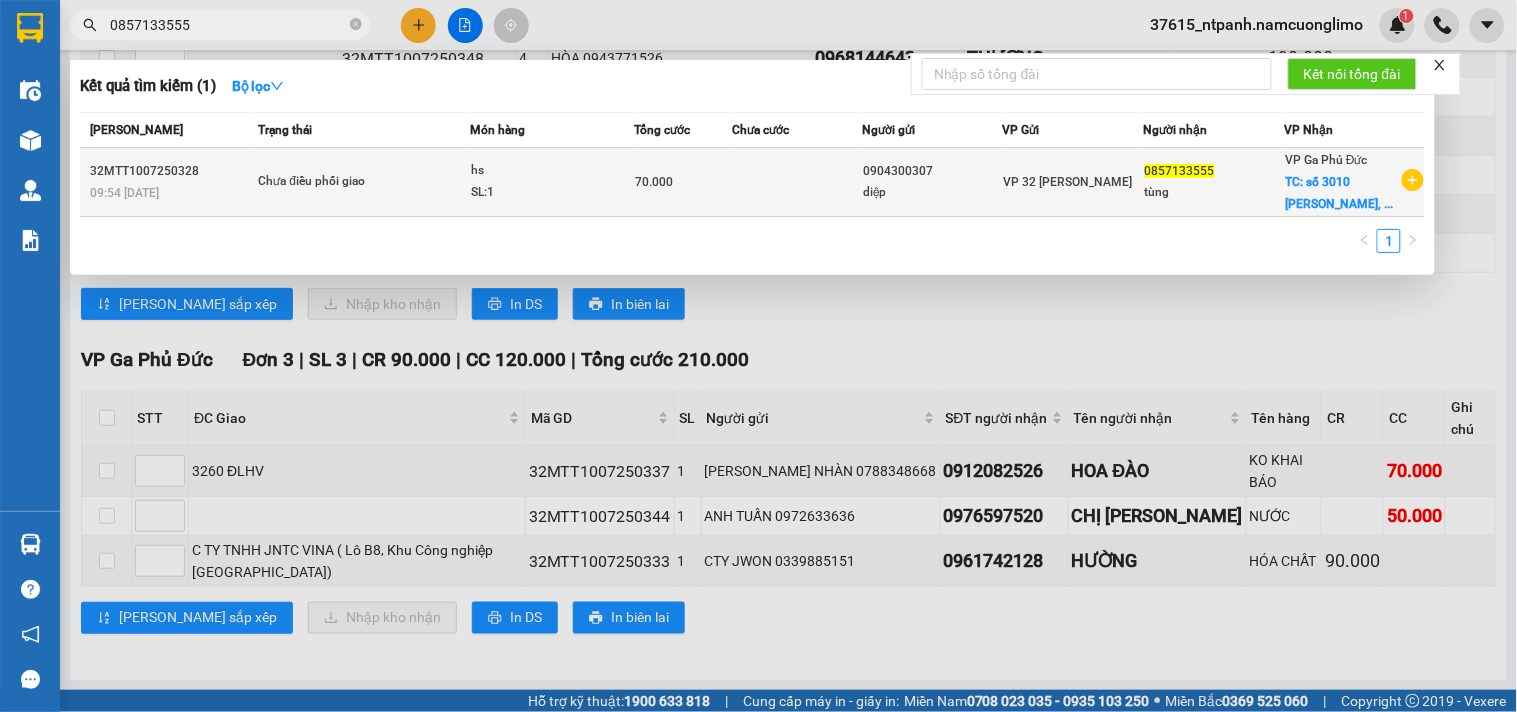 type on "0857133555" 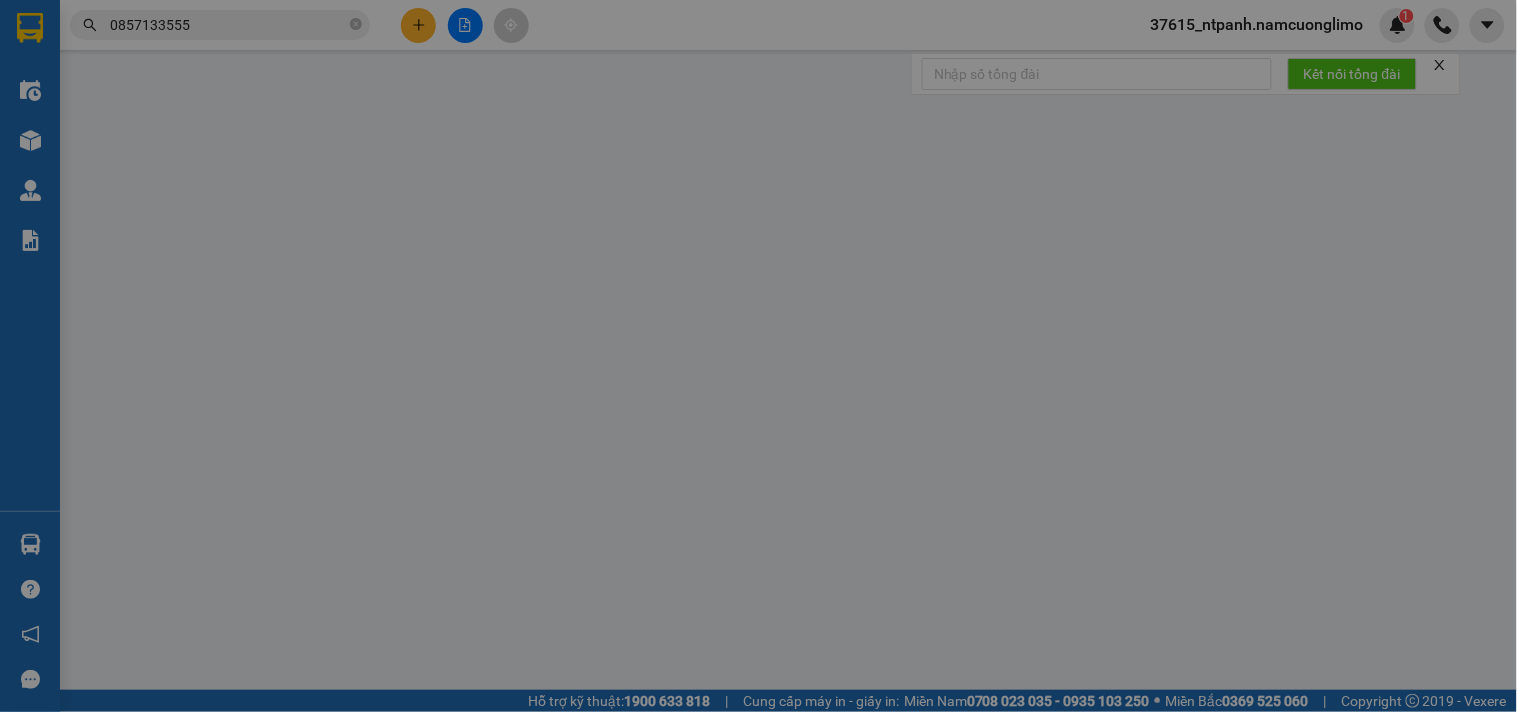 scroll, scrollTop: 0, scrollLeft: 0, axis: both 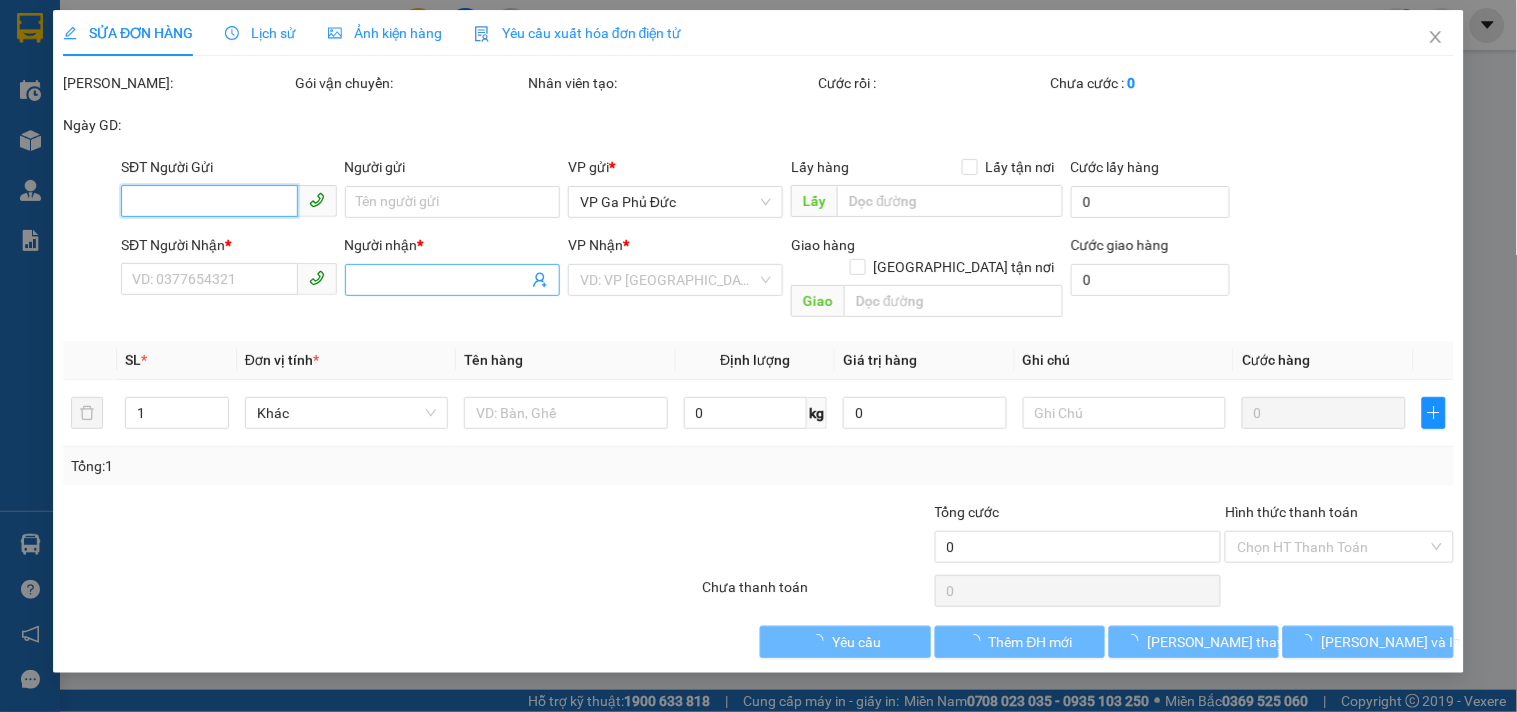 type on "0904300307" 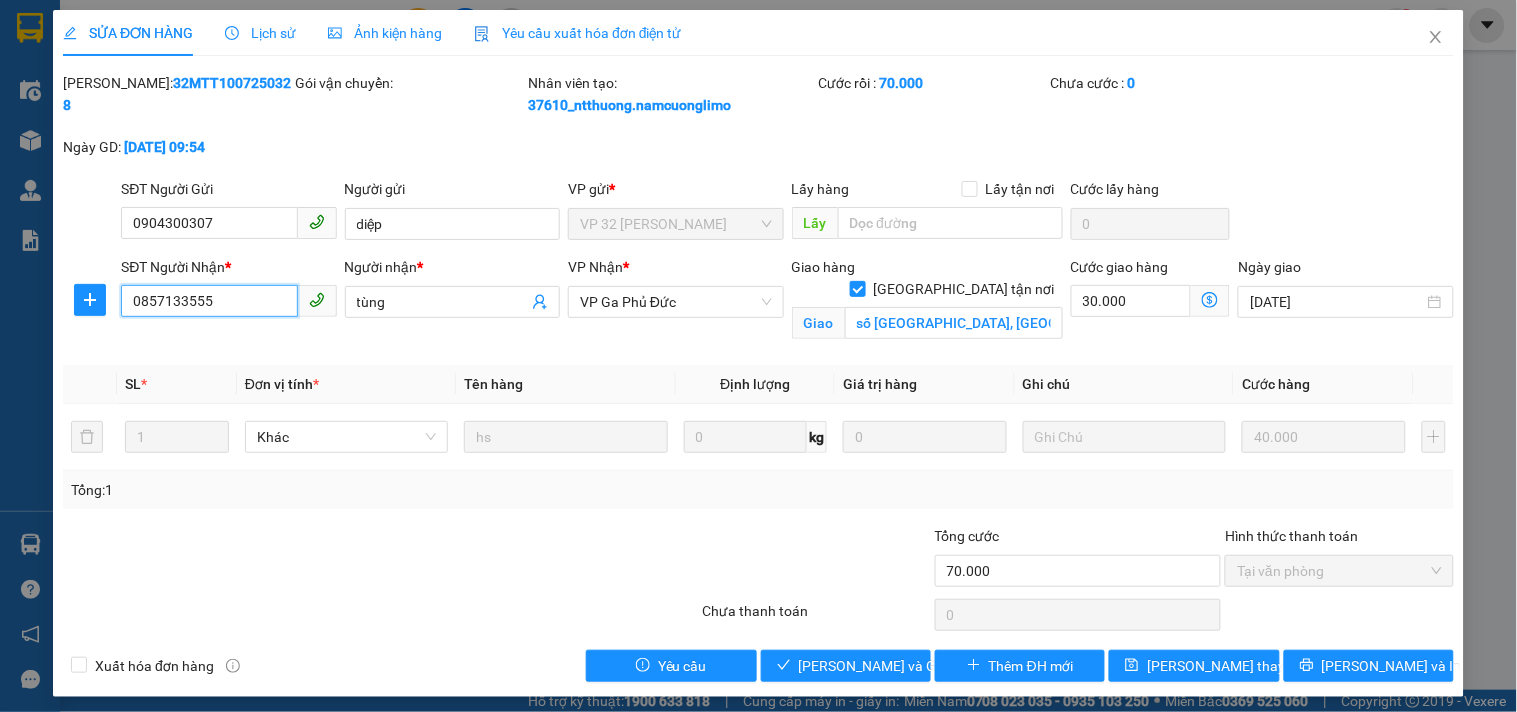 click on "0857133555" at bounding box center [209, 301] 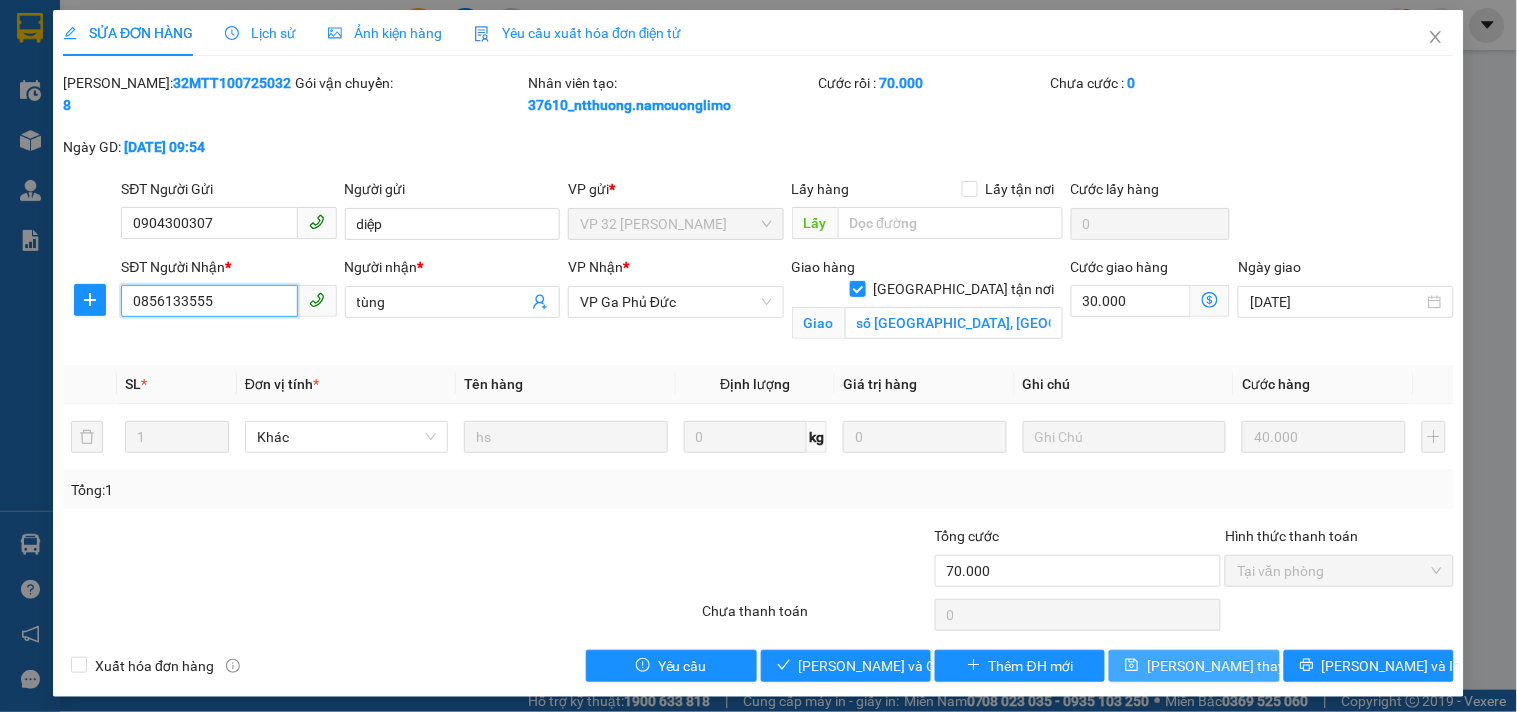type on "0856133555" 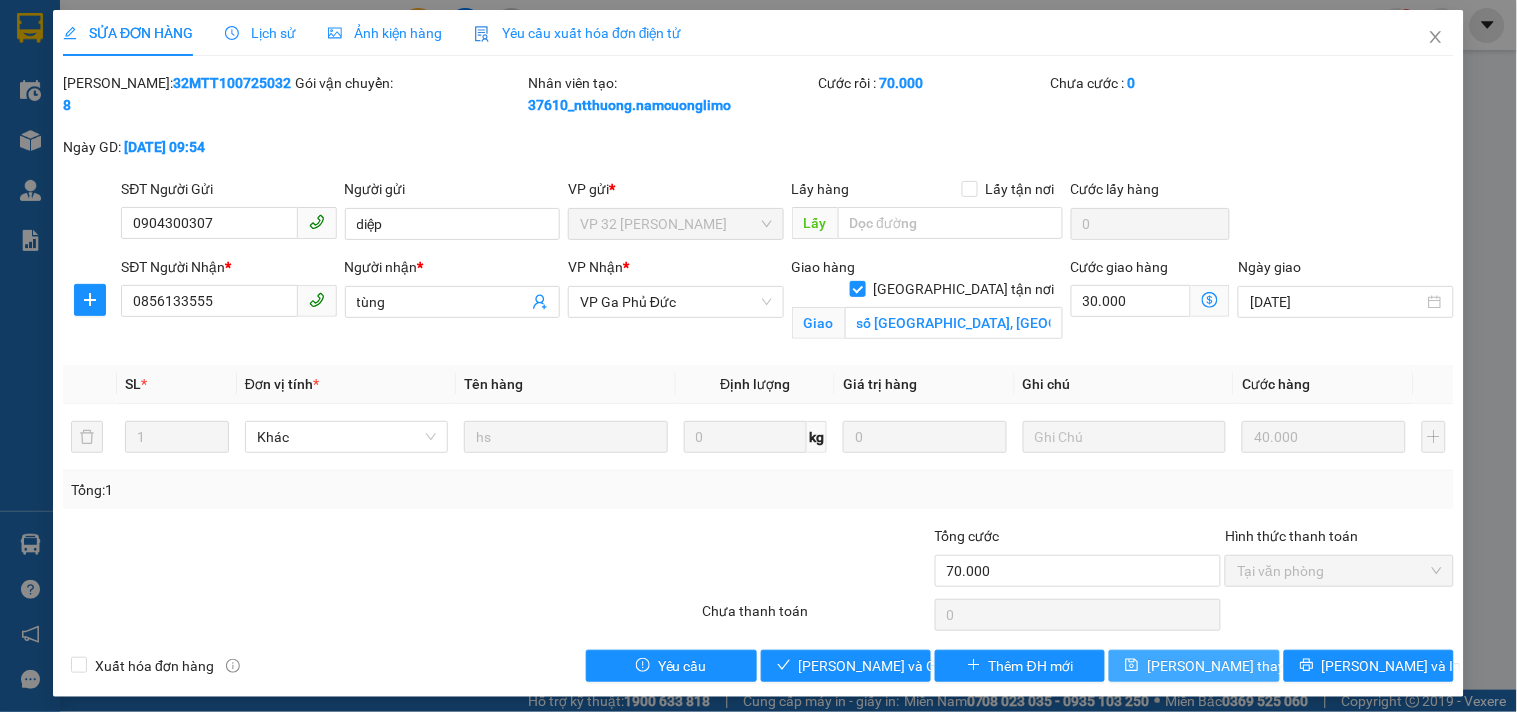 click on "[PERSON_NAME] thay đổi" at bounding box center (1227, 666) 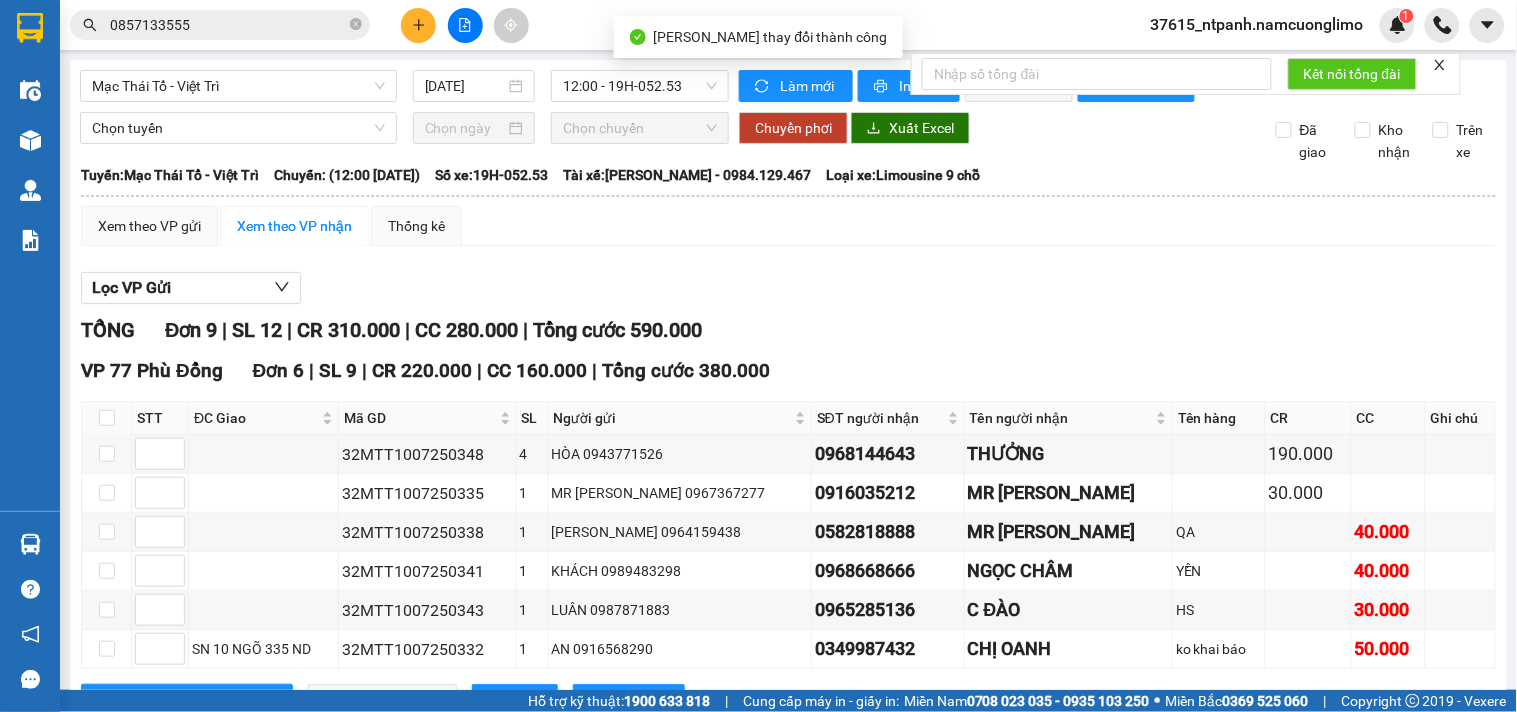 scroll, scrollTop: 415, scrollLeft: 0, axis: vertical 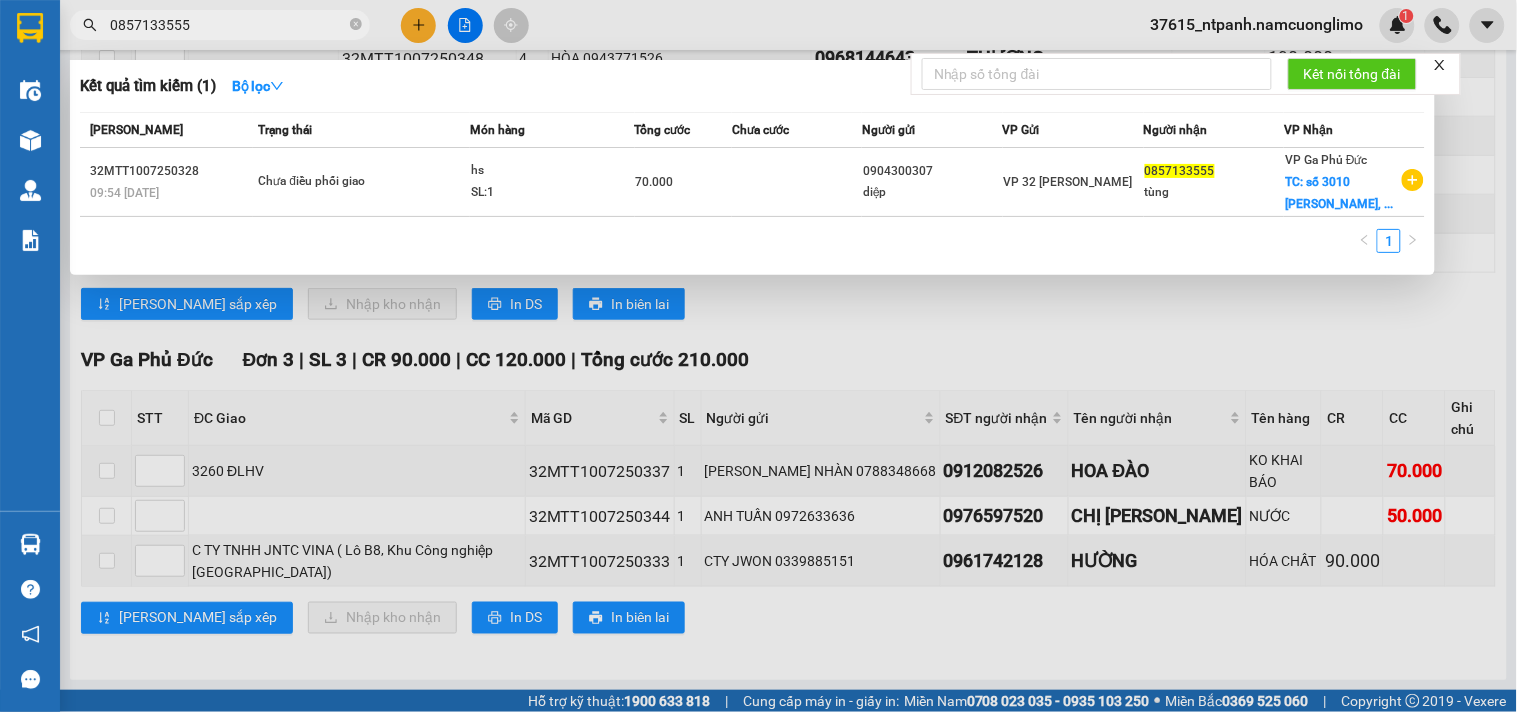 click on "0857133555" at bounding box center [228, 25] 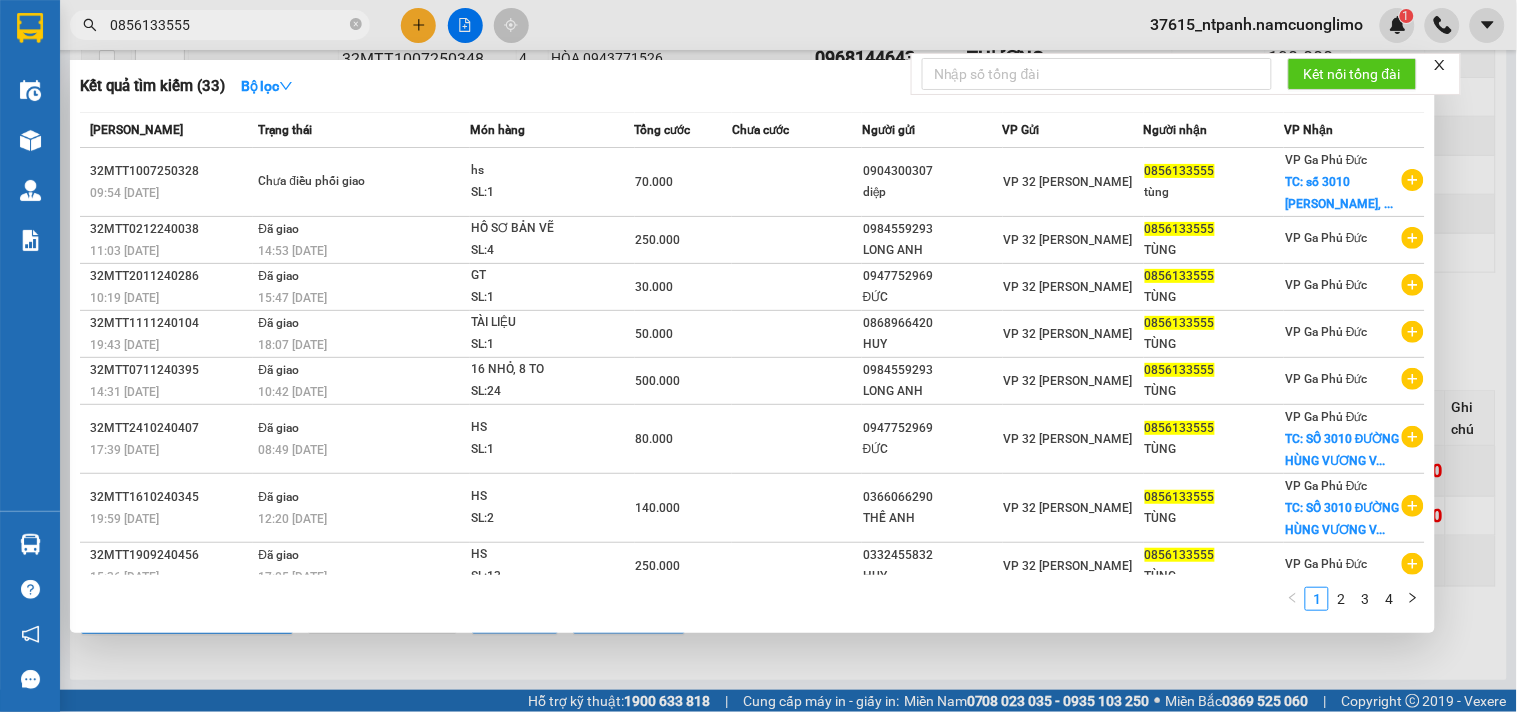 click at bounding box center (758, 356) 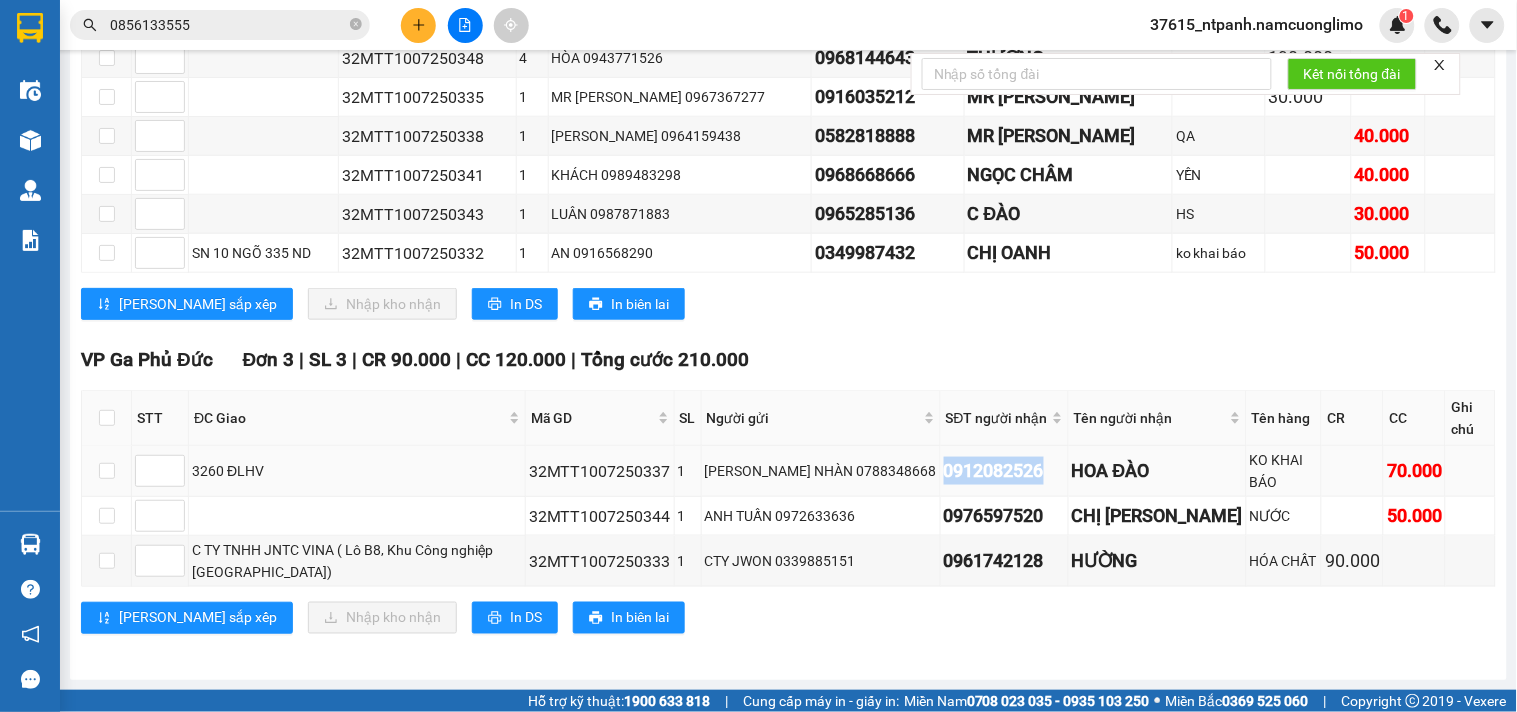 drag, startPoint x: 1071, startPoint y: 468, endPoint x: 960, endPoint y: 468, distance: 111 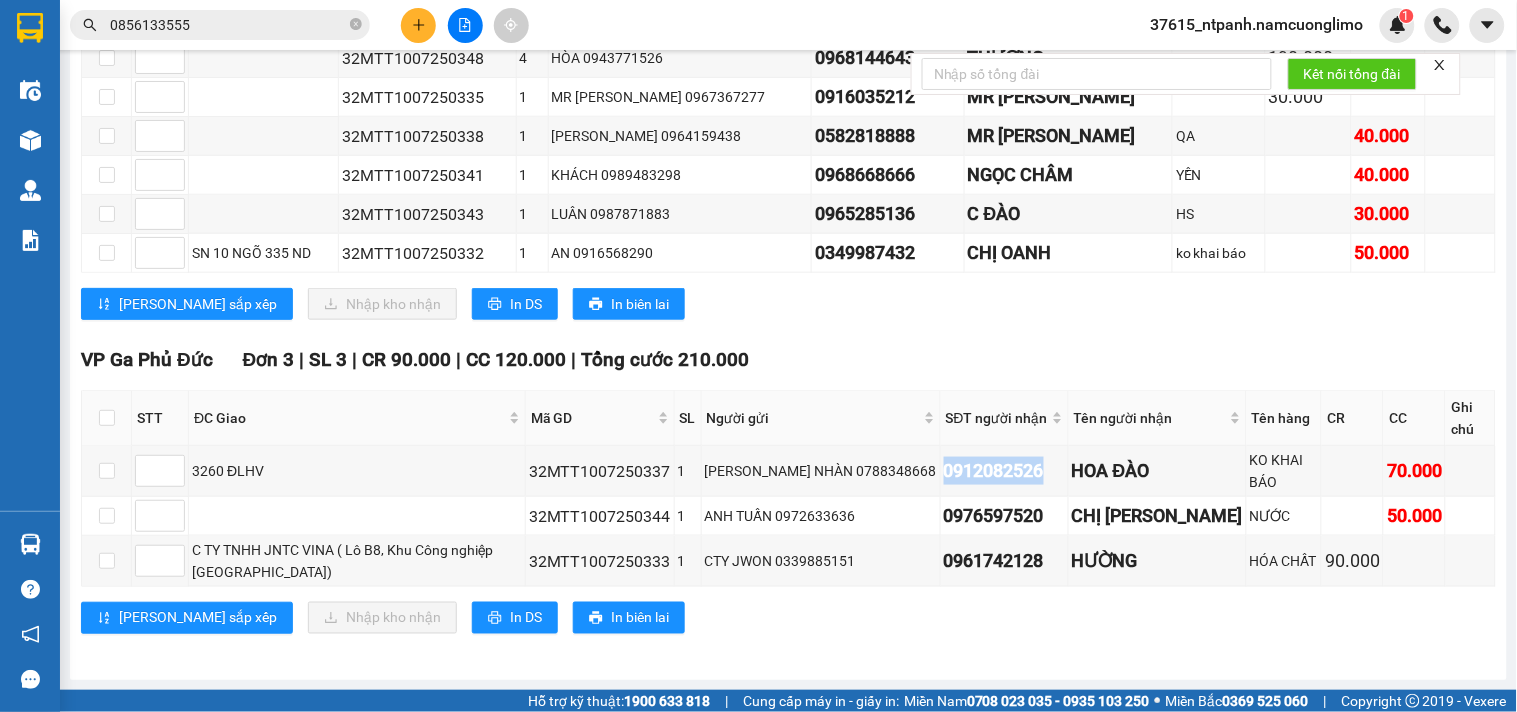 click on "0856133555" at bounding box center (228, 25) 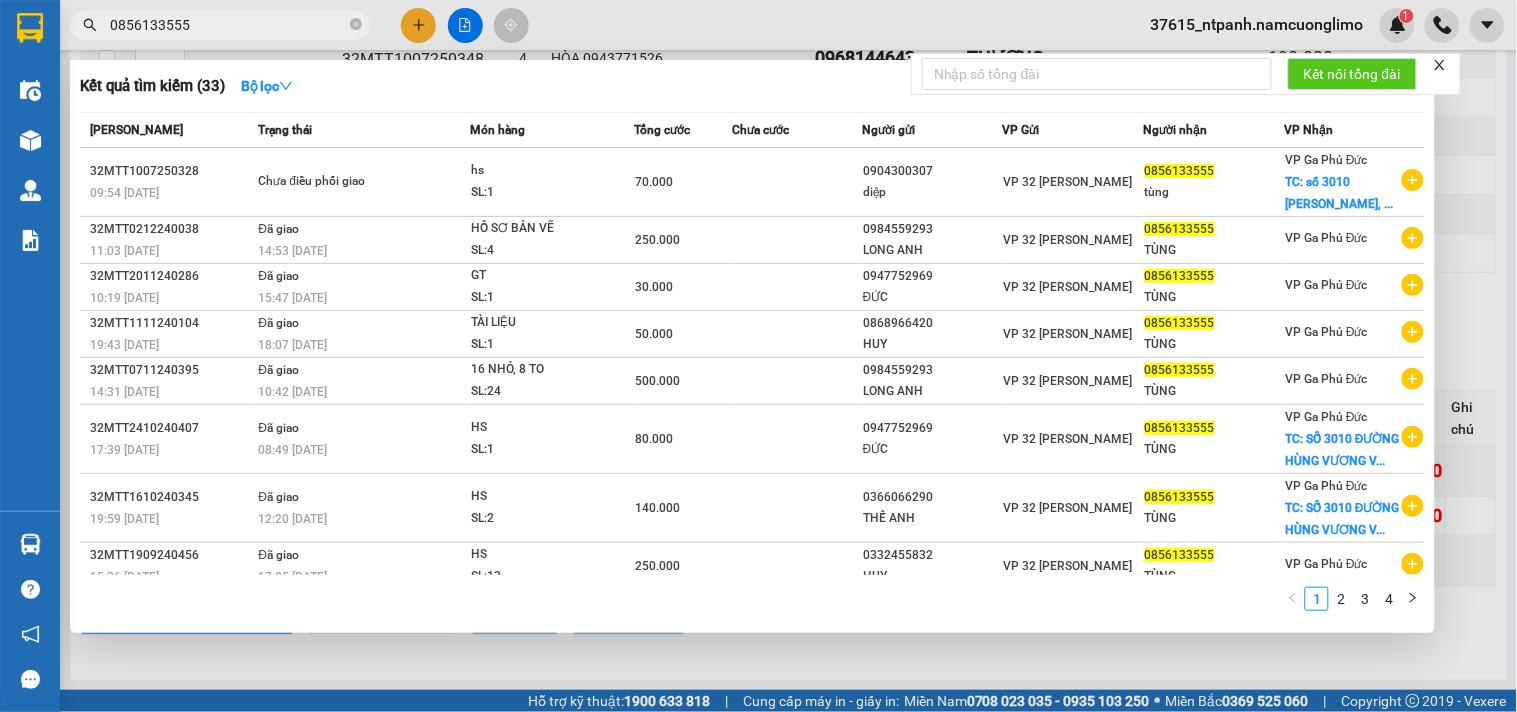 click on "0856133555" at bounding box center [228, 25] 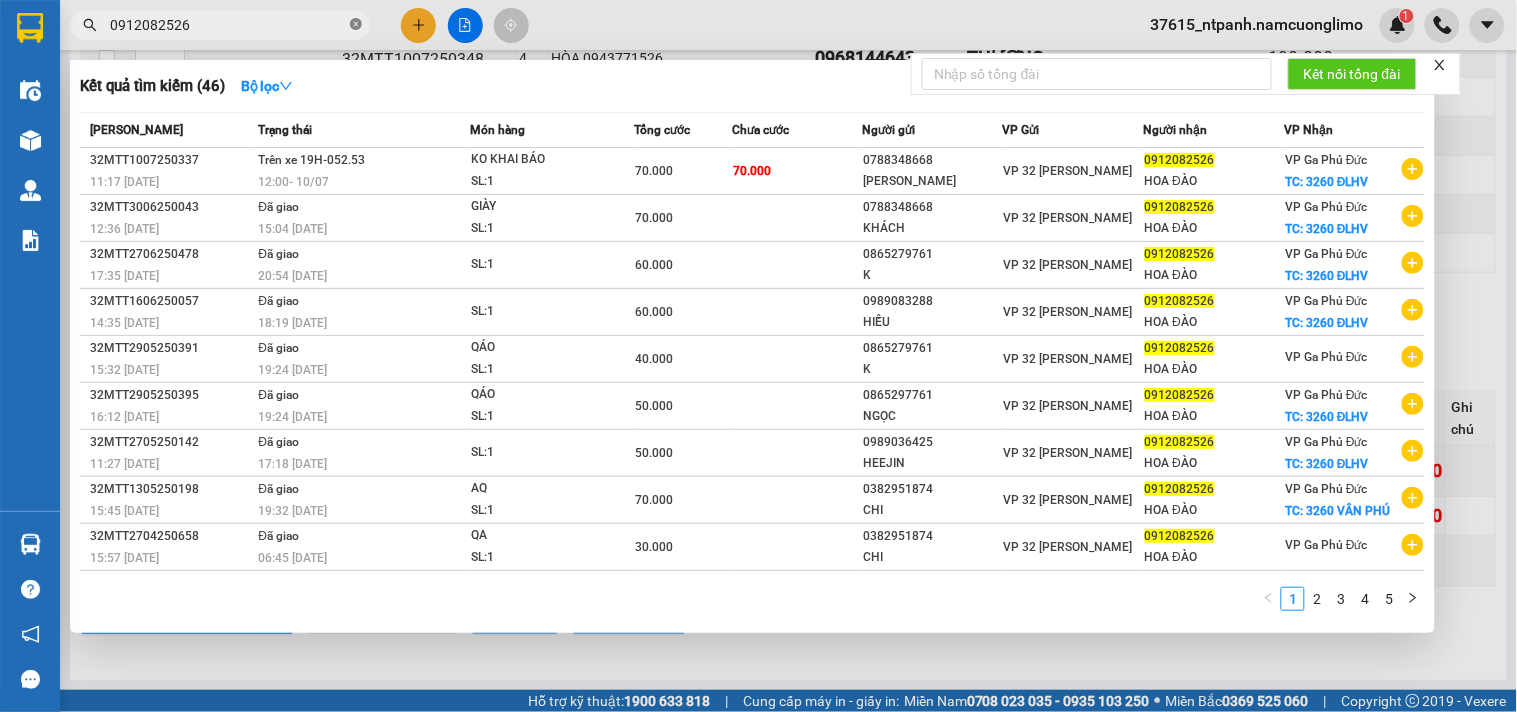 click 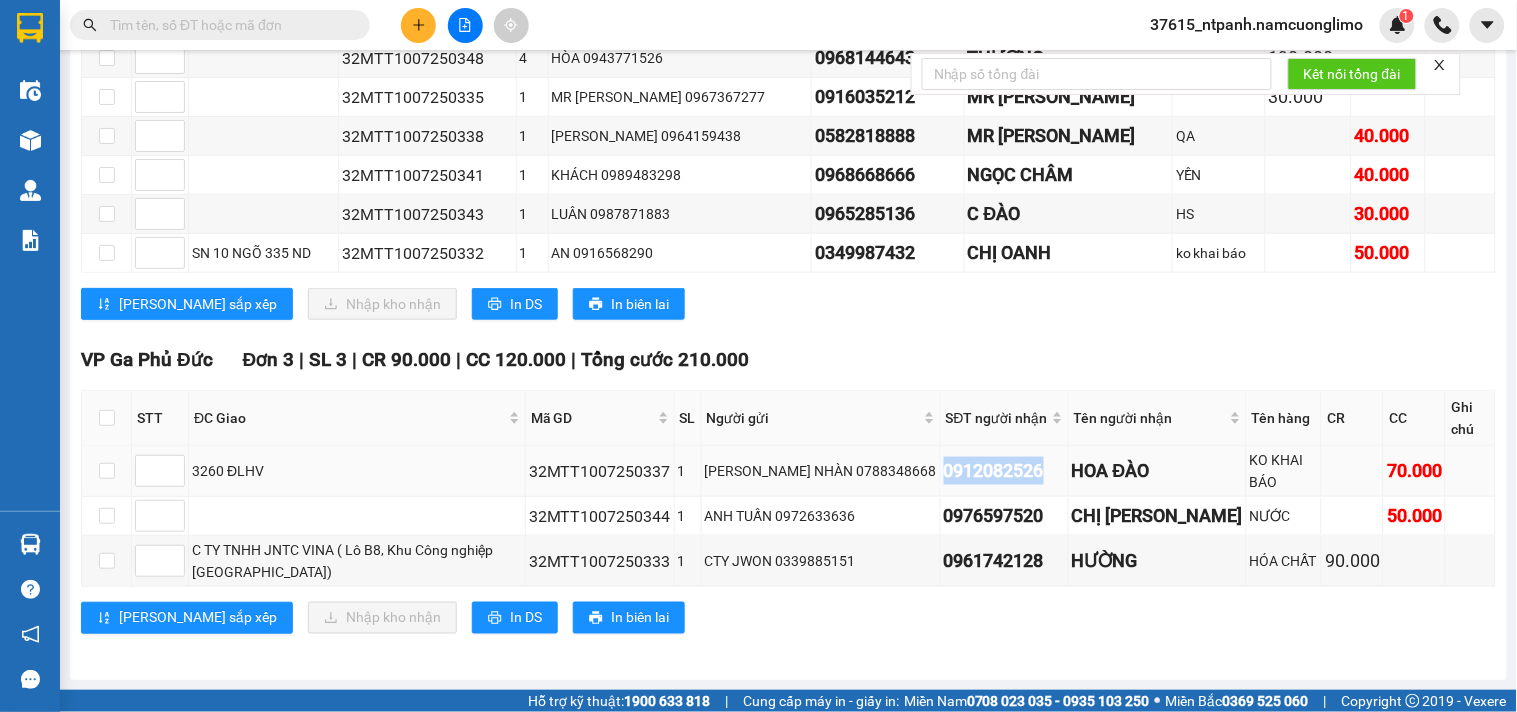 drag, startPoint x: 1064, startPoint y: 467, endPoint x: 933, endPoint y: 474, distance: 131.18689 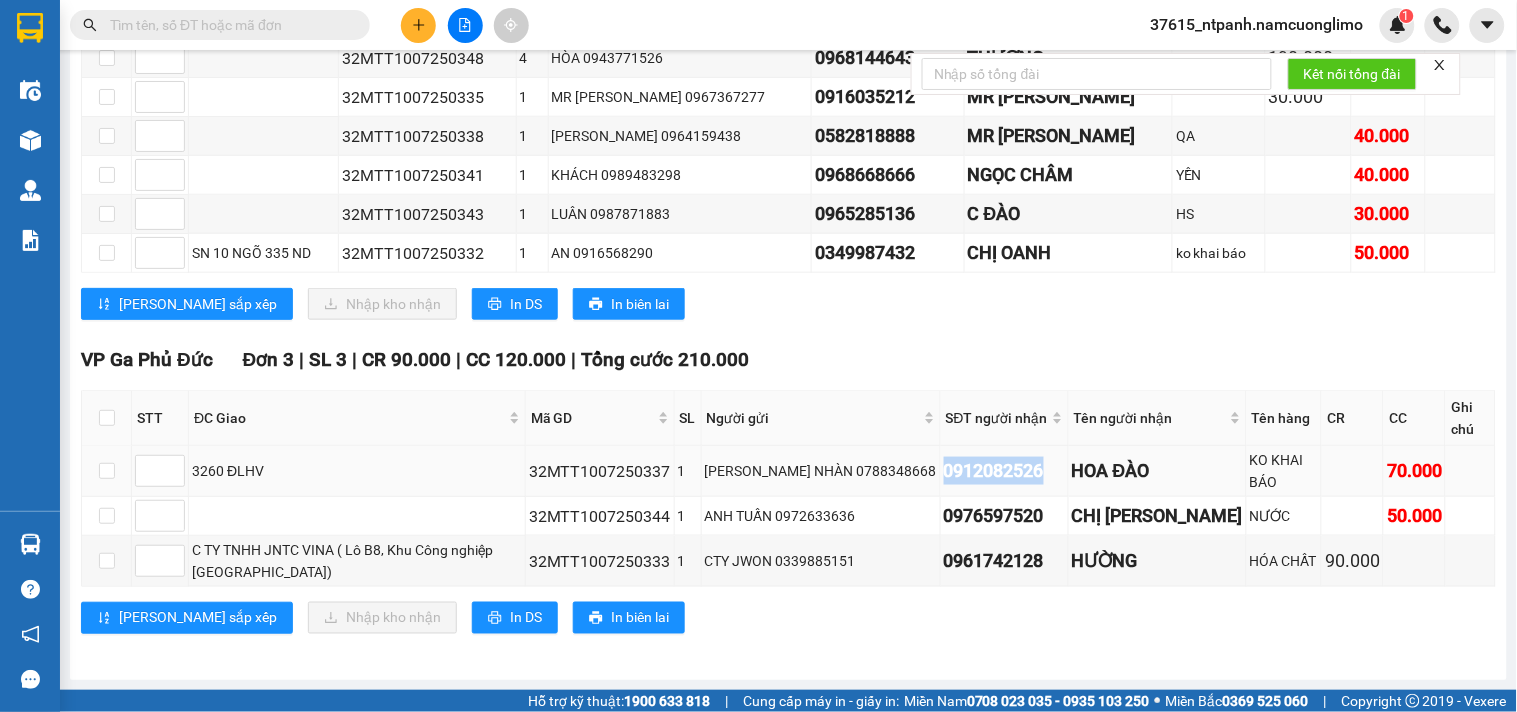 click on "0912082526" at bounding box center [1005, 471] 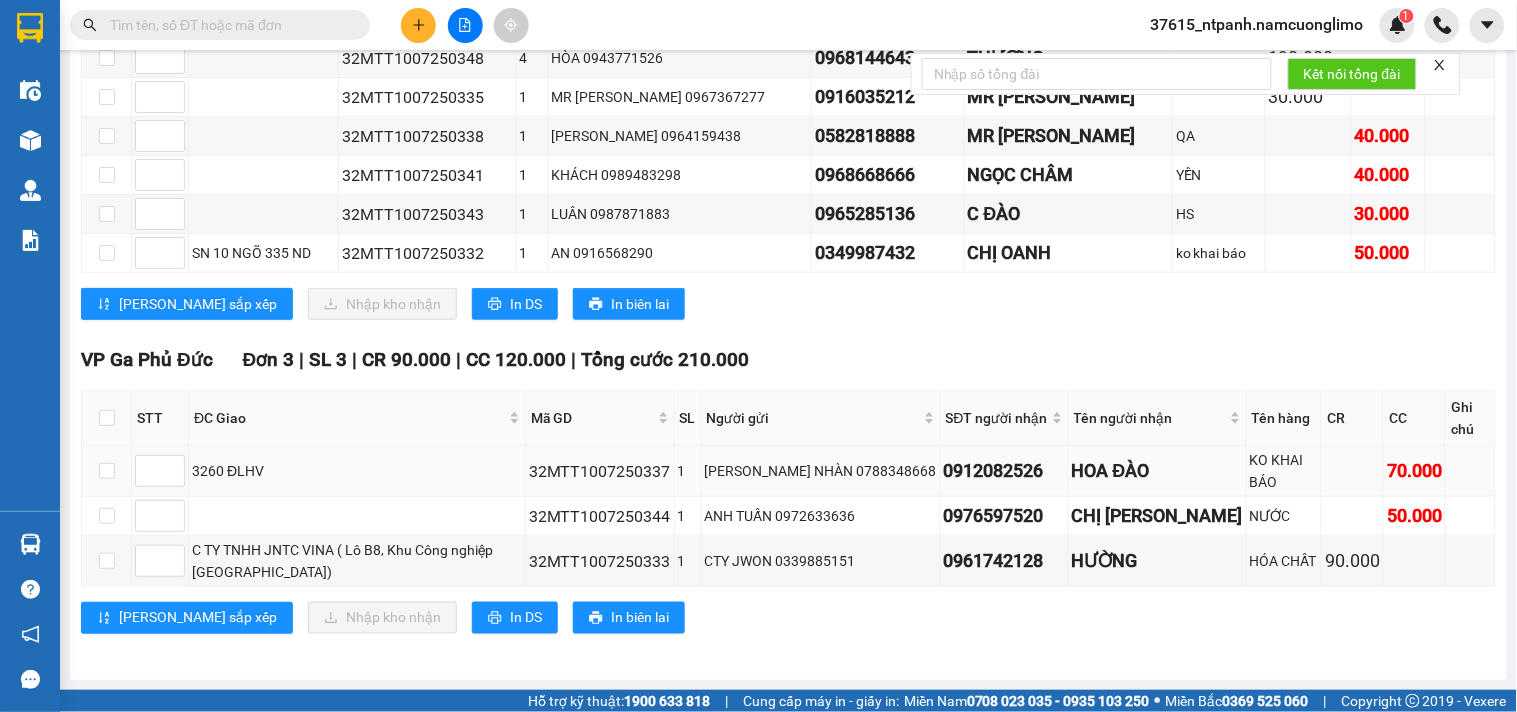click on "0912082526" at bounding box center (1004, 471) 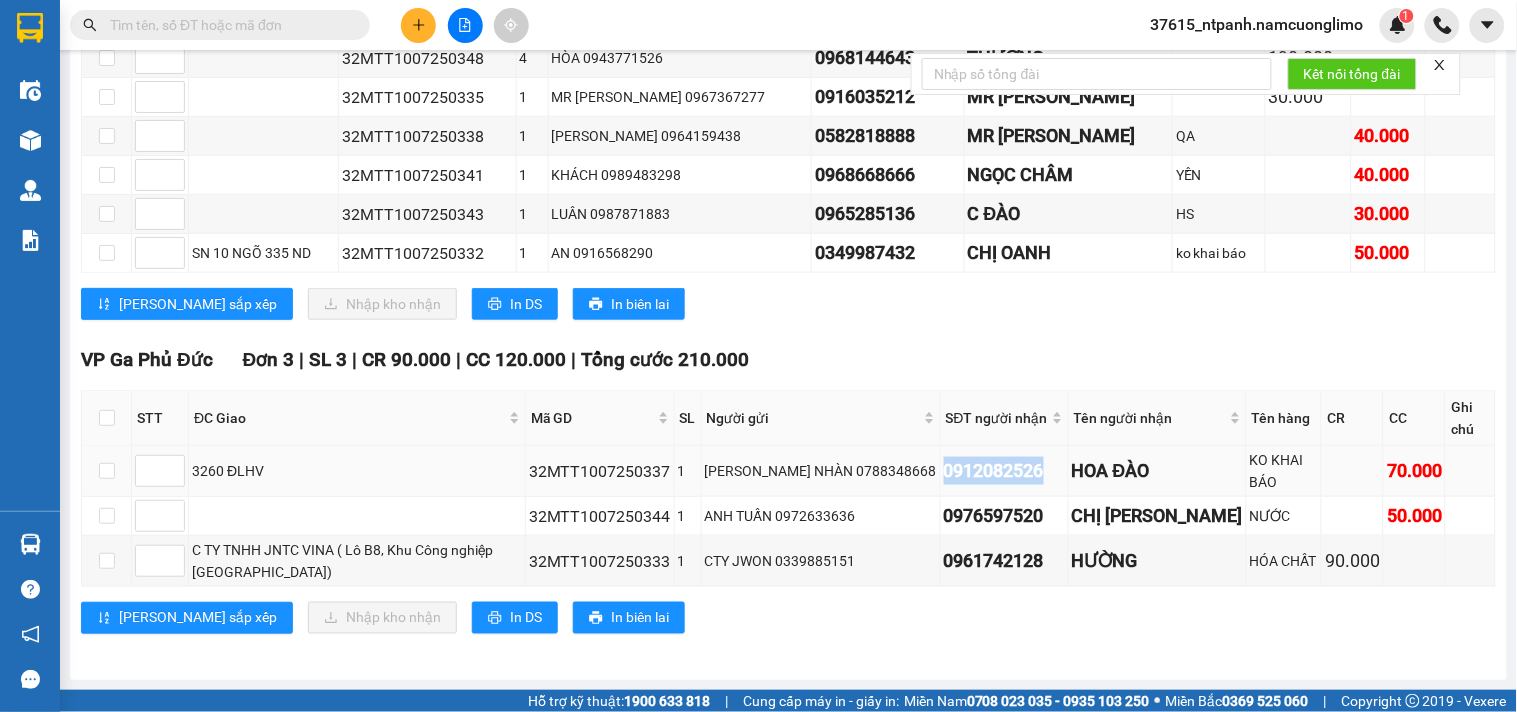 drag, startPoint x: 1065, startPoint y: 468, endPoint x: 958, endPoint y: 471, distance: 107.042046 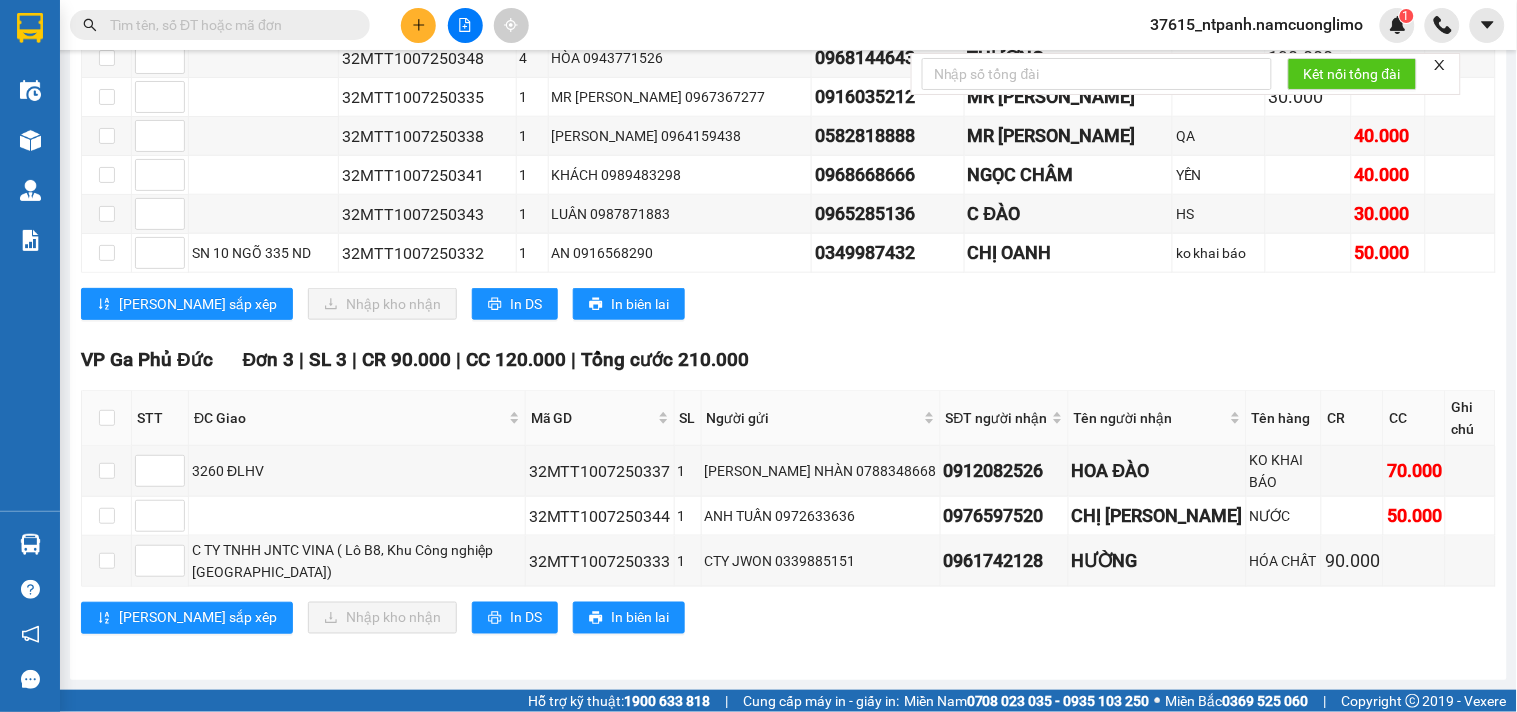 click at bounding box center (228, 25) 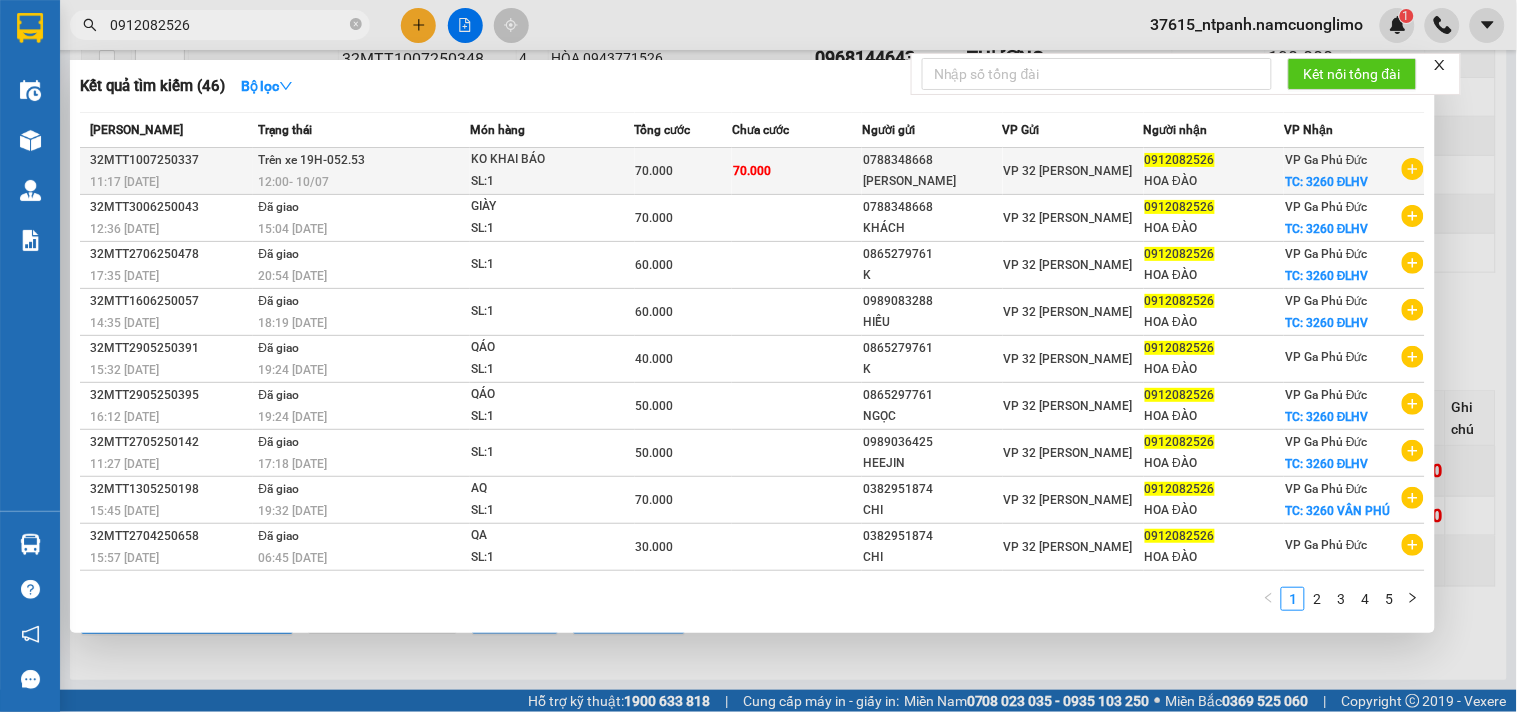 type on "0912082526" 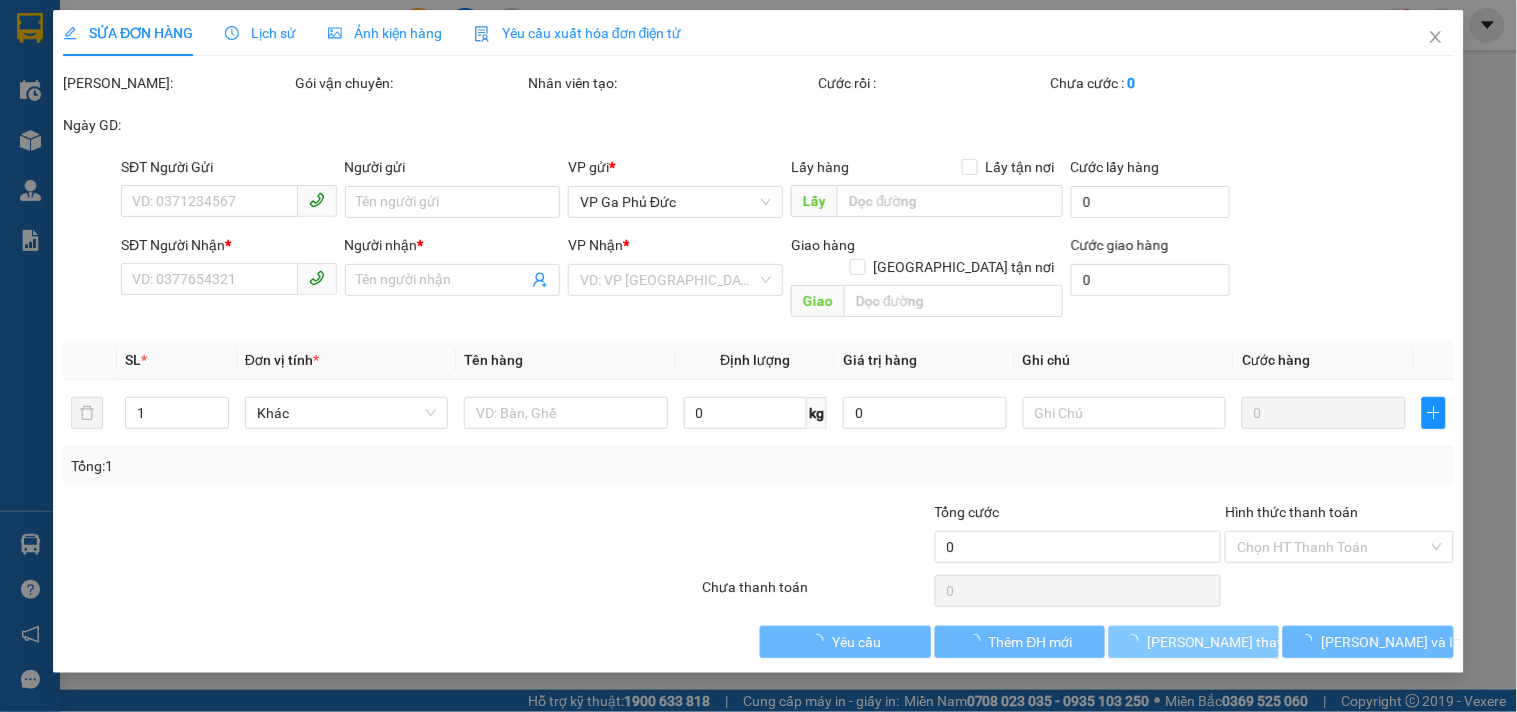 type on "0788348668" 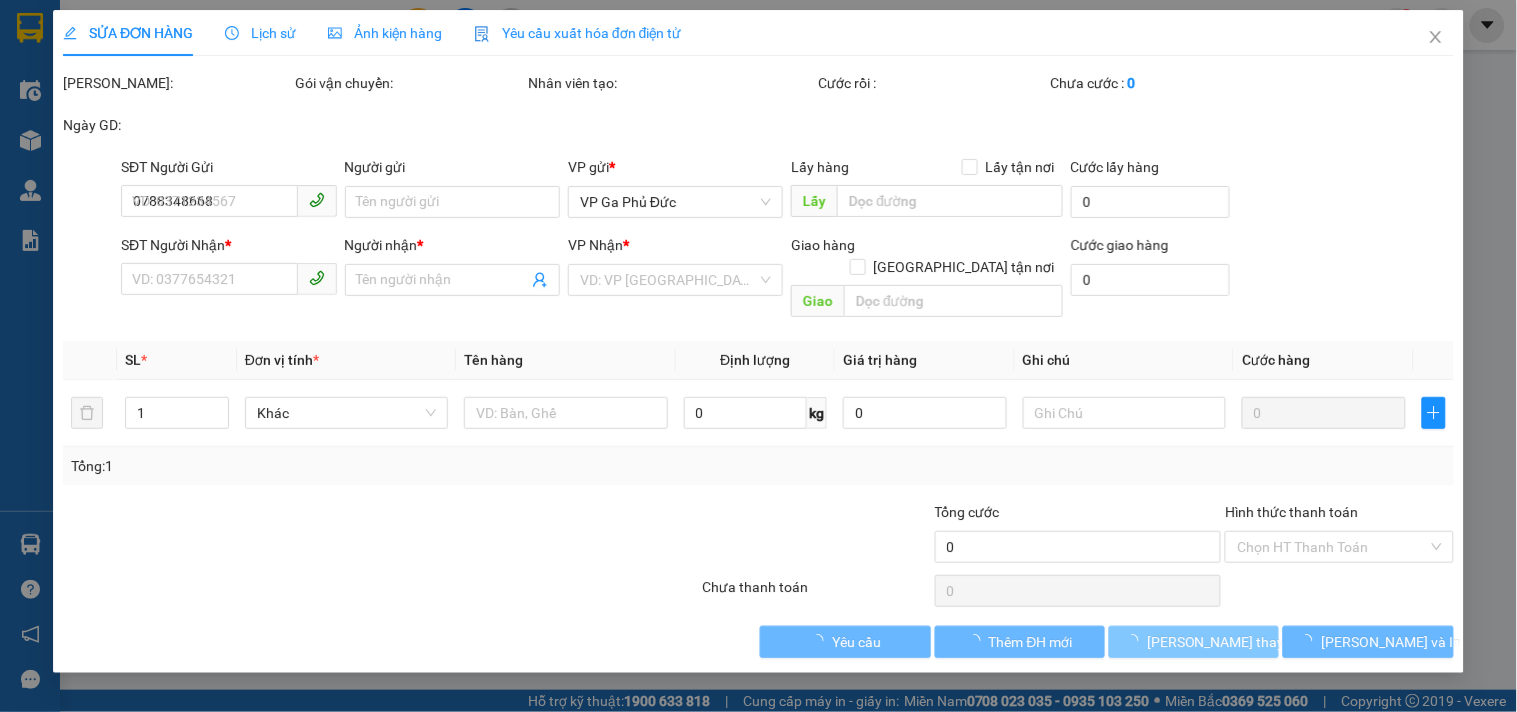 type on "[PERSON_NAME]" 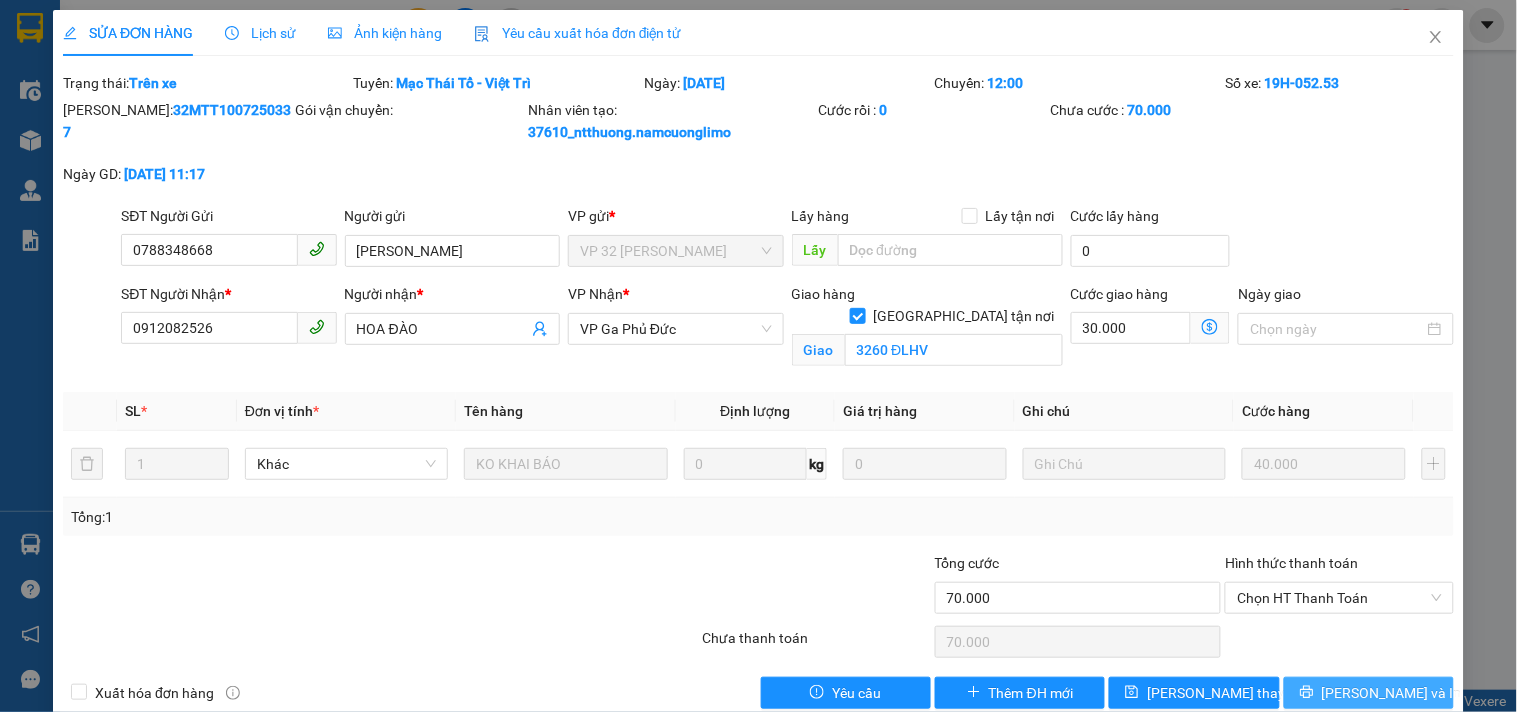 click 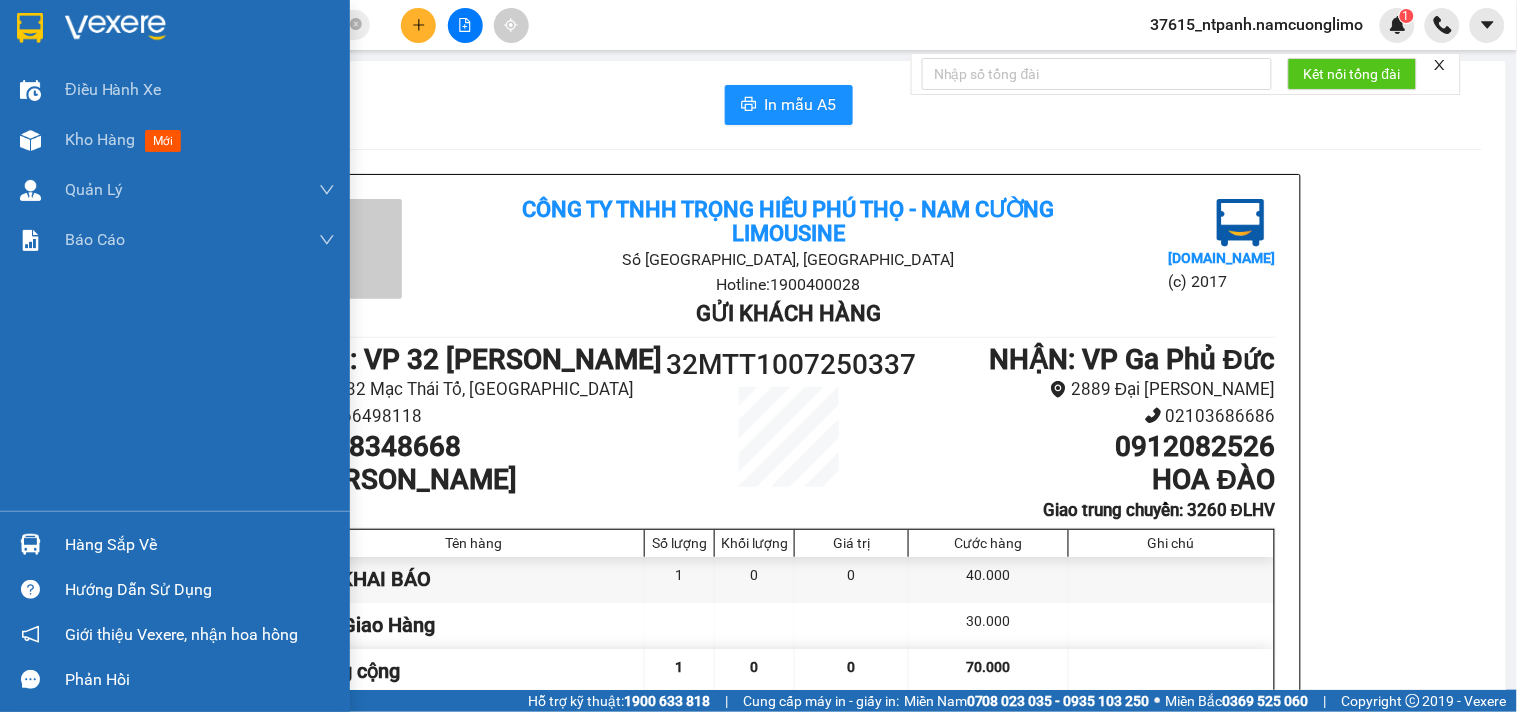 click on "Hàng sắp về" at bounding box center [200, 545] 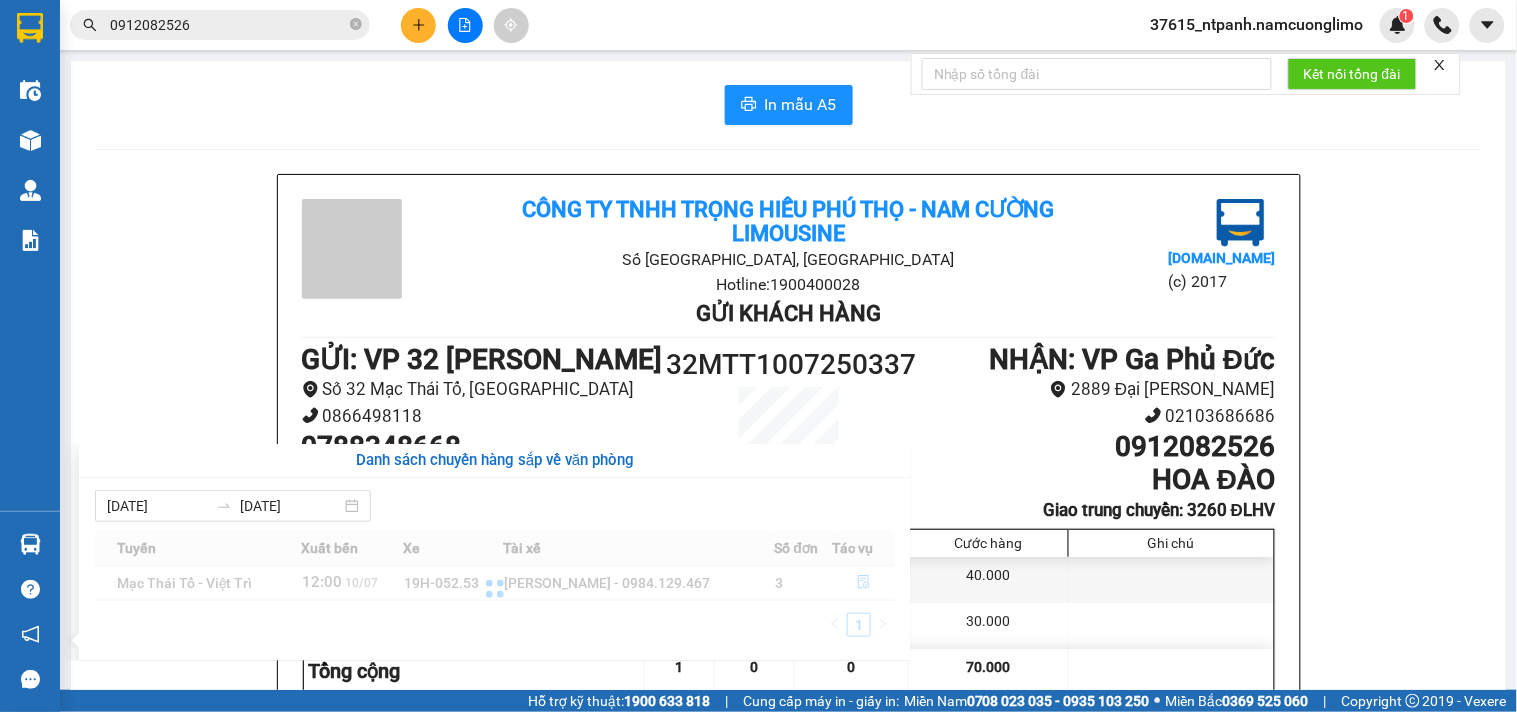 click on "Kết quả tìm kiếm ( 46 )  Bộ lọc  Mã ĐH Trạng thái Món hàng Tổng cước Chưa cước Người gửi VP Gửi Người nhận VP Nhận 32MTT1007250337 11:17 [DATE] Trên xe   19H-052.53 12:00  [DATE] KO KHAI BÁO SL:  1 70.000 70.000 0788348668 [PERSON_NAME] NHÀN VP 32 Mạc Thái Tổ 0912082526 HOA ĐÀO VP Ga Phủ Đức TC: 3260 ĐLHV 32MTT3006250043 12:36 [DATE] Đã giao   15:04 [DATE] GIÀY SL:  1 70.000 0788348668 KHÁCH  VP 32 Mạc Thái Tổ 0912082526 HOA ĐÀO VP Ga Phủ Đức TC: 3260 ĐLHV 32MTT2706250478 17:35 [DATE] Đã giao   20:54 [DATE] SL:  1 60.000 0865279761 K VP 32 Mạc Thái Tổ 0912082526 HOA ĐÀO VP Ga Phủ Đức TC: 3260 ĐLHV 32MTT1606250057 14:35 [DATE] Đã giao   18:19 [DATE] SL:  1 60.000 0989083288 HIẾU VP 32 Mạc Thái Tổ 0912082526 HOA ĐÀO VP Ga Phủ Đức TC: 3260 ĐLHV 32MTT2905250391 15:32 [DATE] Đã giao   19:24 [DATE] QÁO SL:  1 40.000 0865279761 K VP 32 Mạc Thái Tổ 0912082526 HOA ĐÀO VP Ga Phủ Đức" at bounding box center (758, 356) 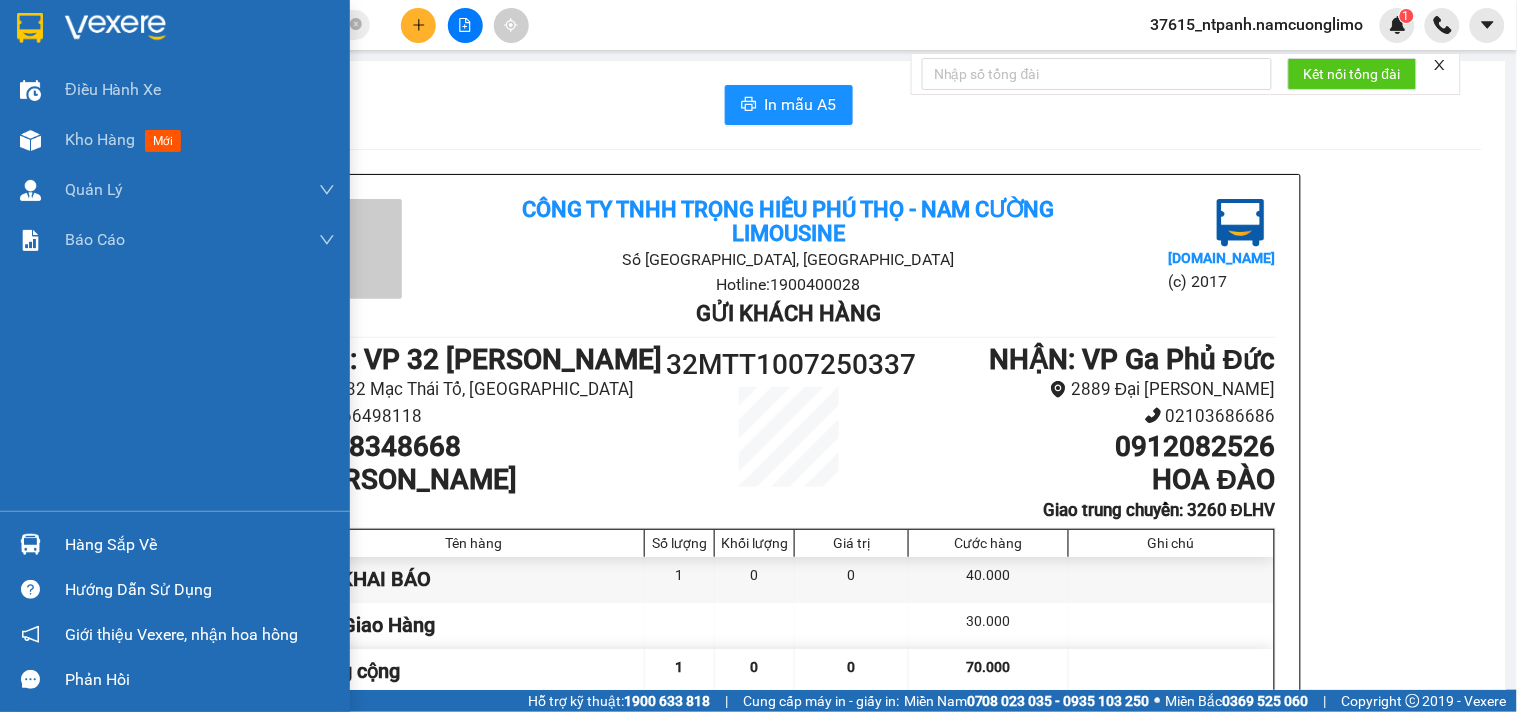 drag, startPoint x: 36, startPoint y: 517, endPoint x: 33, endPoint y: 537, distance: 20.22375 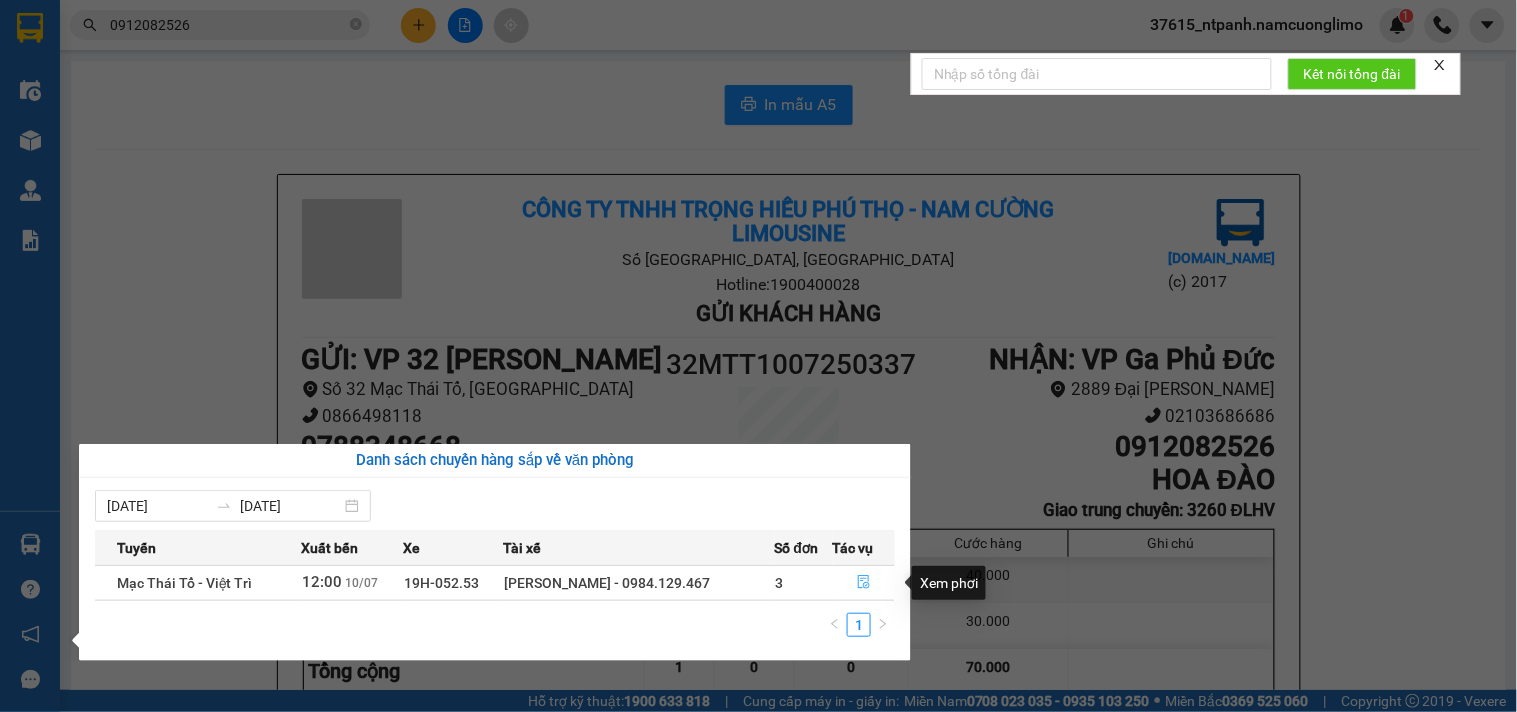 click 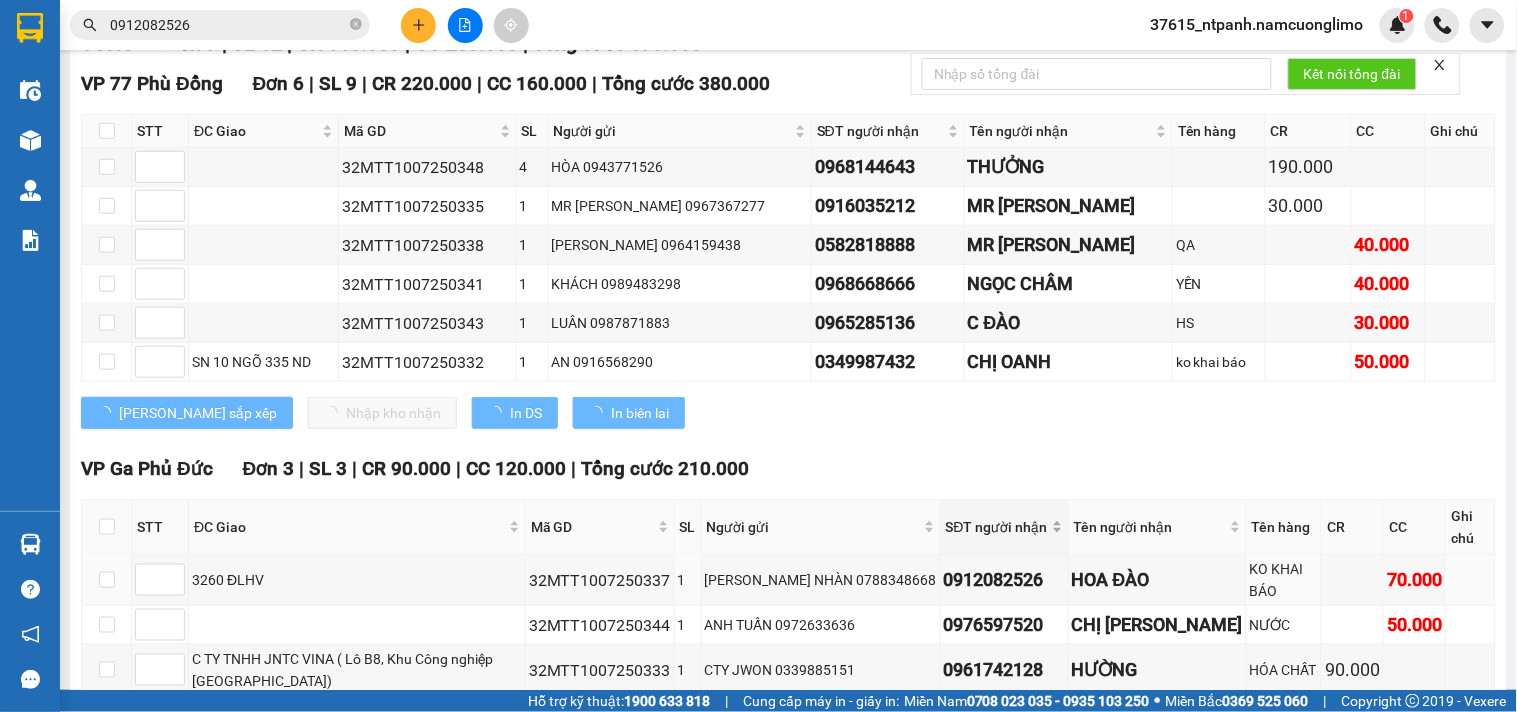 scroll, scrollTop: 415, scrollLeft: 0, axis: vertical 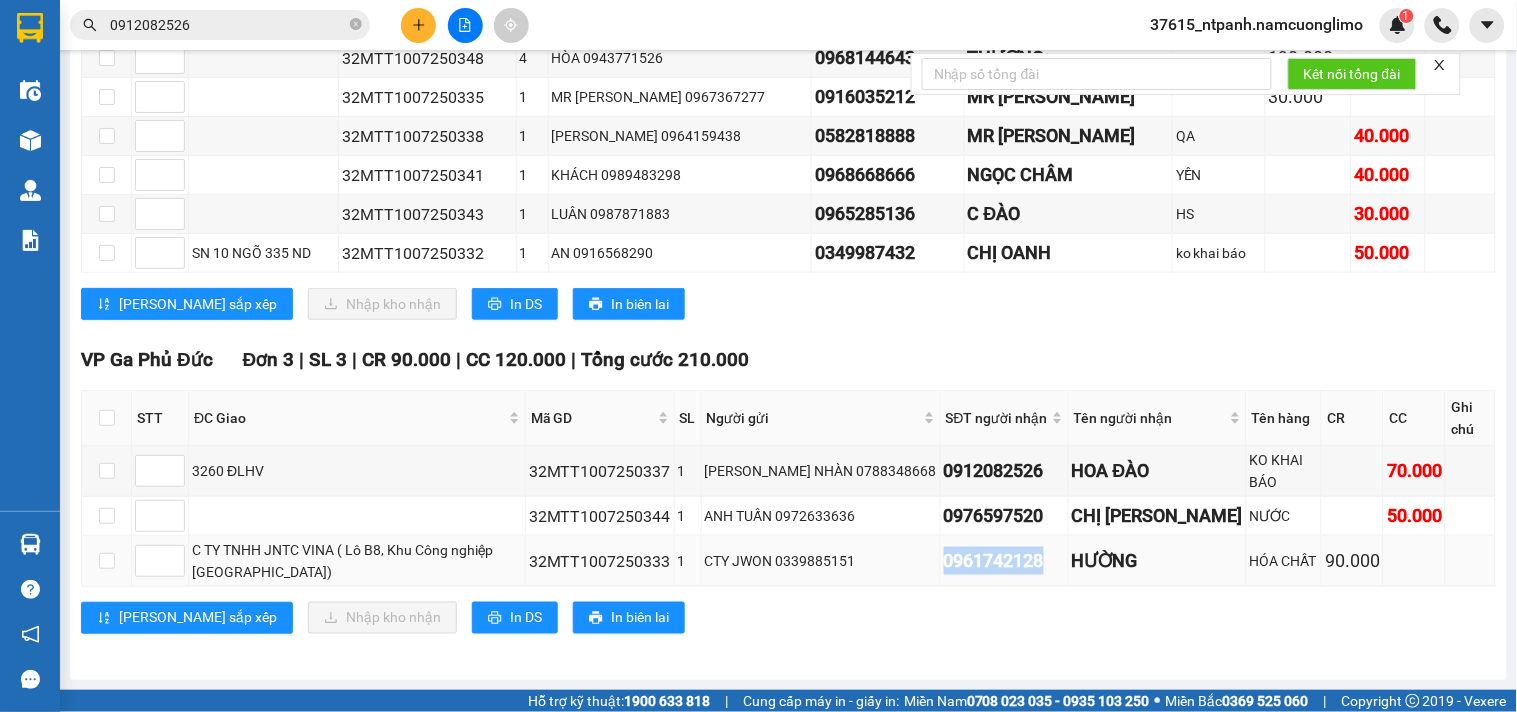 drag, startPoint x: 1073, startPoint y: 556, endPoint x: 956, endPoint y: 563, distance: 117.20921 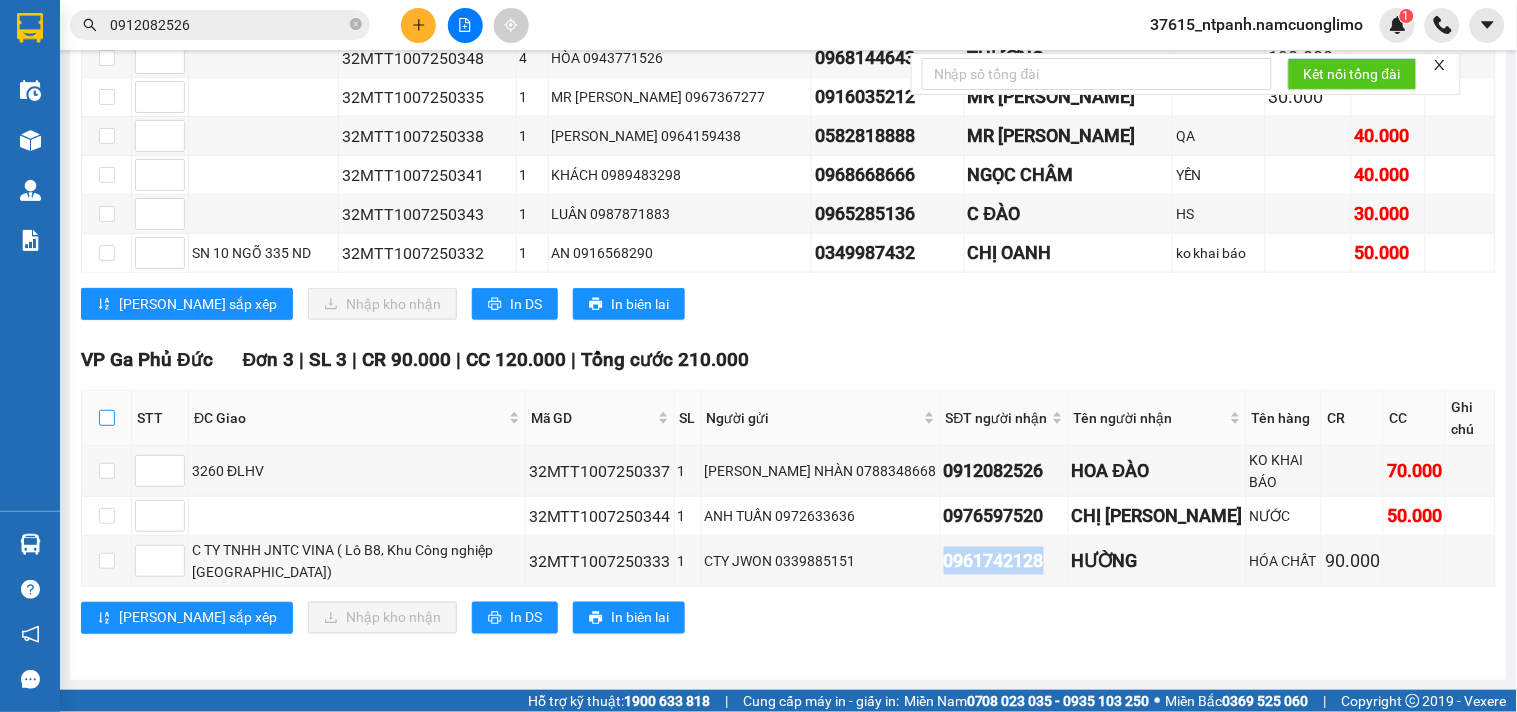 click at bounding box center (107, 418) 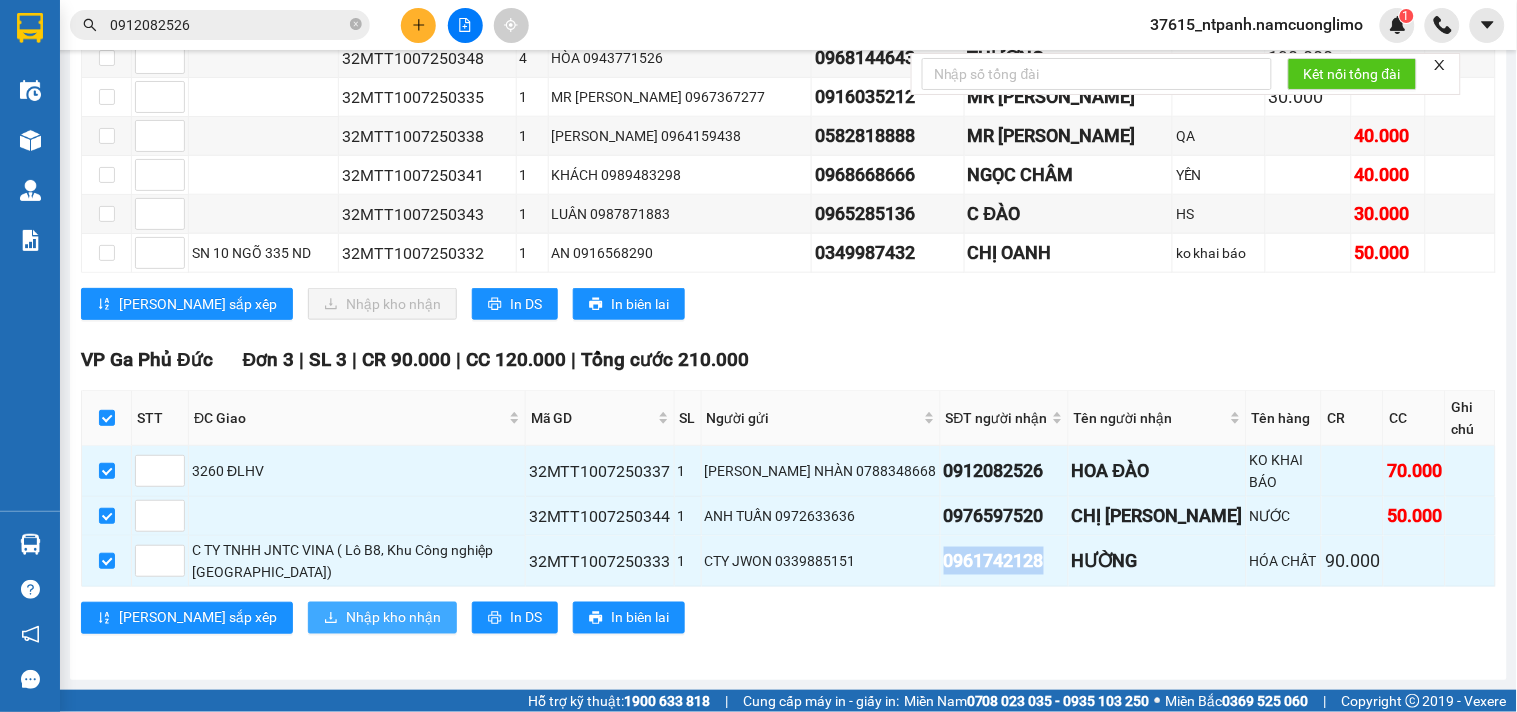 click on "Nhập kho nhận" at bounding box center [393, 618] 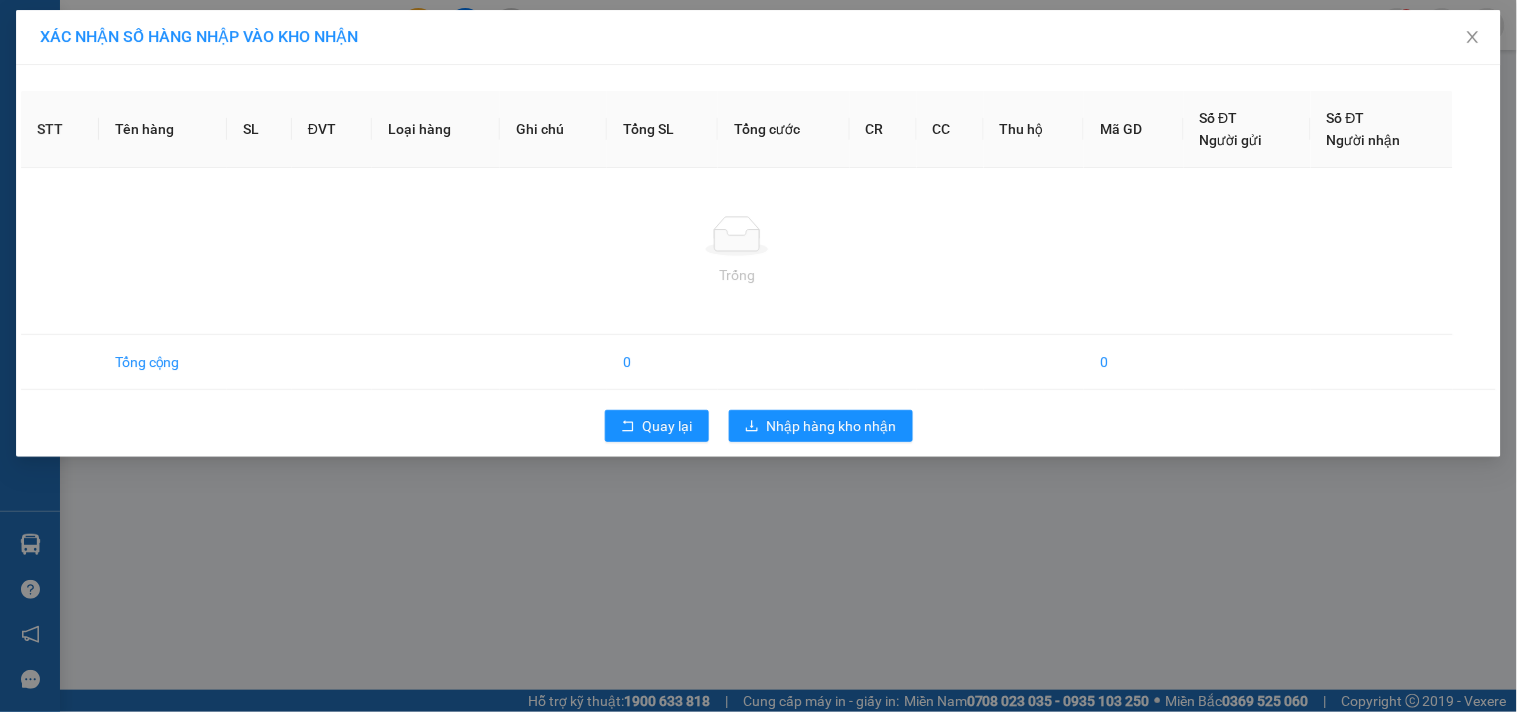 scroll, scrollTop: 0, scrollLeft: 0, axis: both 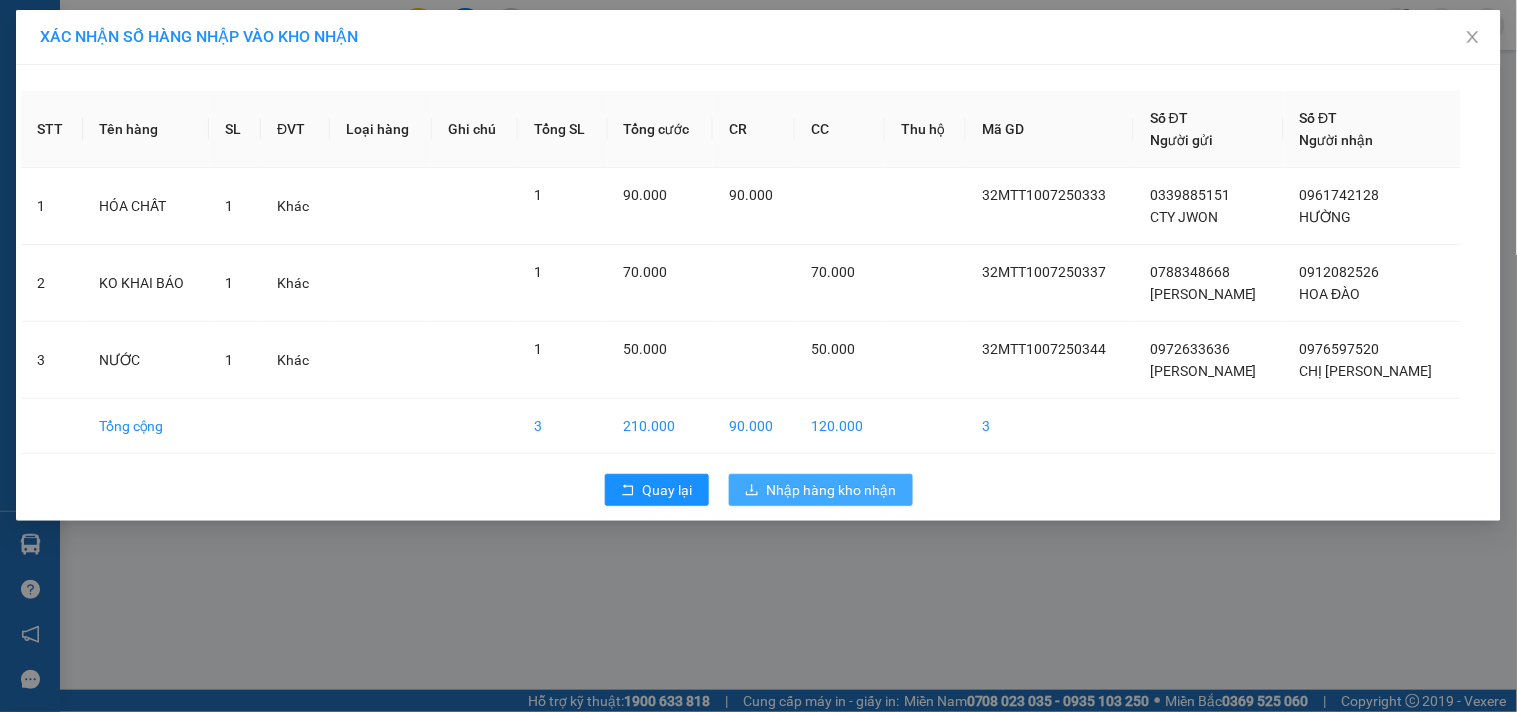 click on "Nhập hàng kho nhận" at bounding box center [832, 490] 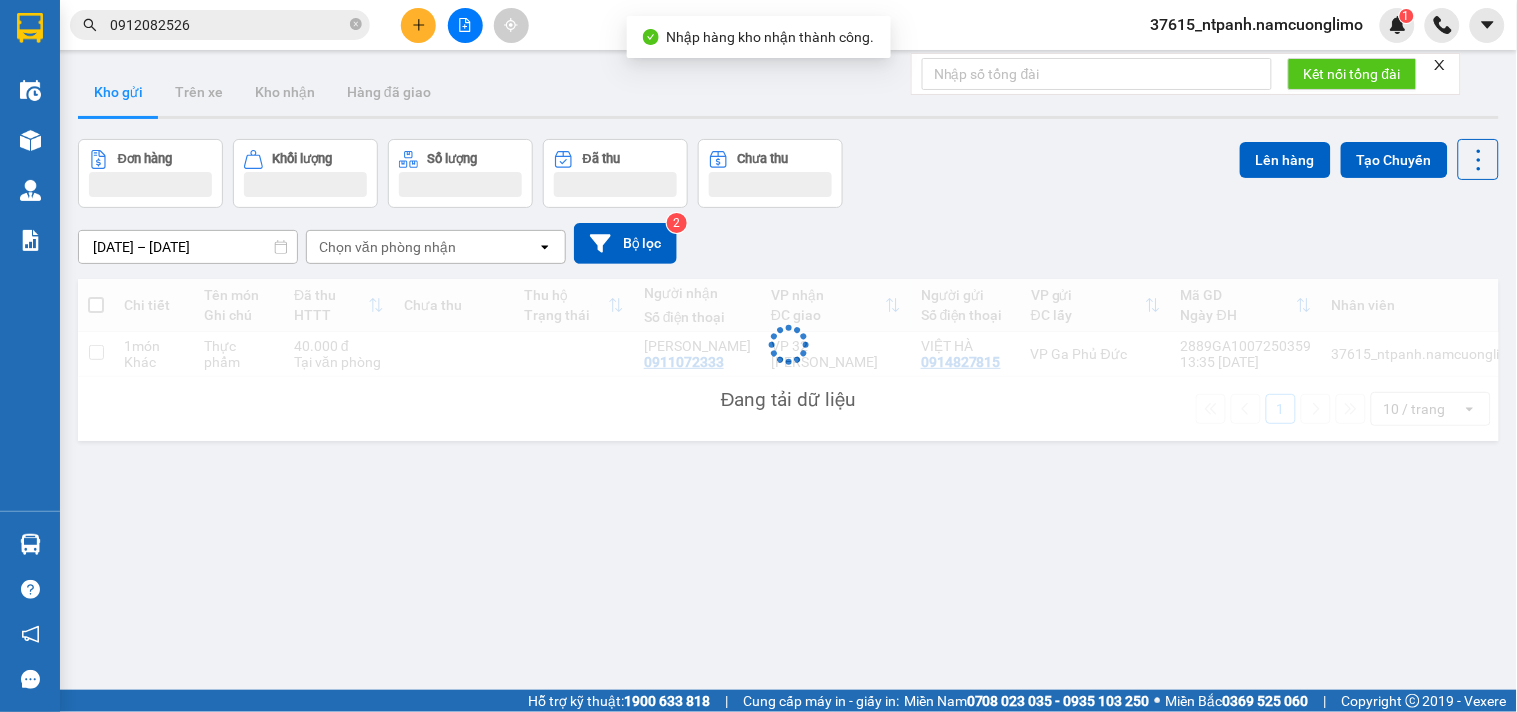 click on "0912082526" at bounding box center [228, 25] 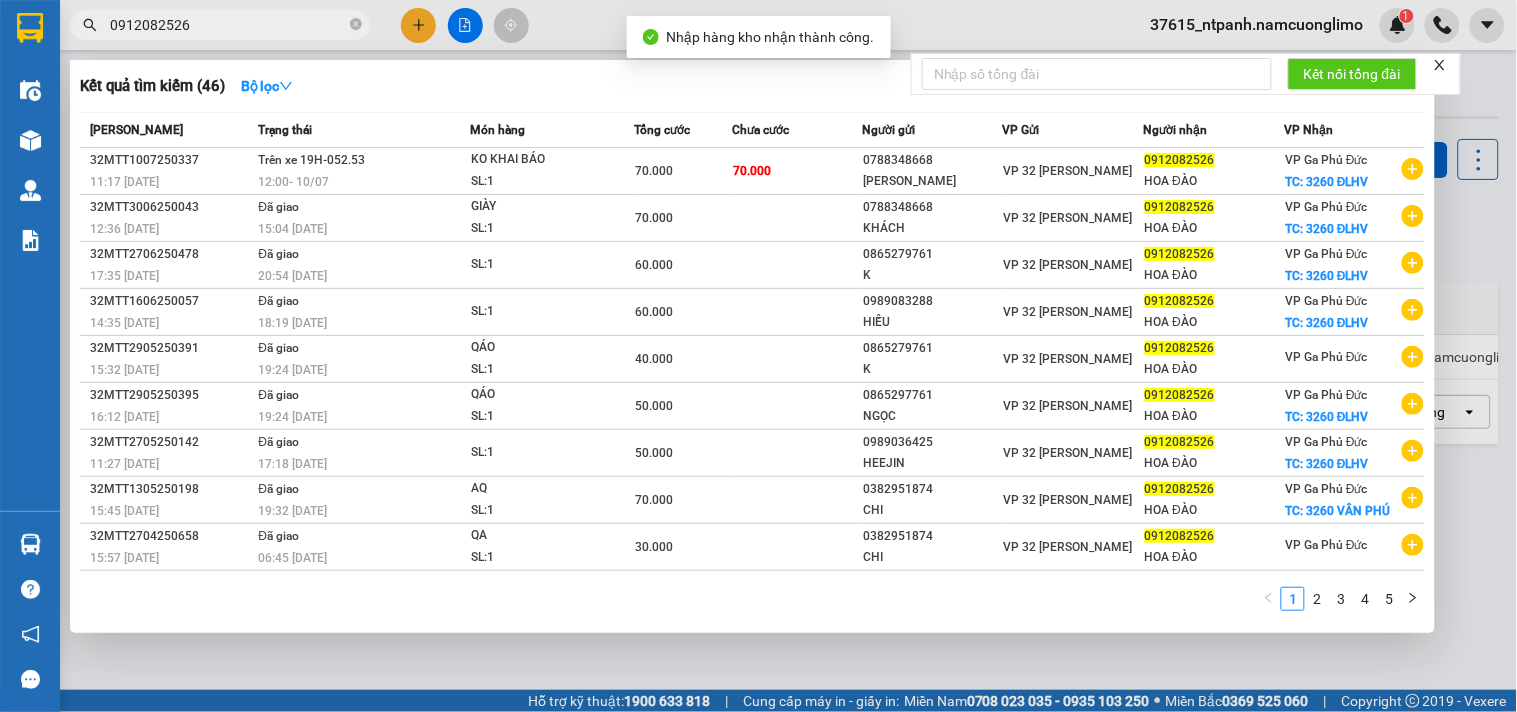 click on "0912082526" at bounding box center [228, 25] 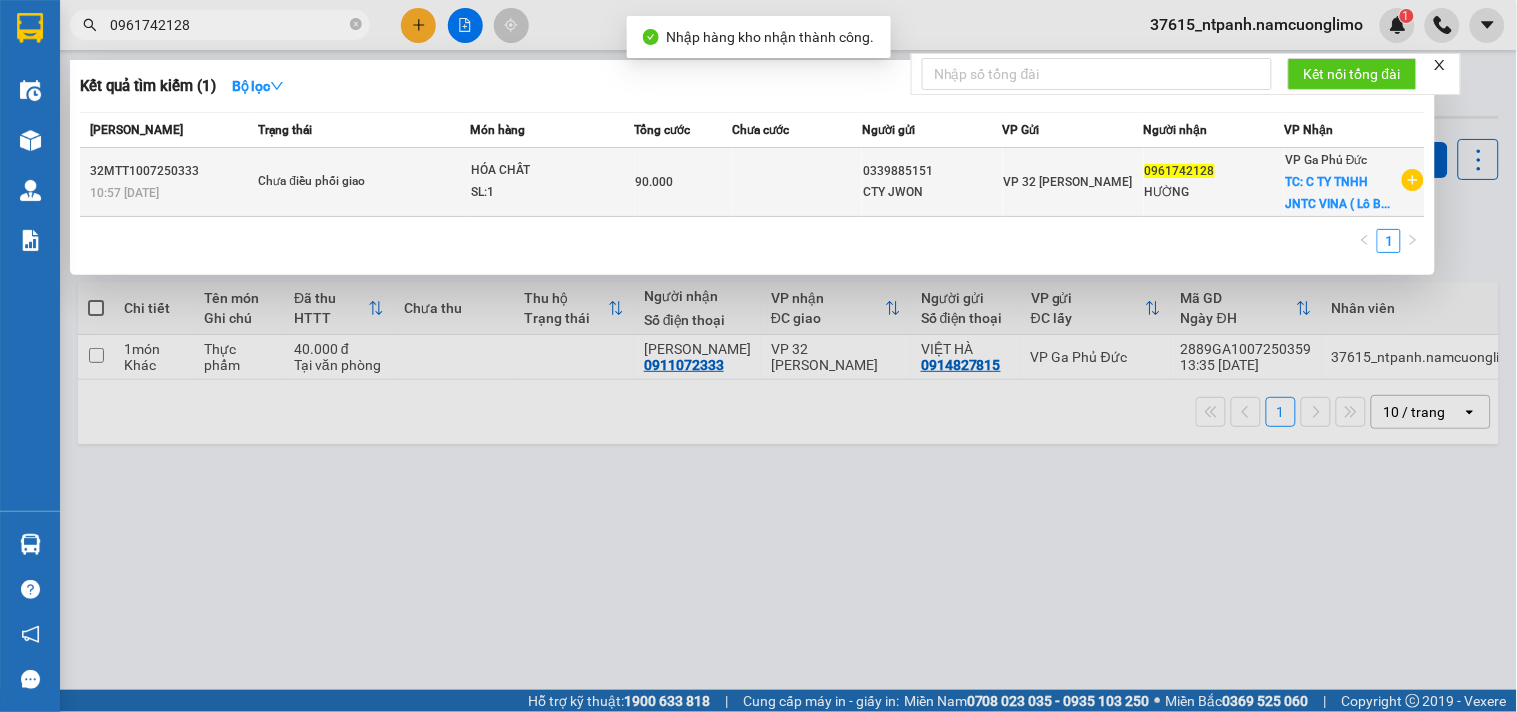 type on "0961742128" 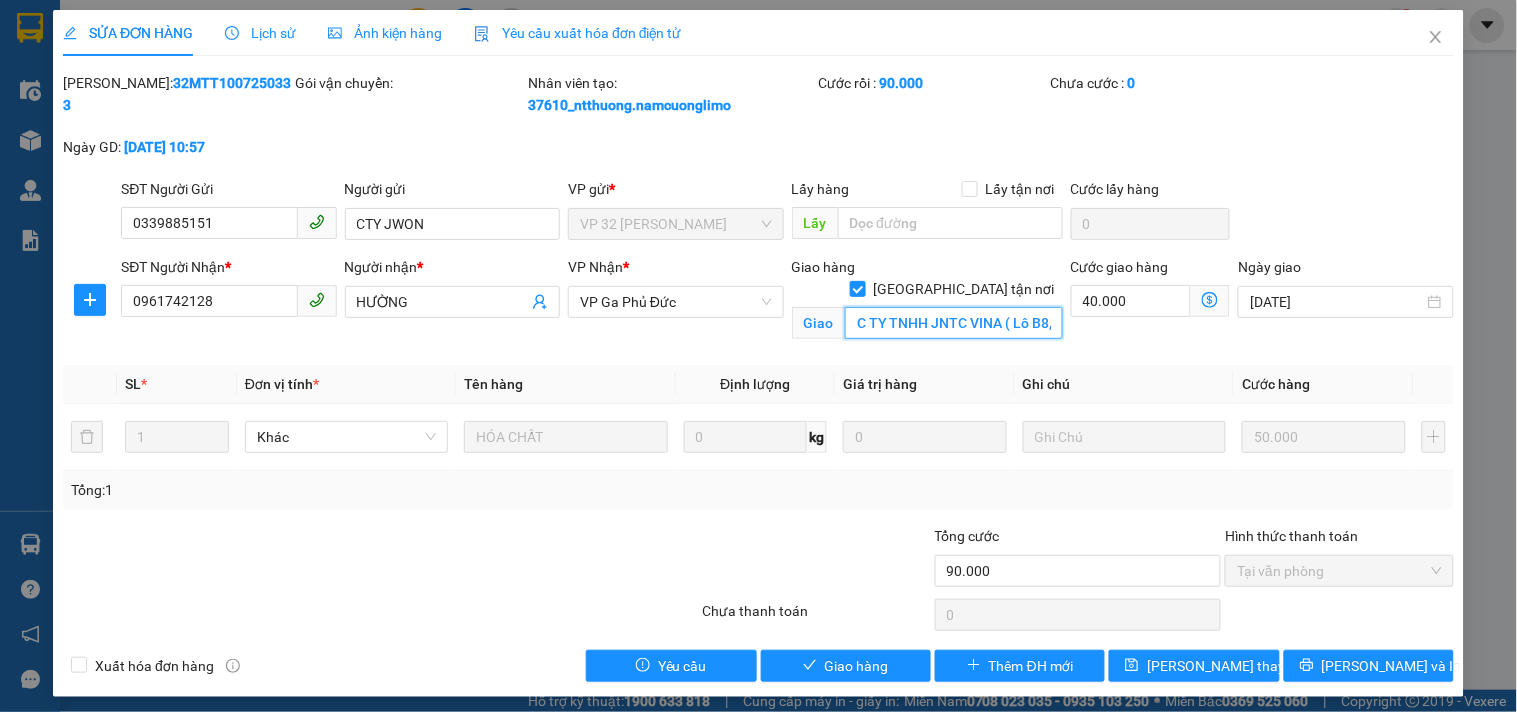 click on "C TY TNHH JNTC VINA ( Lô B8, Khu Công nghiệp [GEOGRAPHIC_DATA])" at bounding box center (954, 323) 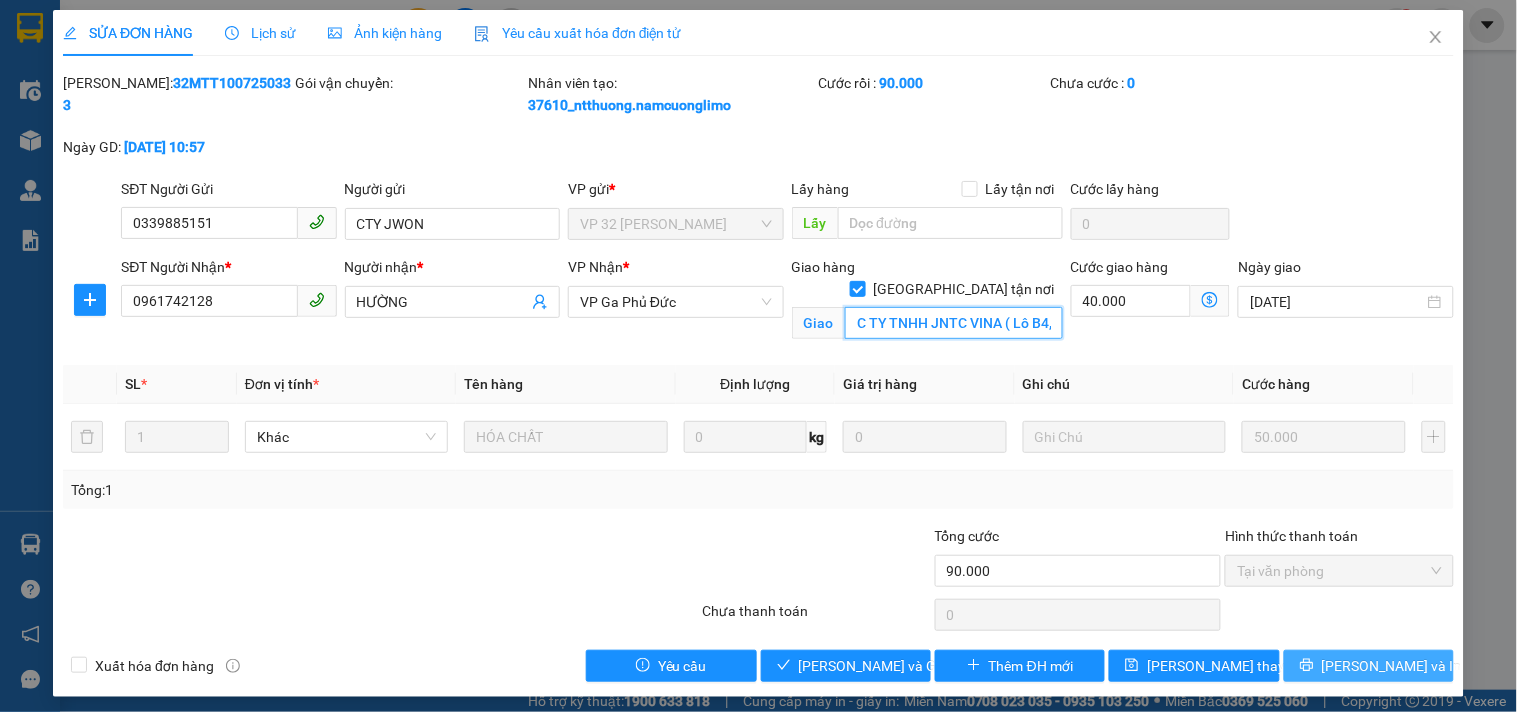 type on "C TY TNHH JNTC VINA ( Lô B4, Khu Công nghiệp [GEOGRAPHIC_DATA])" 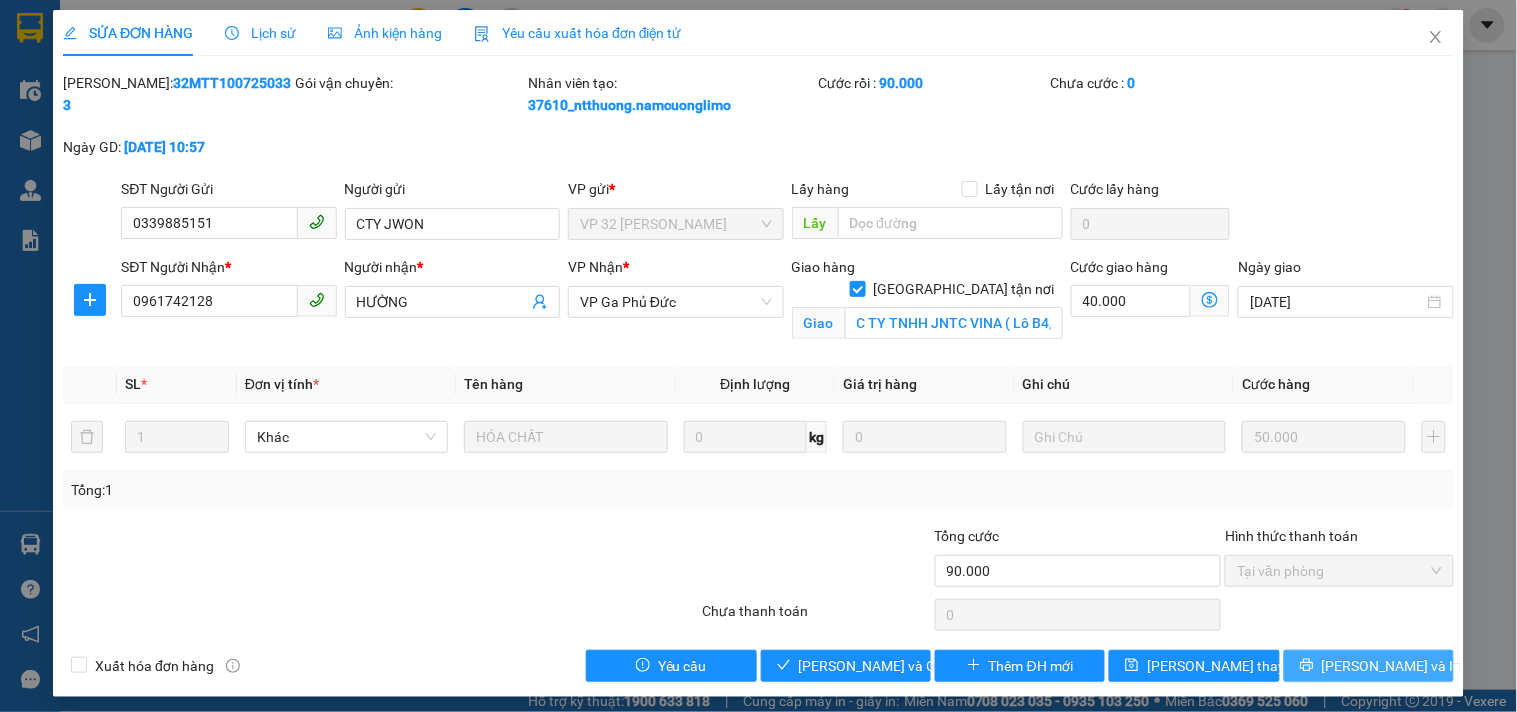 click on "[PERSON_NAME] và In" at bounding box center (1369, 666) 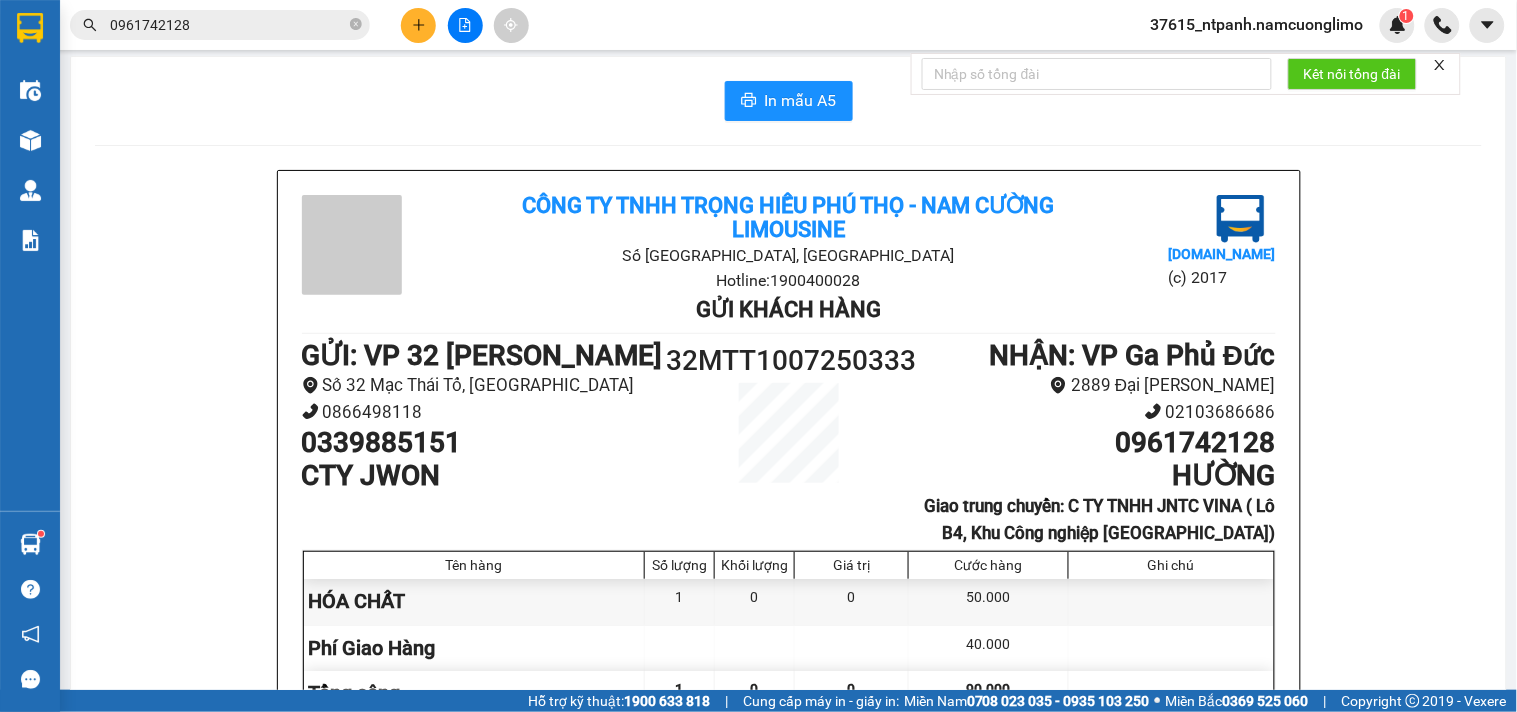 scroll, scrollTop: 0, scrollLeft: 0, axis: both 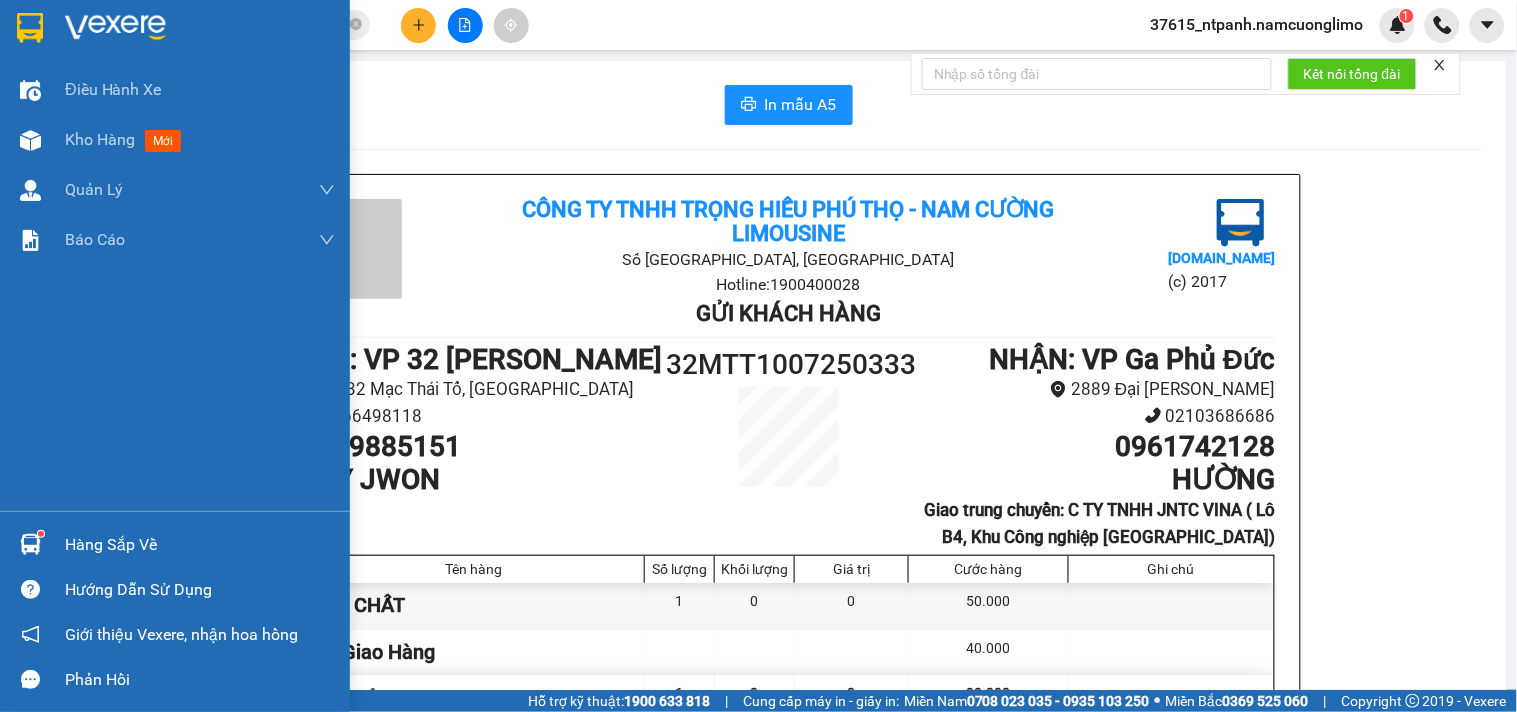 click on "Hàng sắp về" at bounding box center (175, 544) 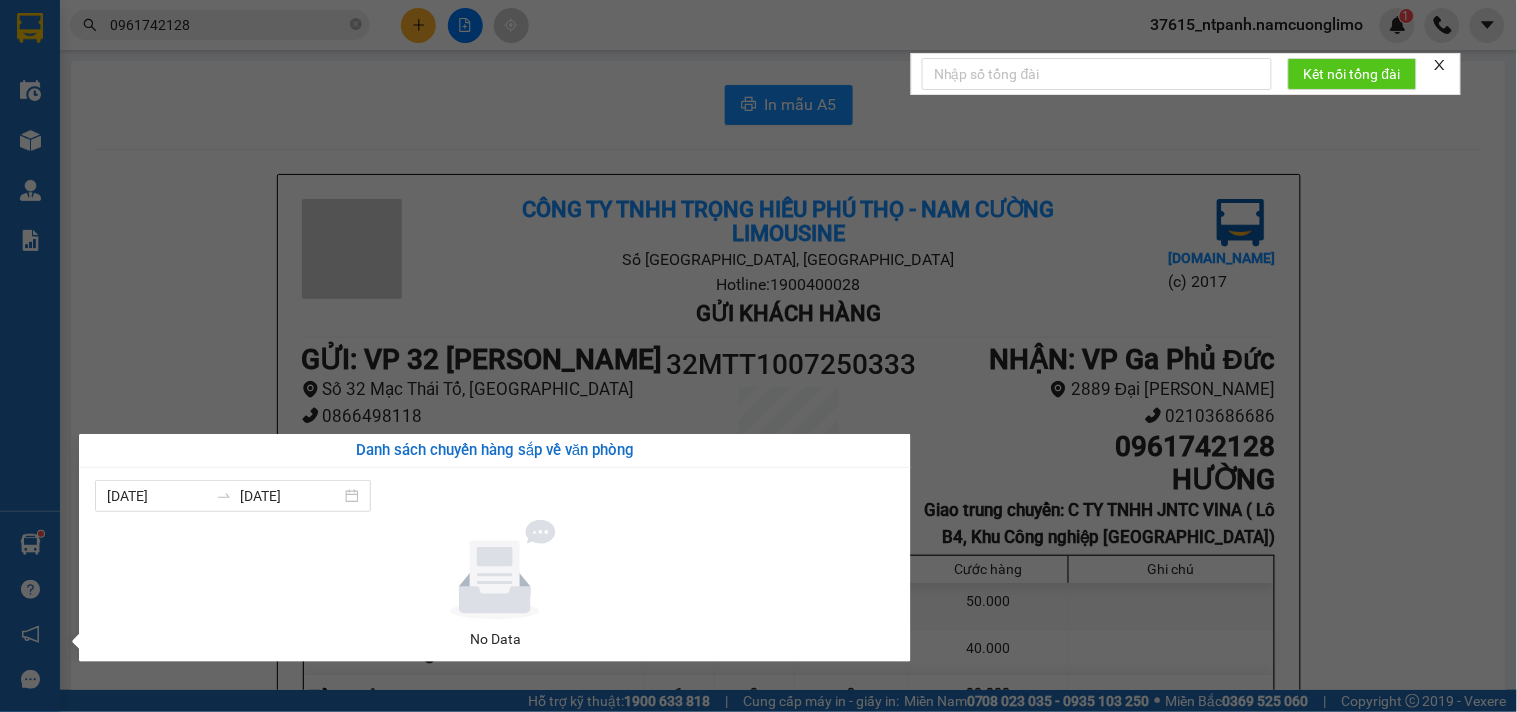 click on "Kết quả tìm kiếm ( 1 )  Bộ lọc  Mã ĐH Trạng thái Món hàng Tổng cước Chưa cước Người gửi VP Gửi Người nhận VP Nhận 32MTT1007250333 10:57 [DATE] Chưa điều phối giao HÓA CHẤT SL:  1 90.000 0339885151 CTY JWON VP 32 Mạc Thái Tổ 0961742128 HƯỜNG VP Ga Phủ Đức TC: C TY TNHH JNTC VINA ( Lô B... 1 0961742128 37615_ntpanh.namcuonglimo 1     Điều hành xe     Kho hàng mới     Quản [PERSON_NAME] lý chuyến Quản lý giao nhận mới Quản lý kiểm kho     Báo cáo  11. Báo cáo đơn giao nhận nội bộ 10.Báo cáo dòng tiền đơn đối tác 12. Thống kê đơn đối tác 14. Thống kê đơn đang có trong kho nhận 1B. Chi tiết đơn hàng toàn nhà xe 2. Doanh thu thực tế toàn nhà xe 3. Thống kê nhận và gửi hàng theo văn phòng 4. Thống kê đơn hàng toàn nhà xe  5. Doanh số theo xe, tài xế ( mới) 7. Báo cáo đơn hàng miễn phí 9. Thống kê đơn sửa cước Báo cáo đơn giao GỬI" at bounding box center (758, 356) 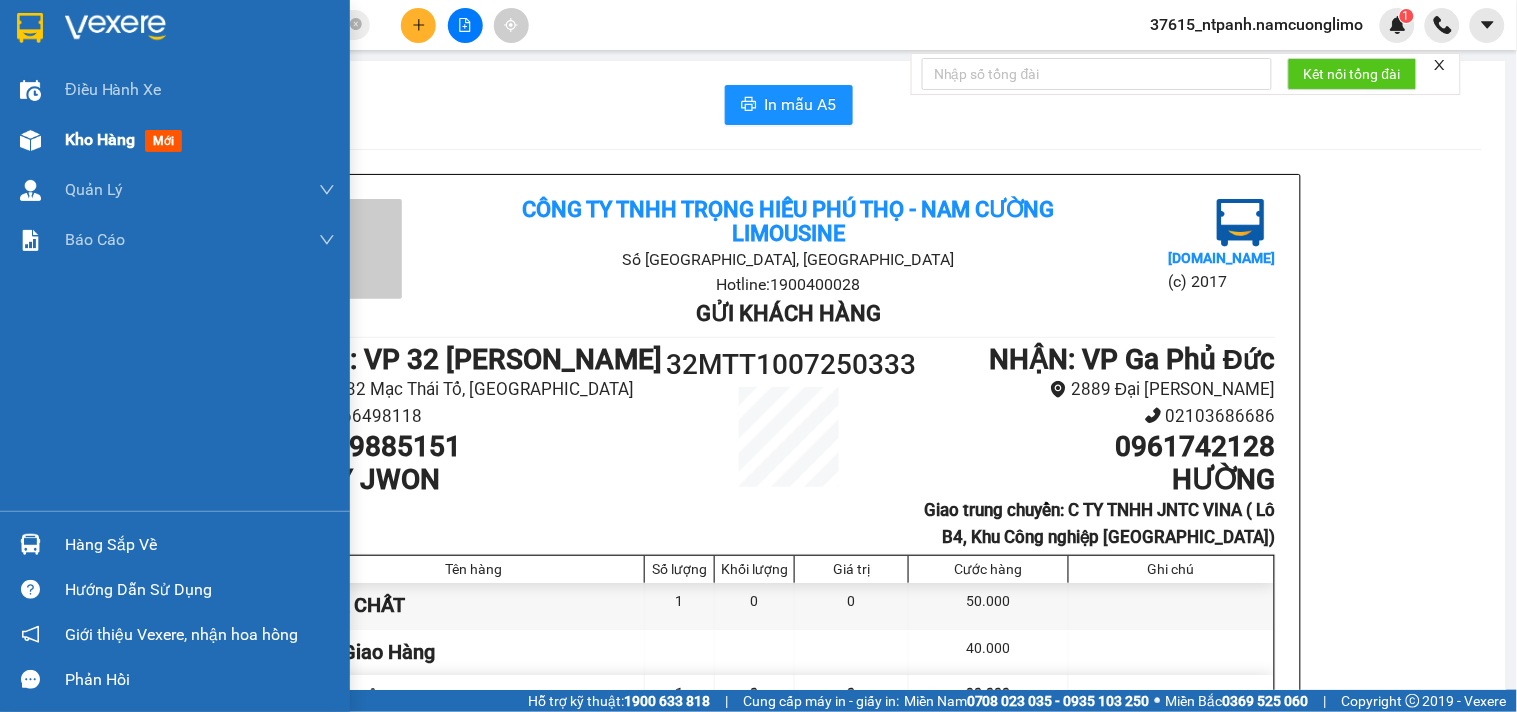 click on "Kho hàng" at bounding box center (100, 139) 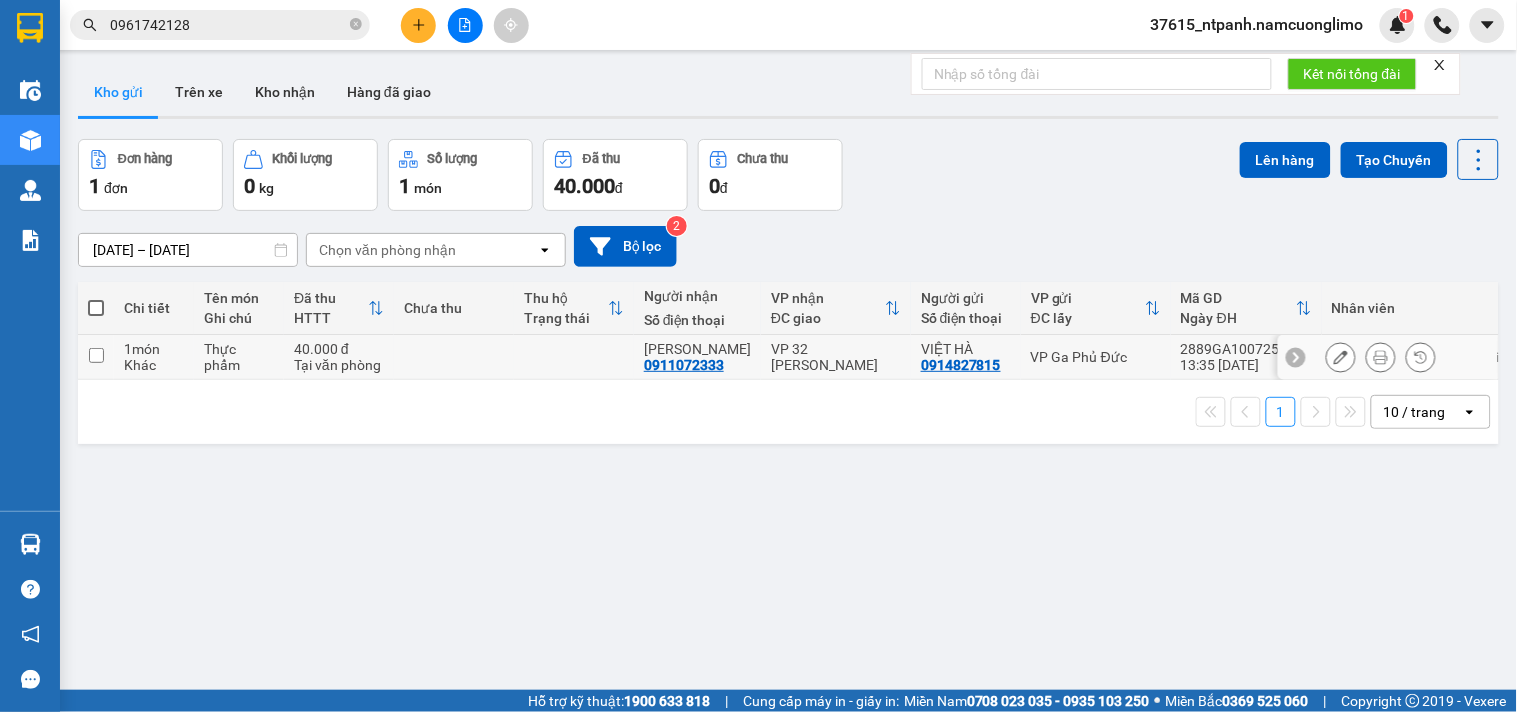 click at bounding box center (574, 357) 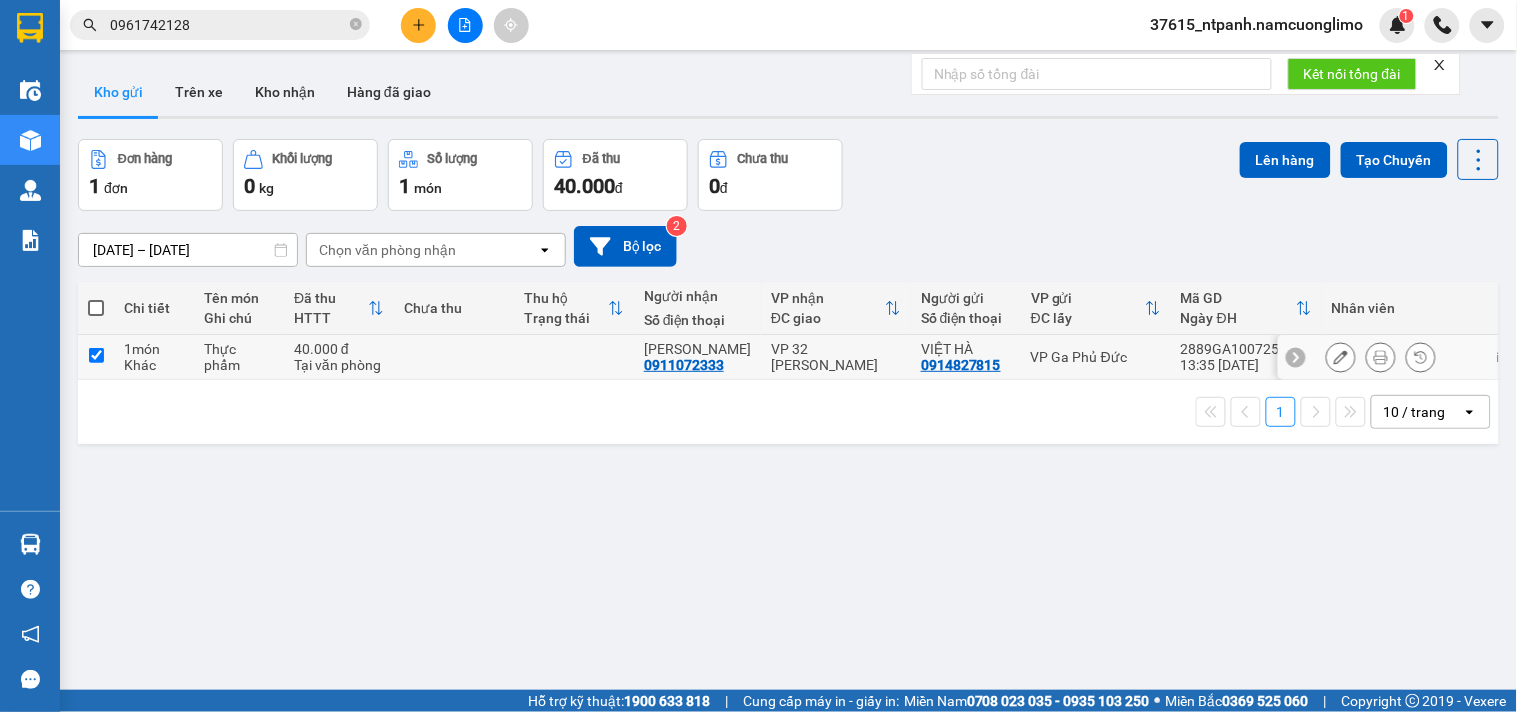 checkbox on "true" 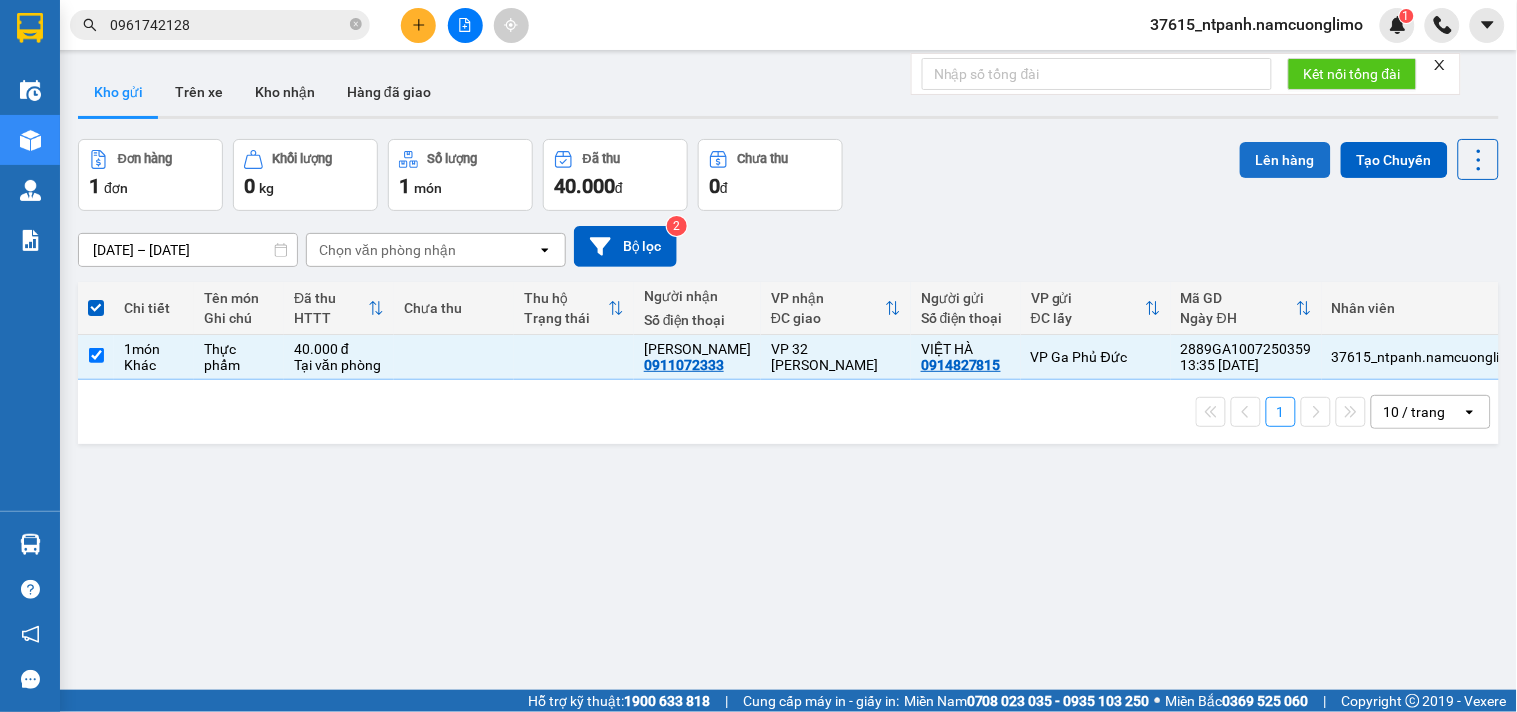 click on "Lên hàng" at bounding box center [1285, 160] 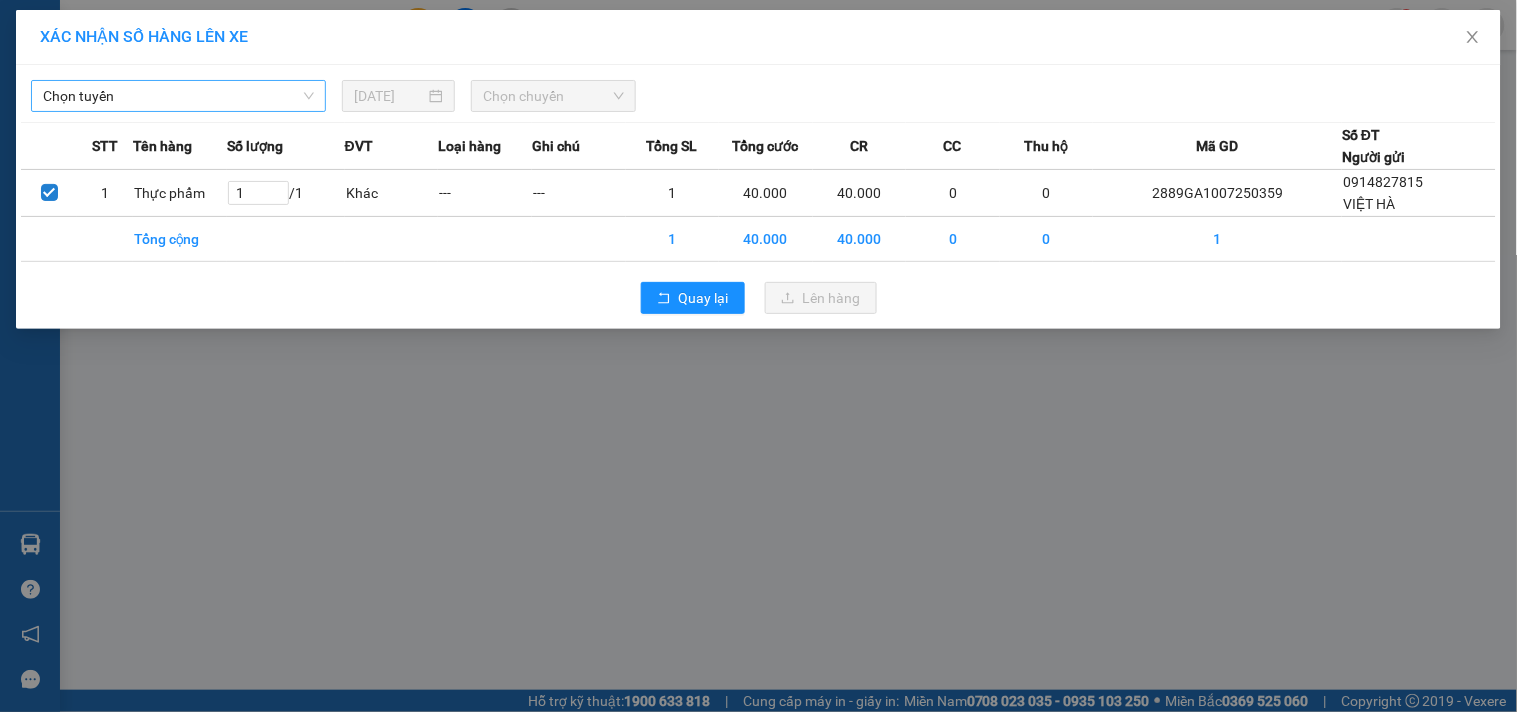 click on "Chọn tuyến" at bounding box center (178, 96) 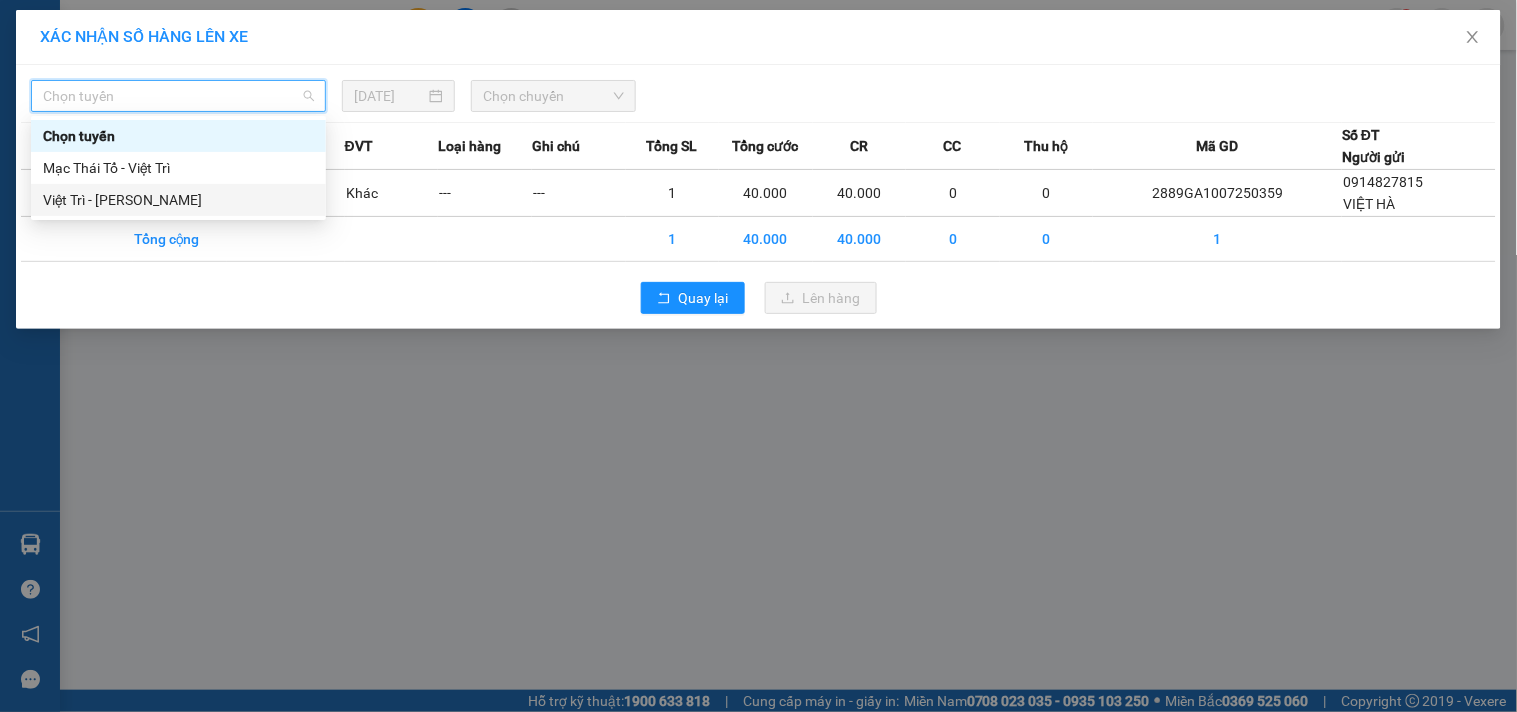 click on "Việt Trì - [PERSON_NAME]" at bounding box center [178, 200] 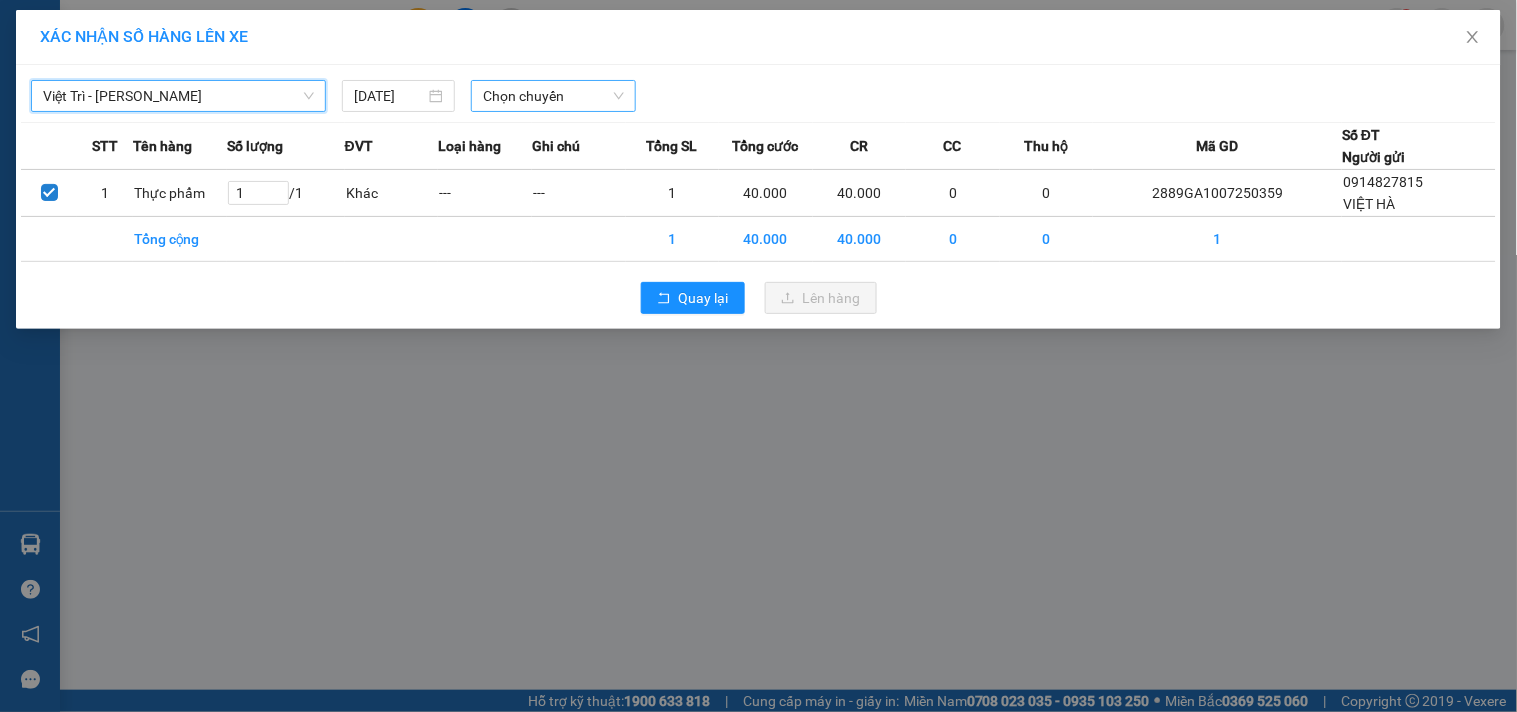 click at bounding box center [546, 96] 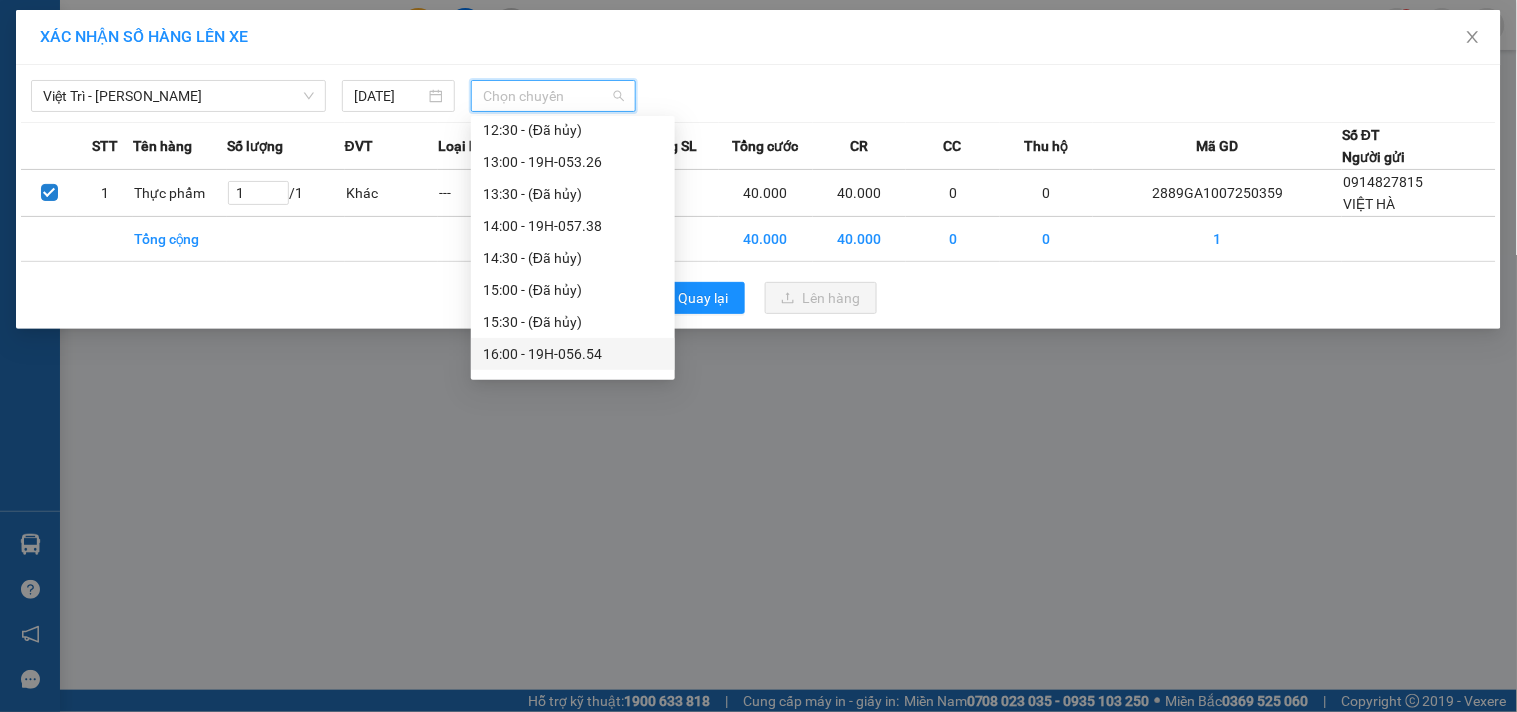 scroll, scrollTop: 498, scrollLeft: 0, axis: vertical 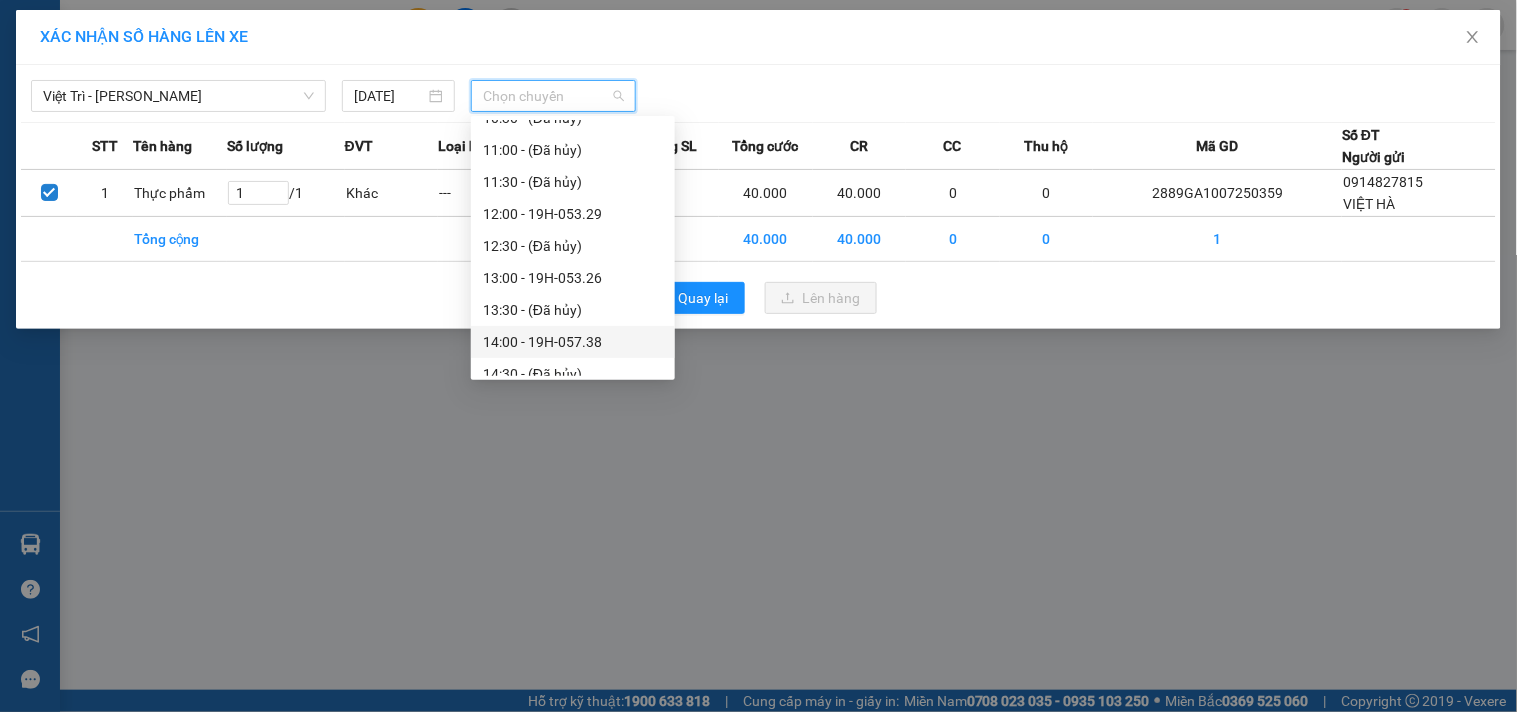 click on "14:00     - 19H-057.38" at bounding box center [573, 342] 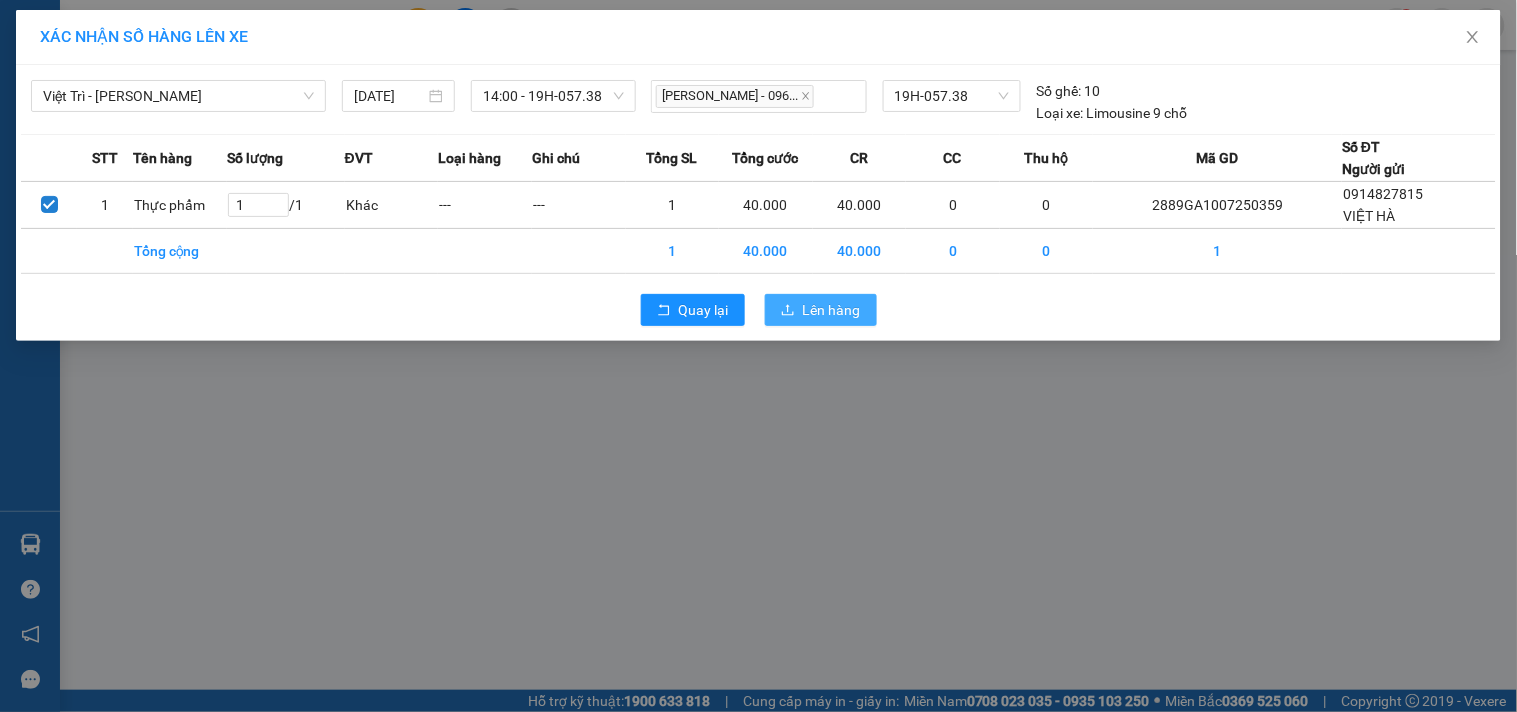 click on "Lên hàng" at bounding box center [832, 310] 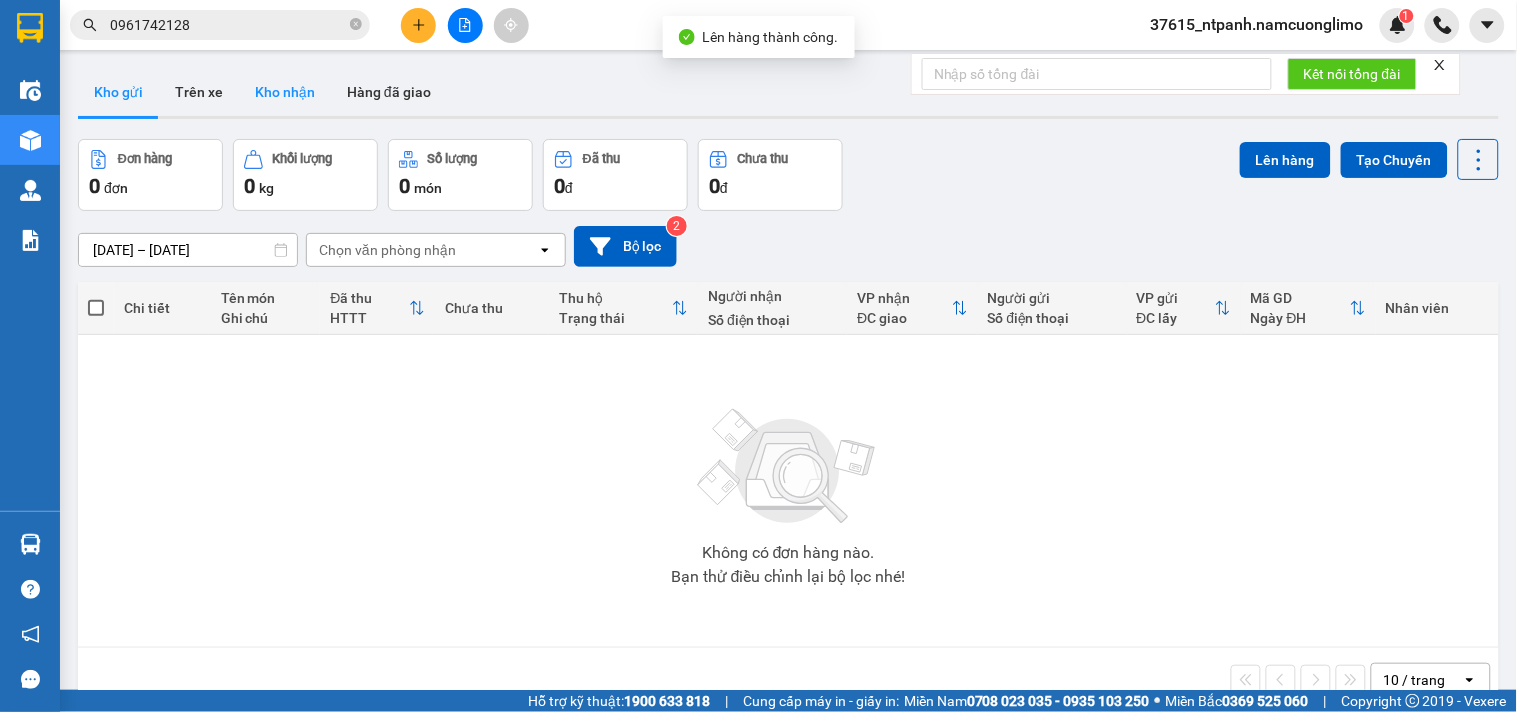 click on "Kho nhận" at bounding box center (285, 92) 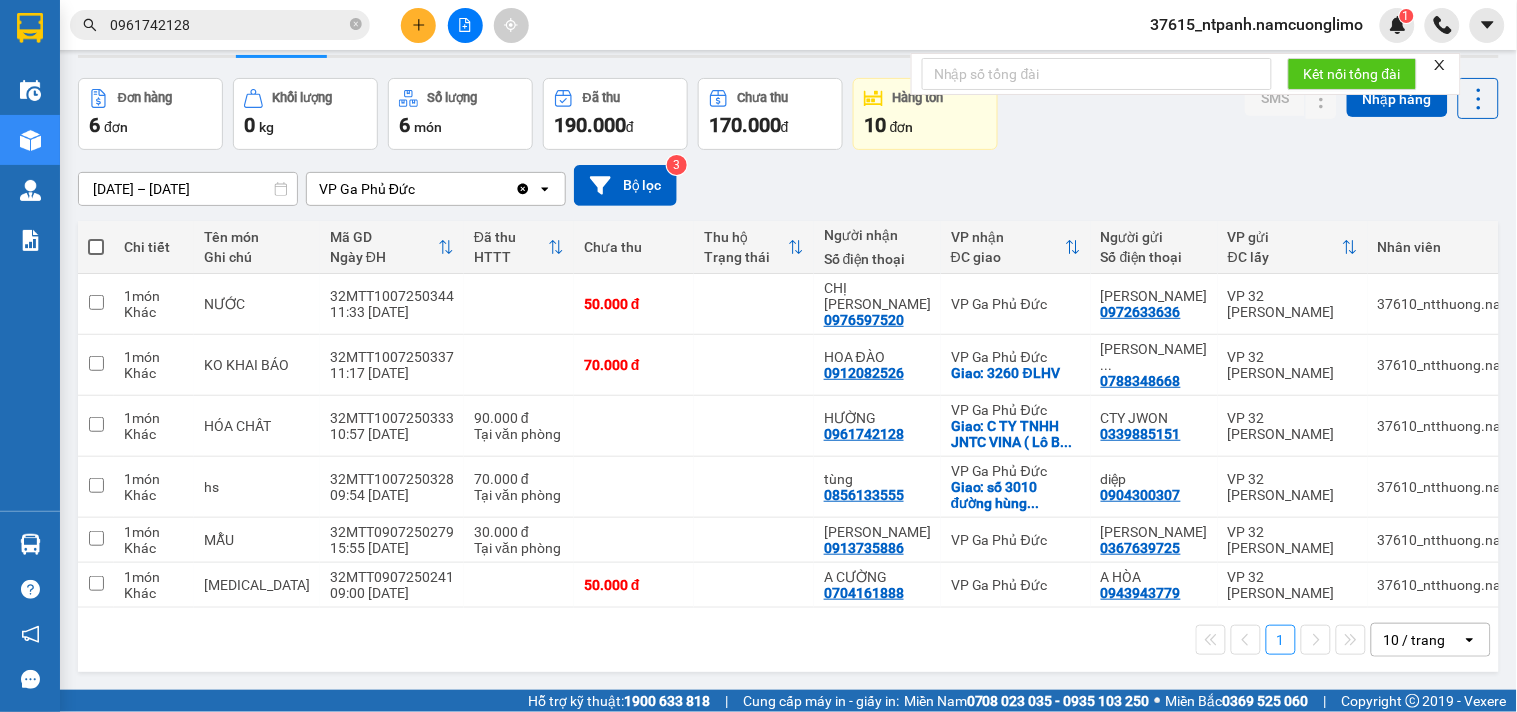 scroll, scrollTop: 92, scrollLeft: 0, axis: vertical 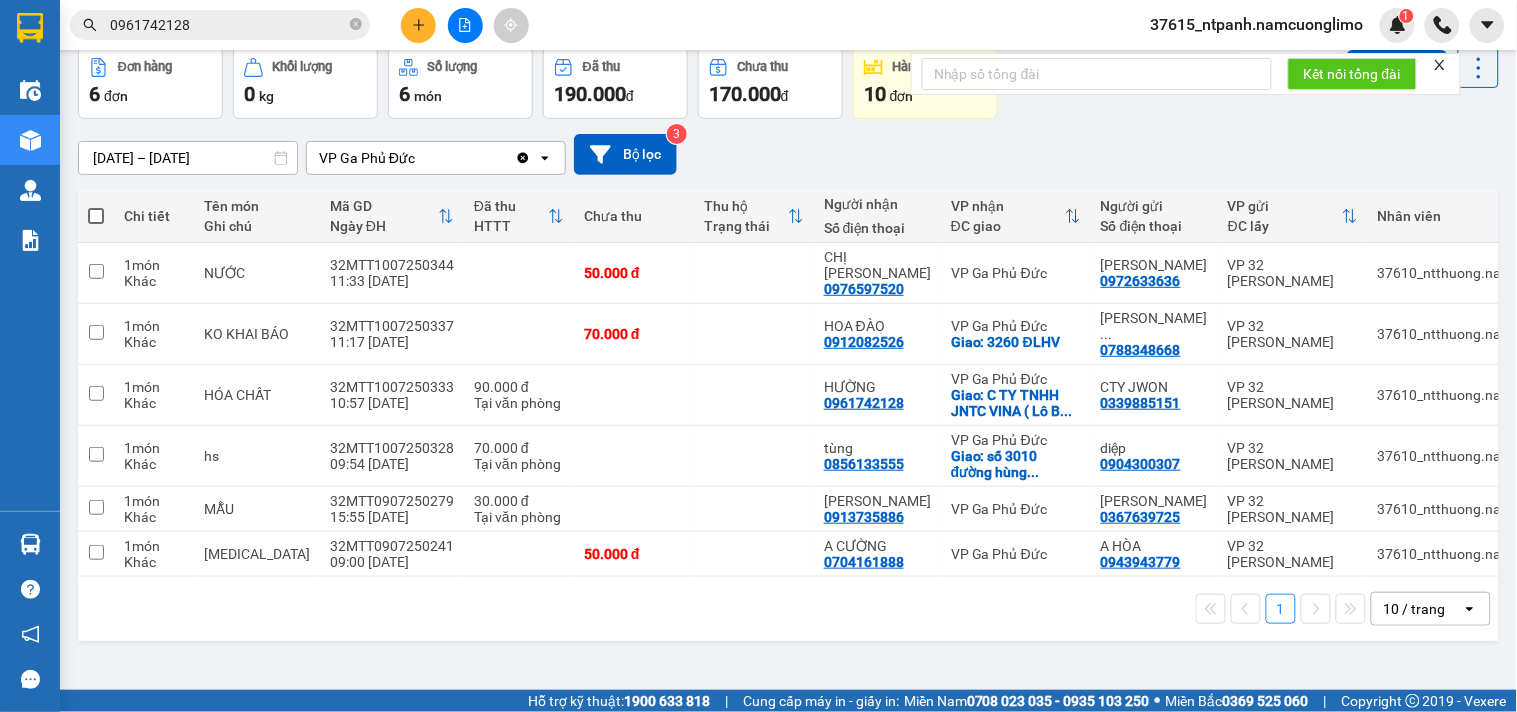 type 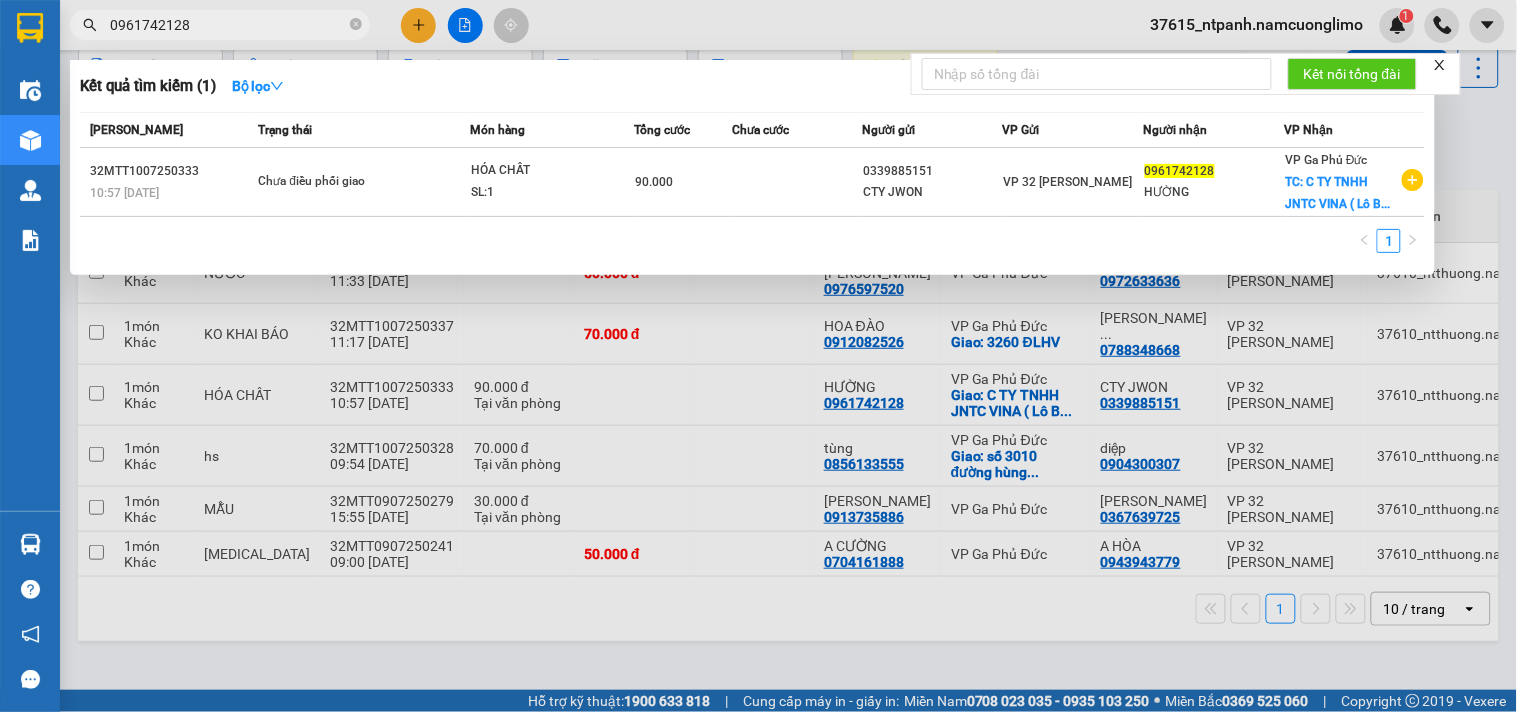 click on "0961742128" at bounding box center [228, 25] 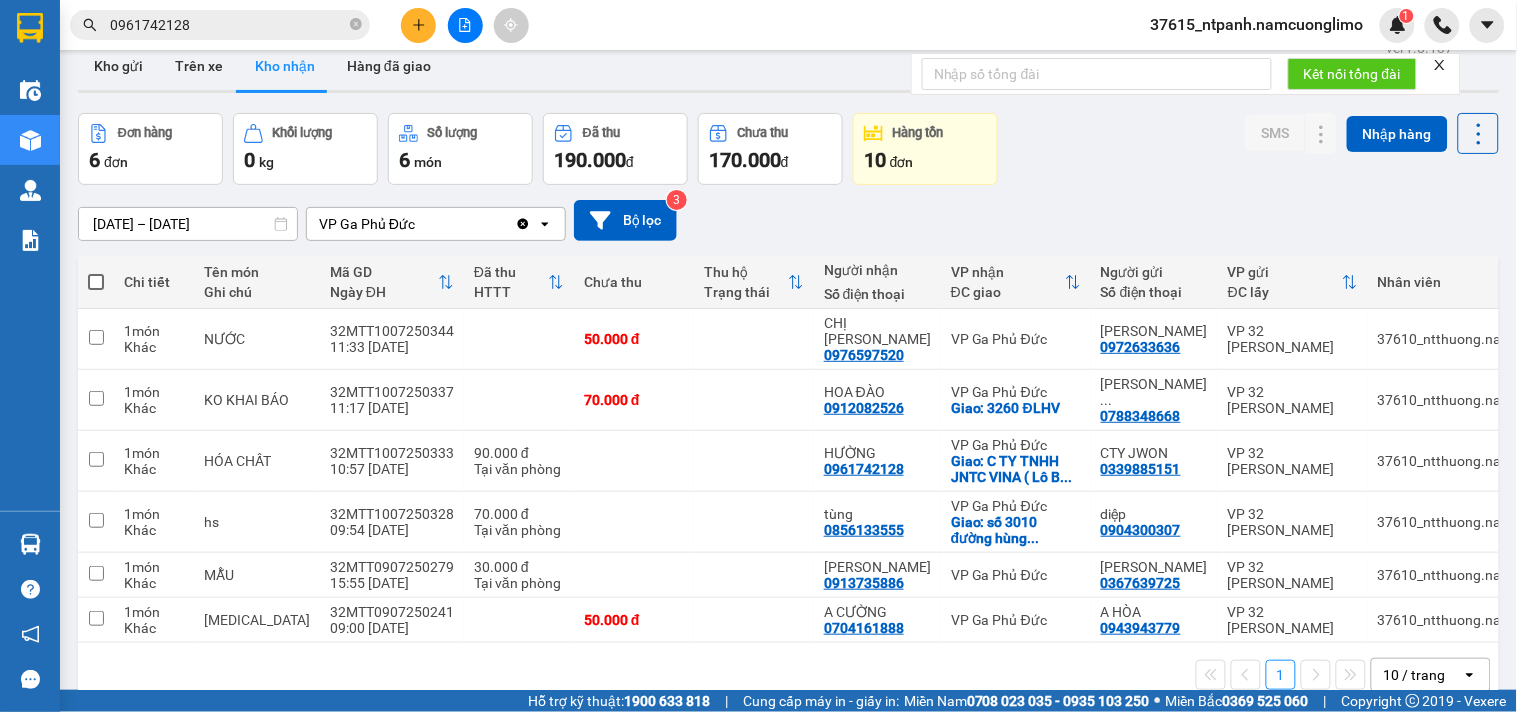 scroll, scrollTop: 0, scrollLeft: 0, axis: both 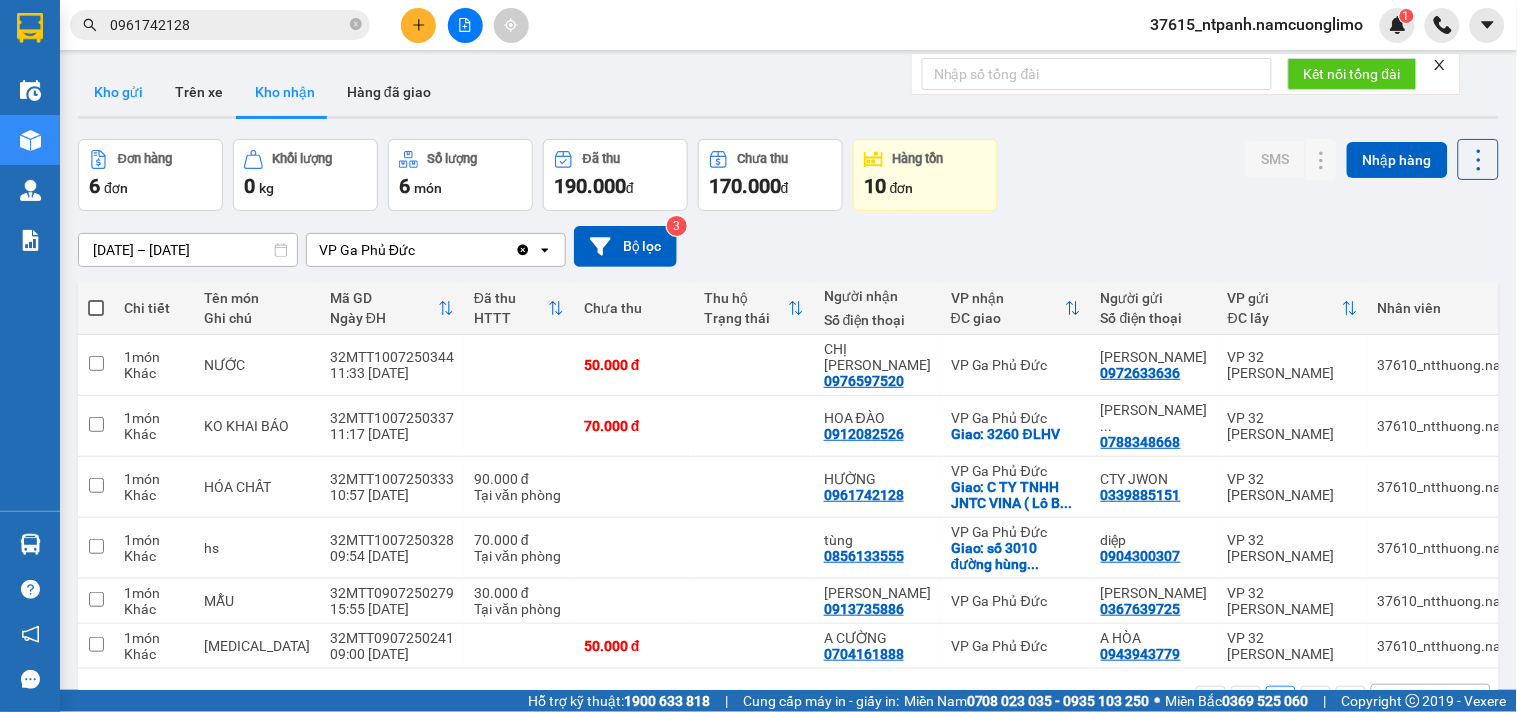 click on "Kho gửi" at bounding box center (118, 92) 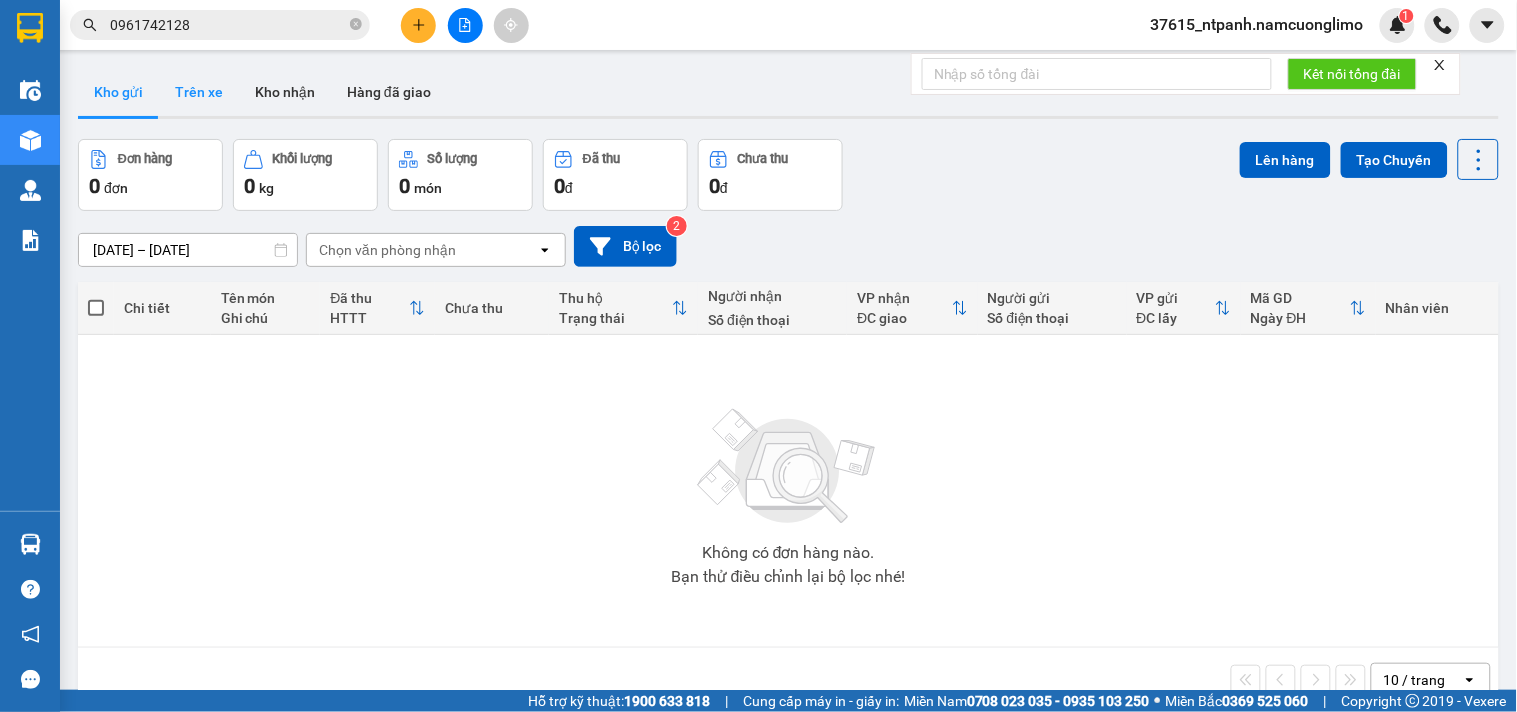 click on "Trên xe" at bounding box center (199, 92) 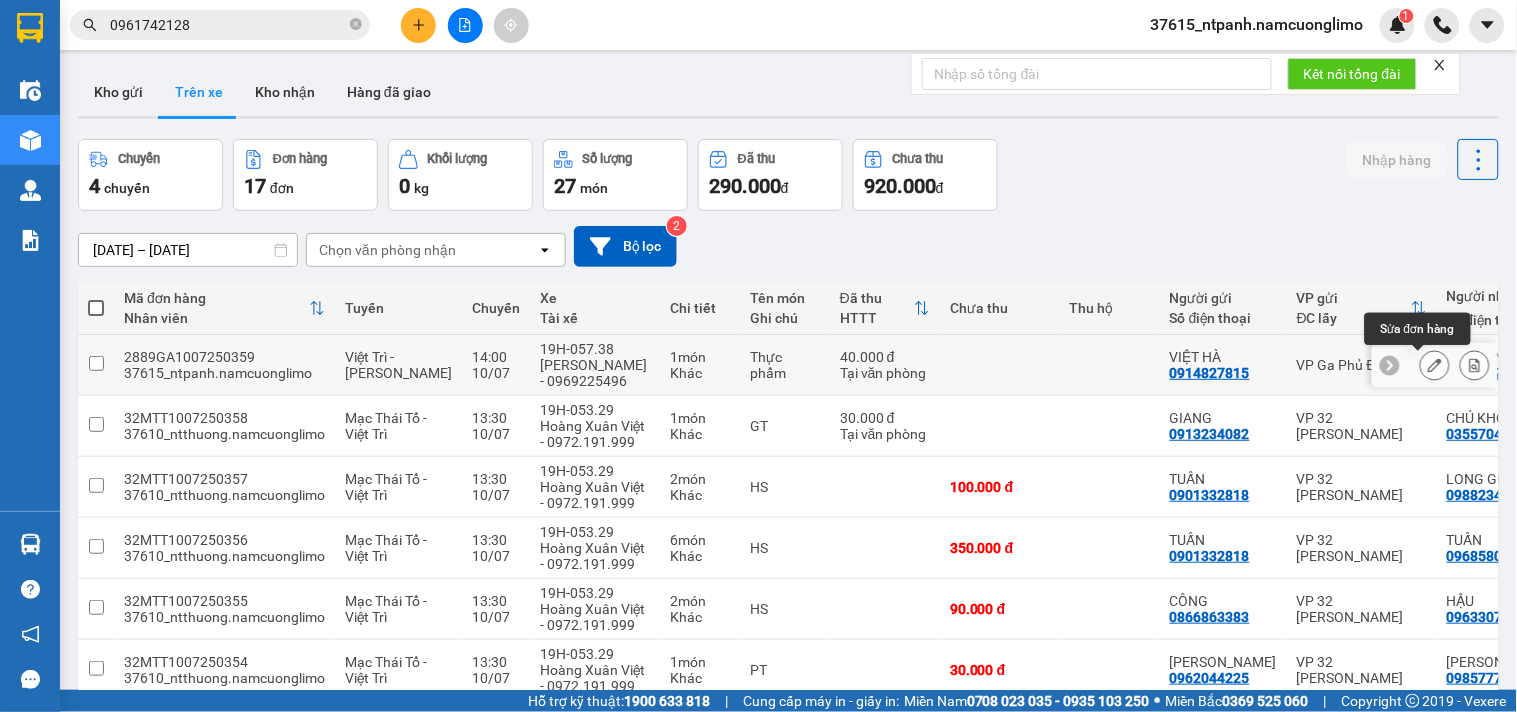 click at bounding box center (1435, 365) 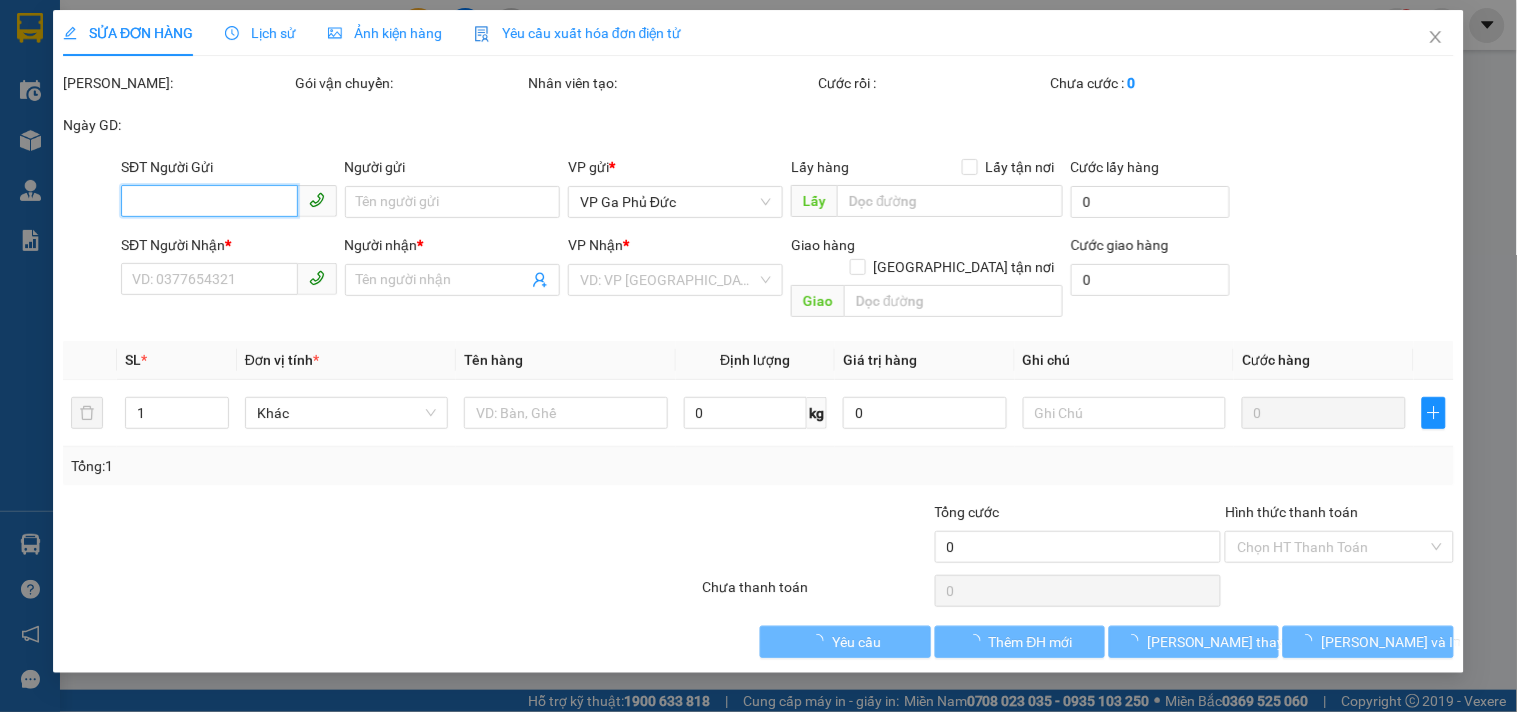 type on "0914827815" 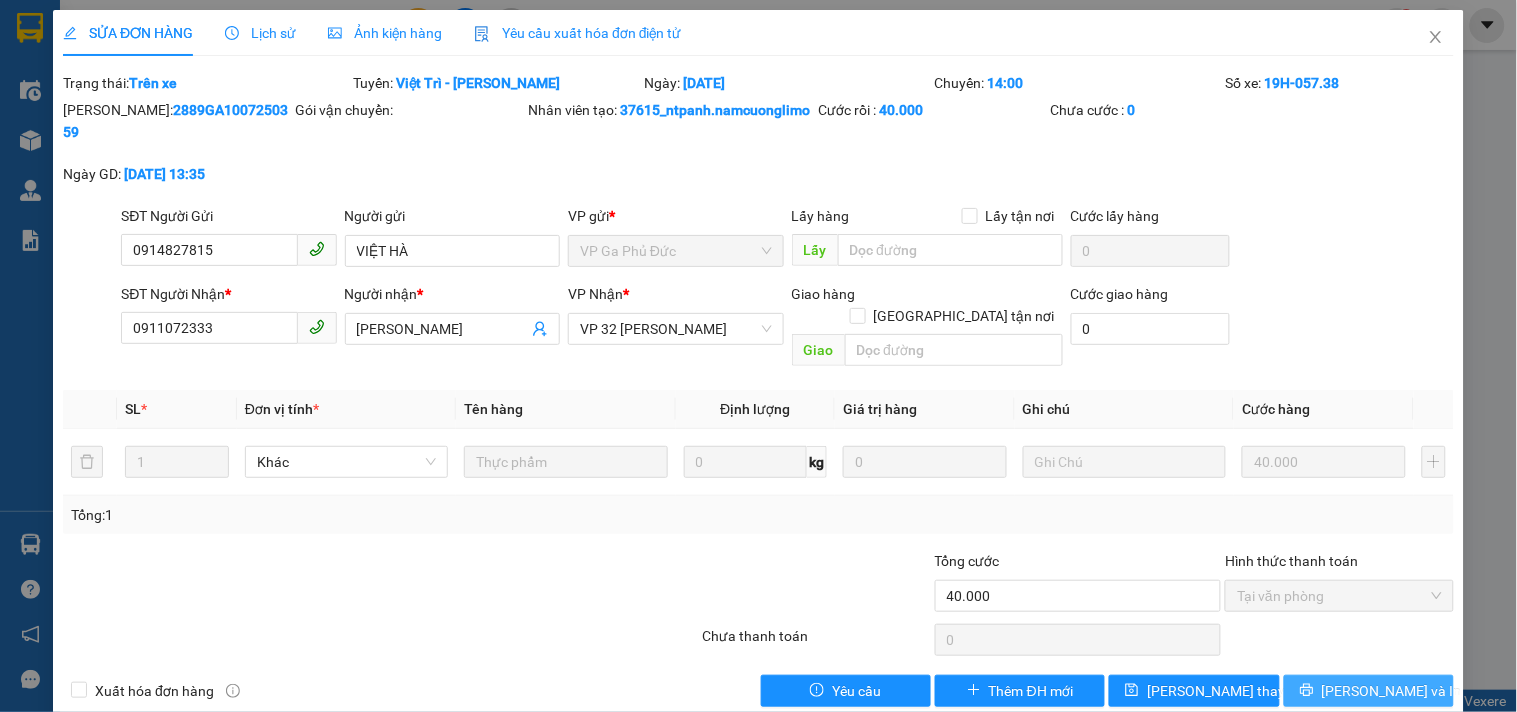 click on "[PERSON_NAME] và In" at bounding box center [1392, 691] 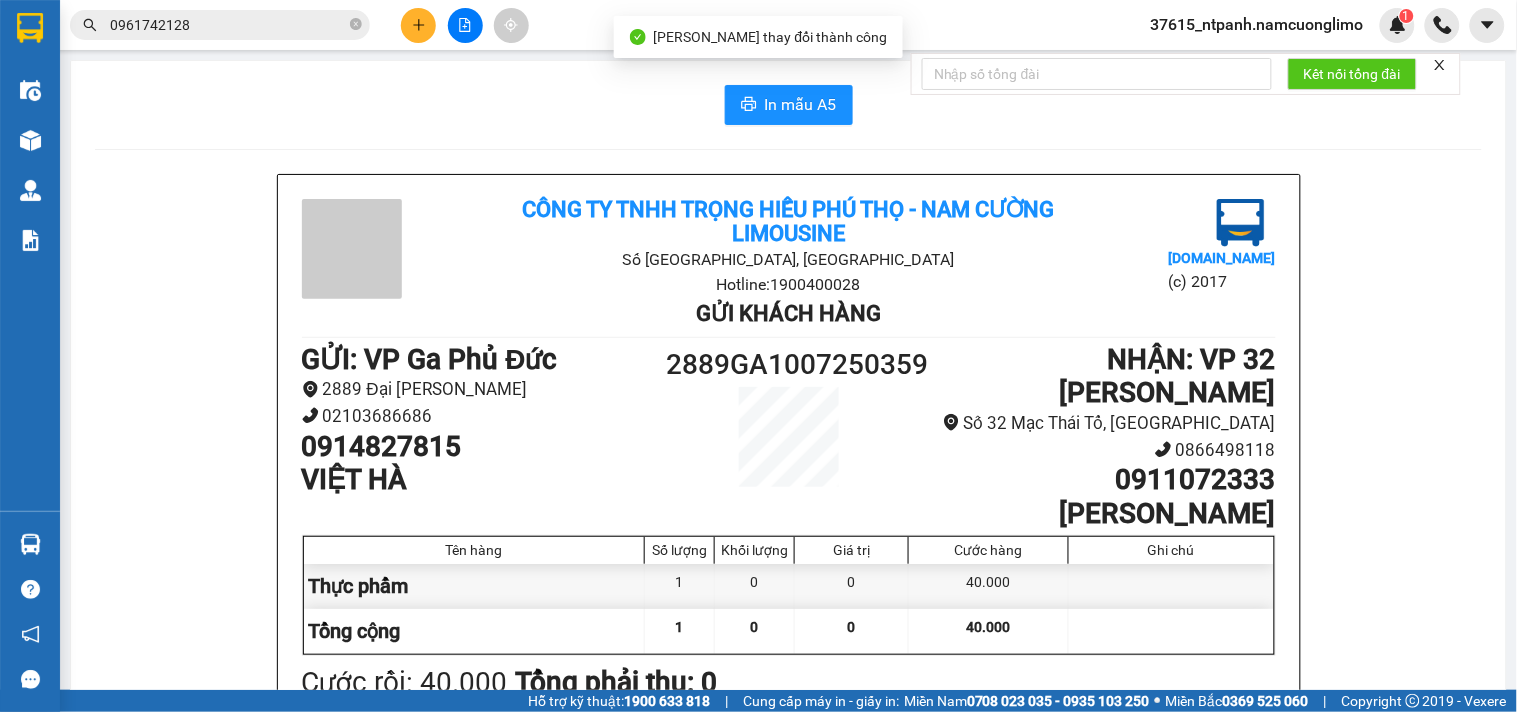 scroll, scrollTop: 111, scrollLeft: 0, axis: vertical 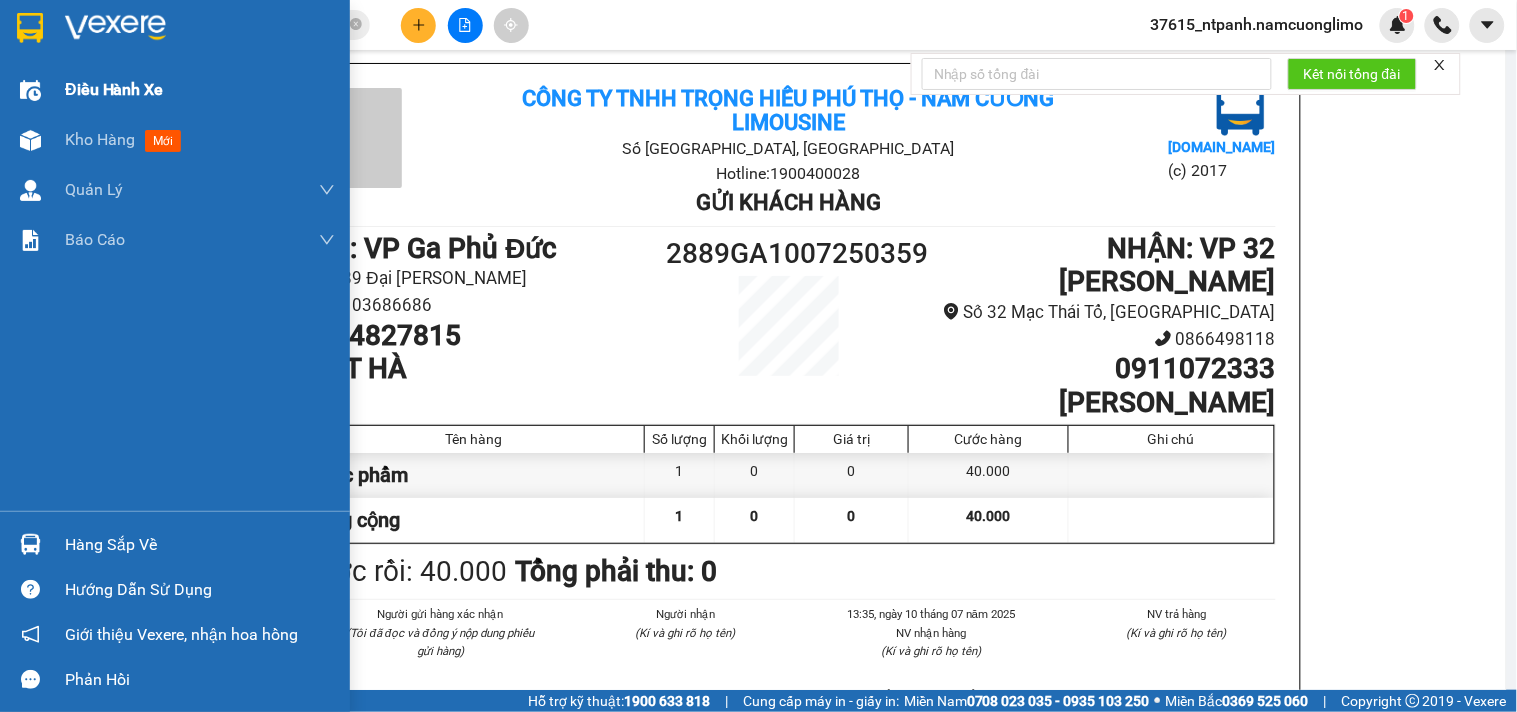 click on "Điều hành xe" at bounding box center (114, 89) 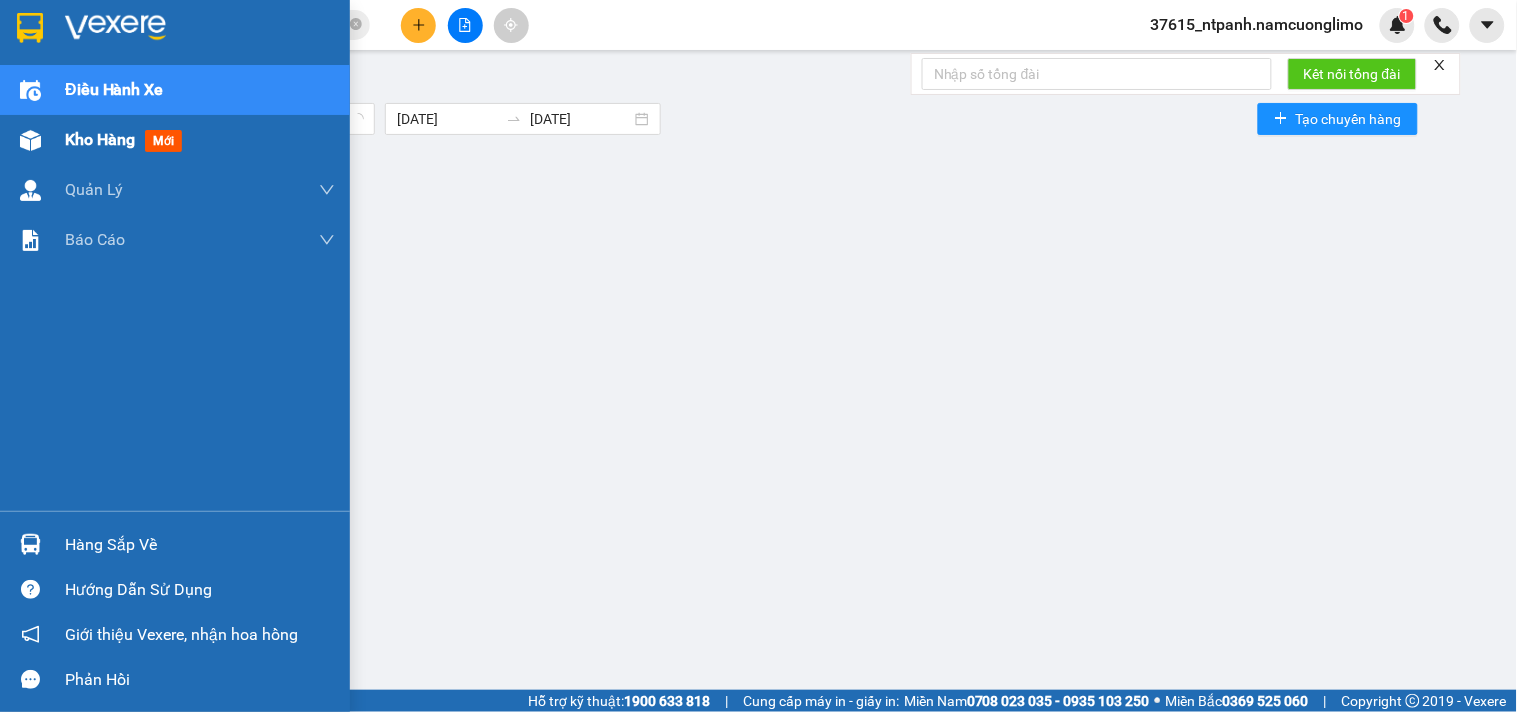 scroll, scrollTop: 0, scrollLeft: 0, axis: both 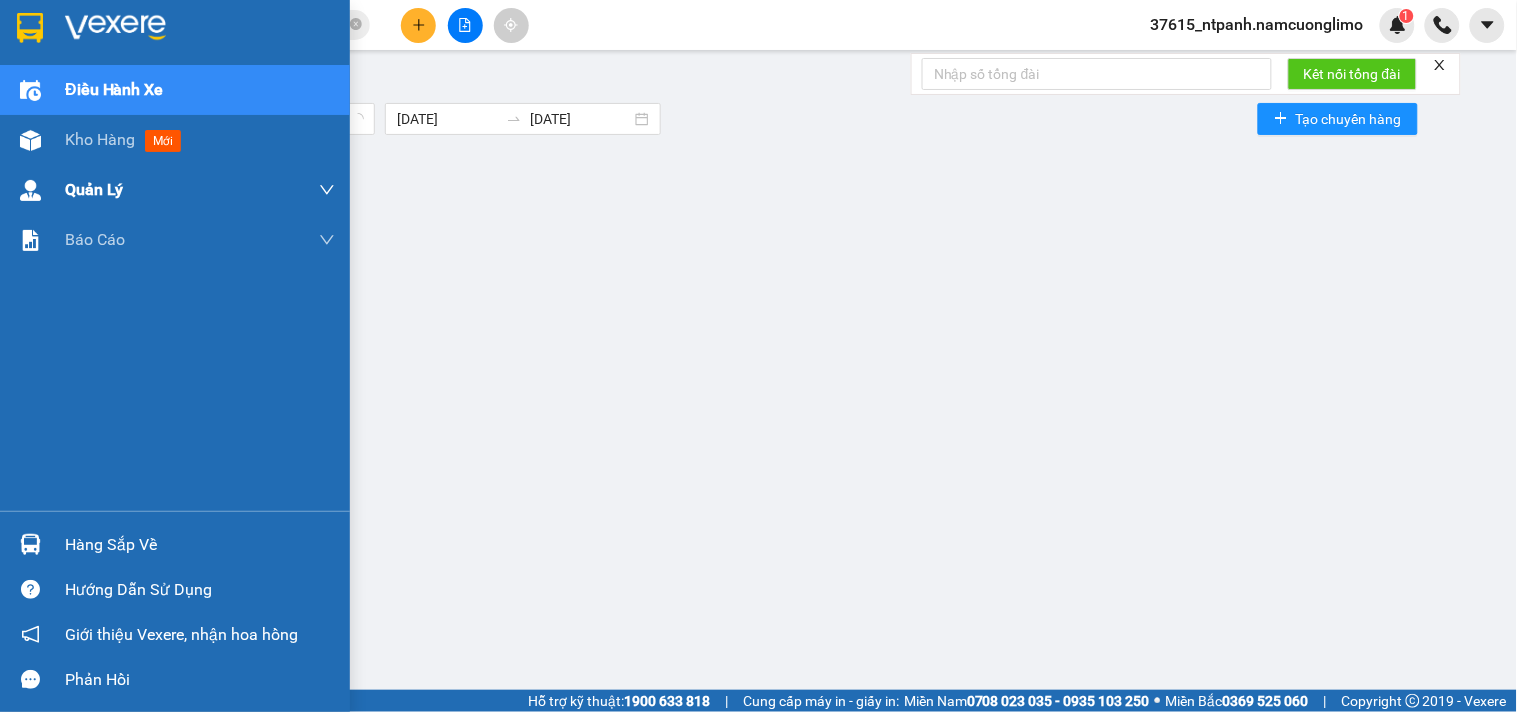 click on "Kho hàng" at bounding box center (100, 139) 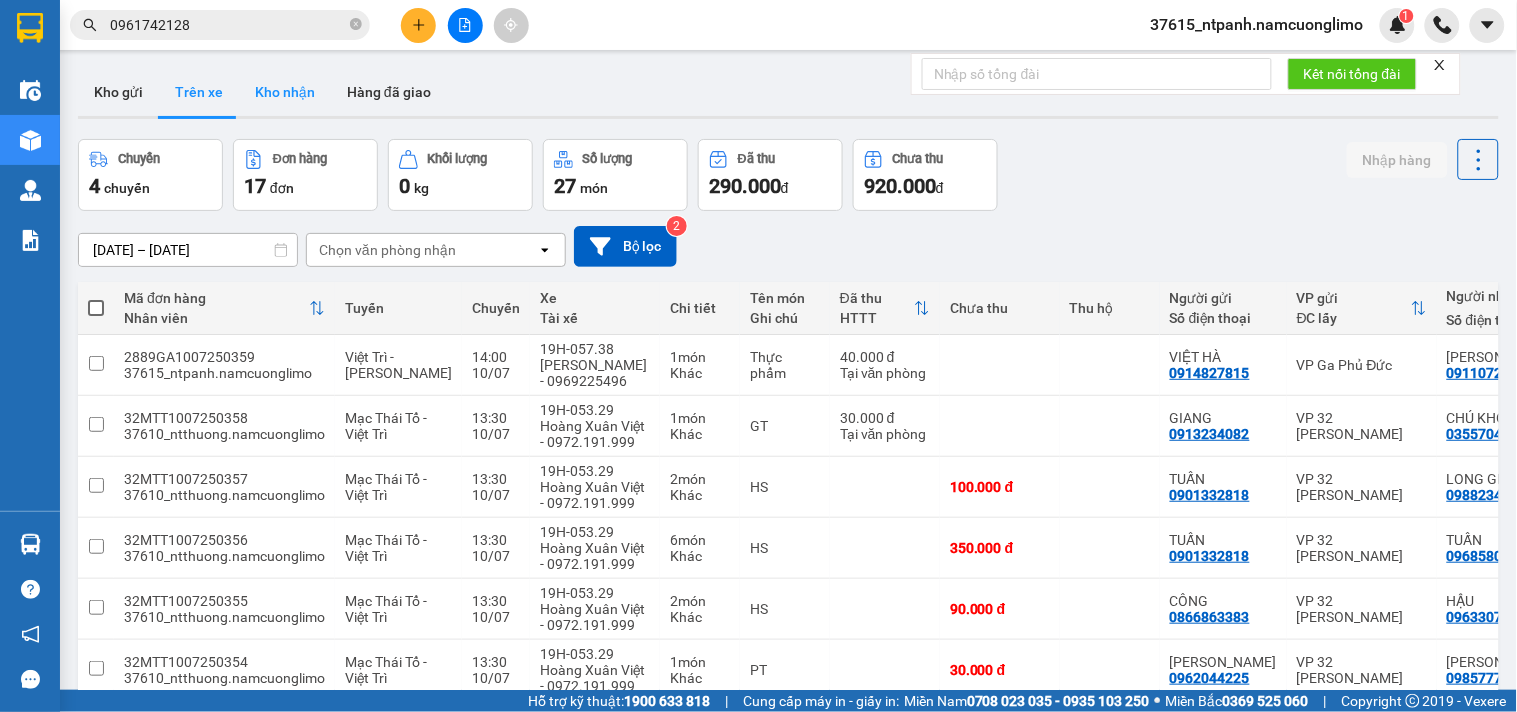 click on "Kho nhận" at bounding box center (285, 92) 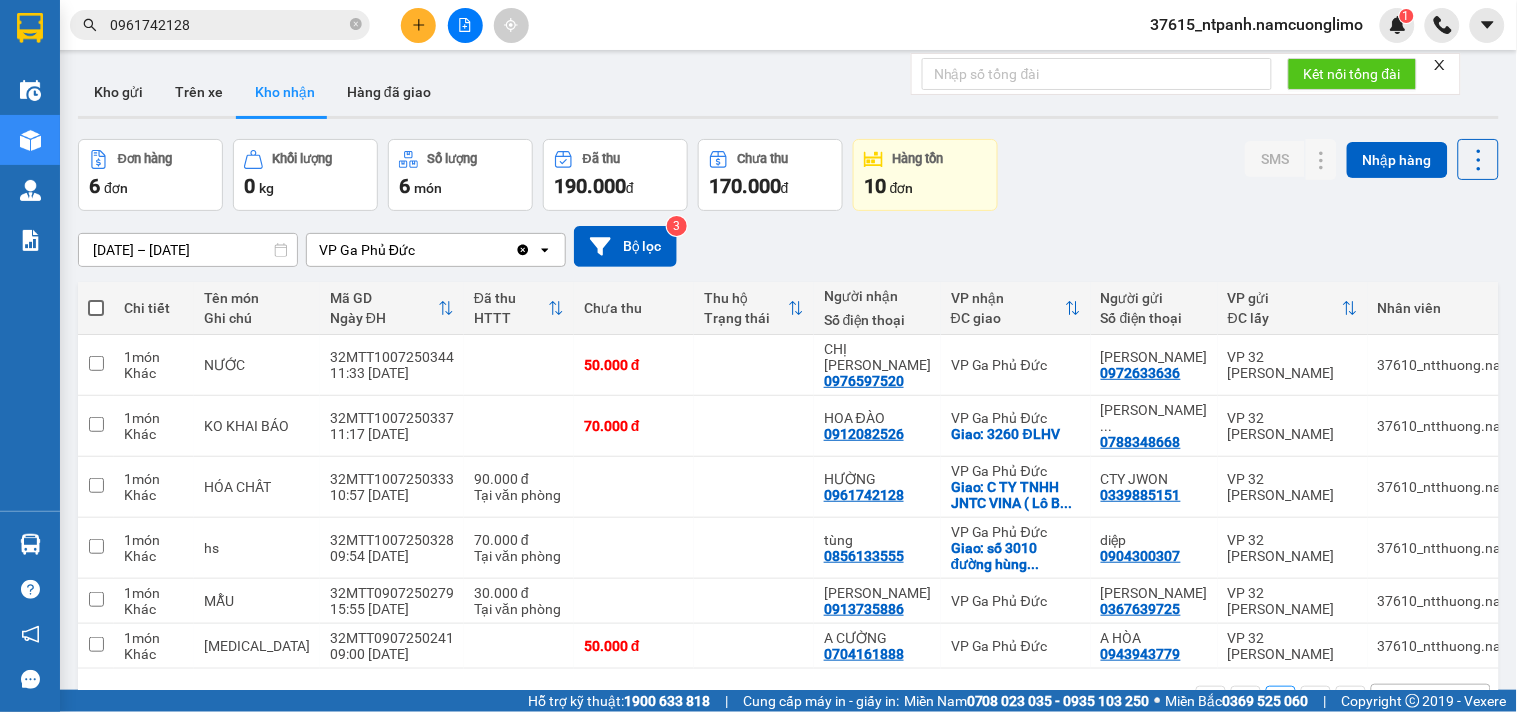 click on "0961742128" at bounding box center (228, 25) 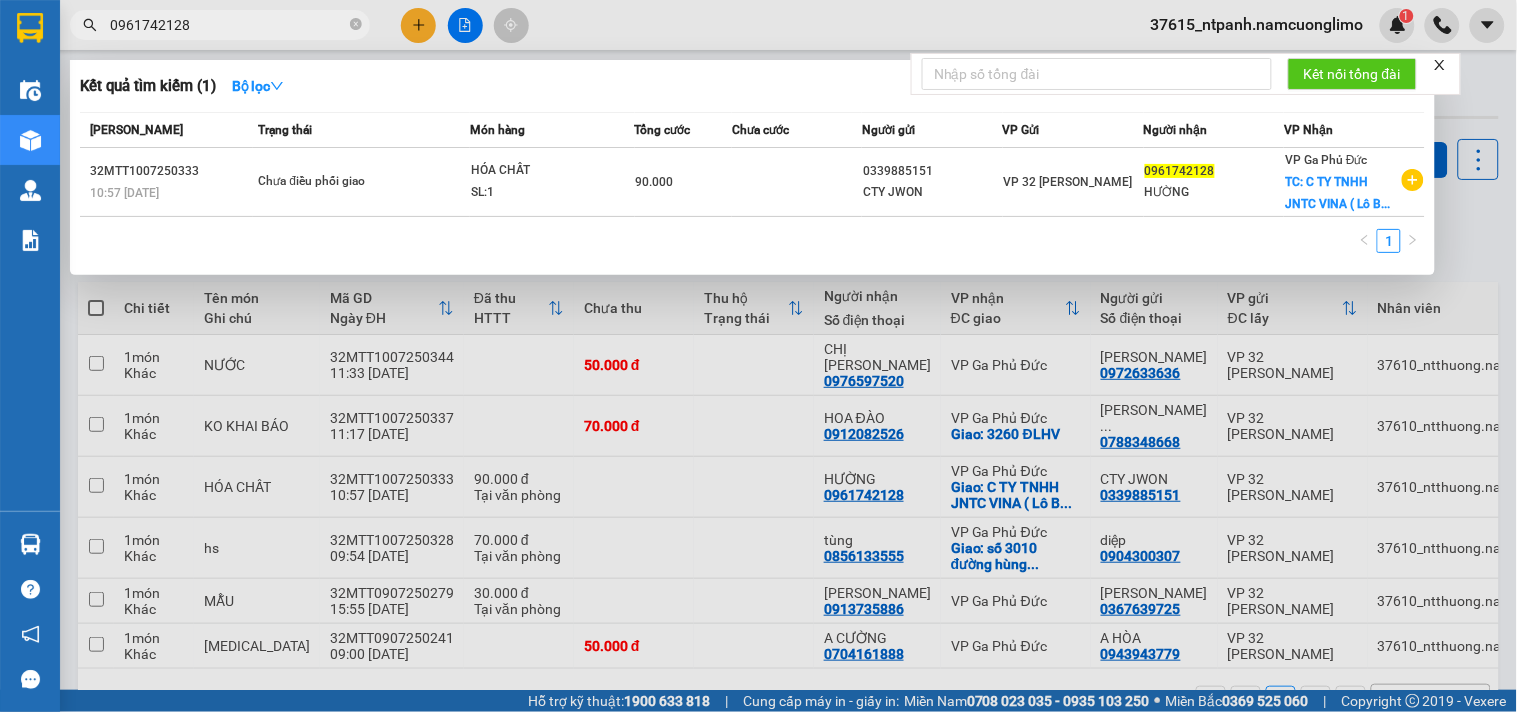 click on "0961742128" at bounding box center (228, 25) 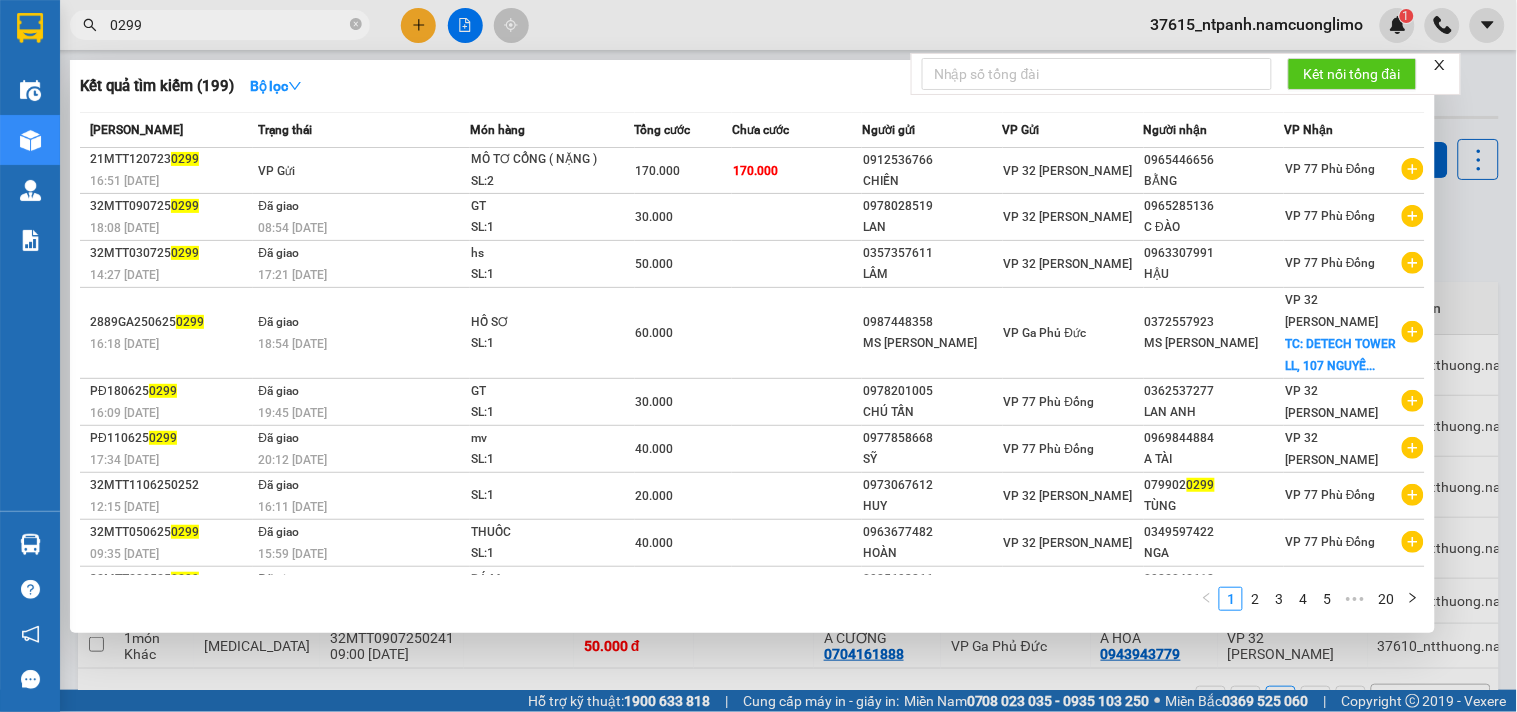 type on "0299" 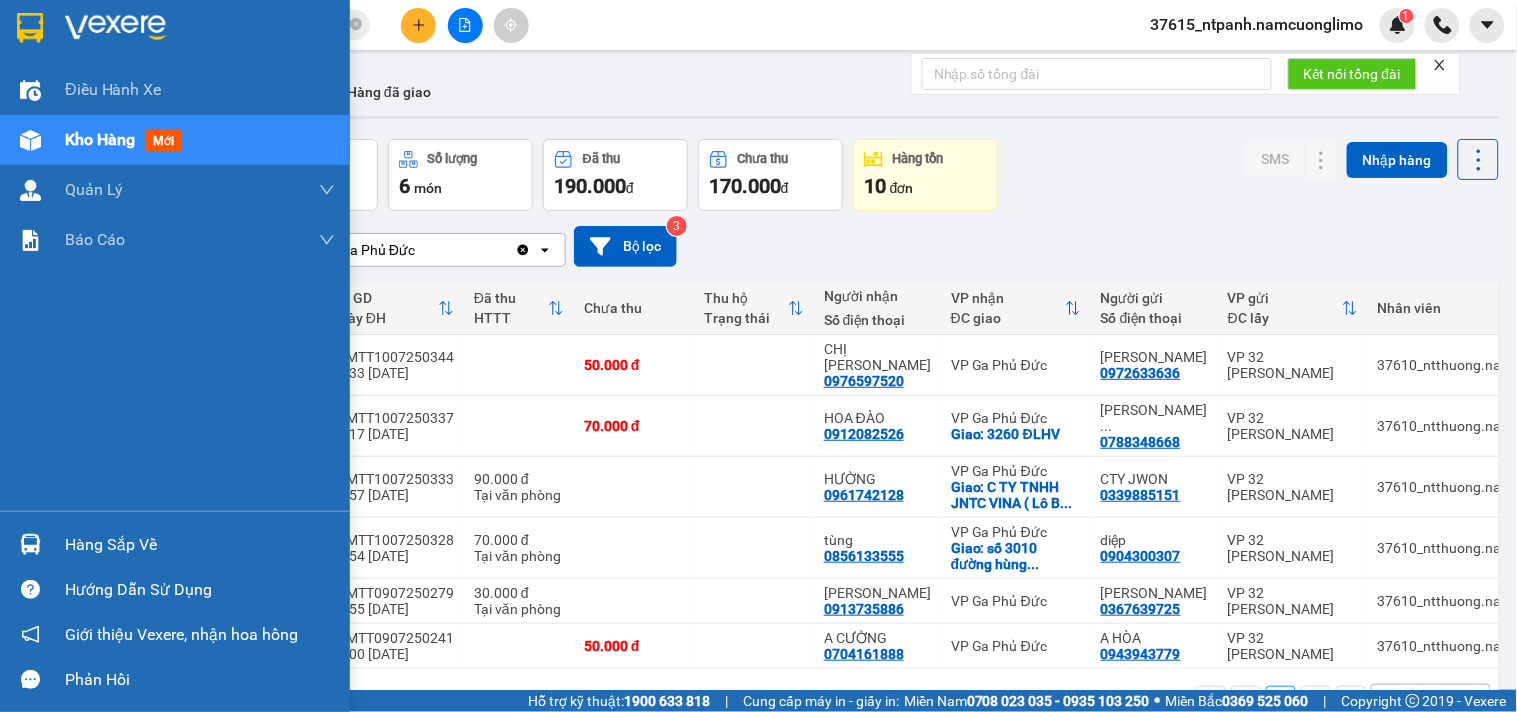 drag, startPoint x: 83, startPoint y: 542, endPoint x: 106, endPoint y: 545, distance: 23.194826 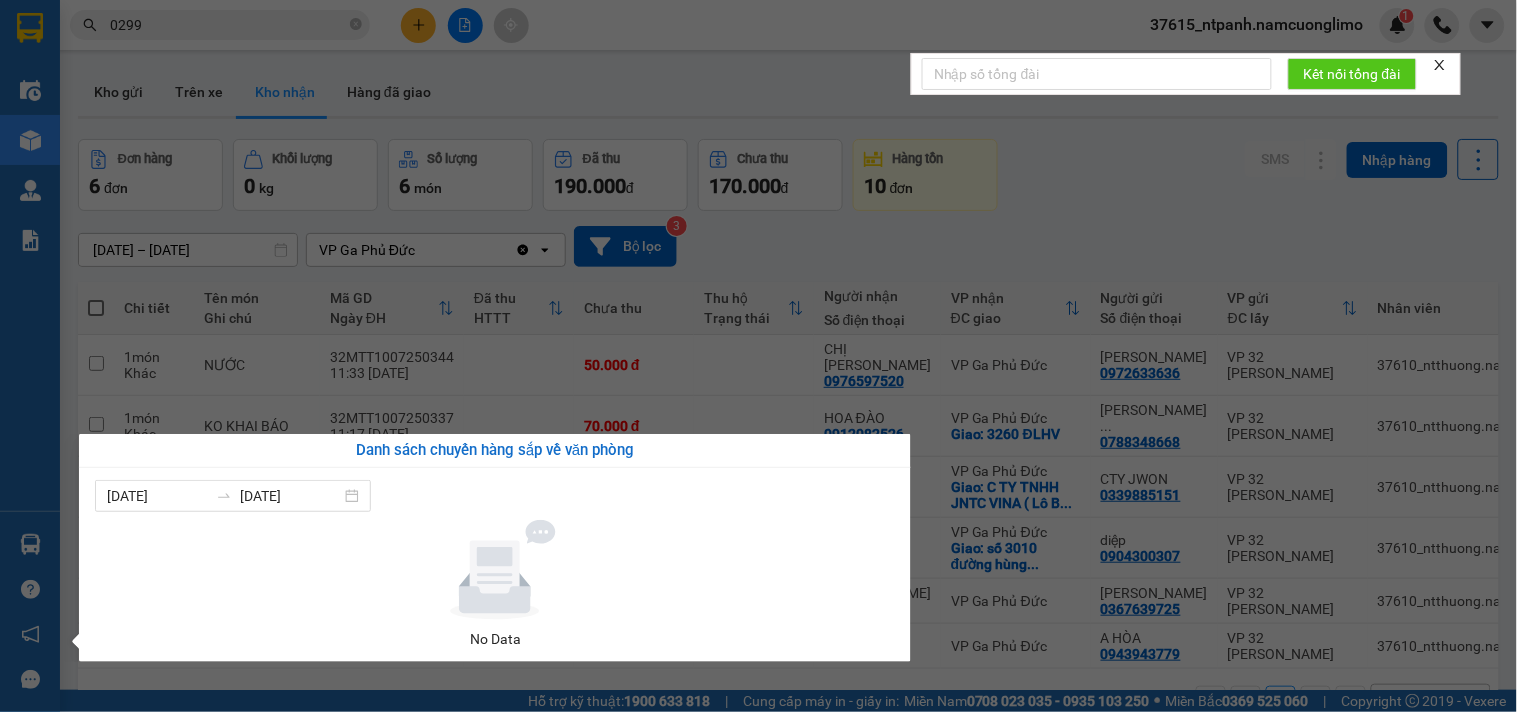 click on "Kết quả tìm kiếm ( 199 )  Bộ lọc  Mã ĐH Trạng thái Món hàng Tổng cước Chưa cước Người gửi VP Gửi Người nhận VP Nhận 21MTT120723 0299 16:51 [DATE] VP Gửi   MÔ TƠ CỔNG ( NẶNG ) SL:  2 170.000 170.000 0912536766 CHIẾN VP 32 Mạc Thái Tổ 0965446656 BẰNG VP 77 Phù Đổng 32MTT090725 0299 18:08 [DATE] Đã giao   08:54 [DATE] GT SL:  1 30.000 0978028519 LAN VP 32 Mạc Thái Tổ 0965285136 C ĐÀO VP 77 Phù Đổng 32MTT030725 0299 14:27 [DATE] Đã giao   17:21 [DATE] hs SL:  1 50.000 0357357611 LÂM VP 32 Mạc Thái Tổ 0963307991 HẬU VP 77 Phù Đổng 2889GA250625 0299 16:18 [DATE] Đã giao   18:54 [DATE] HỒ SƠ SL:  1 60.000 0987448358 MS  HÀ VP Ga Phủ Đức 0372557923 MS DUNG VP 32 Mạc Thái Tổ TC: DETECH TOWER LL, 107 NGUYỄ... PĐ180625 0299 16:09 [DATE] Đã giao   19:45 [DATE] GT SL:  1 30.000 0978201005 CHÚ TẤN VP 77 Phù Đổng 0362537277 LAN ANH VP 32 Mạc Thái Tổ PĐ110625 0299 17:34 [DATE] Đã giao   mv 1" at bounding box center (758, 356) 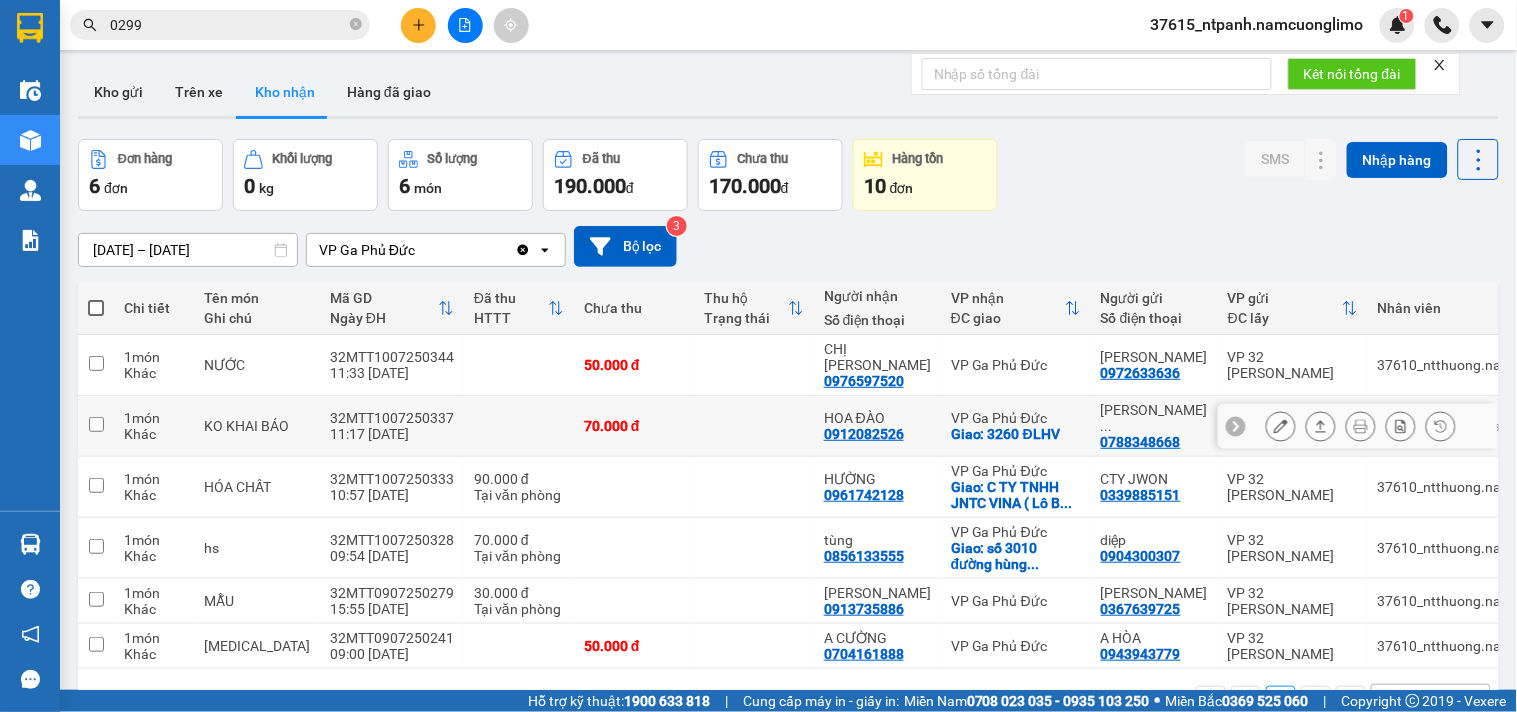 click on "VP Ga Phủ Đức" at bounding box center [1016, 418] 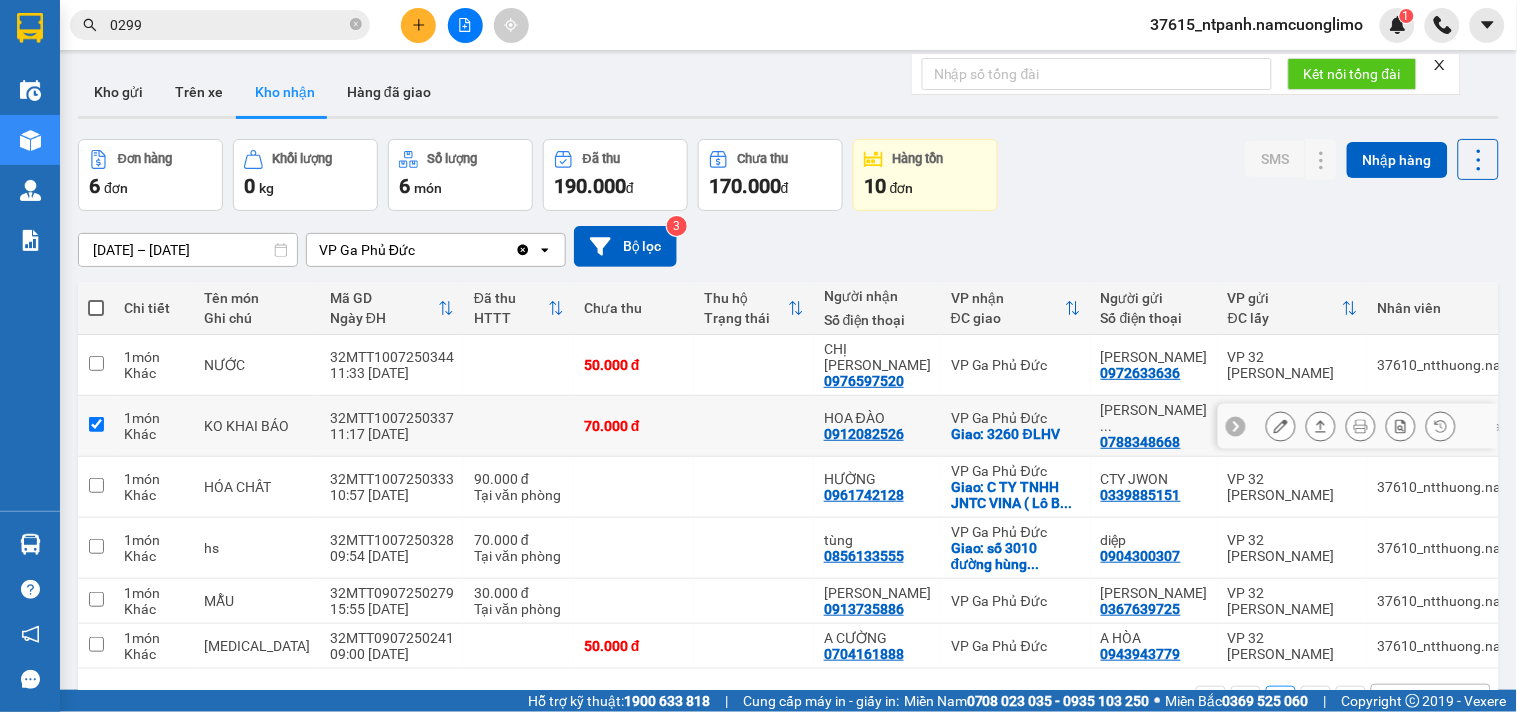 checkbox on "true" 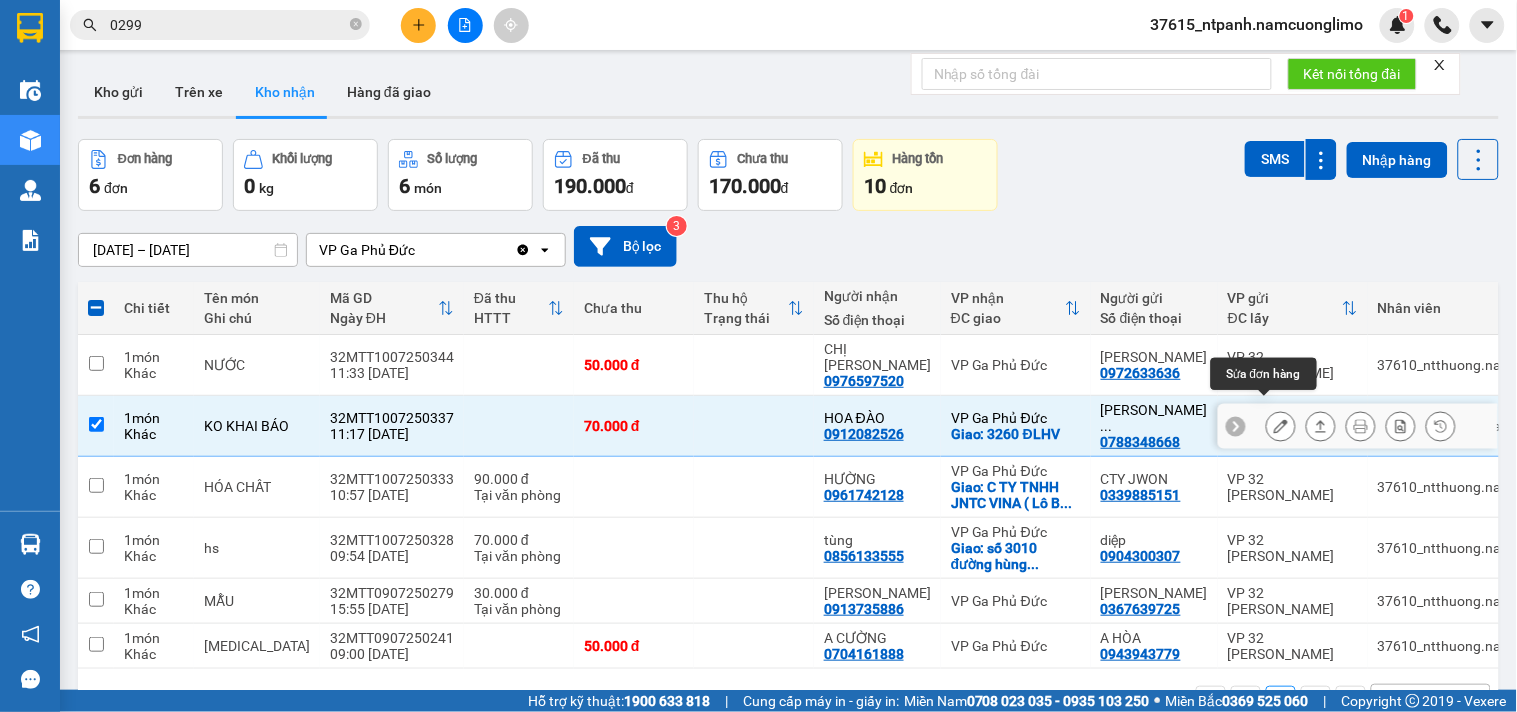 click 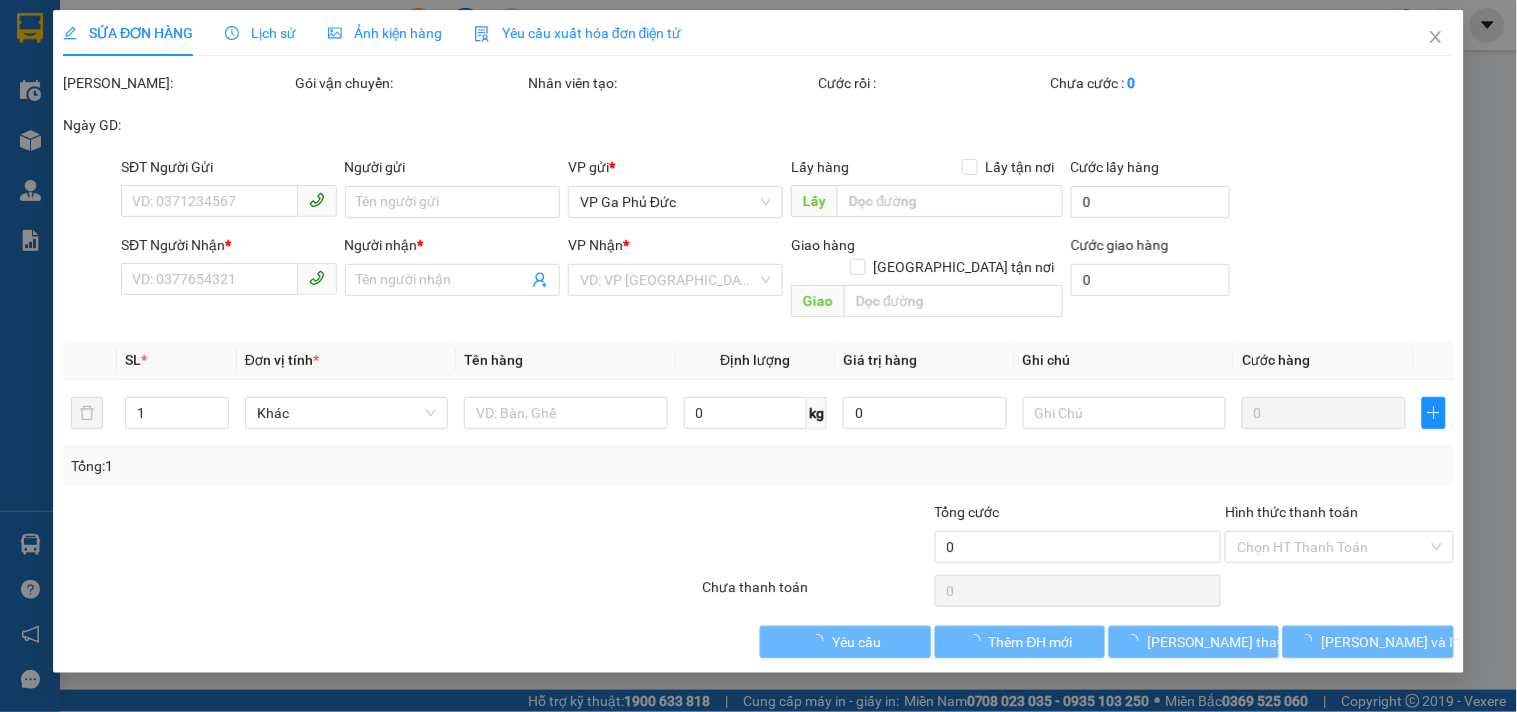 type on "0788348668" 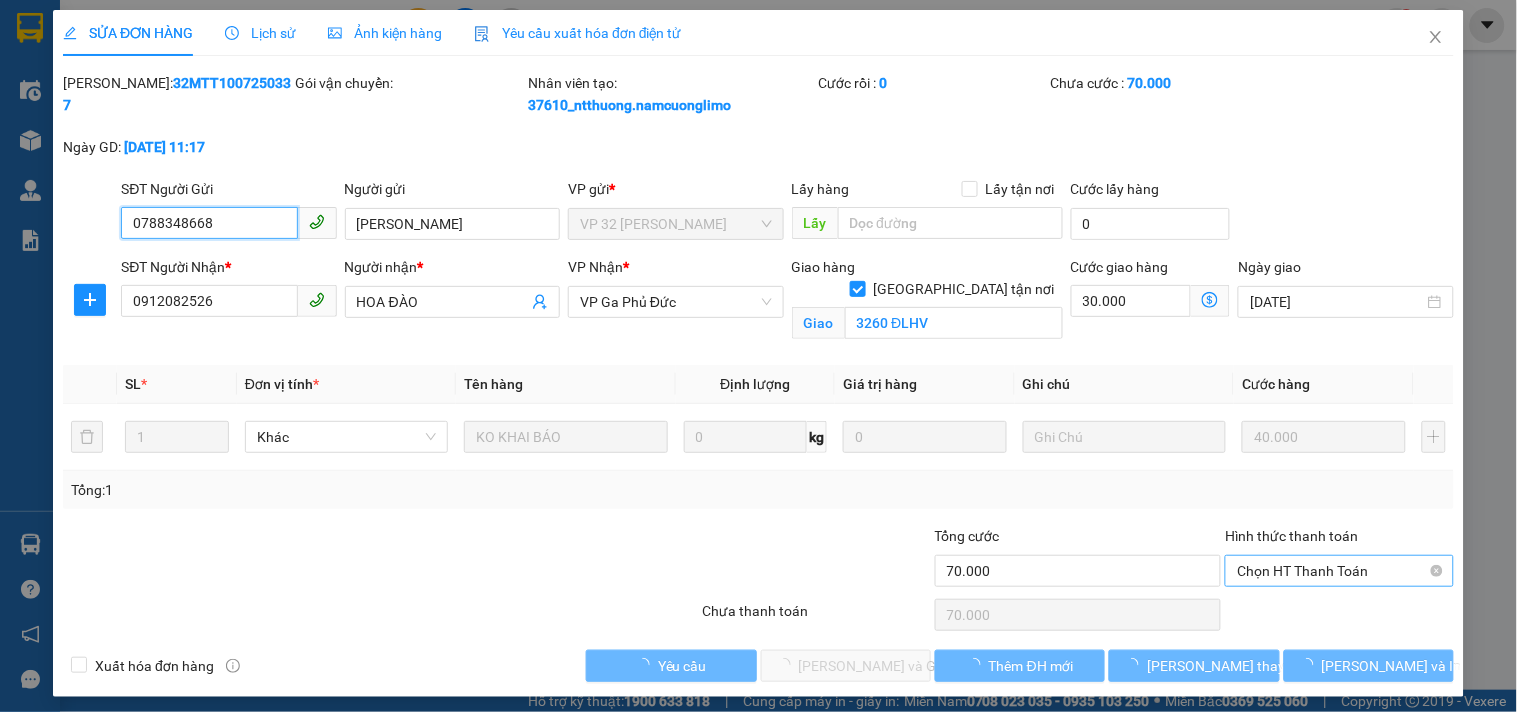 click on "Chọn HT Thanh Toán" at bounding box center (1339, 571) 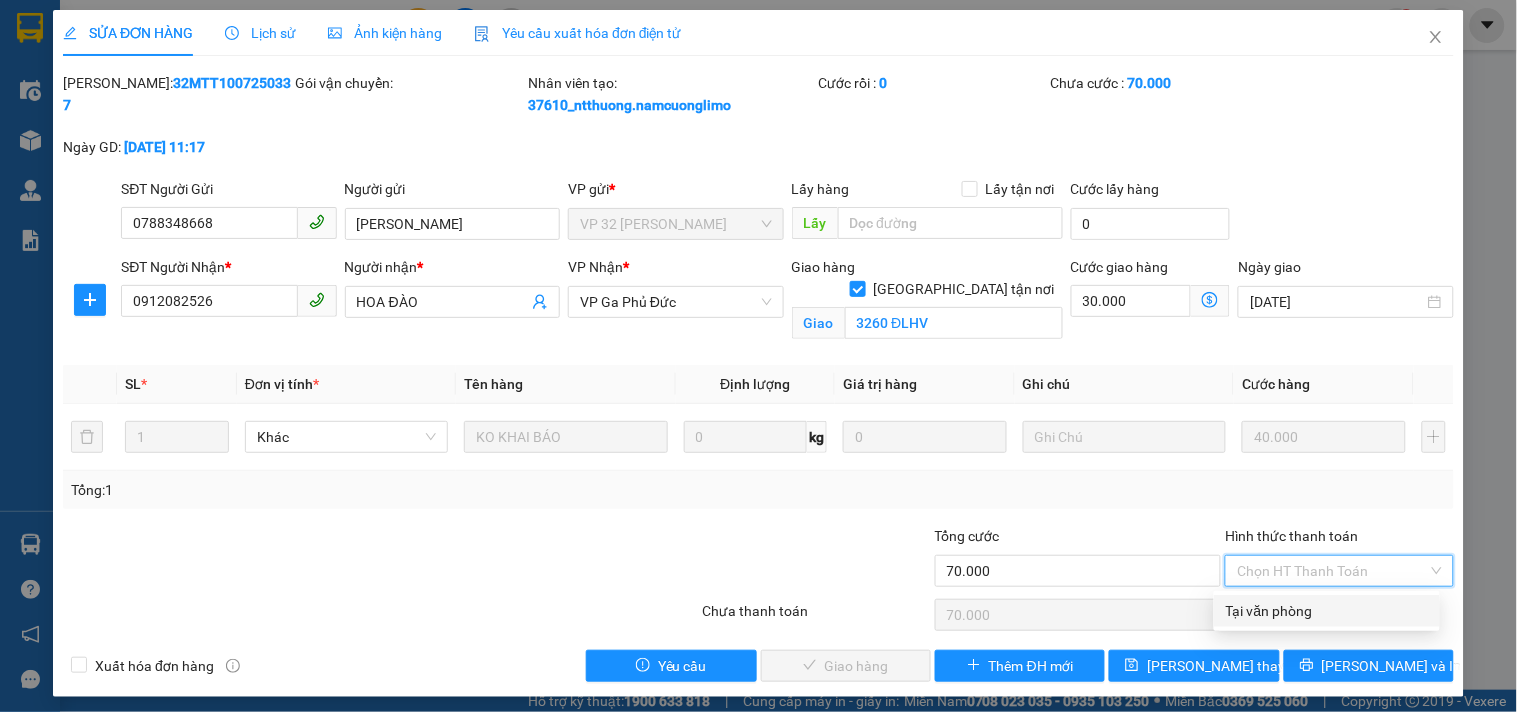 click on "Tại văn phòng" at bounding box center (1327, 611) 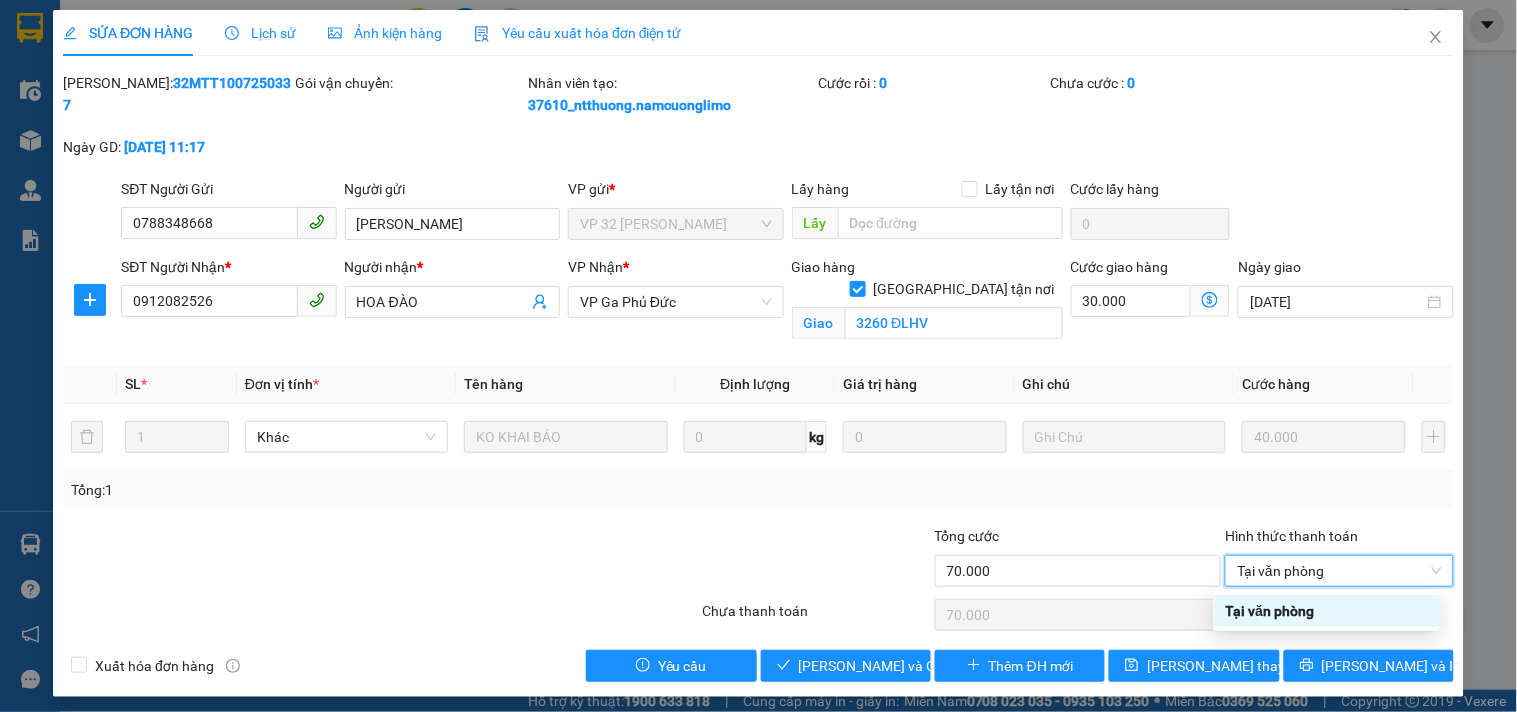 type on "0" 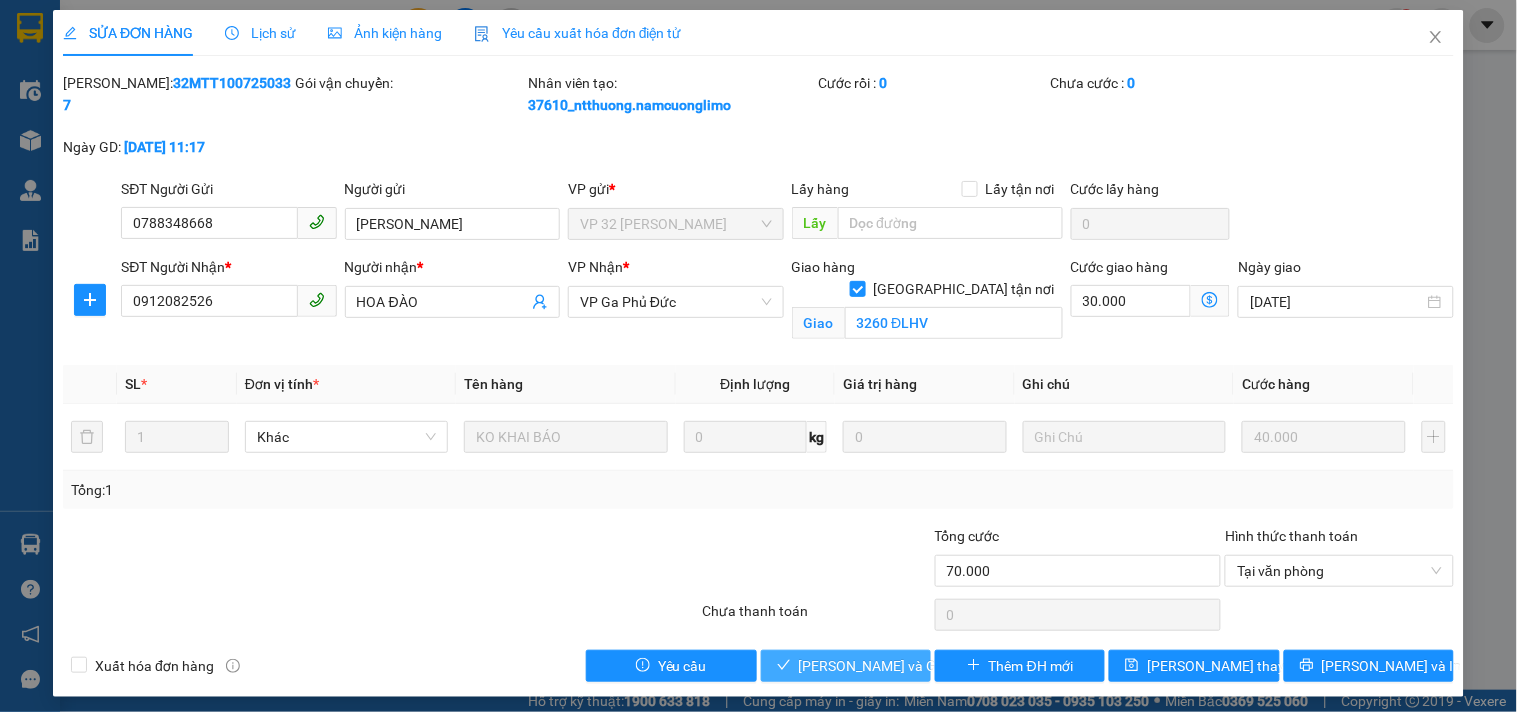 click on "[PERSON_NAME] và Giao hàng" at bounding box center [895, 666] 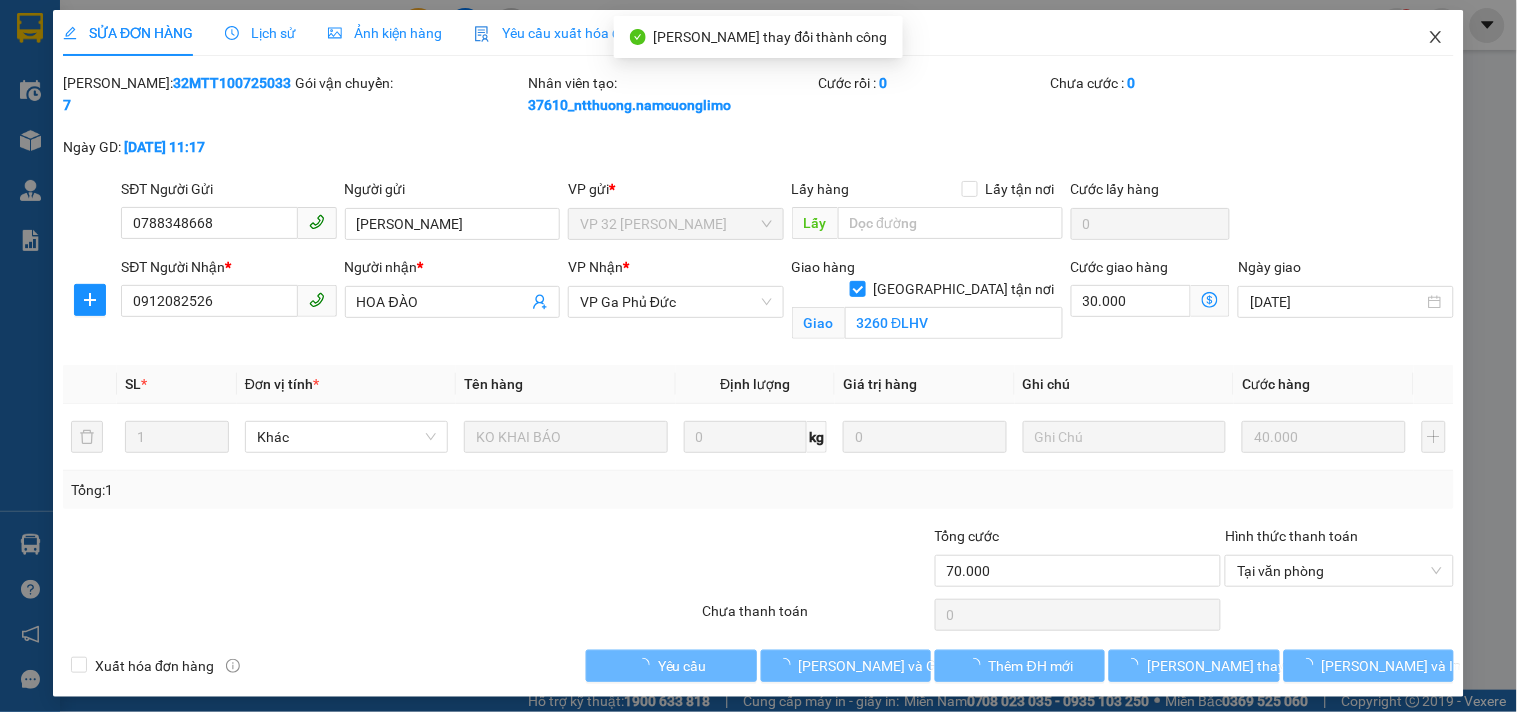 click 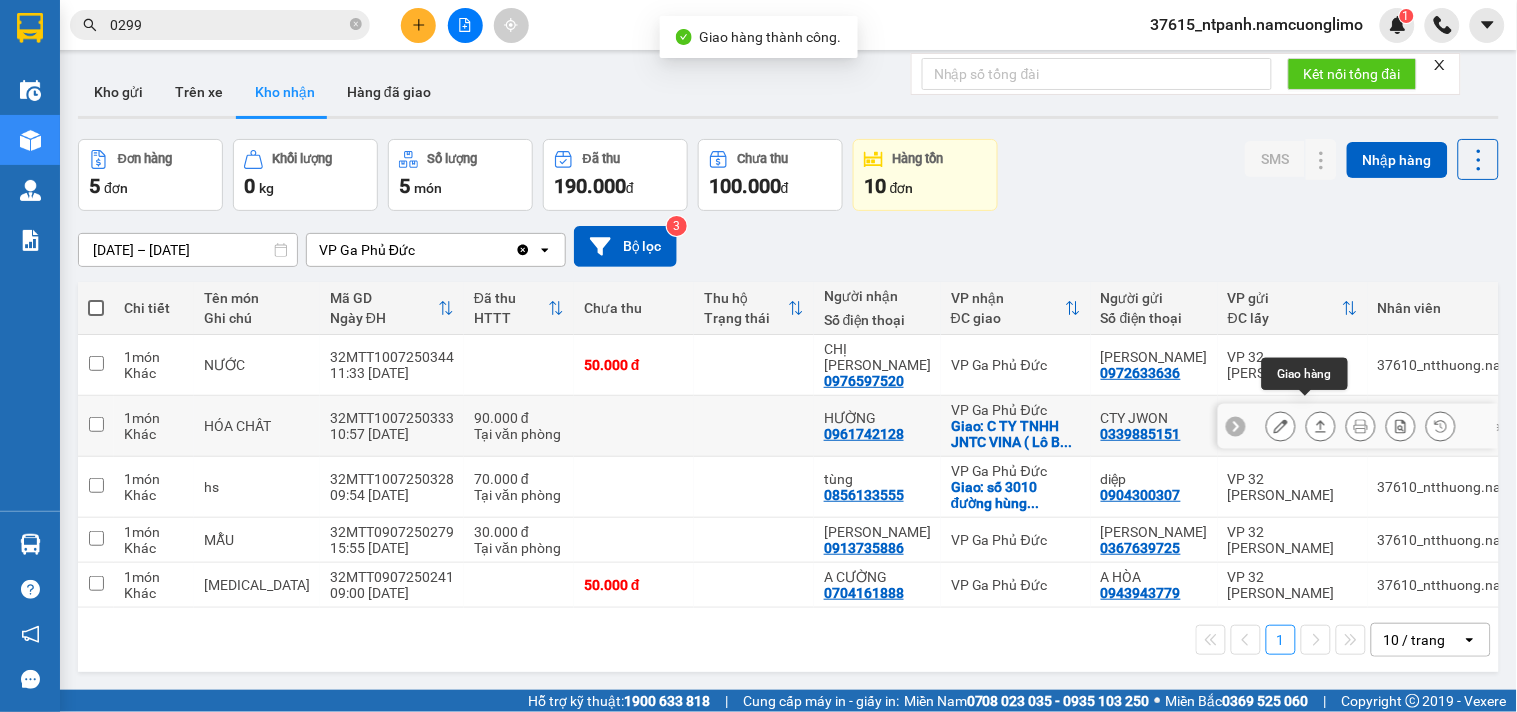 click 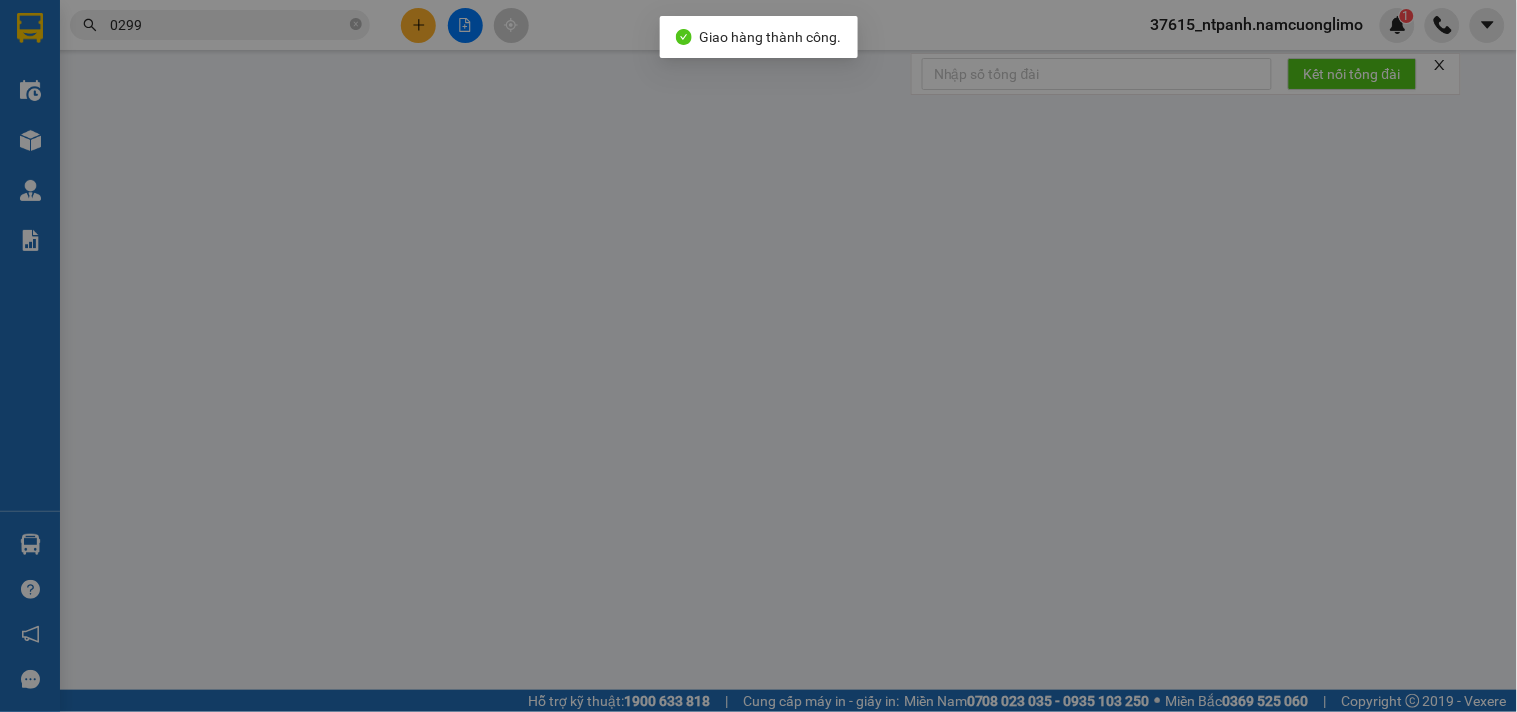 type on "0339885151" 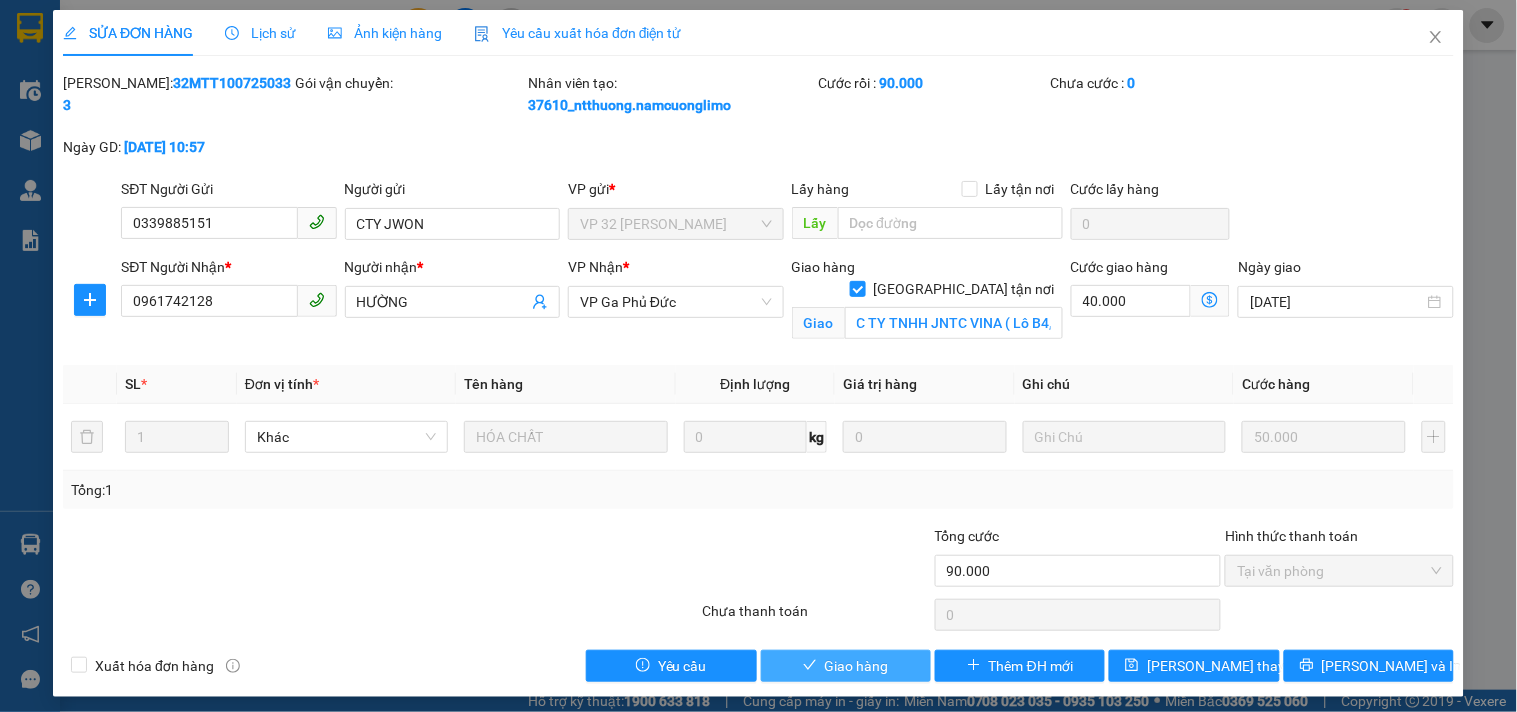 click 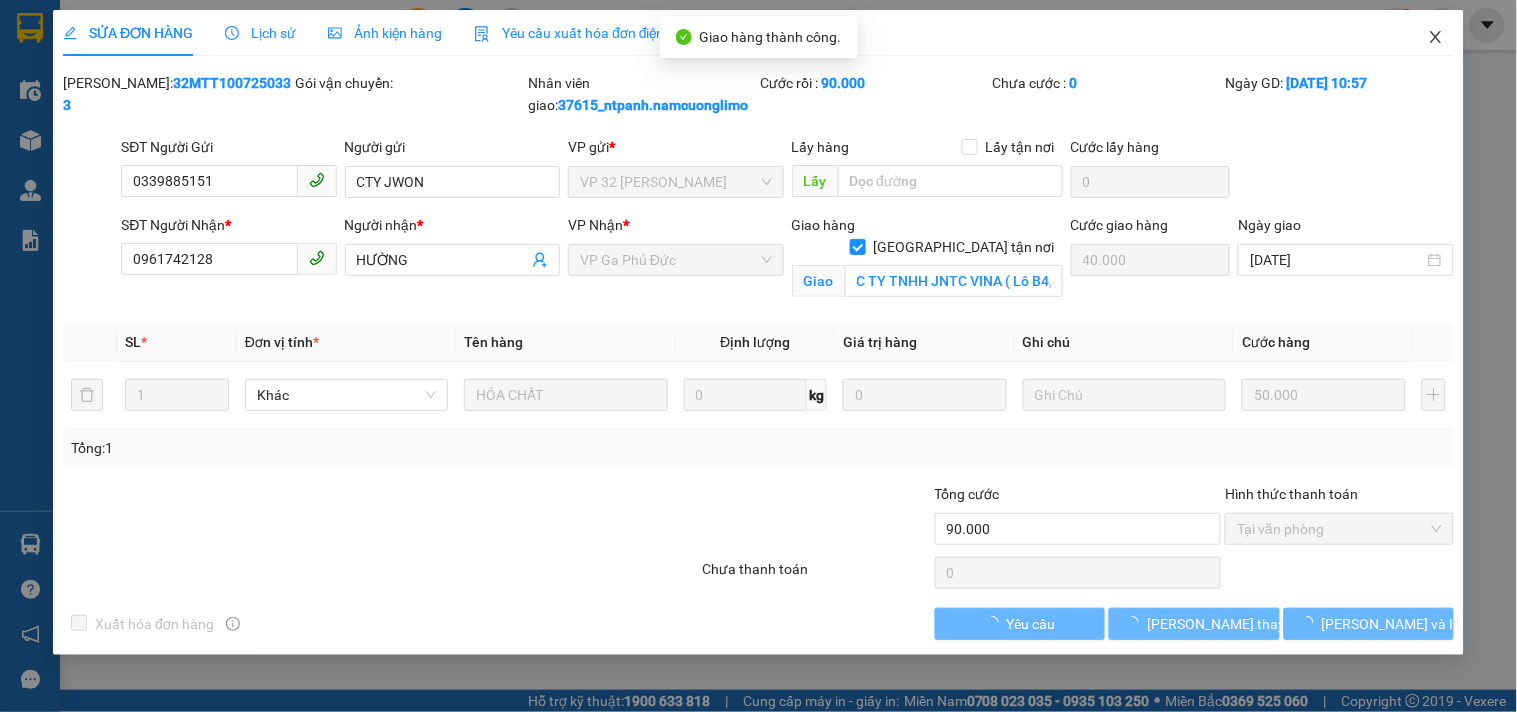 click at bounding box center [1436, 38] 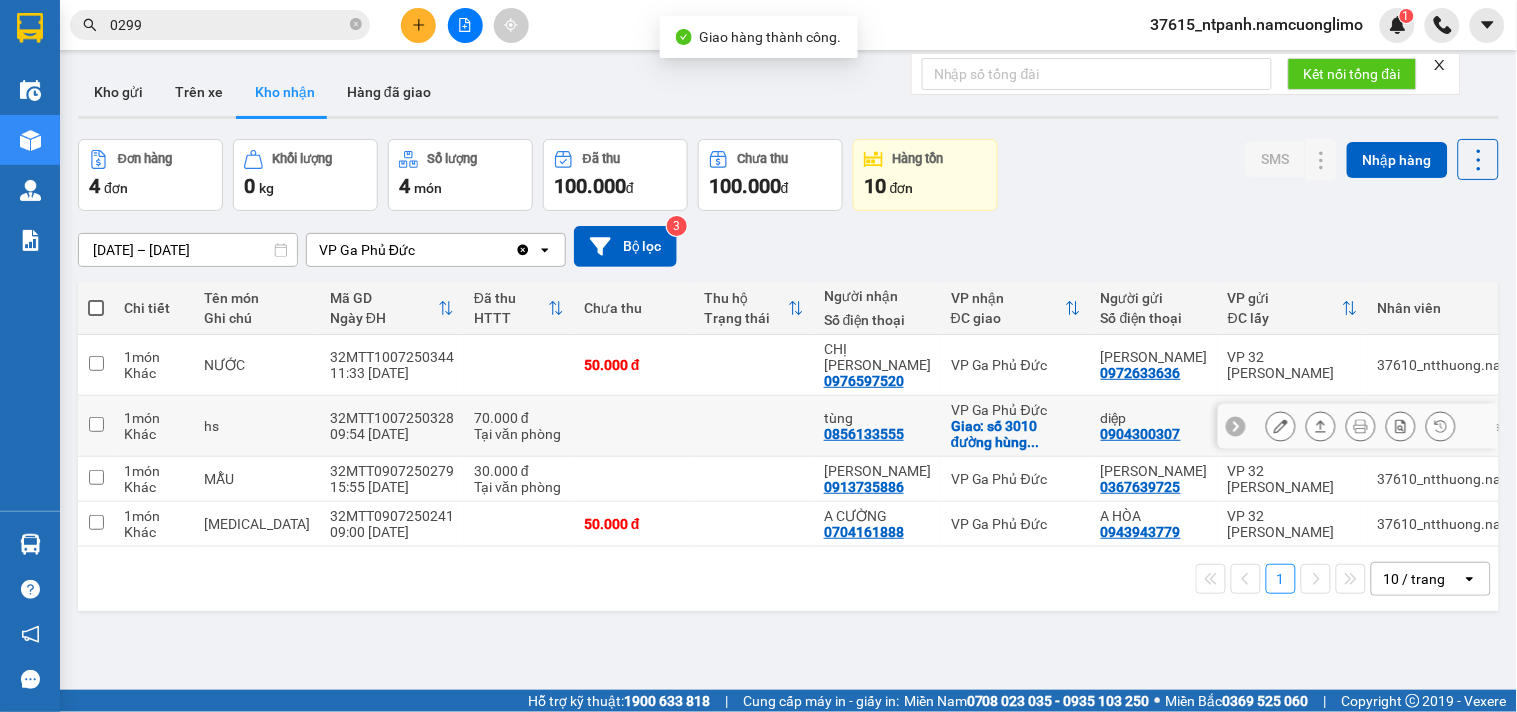 click on "Giao: số 3010 đường hùng ..." at bounding box center (1016, 434) 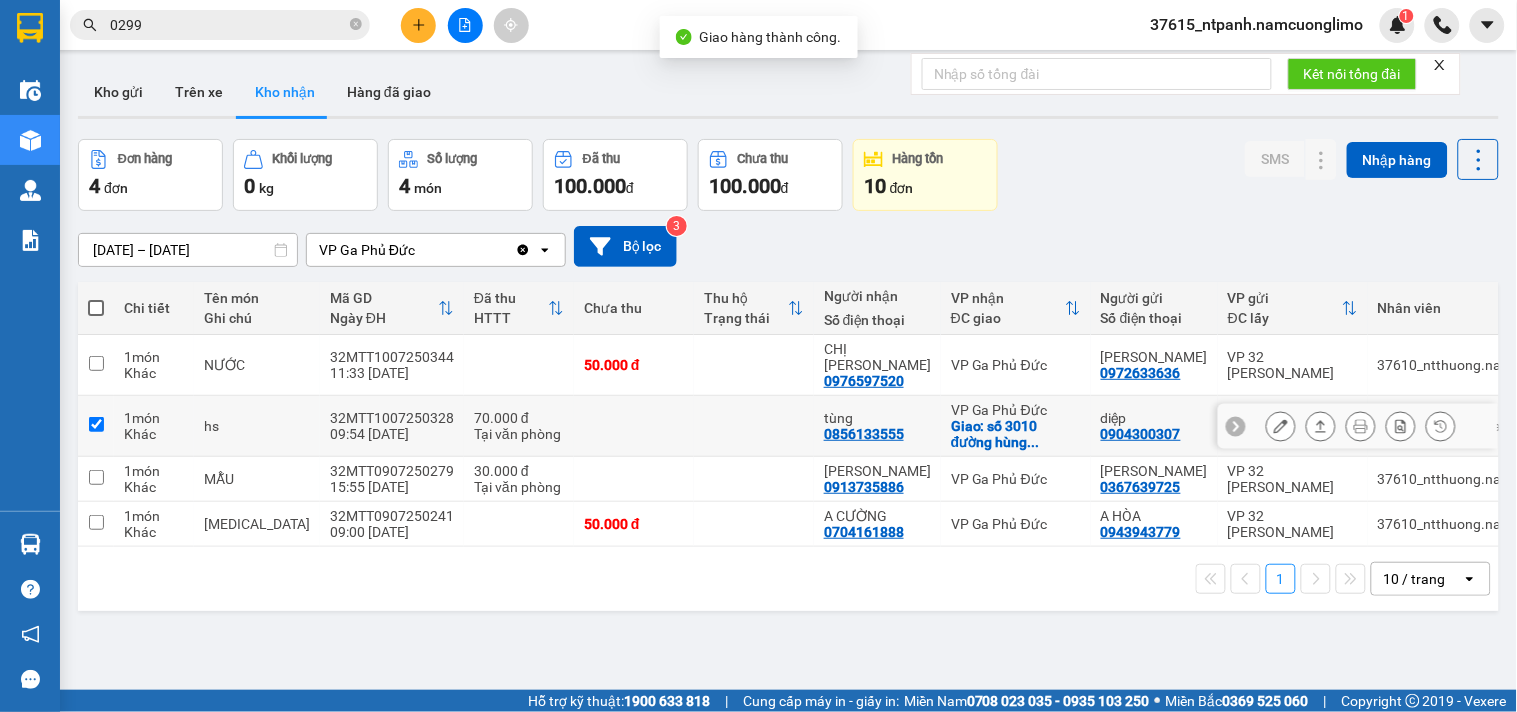 checkbox on "true" 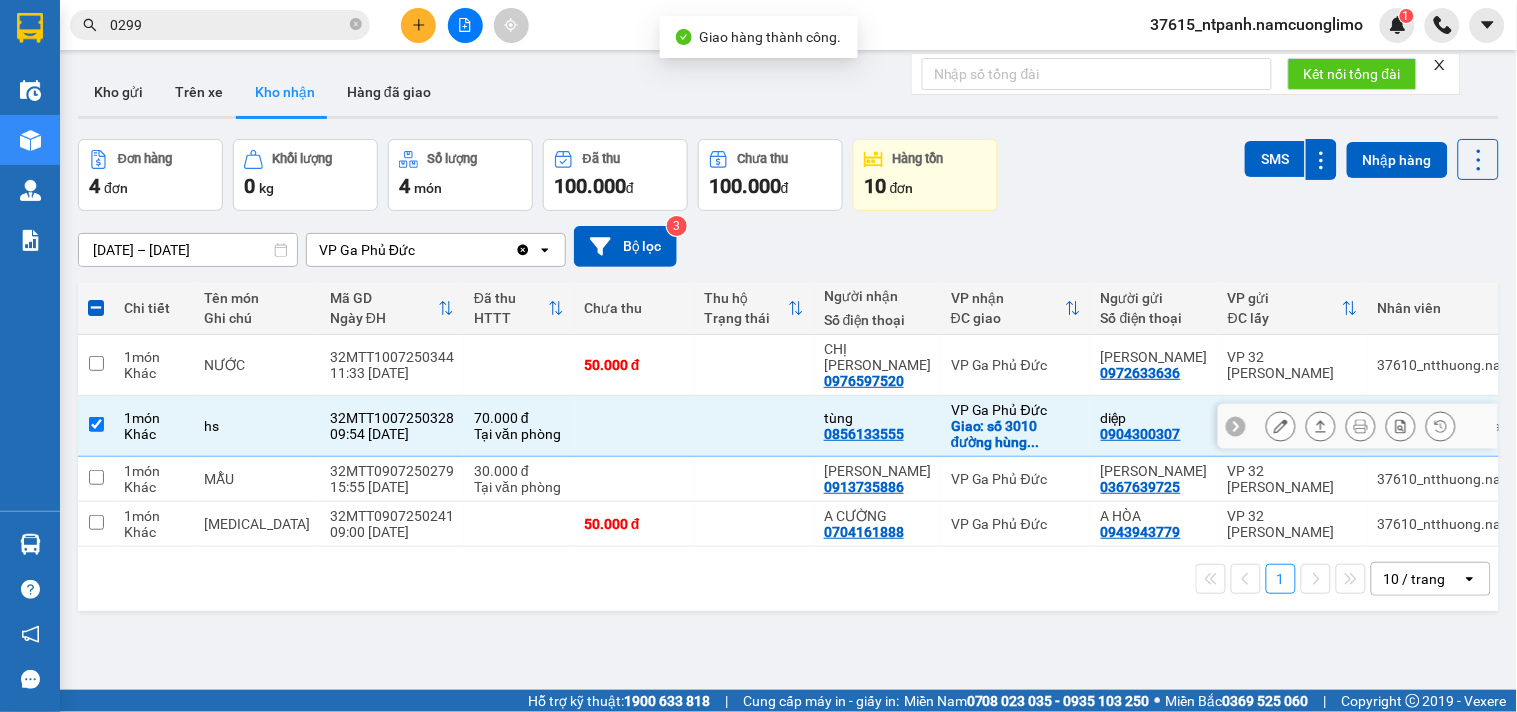 click 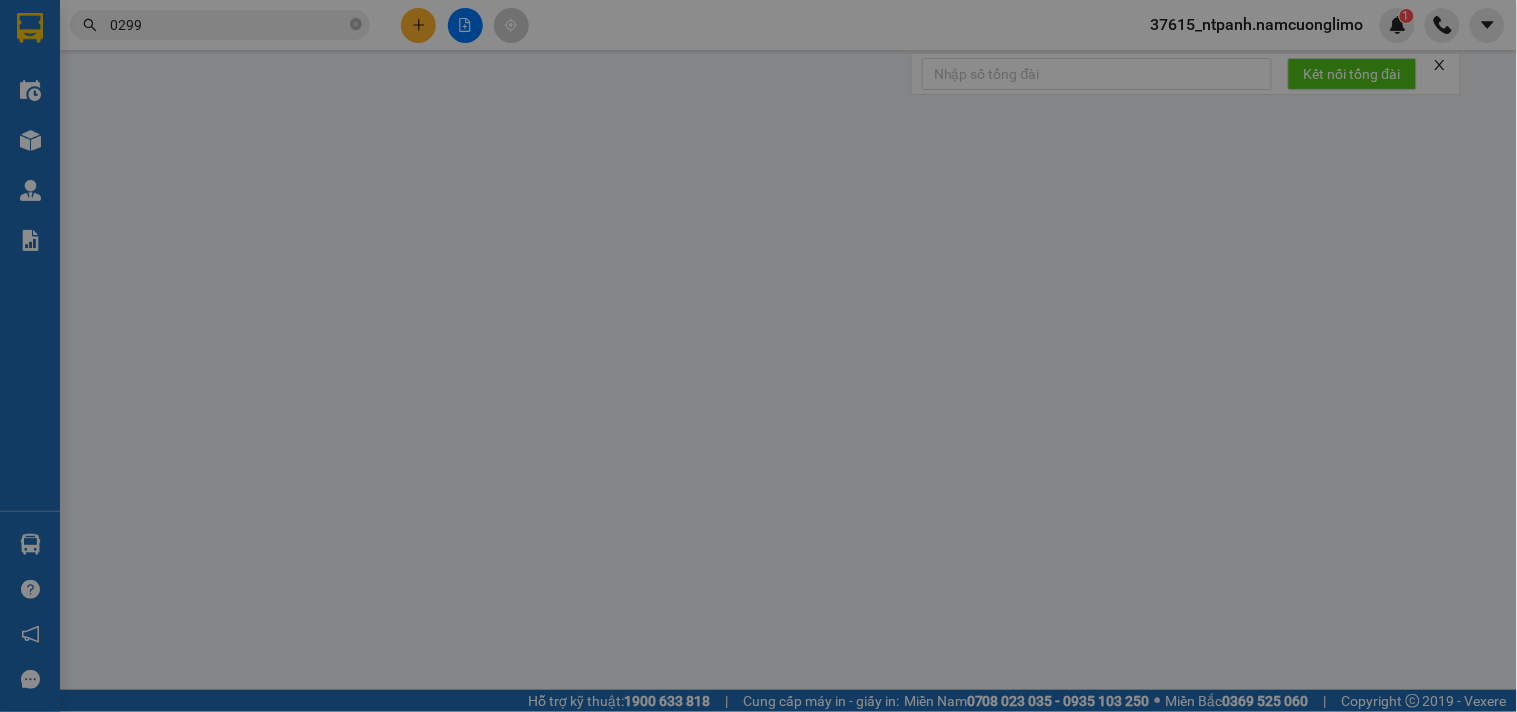 type on "0904300307" 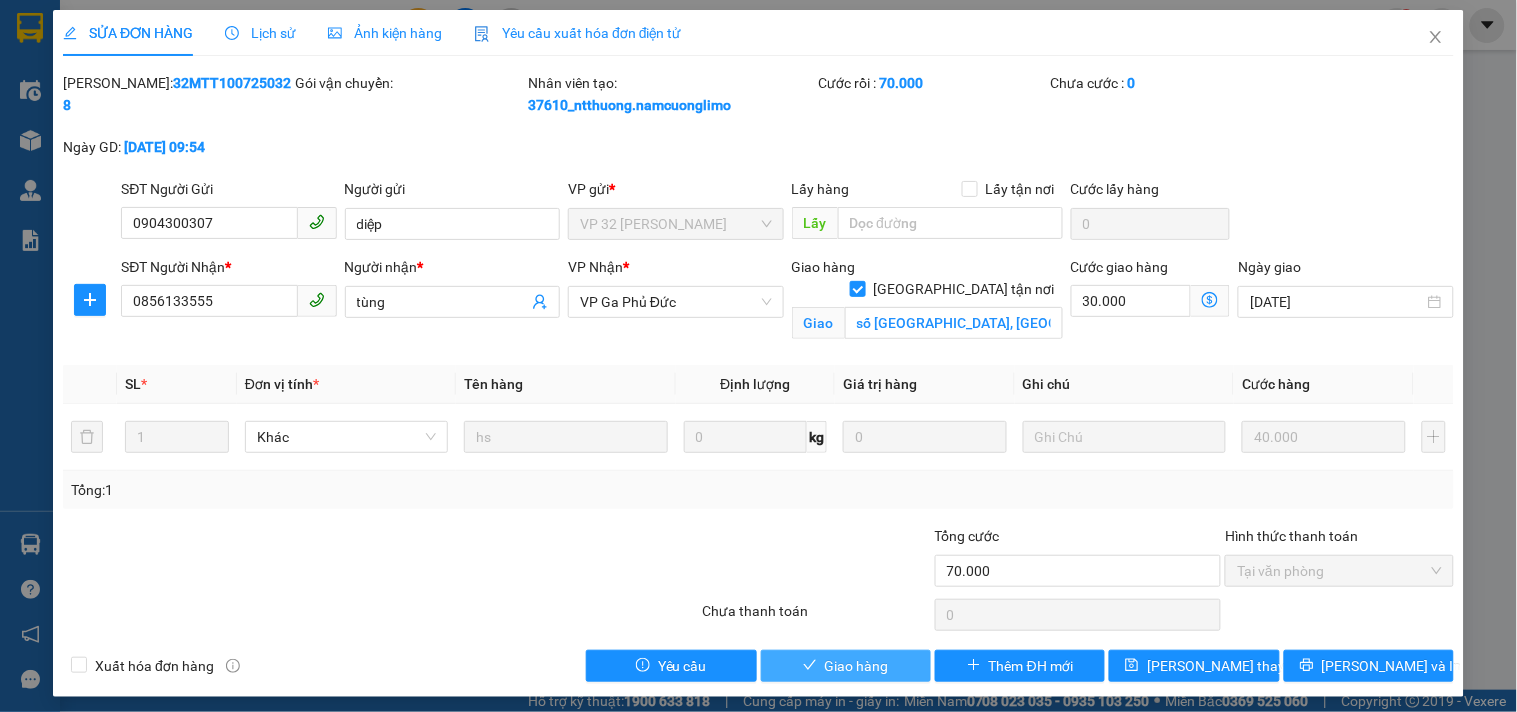 click on "Giao hàng" at bounding box center (857, 666) 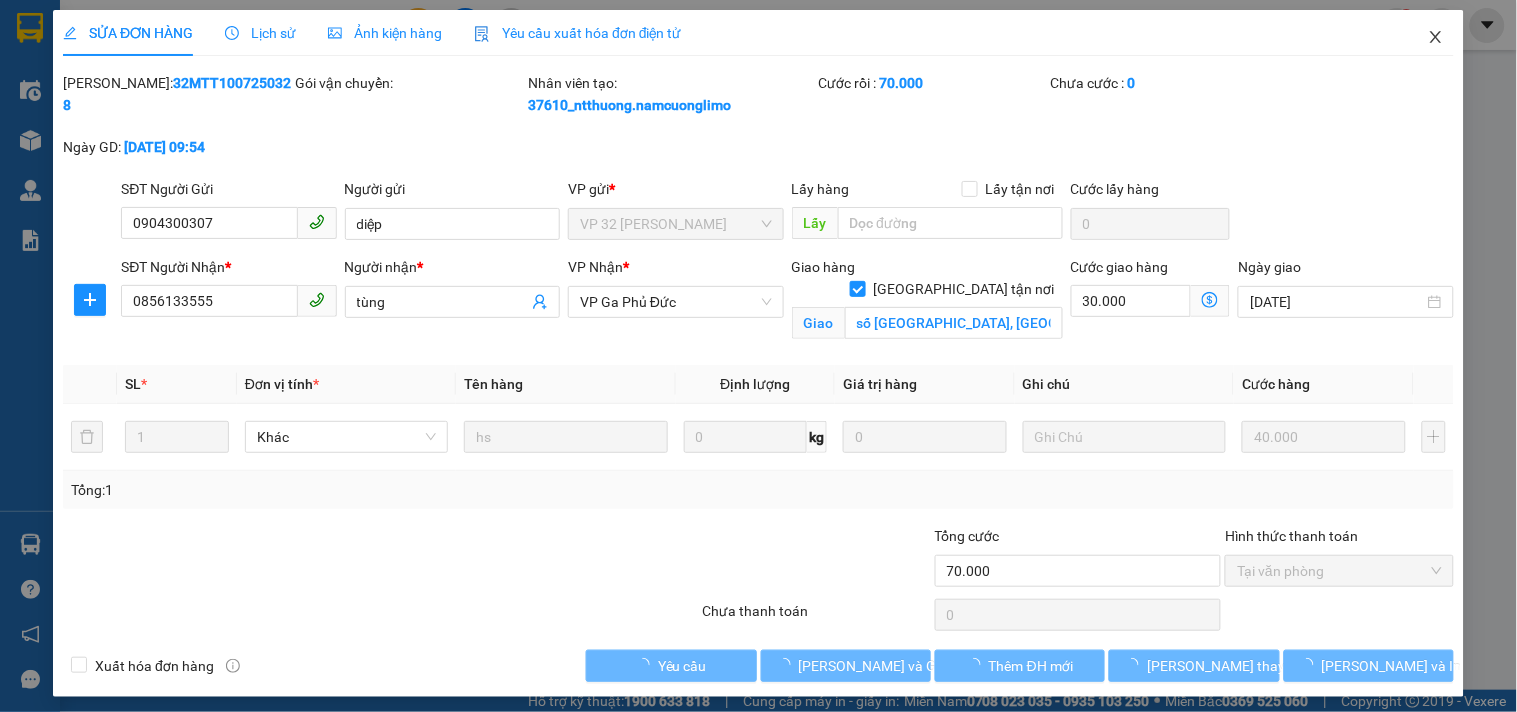 click at bounding box center (1436, 38) 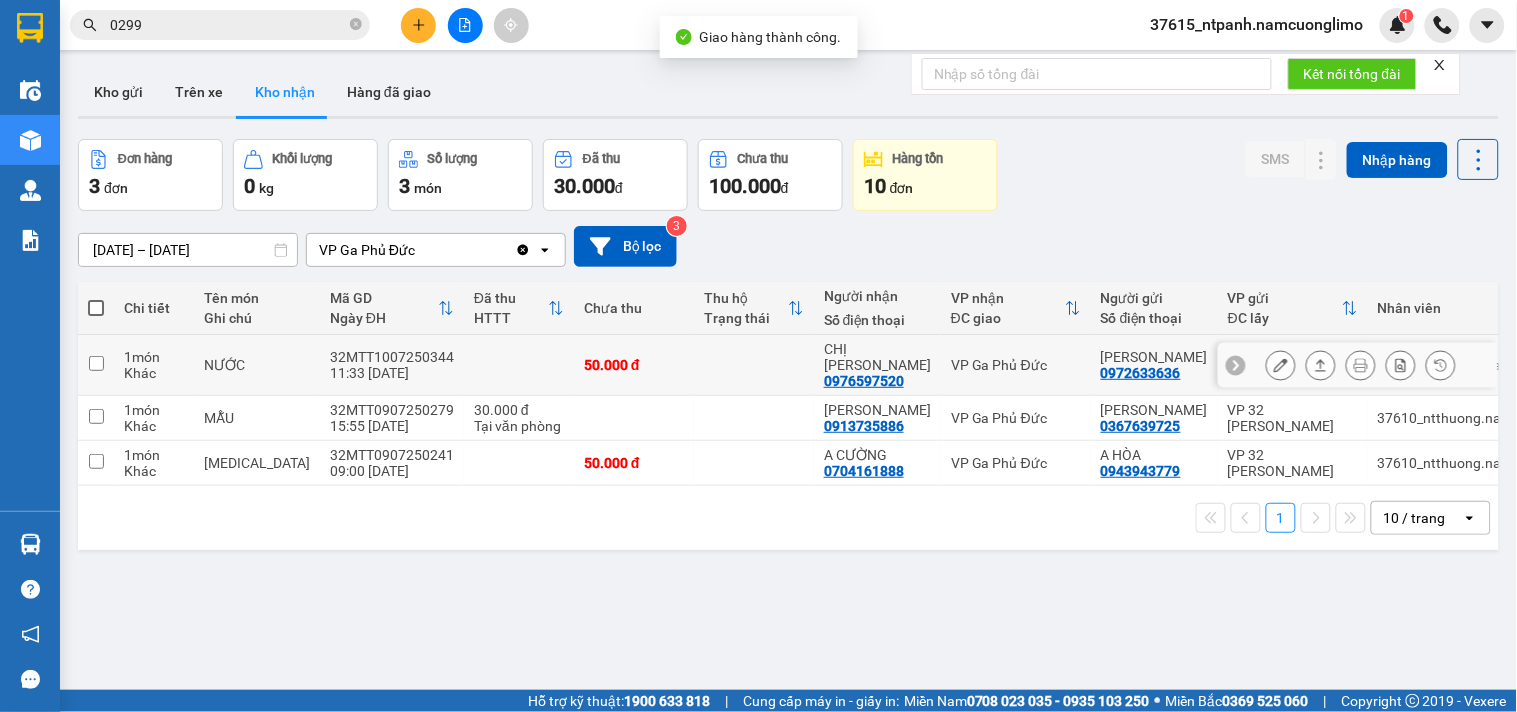 click on "VP Ga Phủ Đức" at bounding box center (1016, 365) 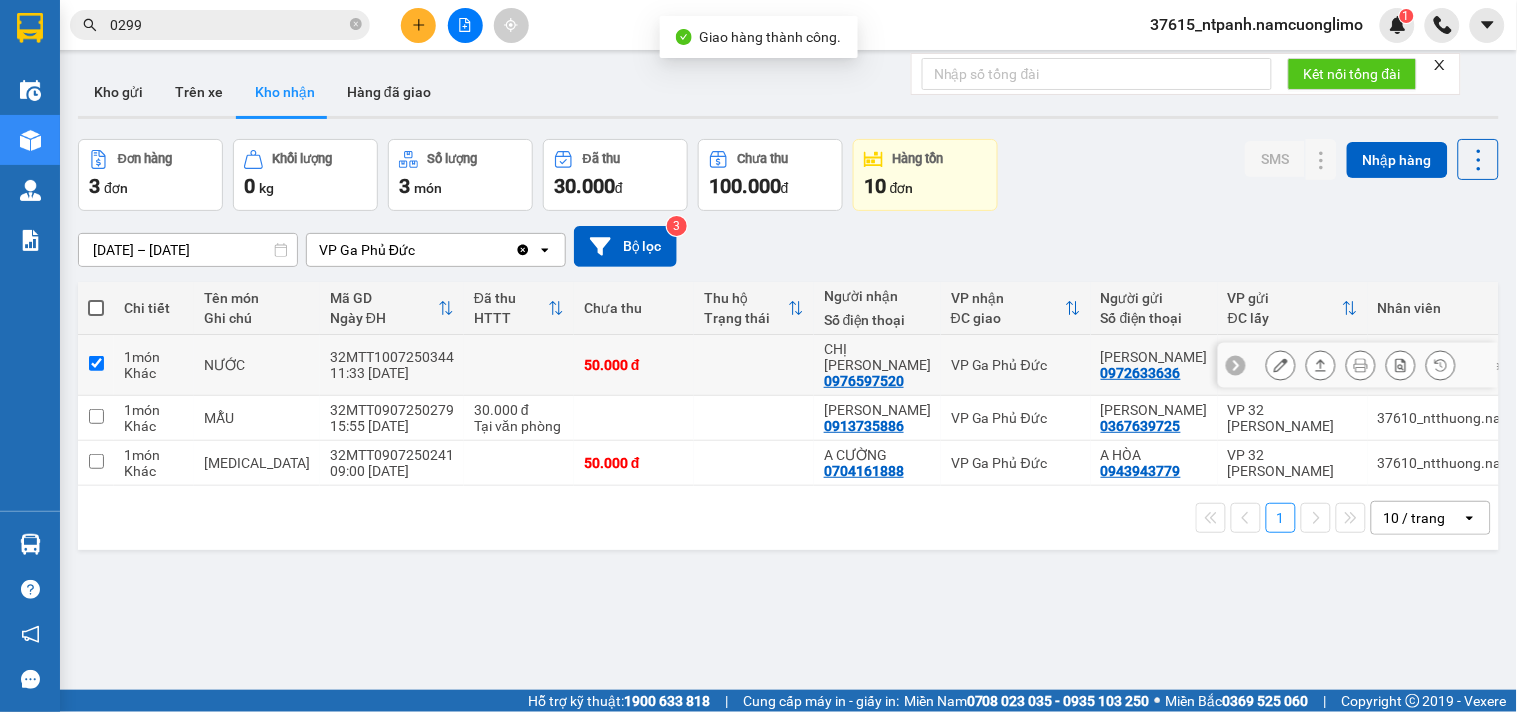 checkbox on "true" 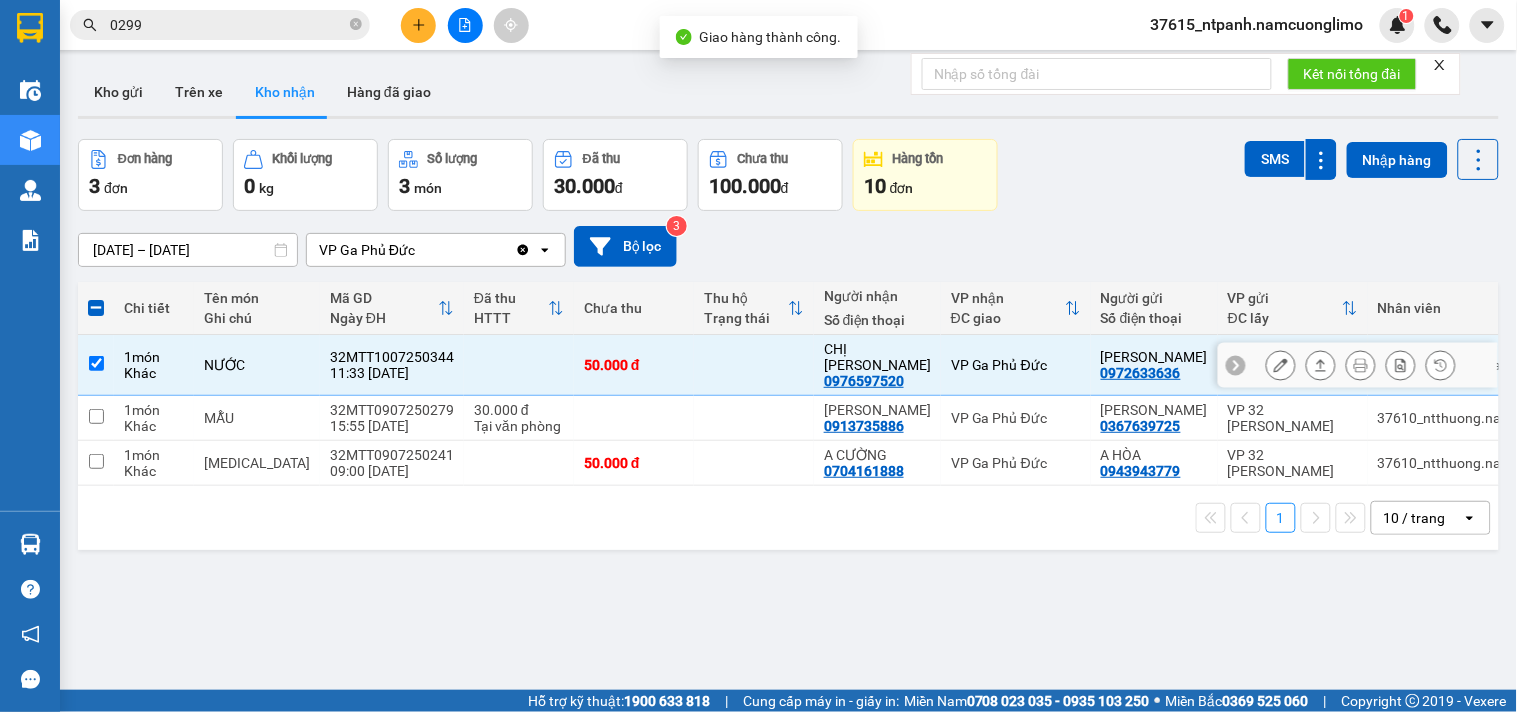 click 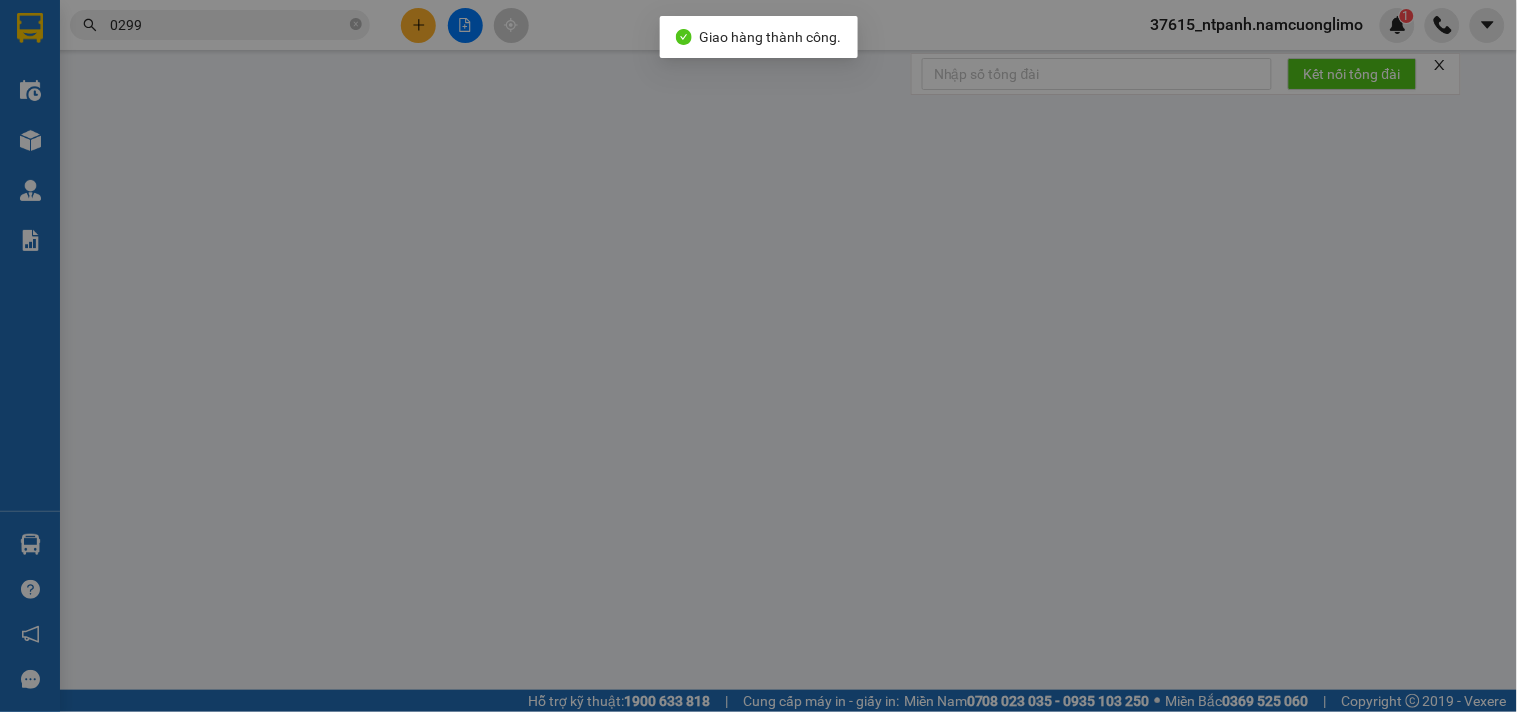 type on "0972633636" 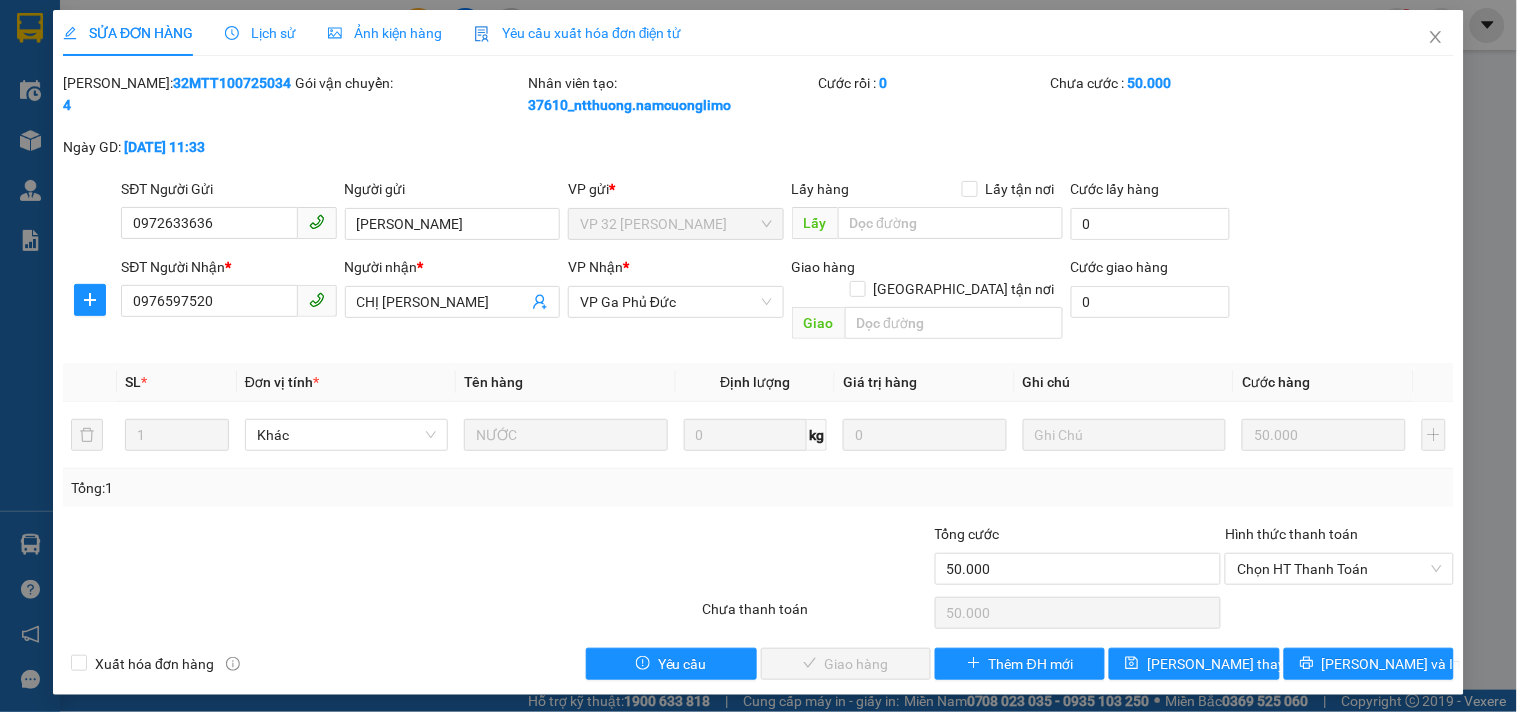 click on "Chọn HT Thanh Toán" at bounding box center [1339, 613] 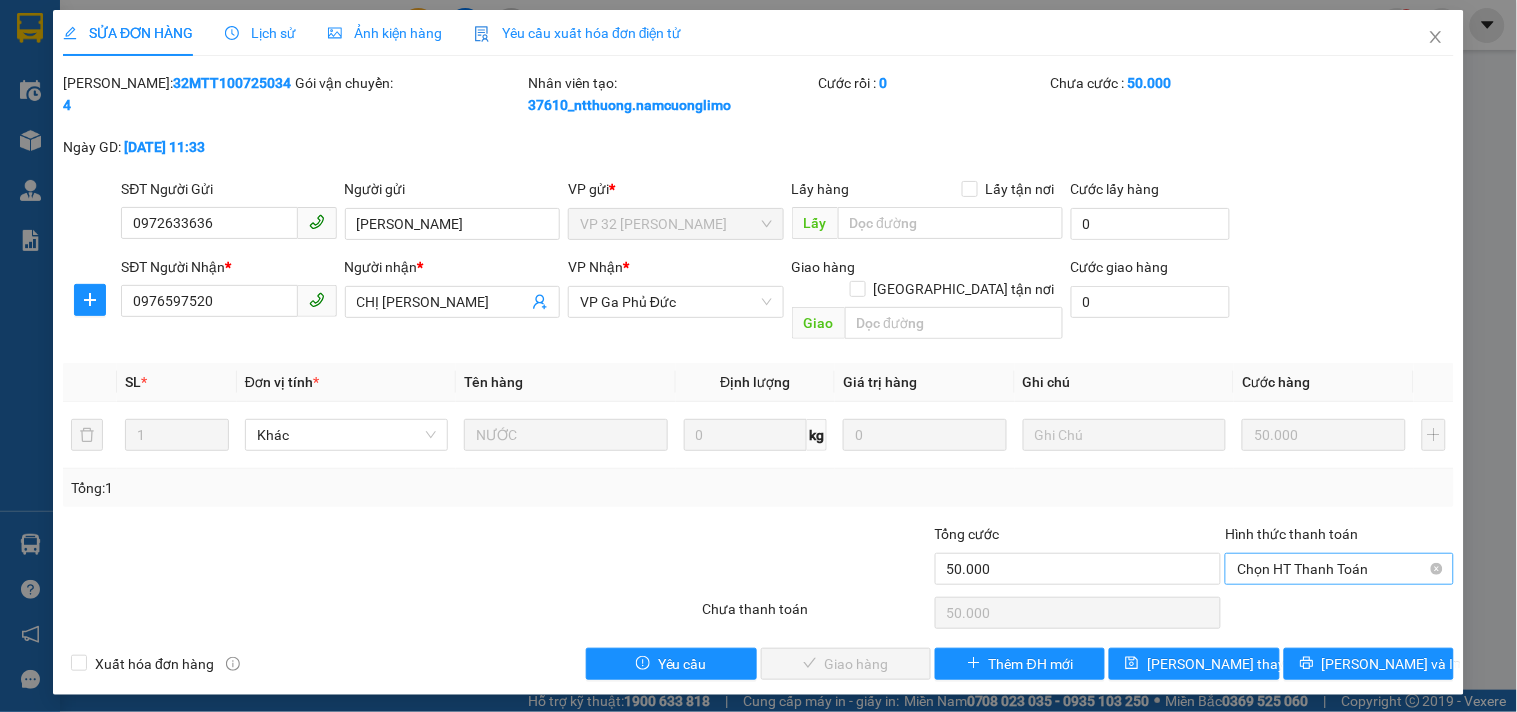 click on "Chọn HT Thanh Toán" at bounding box center [1339, 569] 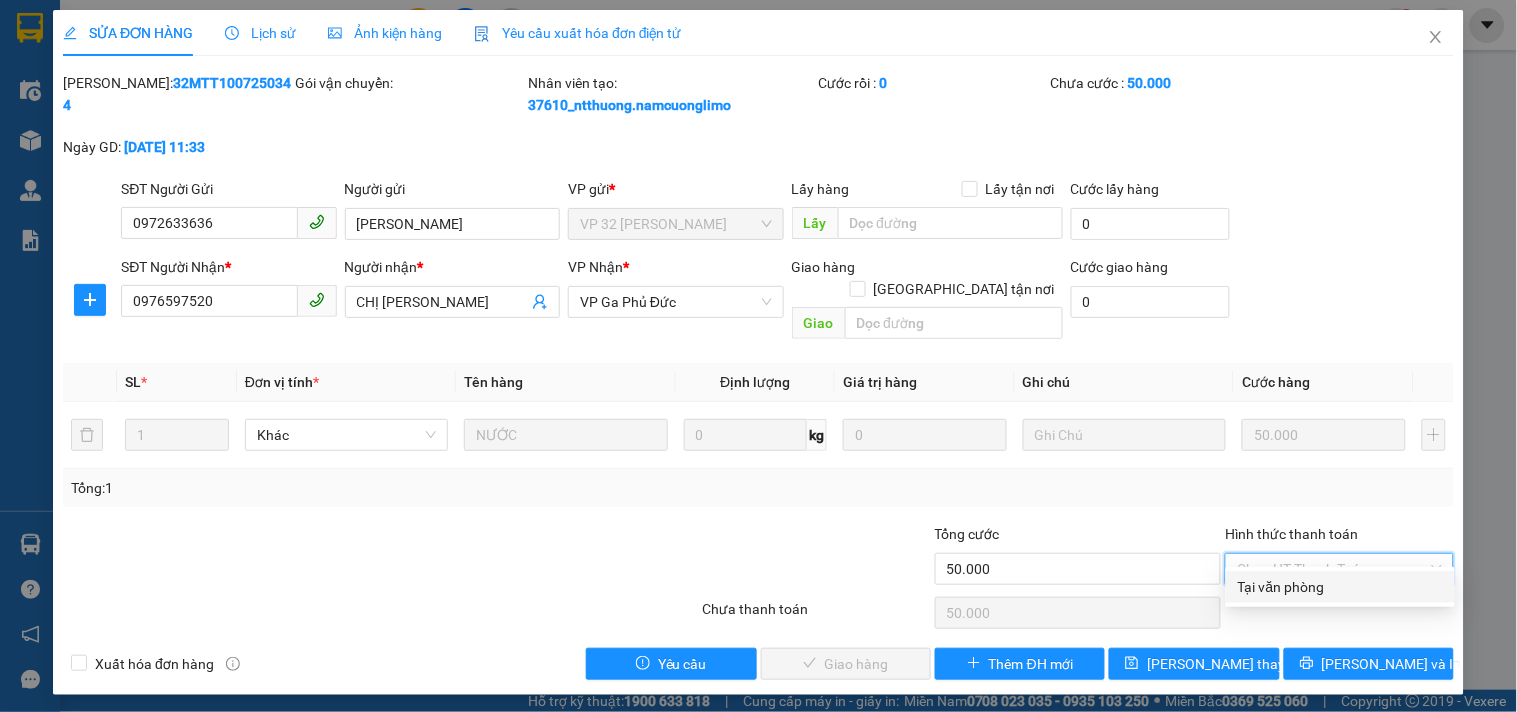 click on "Tại văn phòng" at bounding box center (1340, 587) 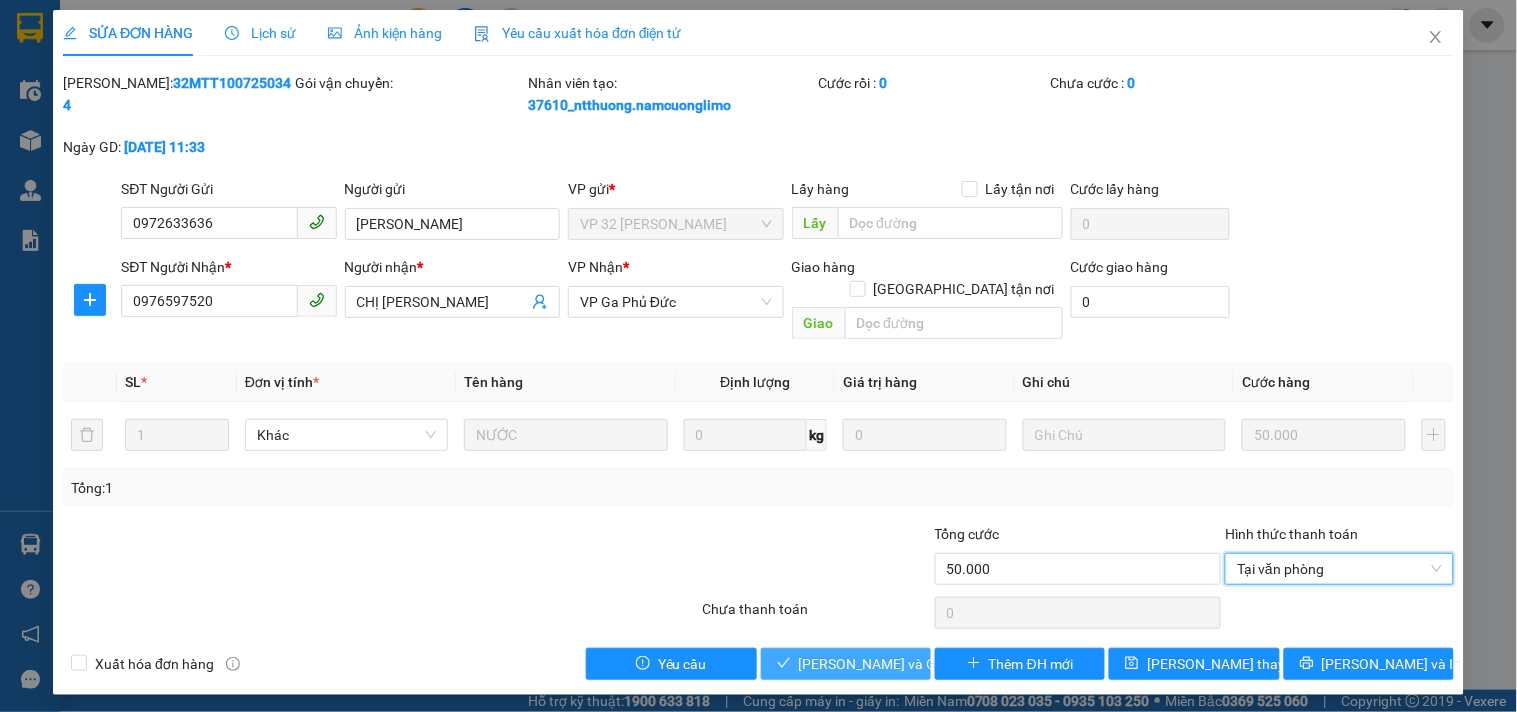 click on "[PERSON_NAME] và Giao hàng" at bounding box center [846, 664] 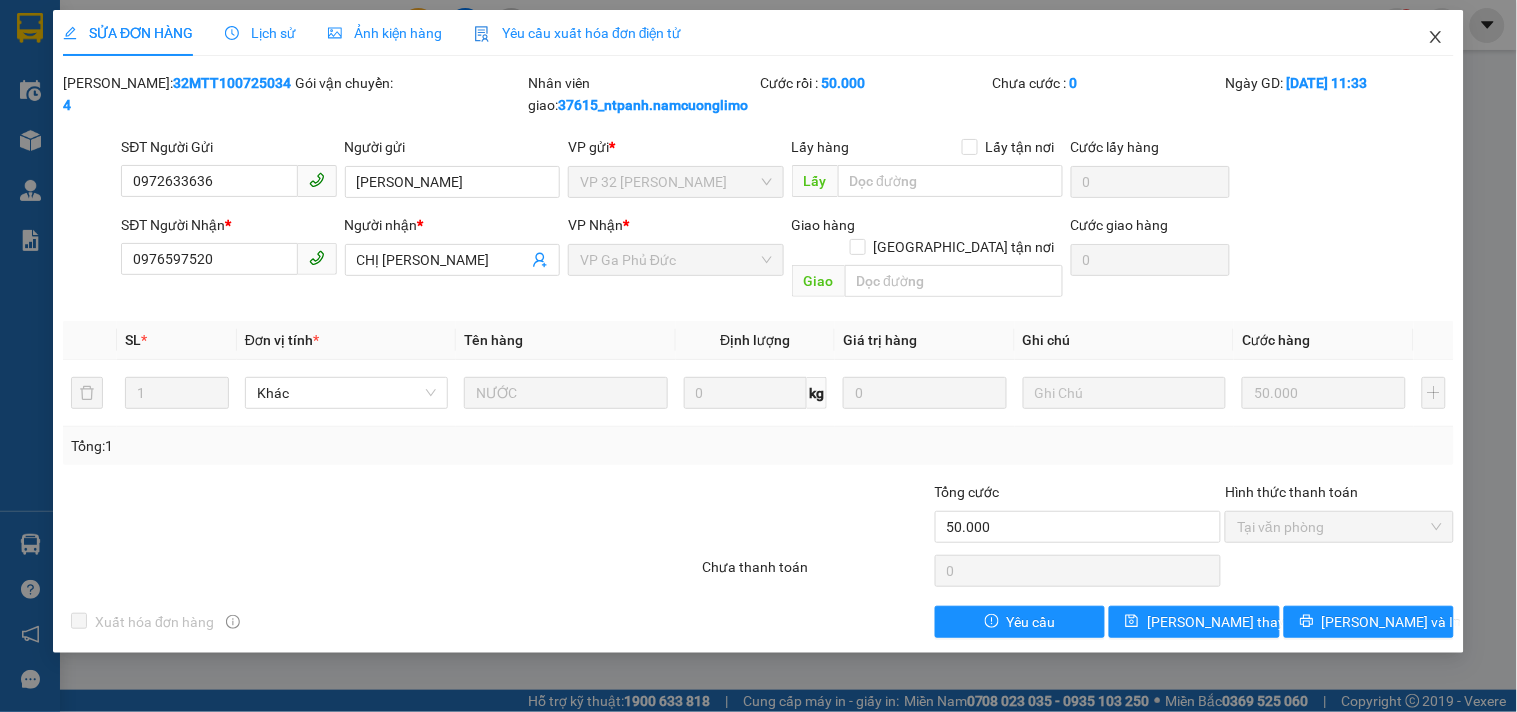 click 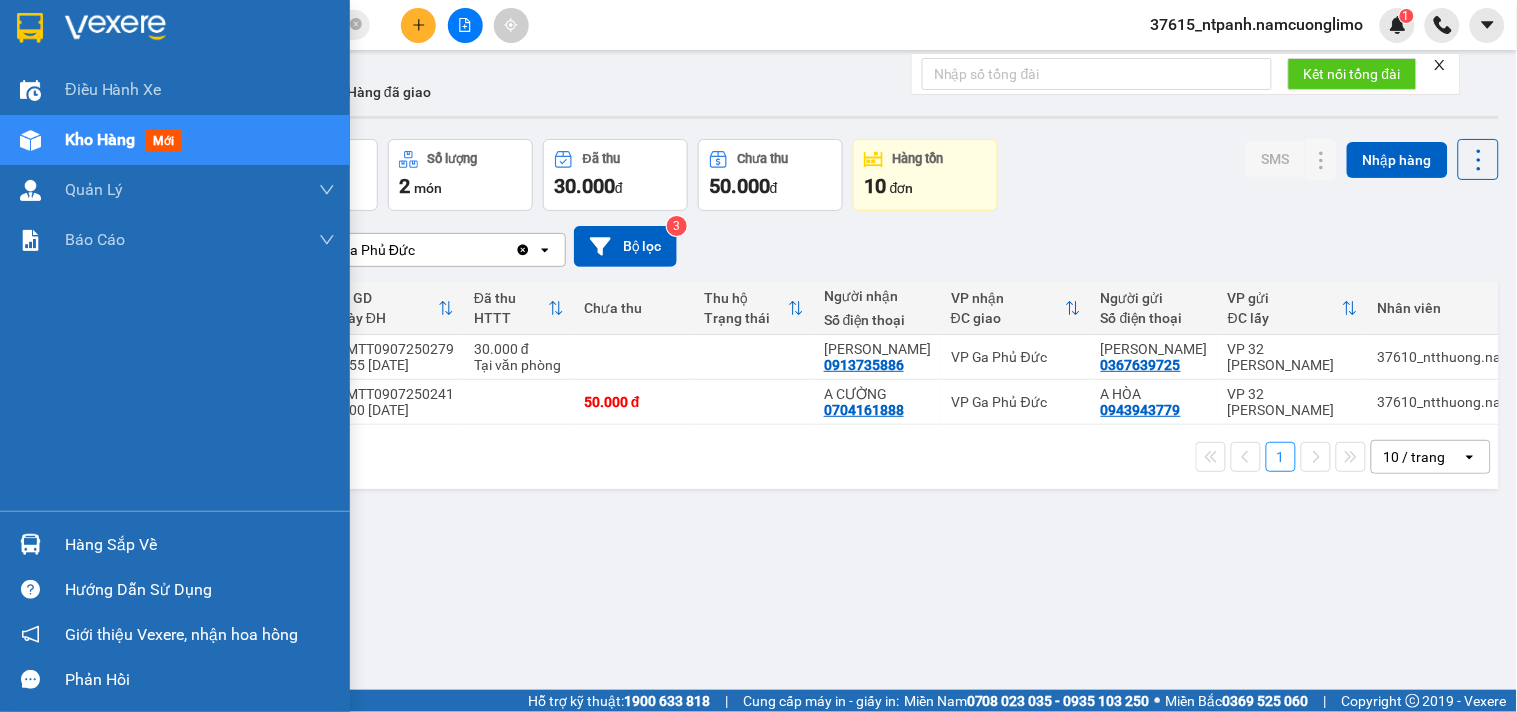 click on "Hàng sắp về" at bounding box center (175, 544) 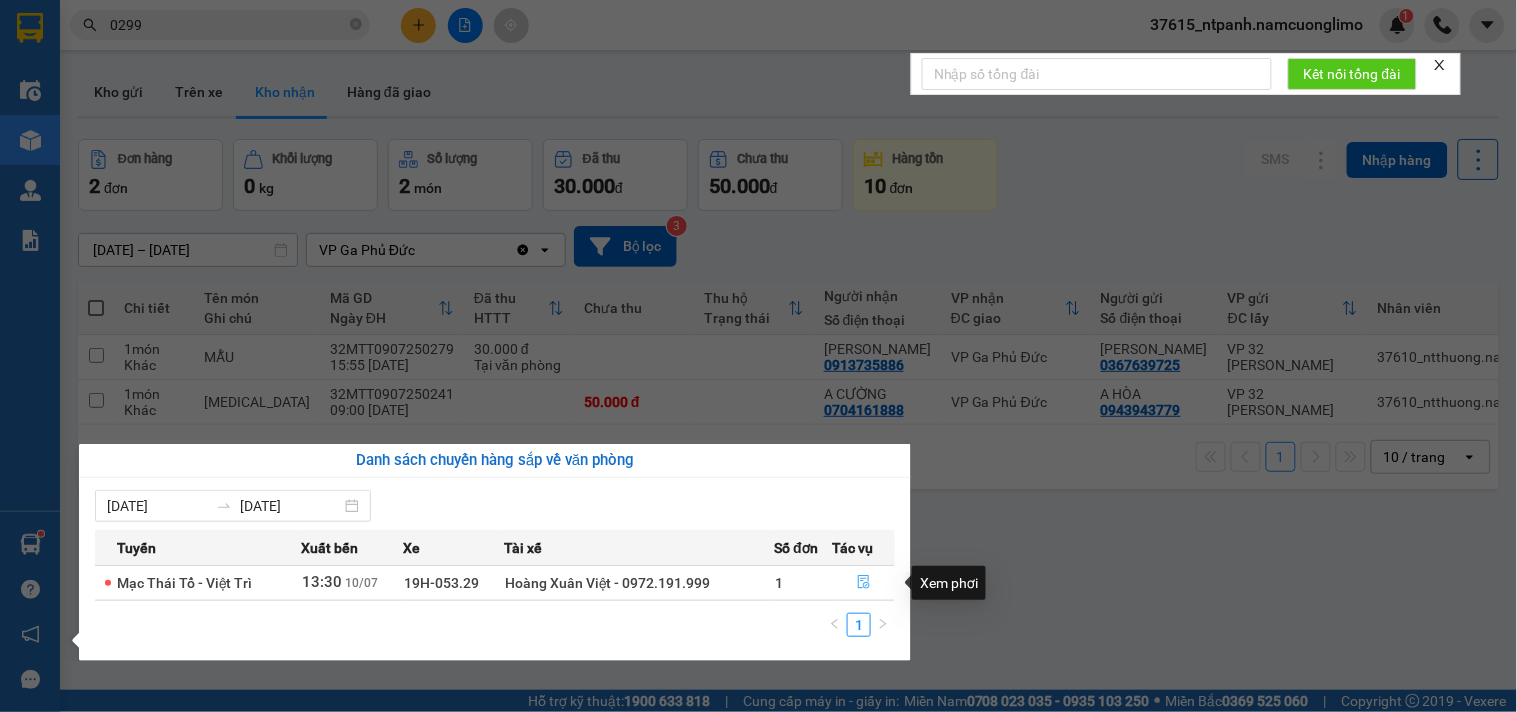 click 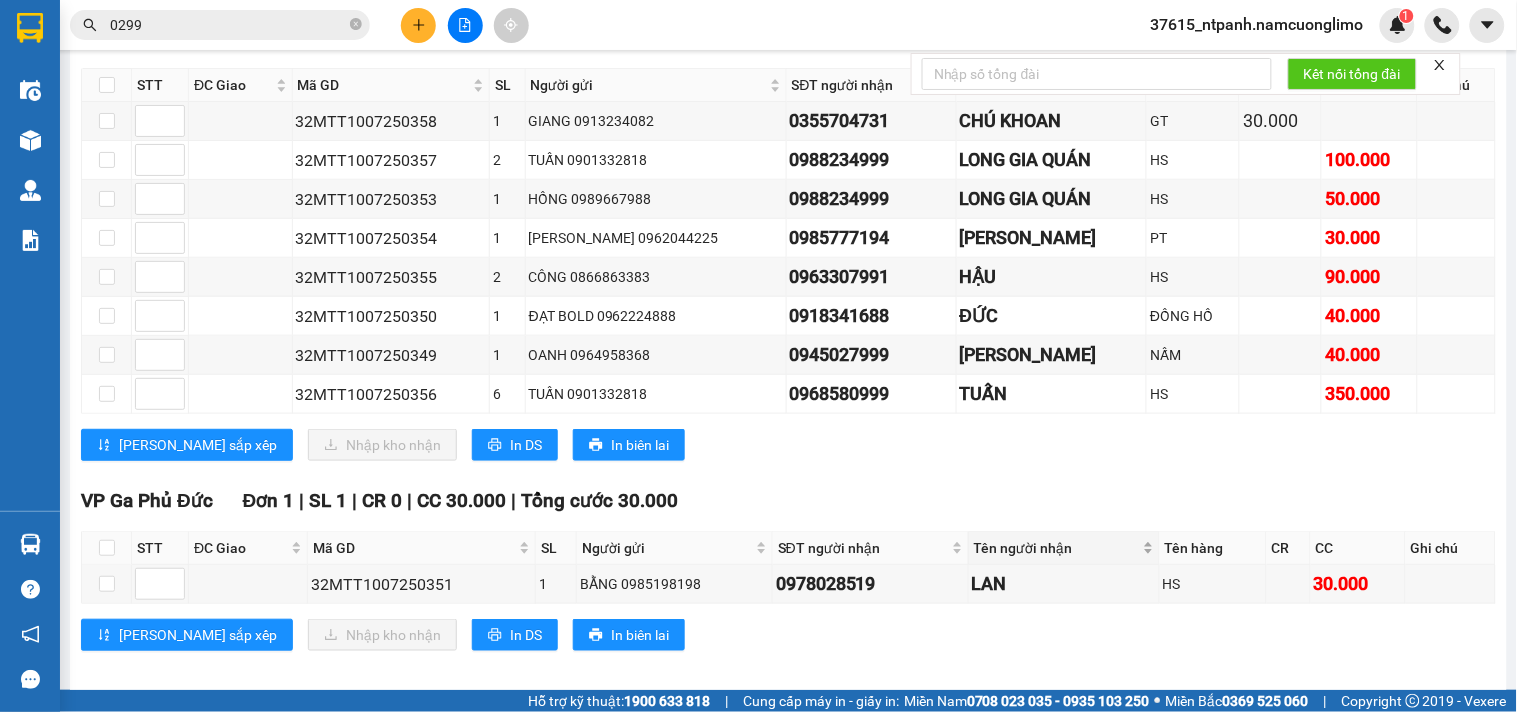 scroll, scrollTop: 371, scrollLeft: 0, axis: vertical 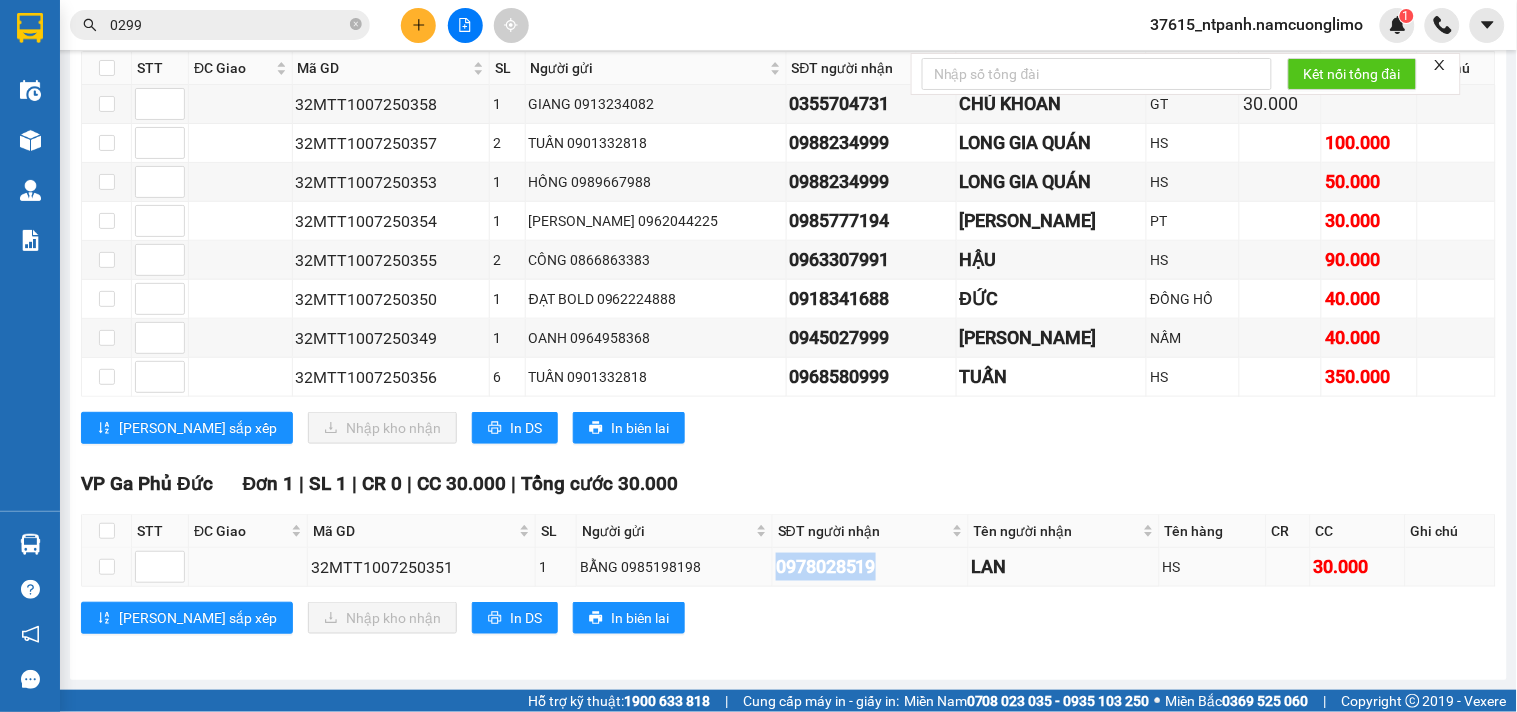 drag, startPoint x: 885, startPoint y: 564, endPoint x: 756, endPoint y: 564, distance: 129 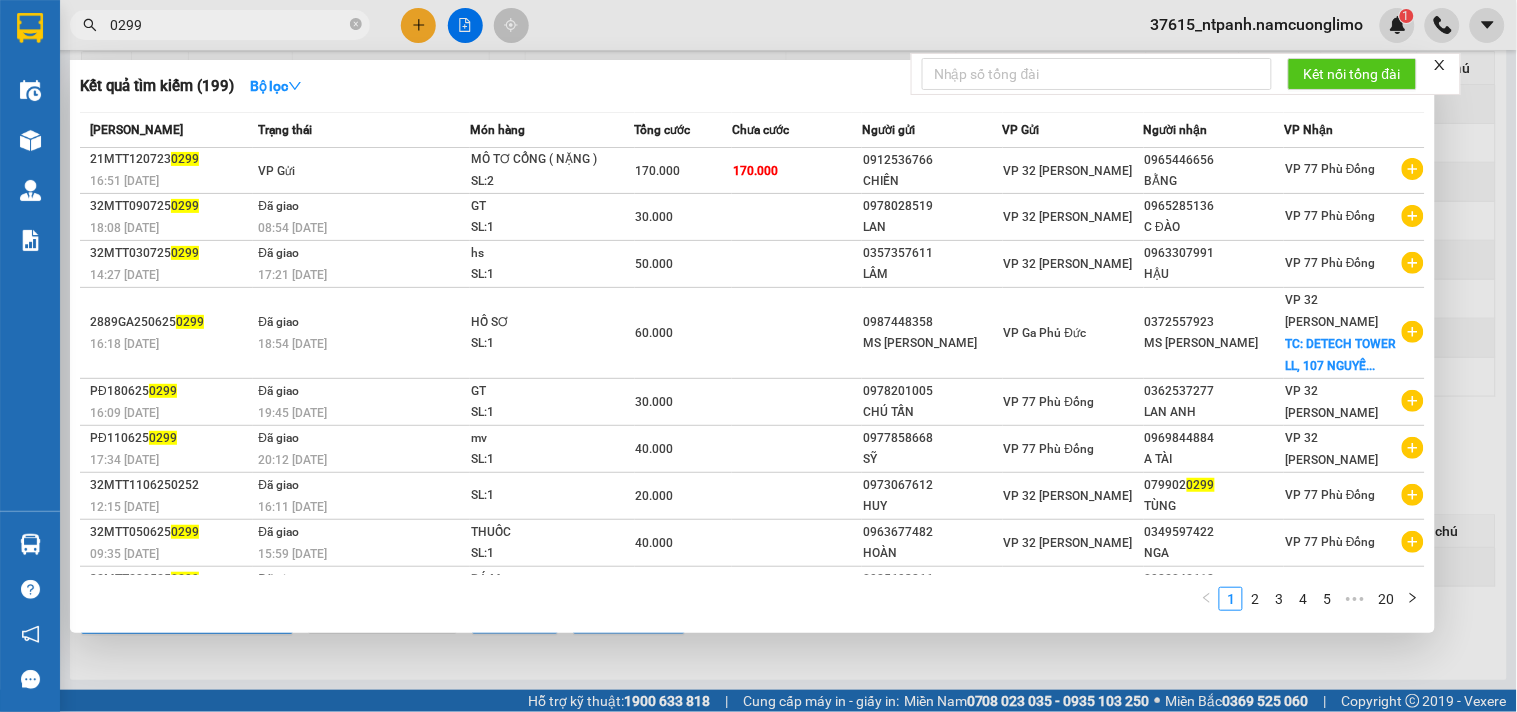 click on "0299" at bounding box center (228, 25) 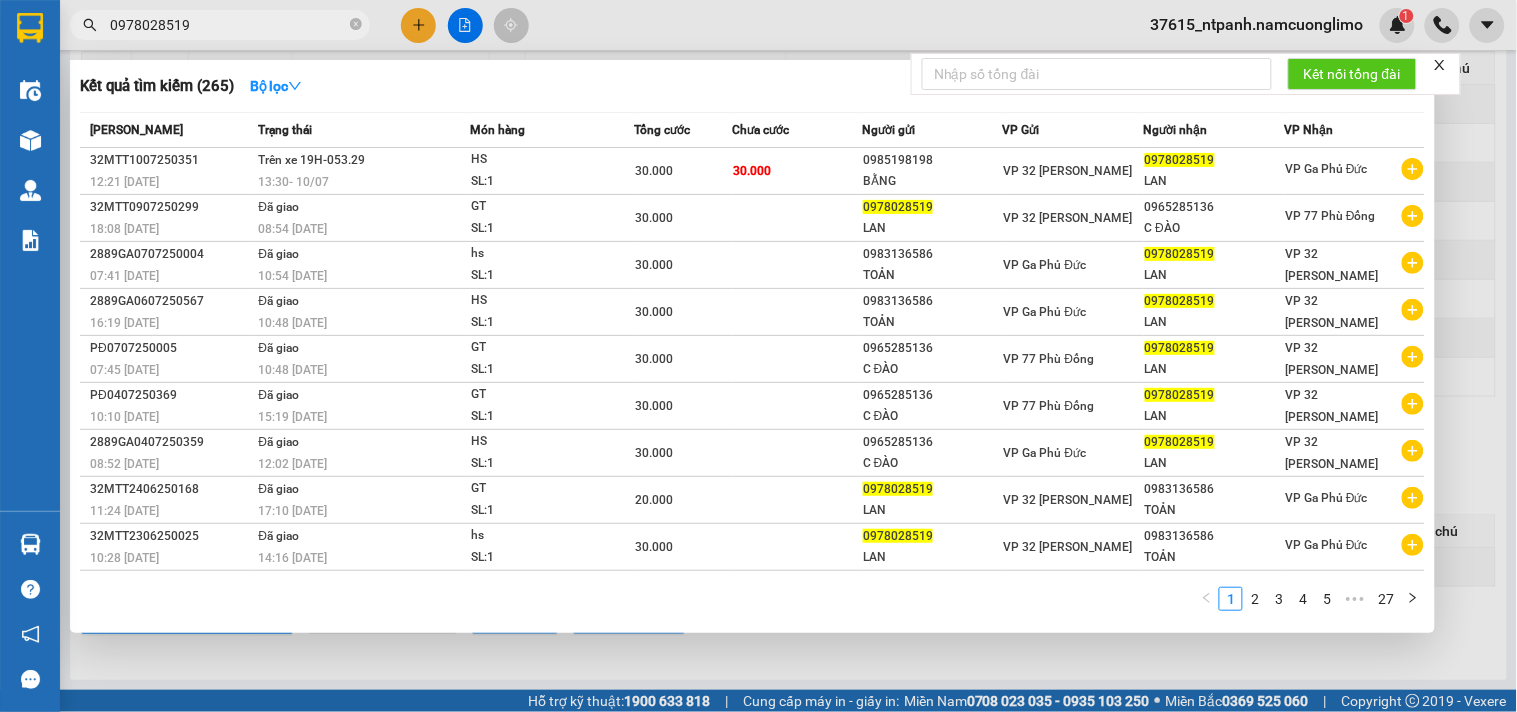 click at bounding box center [758, 356] 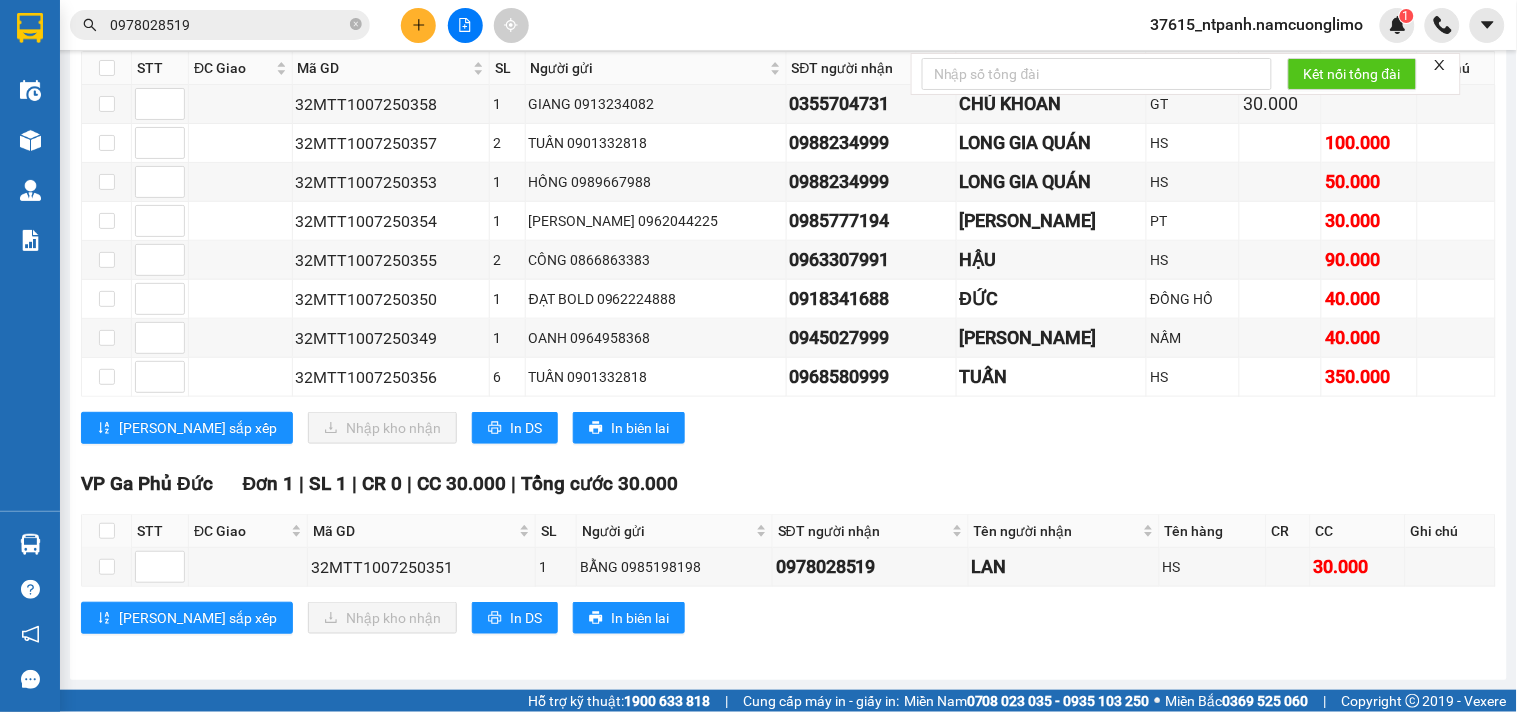 click on "0978028519" at bounding box center [228, 25] 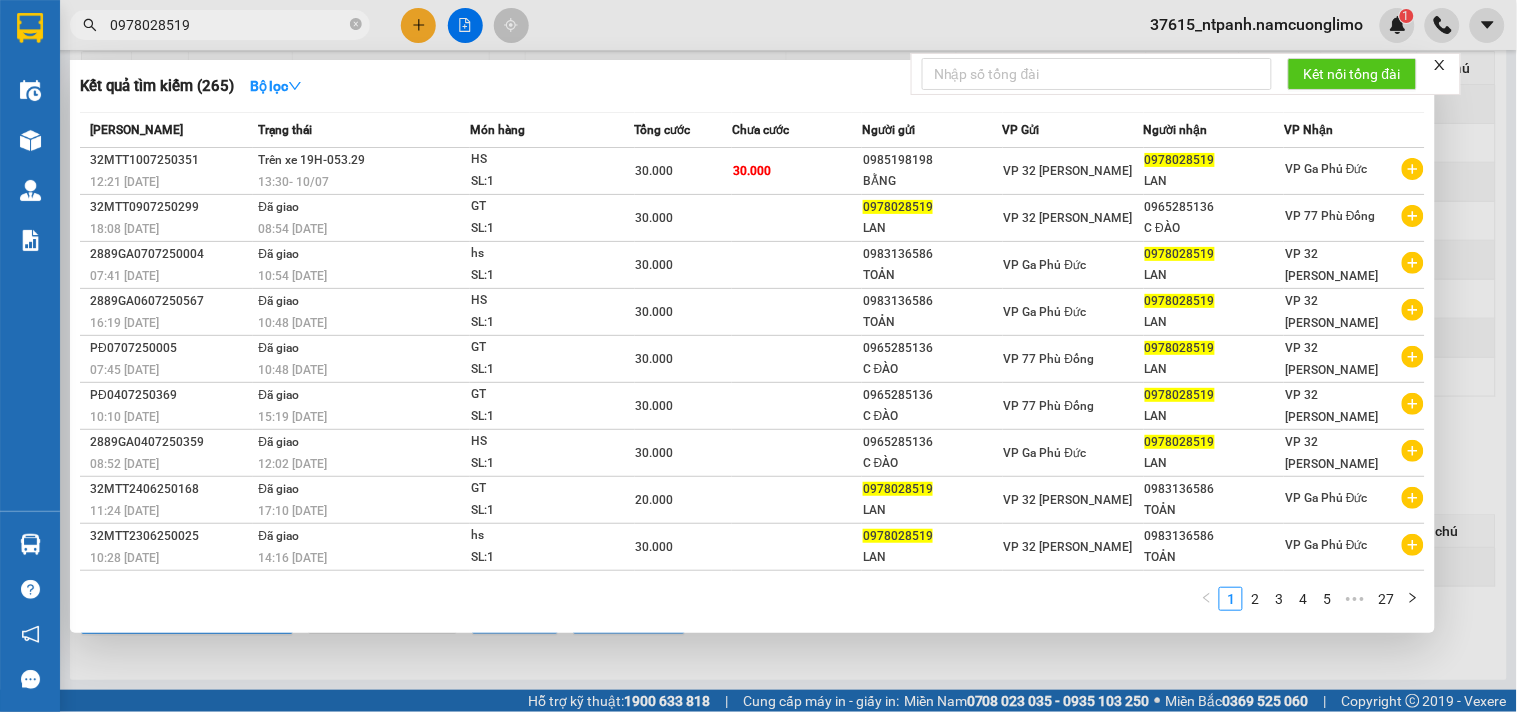 click on "0978028519" at bounding box center (228, 25) 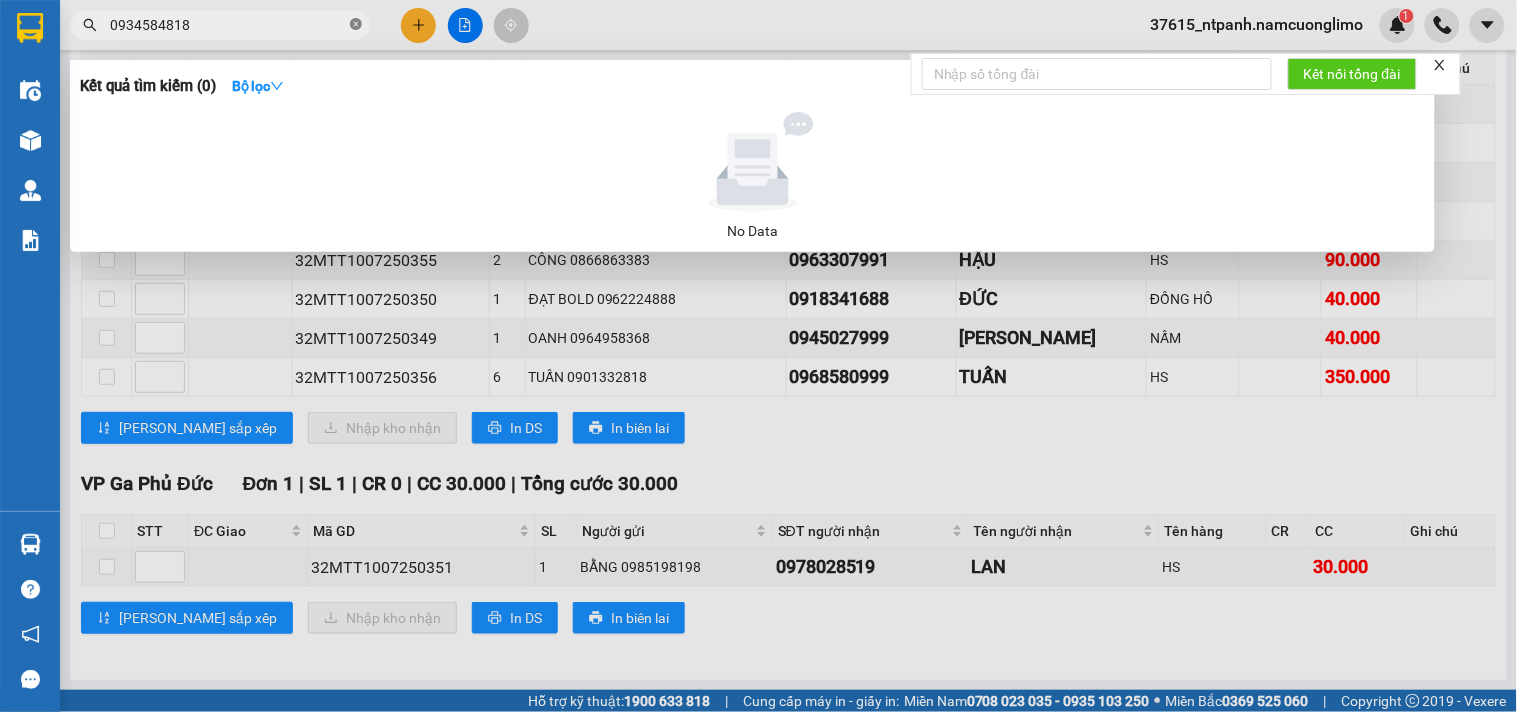 click 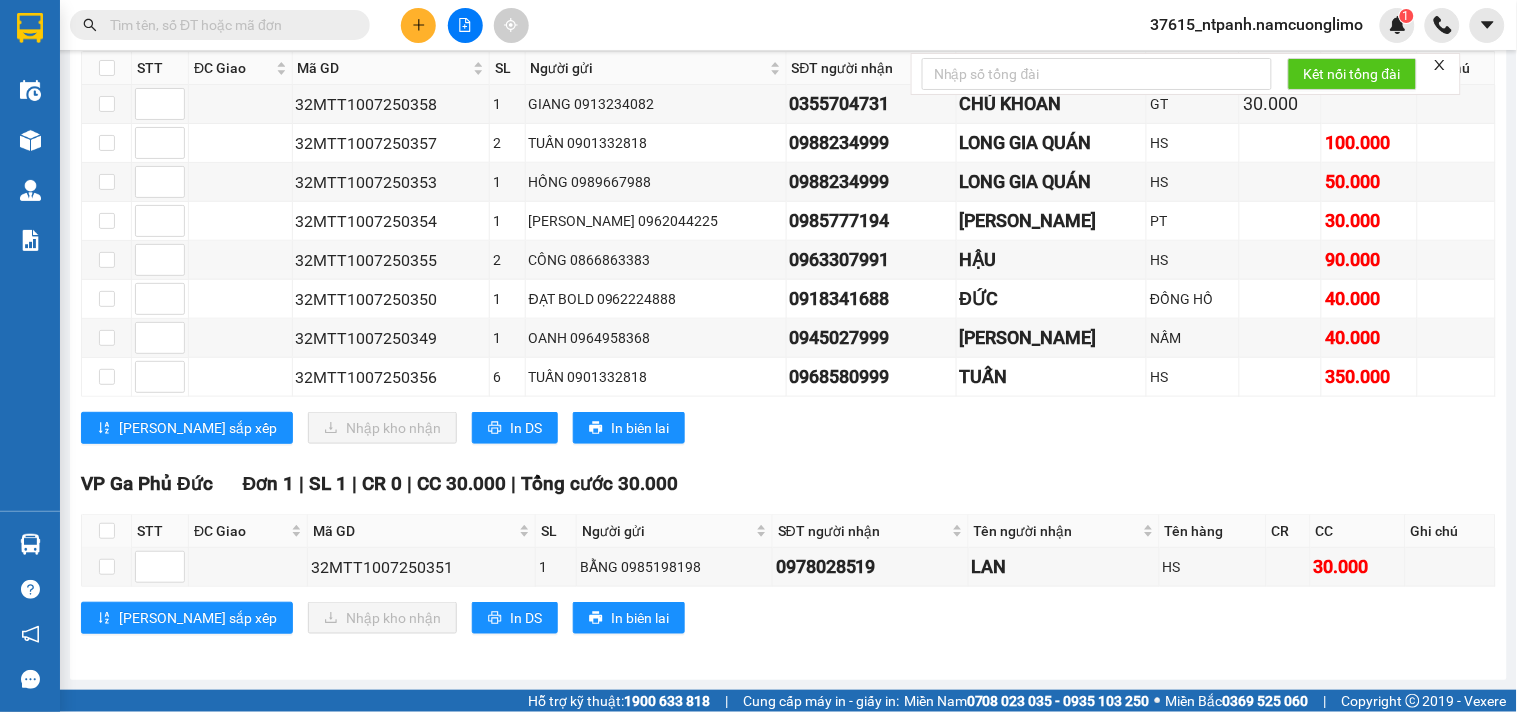 click at bounding box center [228, 25] 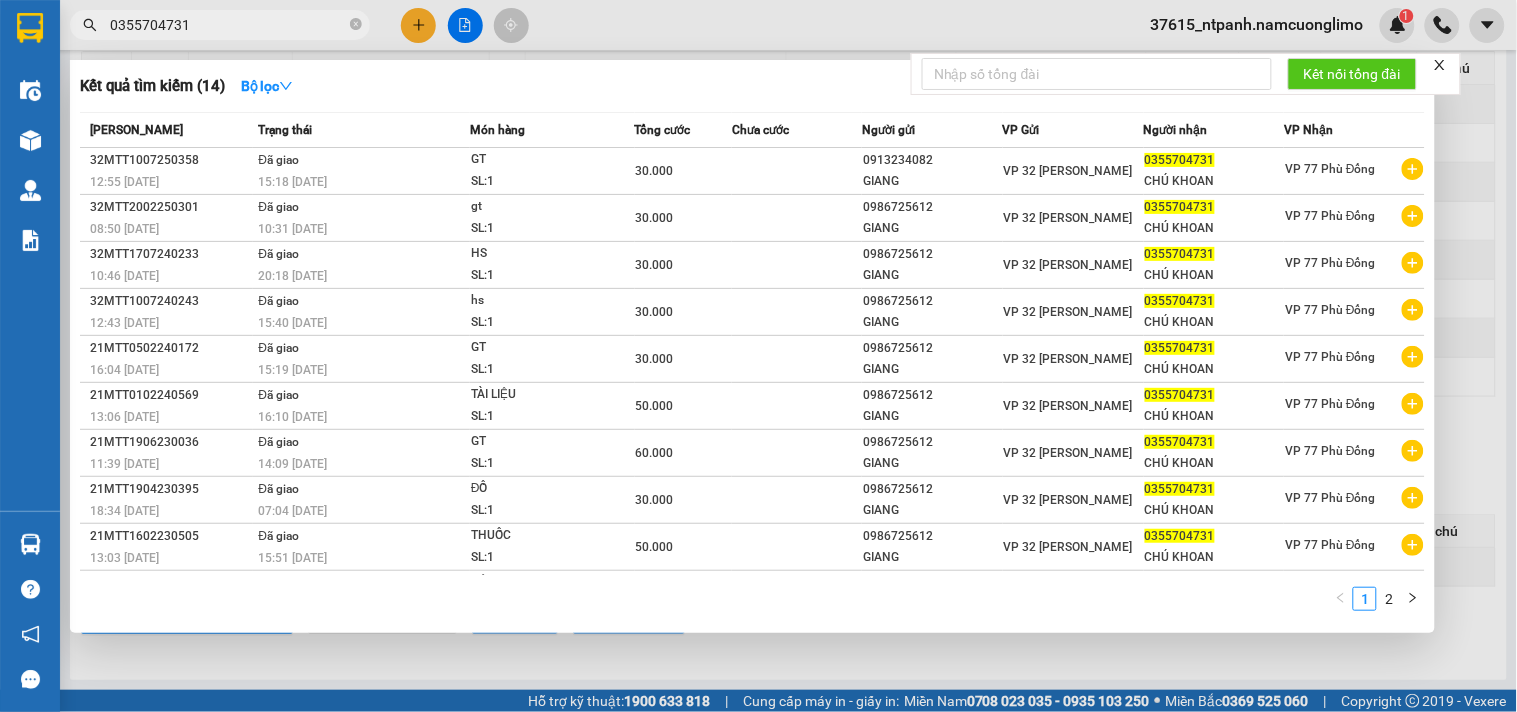 click at bounding box center (758, 356) 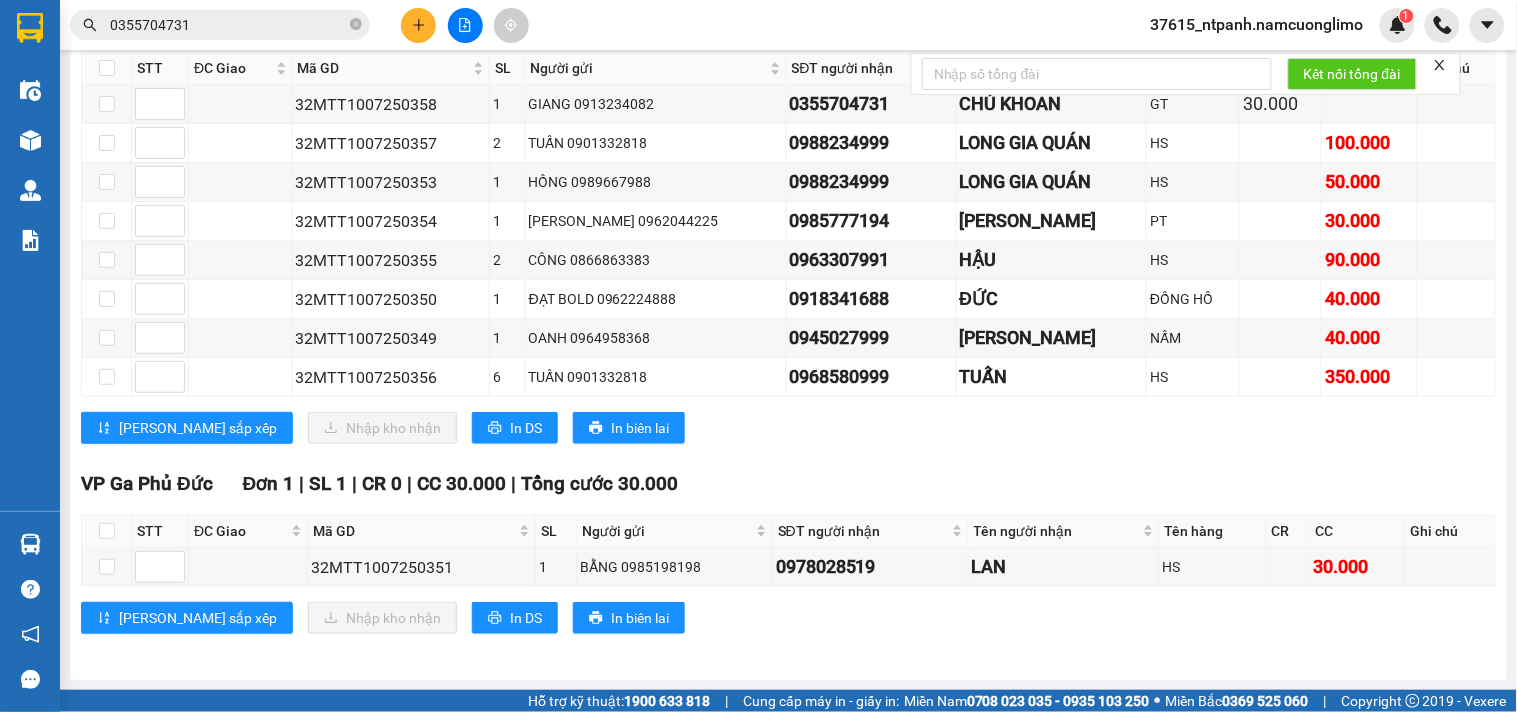click on "TỔNG Đơn   9 | SL   16 | CR   30.000 | CC   730.000 | Tổng cước   760.000 VP 77 Phù Đổng Đơn   8 | SL   15 | CR   30.000 | CC   700.000 | Tổng cước   730.000 STT ĐC Giao Mã GD SL Người gửi SĐT người nhận Tên người nhận Tên hàng CR CC Ghi chú Ký nhận                           32MTT1007250358 1 GIANG 0913234082 0355704731 CHÚ KHOAN  GT 30.000 32MTT1007250357 2 TUẤN 0901332818 0988234999 LONG GIA QUÁN HS 100.000 32MTT1007250353 1 HỒNG 0989667988 0988234999 LONG GIA QUÁN HS 50.000 32MTT1007250354 1 [PERSON_NAME] 0962044225 0985777194 [PERSON_NAME] PT 30.000 32MTT1007250355 2 CÔNG 0866863383 0963307991 HẬU HS 90.000 32MTT1007250350 1 ĐẠT BOLD 0962224888 0918341688 [GEOGRAPHIC_DATA] 40.000 32MTT1007250349 1 OANH 0964958368 0945027999 [PERSON_NAME] NẤM 40.000 32MTT1007250356 6 TUẤN 0901332818 0968580999 TUẤN  HS 350.000 Lưu sắp xếp Nhập kho nhận In DS In biên lai  Công ty TNHH Trọng Hiếu Phú Thọ - Nam Cường Limousine" at bounding box center [788, 312] 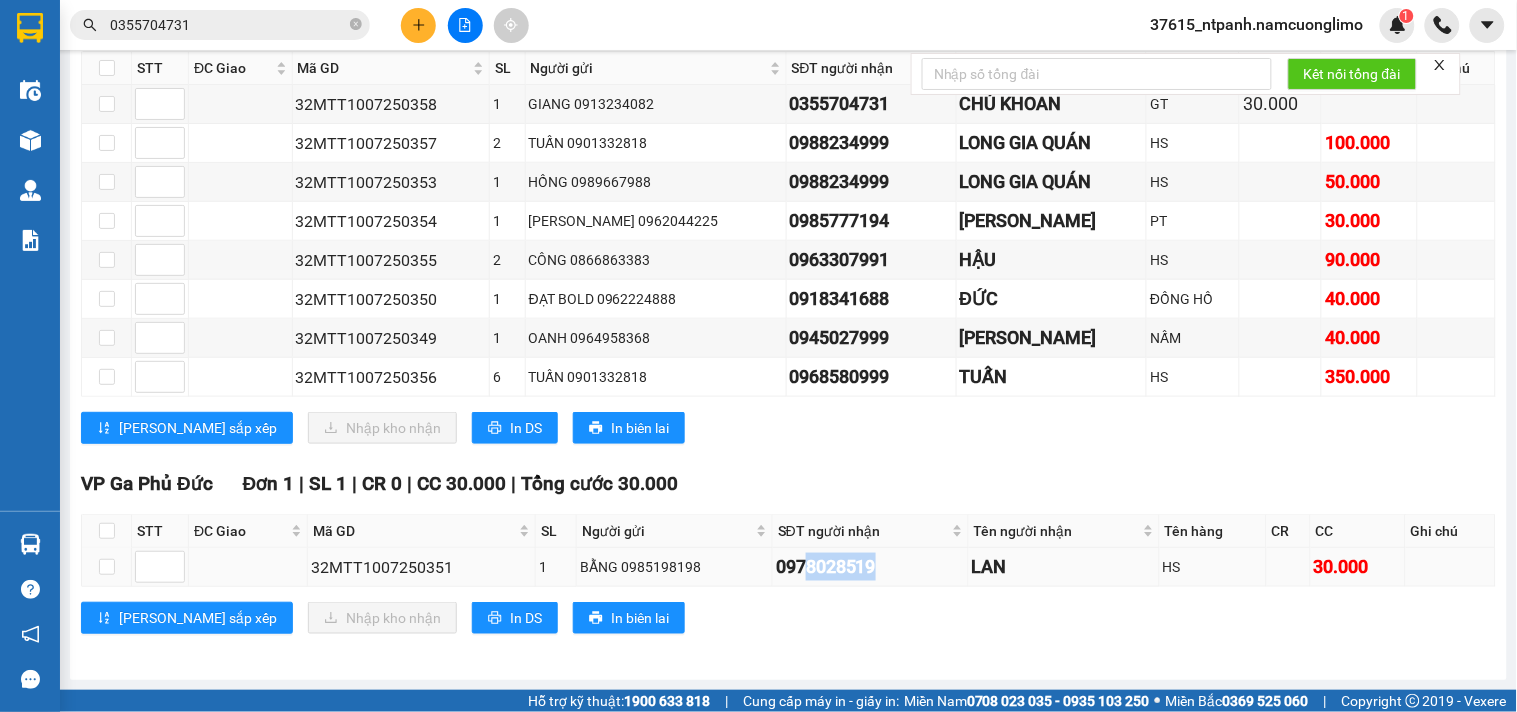 drag, startPoint x: 824, startPoint y: 568, endPoint x: 791, endPoint y: 566, distance: 33.06055 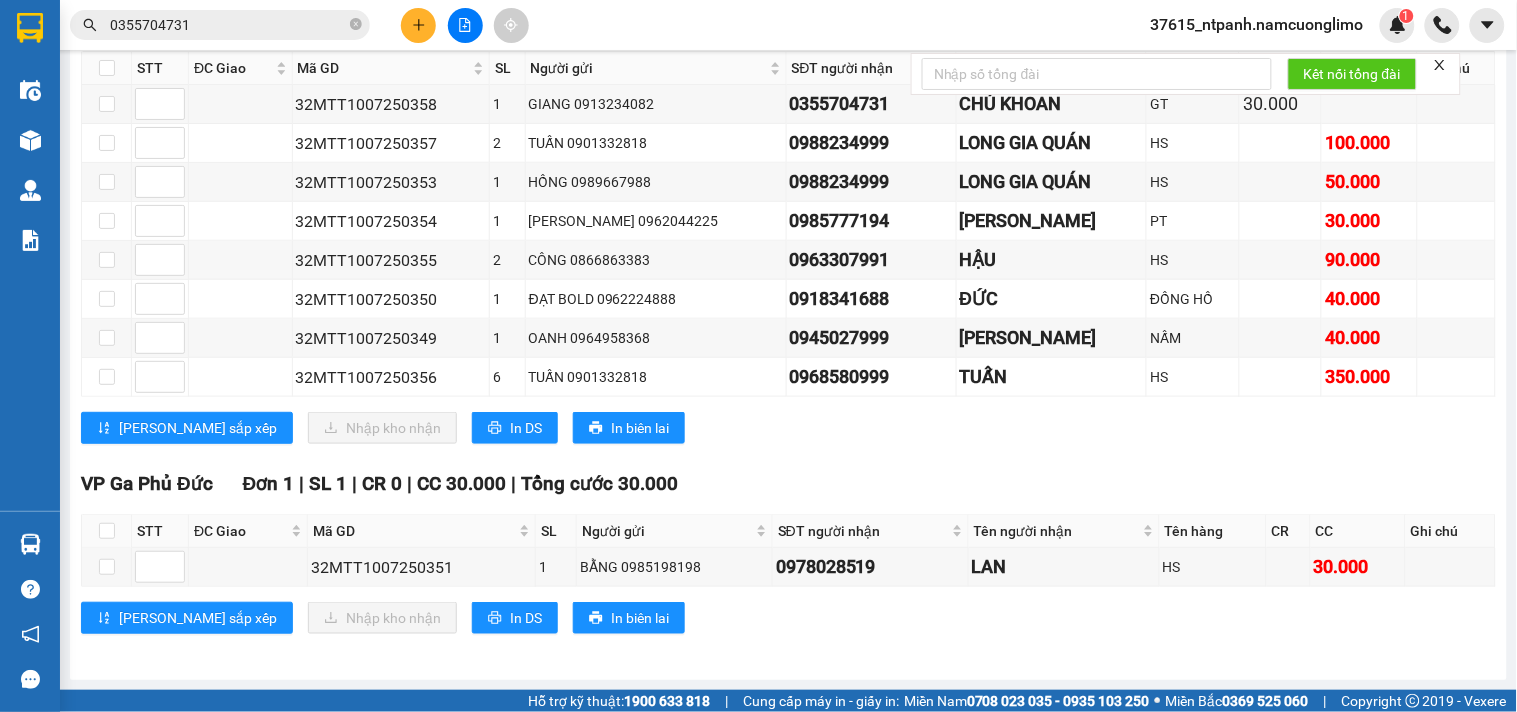 click on "[PERSON_NAME] sắp xếp Nhập kho nhận In DS In biên lai" at bounding box center [788, 618] 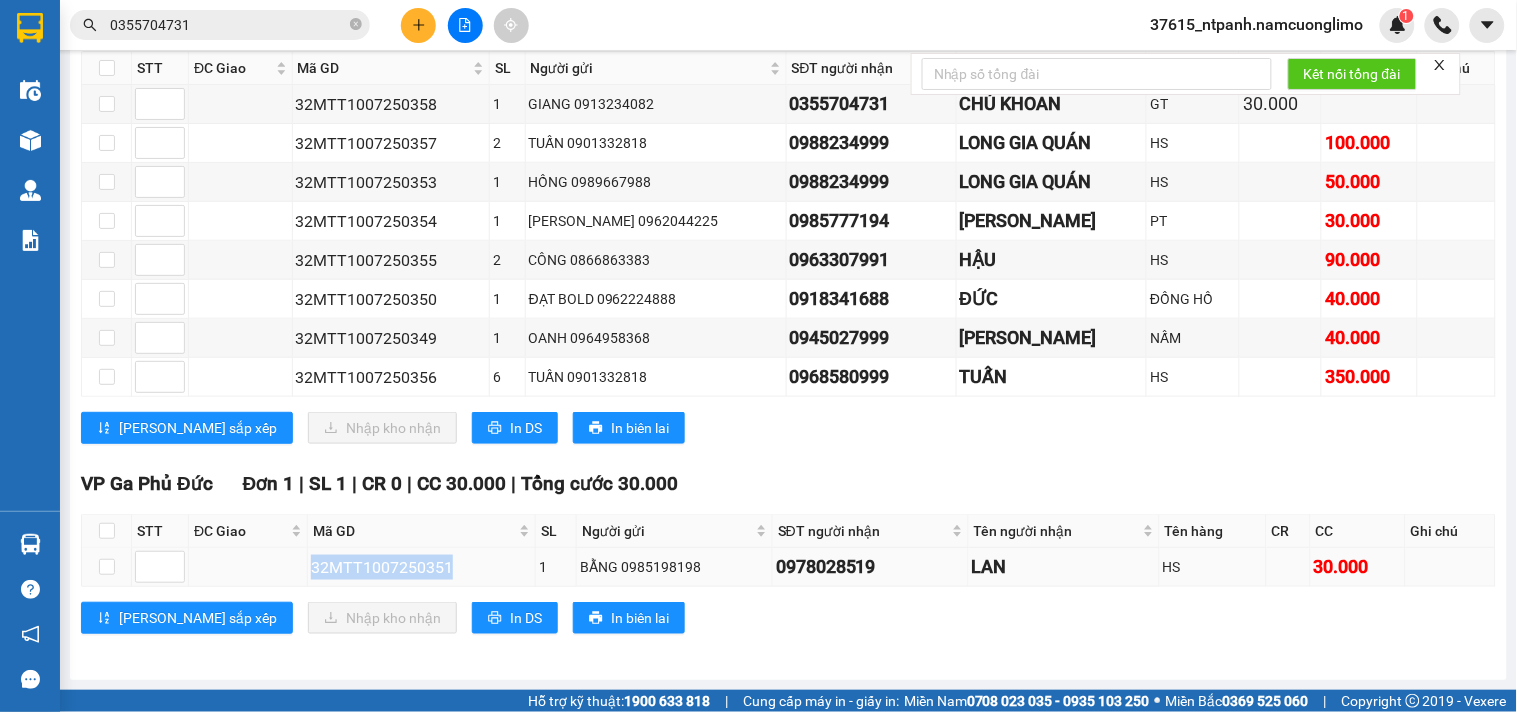 drag, startPoint x: 442, startPoint y: 562, endPoint x: 305, endPoint y: 566, distance: 137.05838 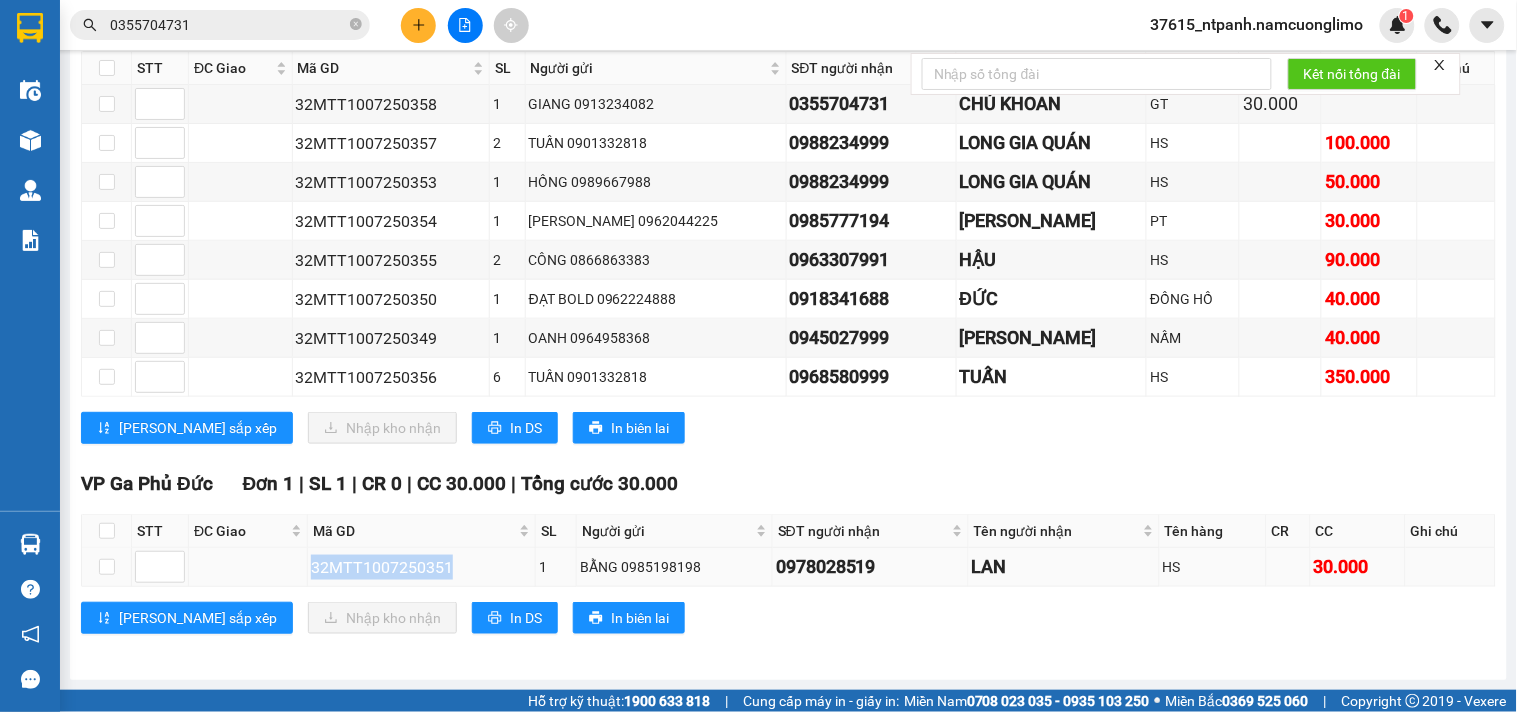 copy on "32MTT1007250351" 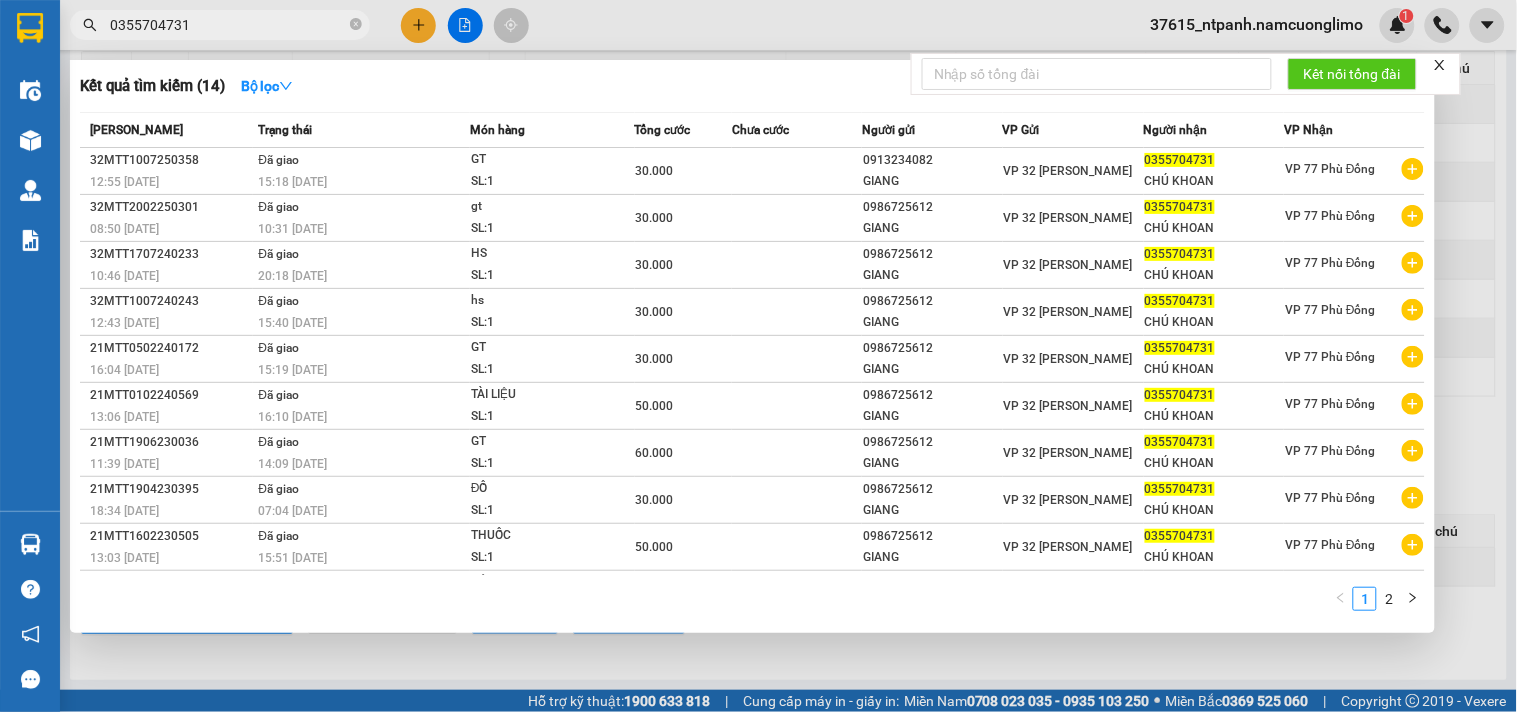 click on "0355704731" at bounding box center (228, 25) 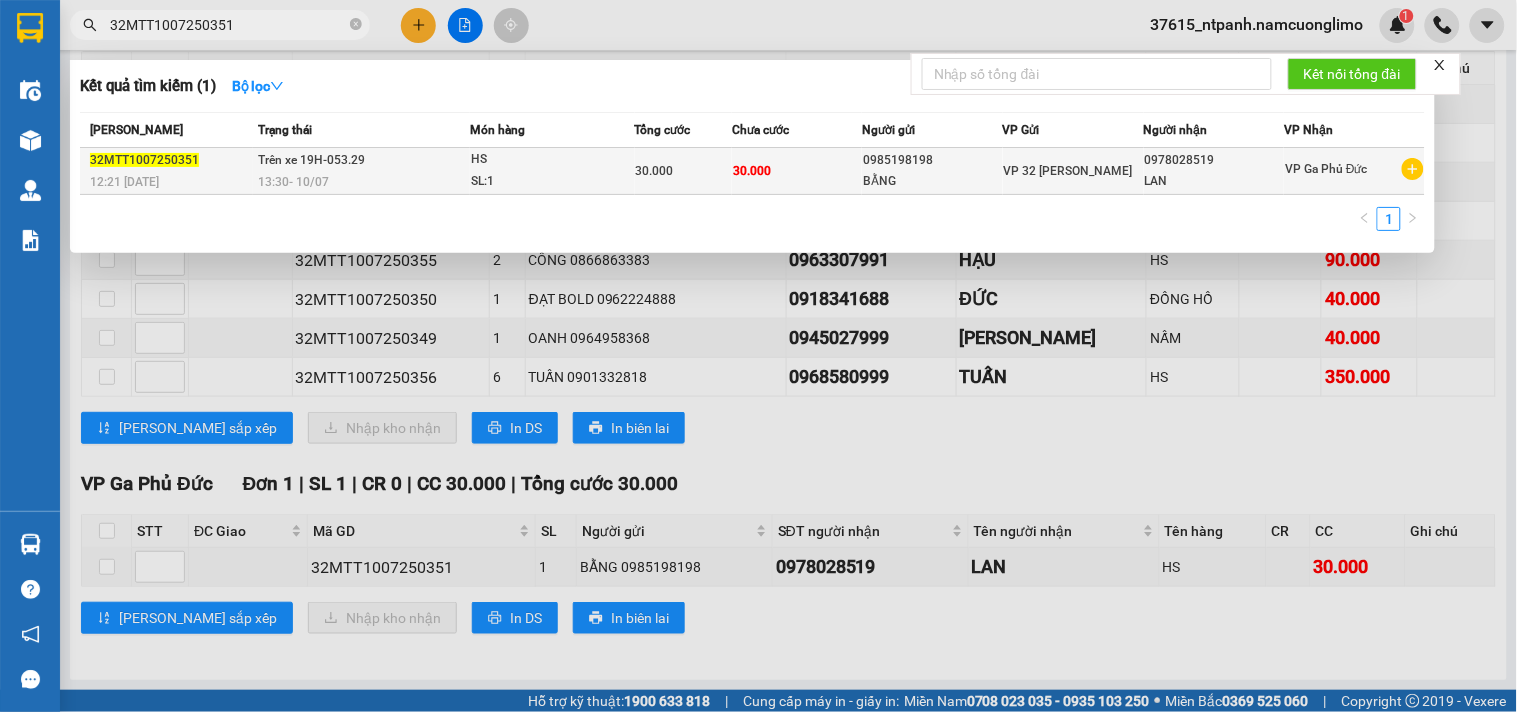 type on "32MTT1007250351" 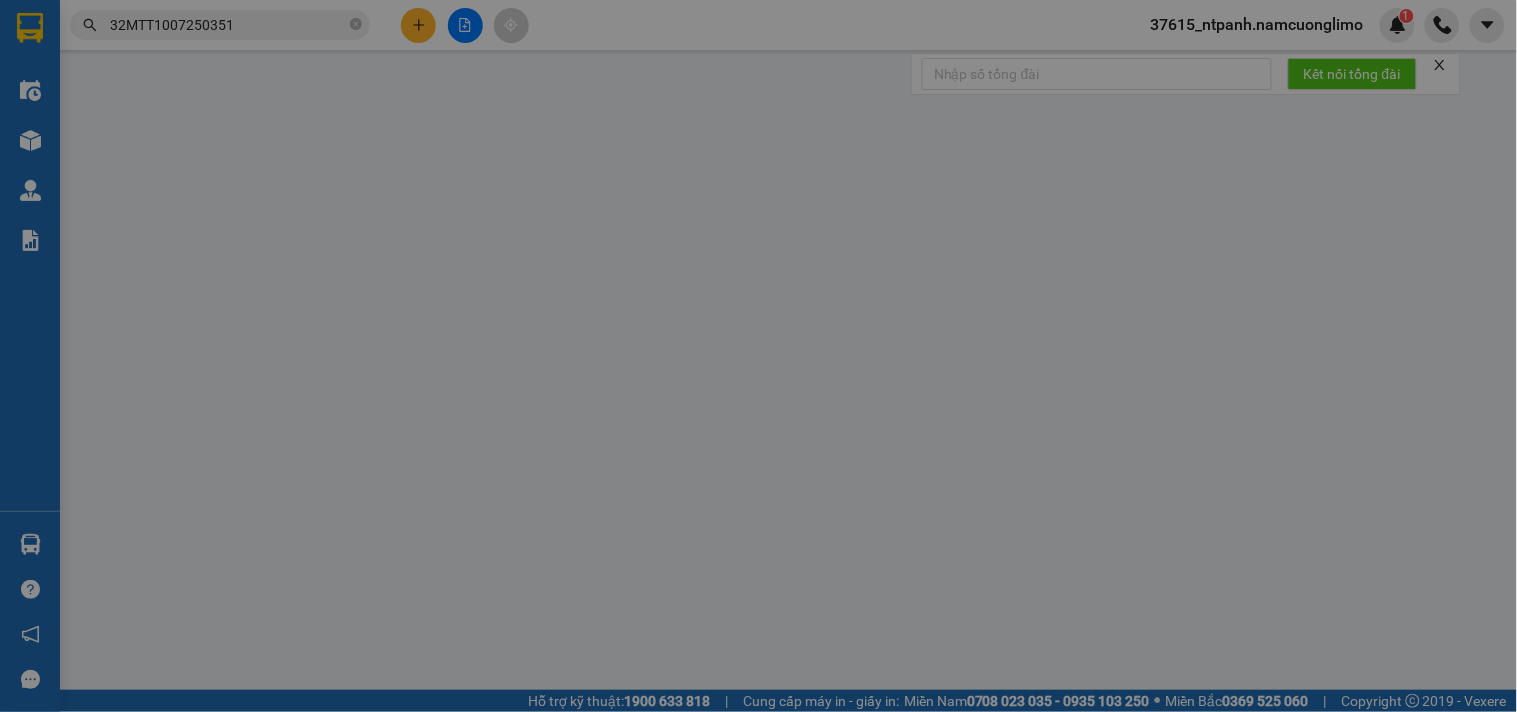 scroll, scrollTop: 0, scrollLeft: 0, axis: both 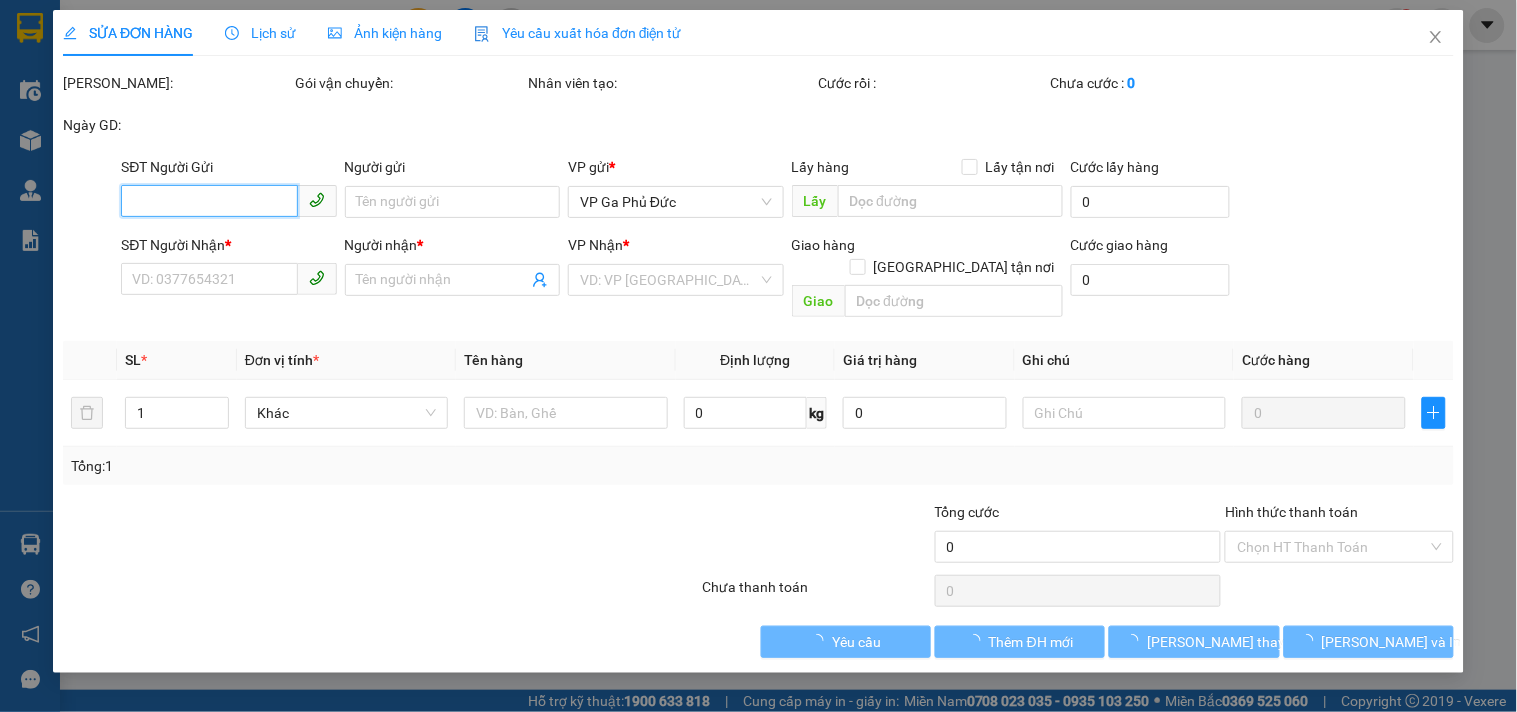 type on "0985198198" 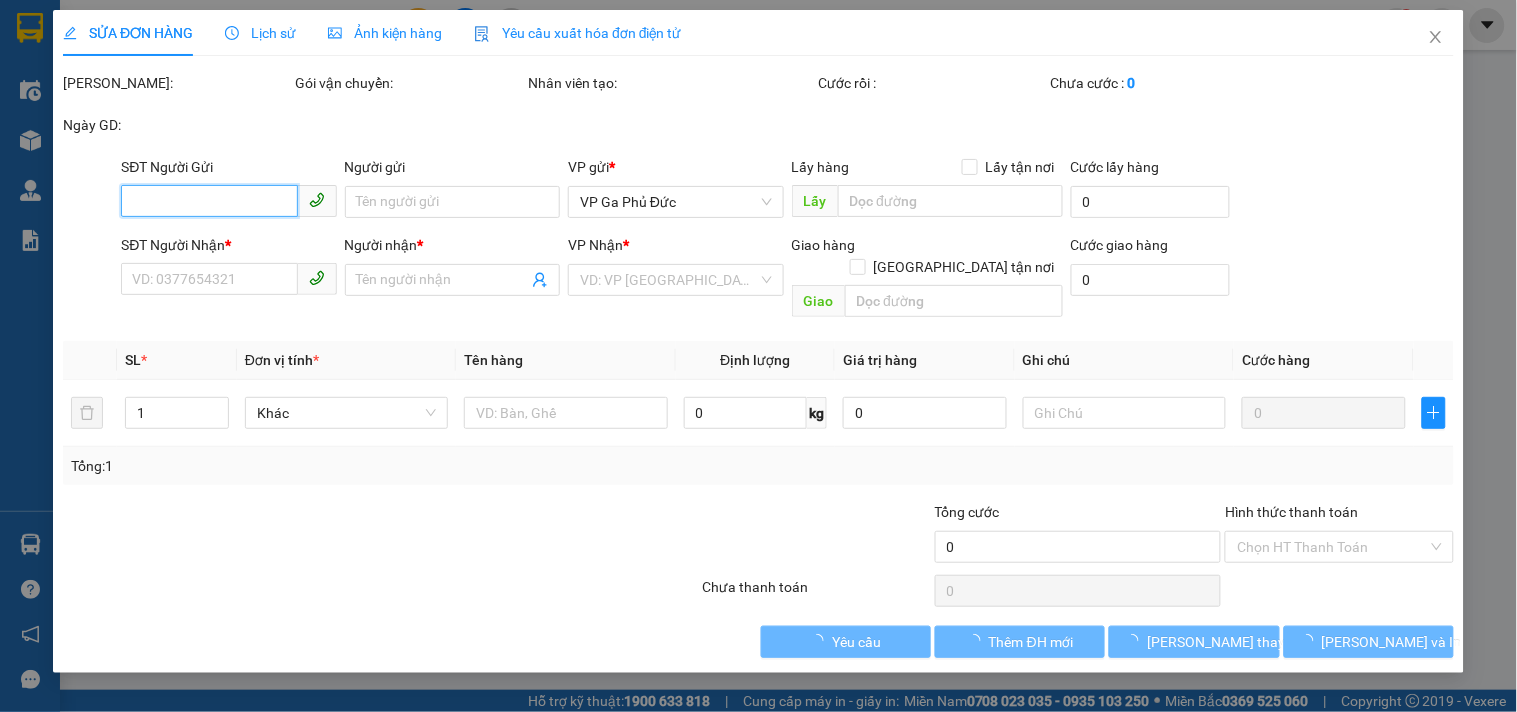 type on "BẰNG" 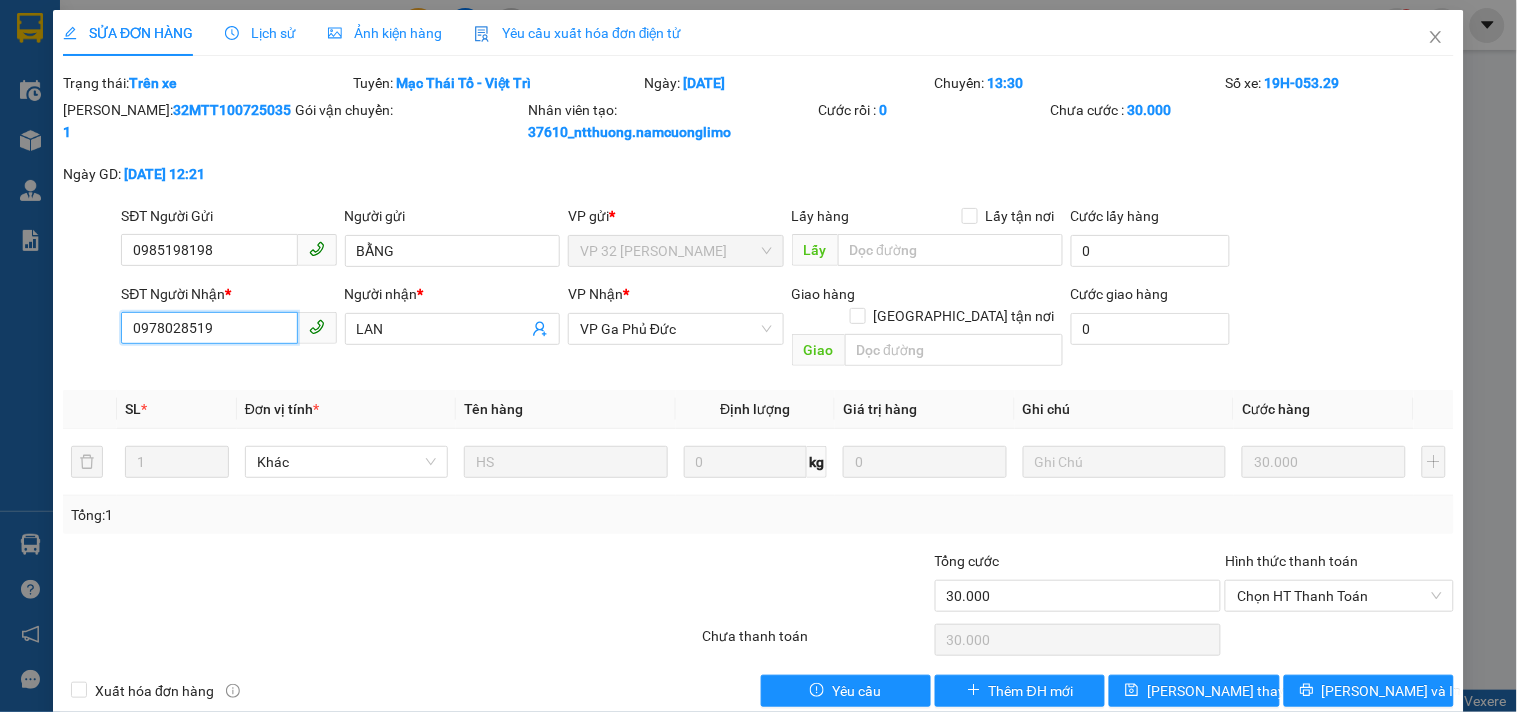 click on "0978028519" at bounding box center [209, 328] 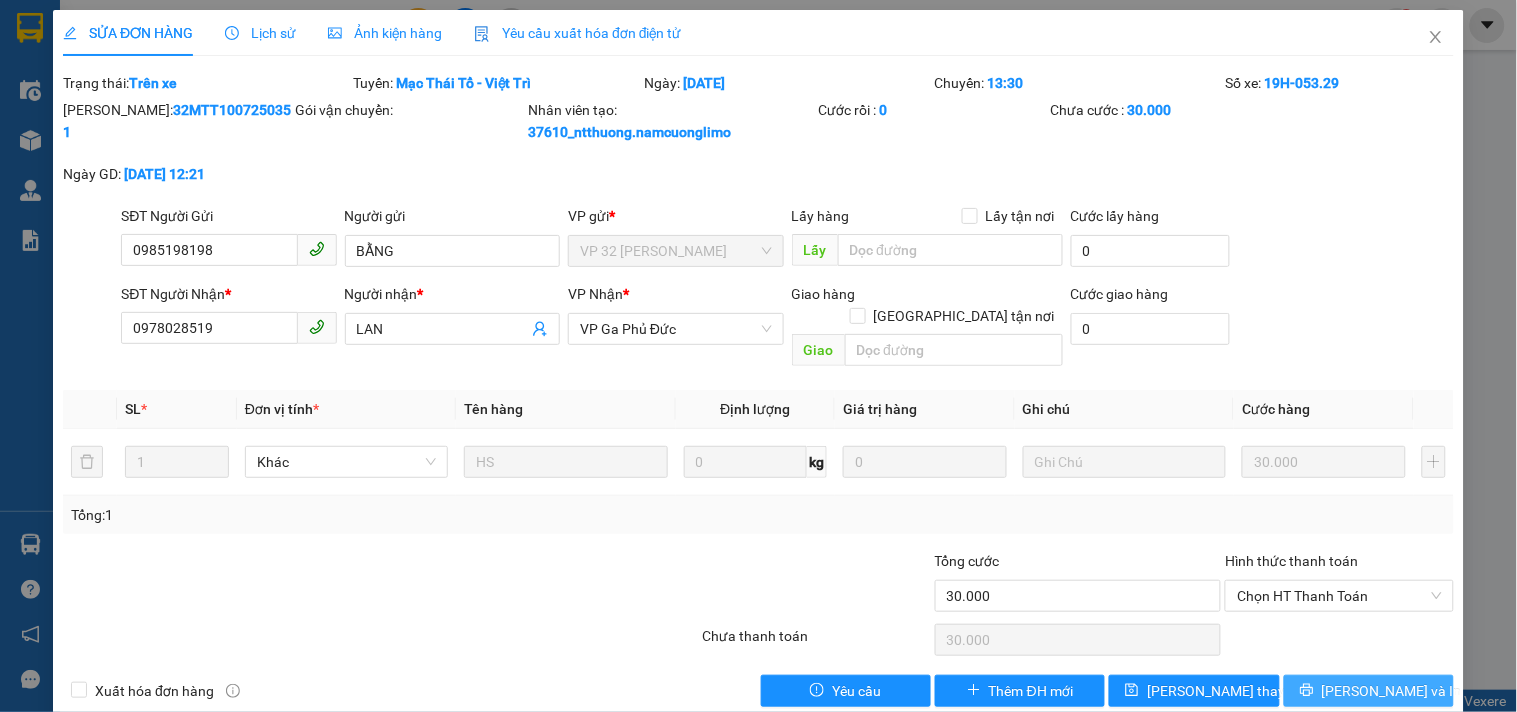 click on "[PERSON_NAME] và In" at bounding box center (1392, 691) 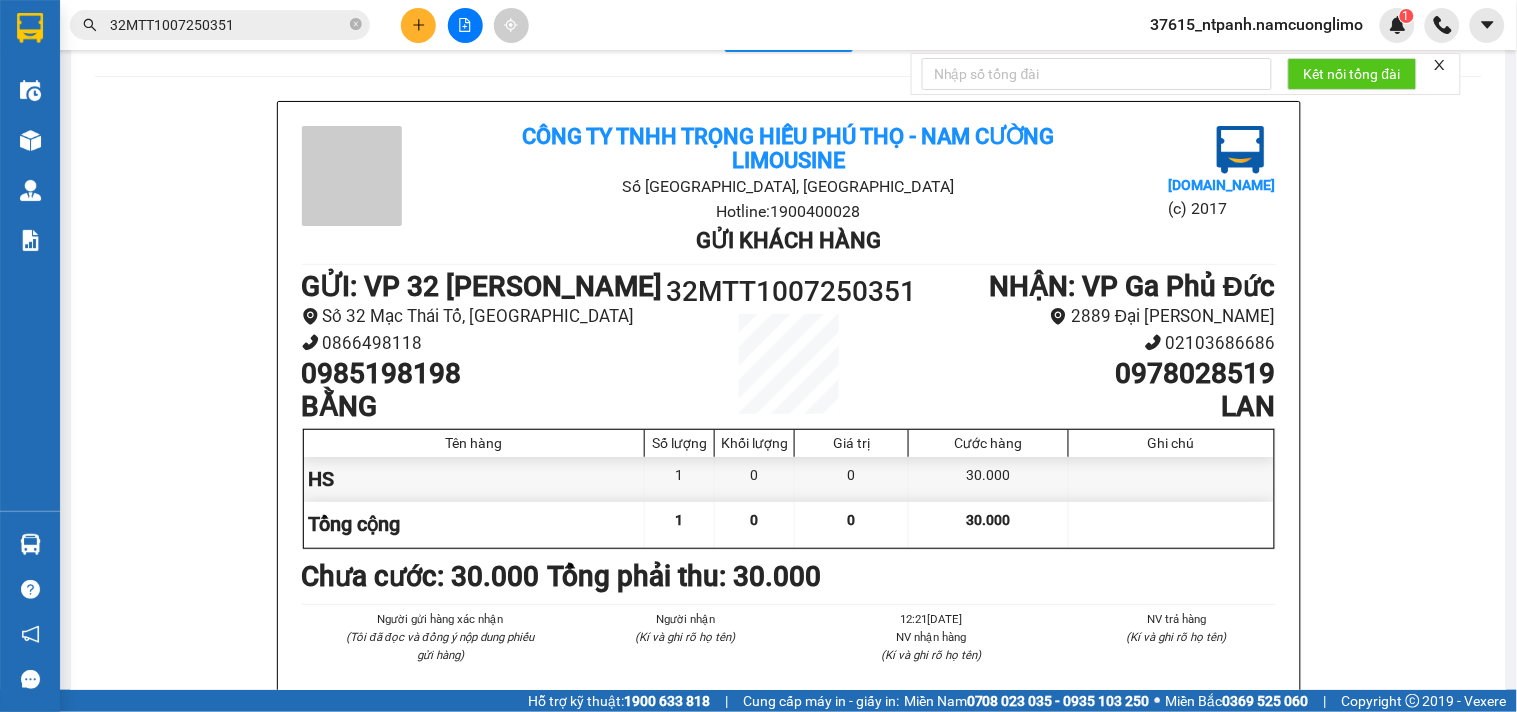 scroll, scrollTop: 111, scrollLeft: 0, axis: vertical 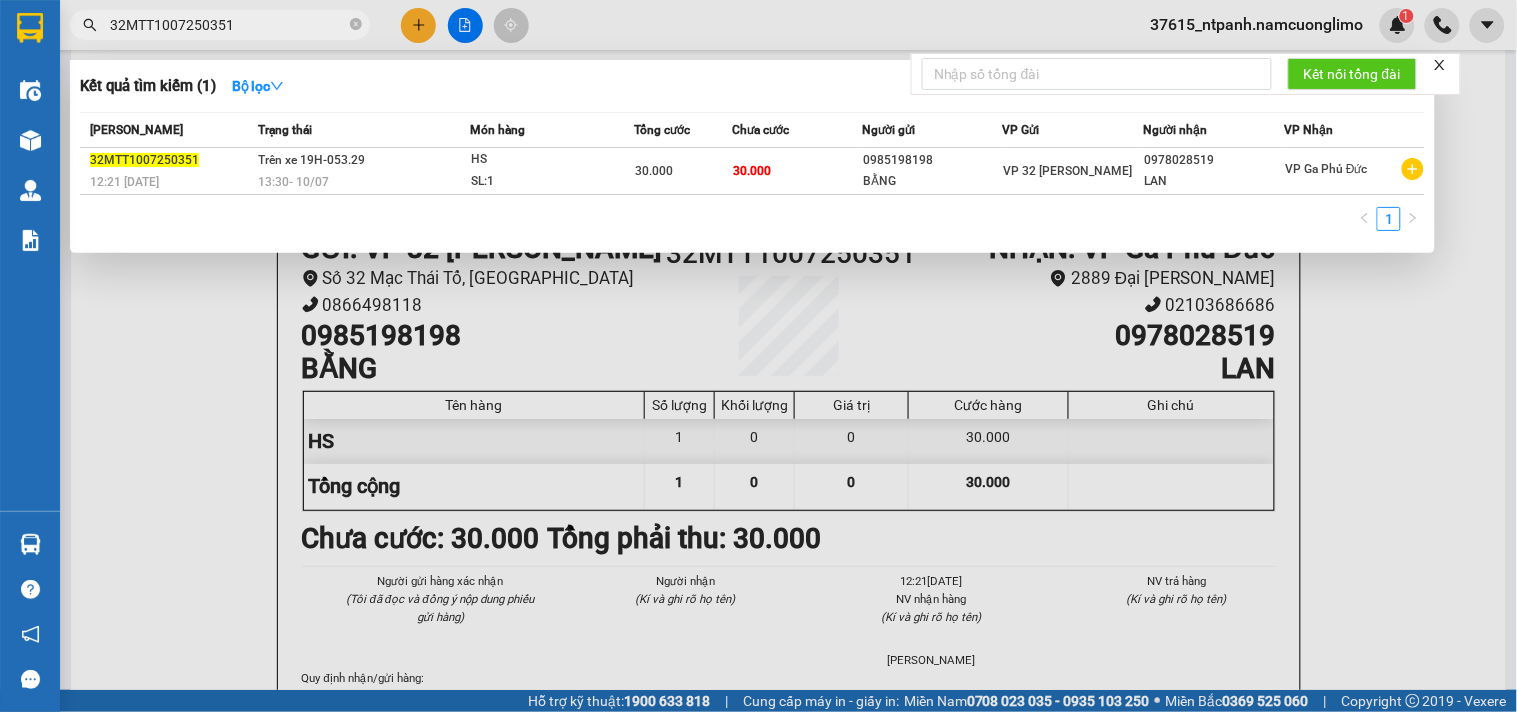 click on "32MTT1007250351" at bounding box center (228, 25) 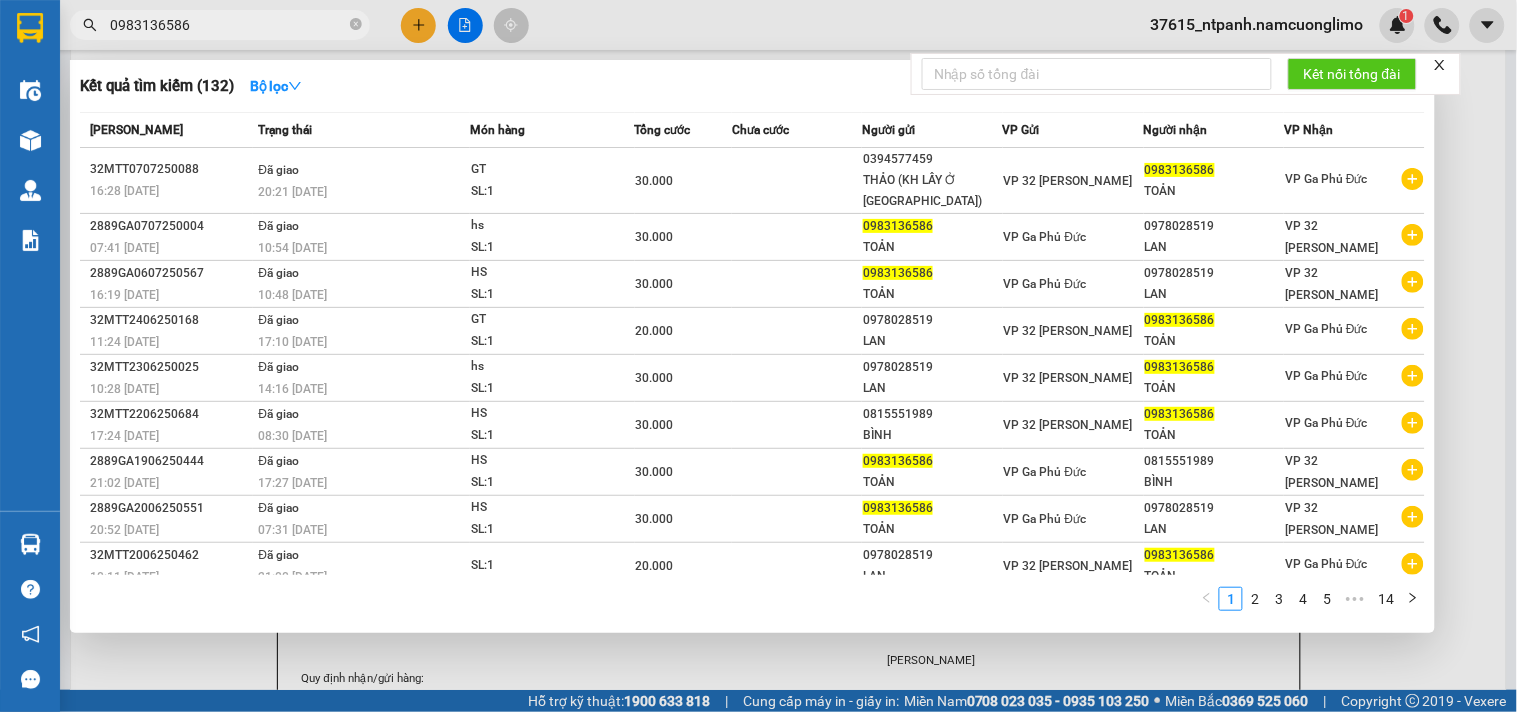 drag, startPoint x: 241, startPoint y: 25, endPoint x: 5, endPoint y: 15, distance: 236.21178 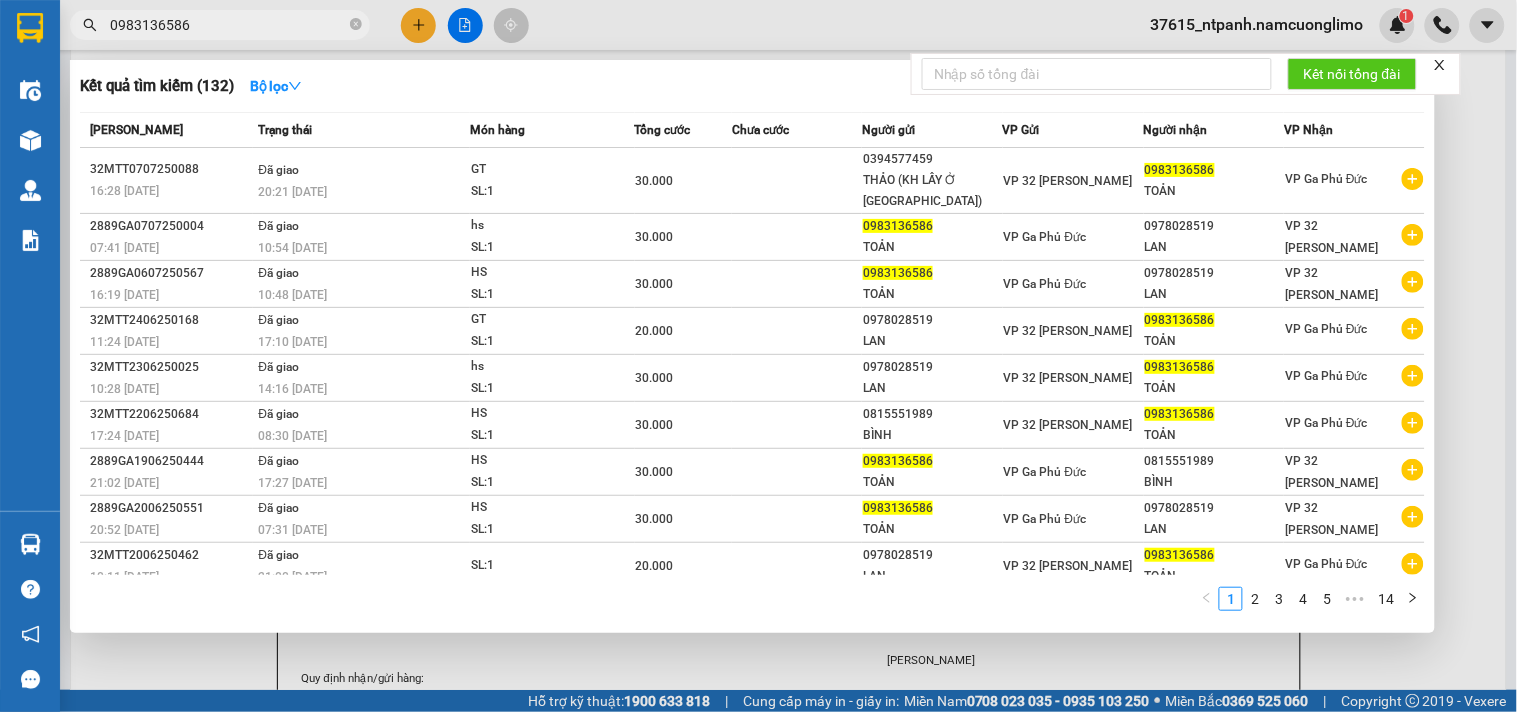click at bounding box center [758, 356] 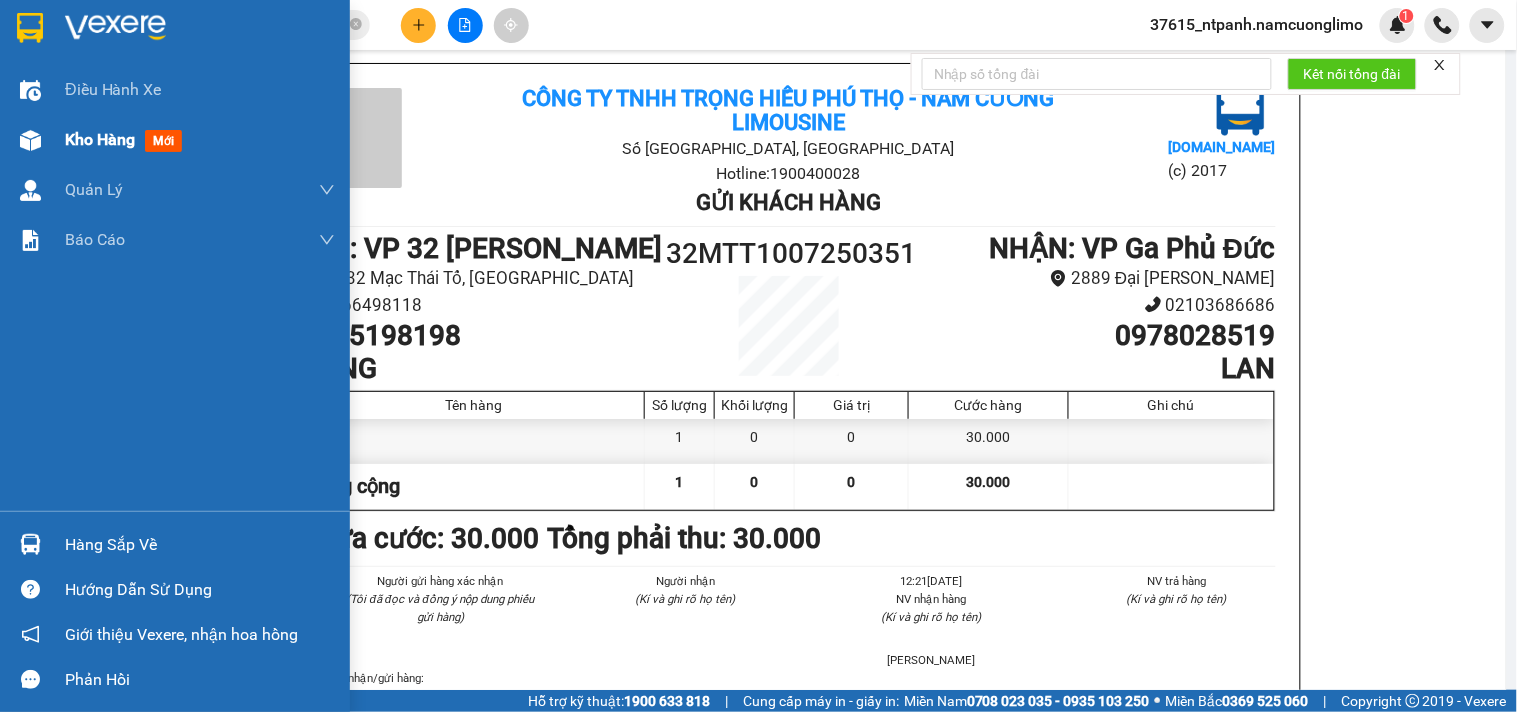 click on "Kho hàng" at bounding box center [100, 139] 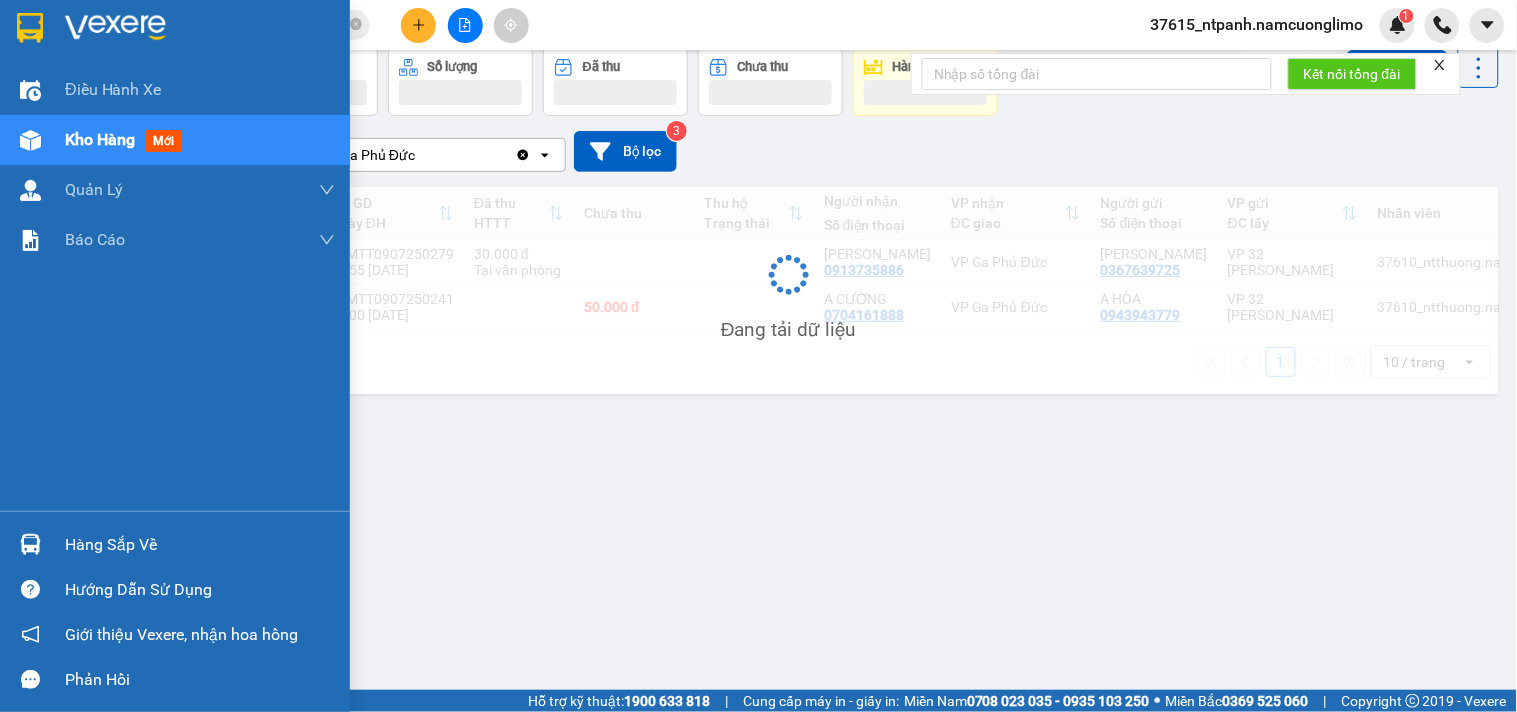 scroll, scrollTop: 92, scrollLeft: 0, axis: vertical 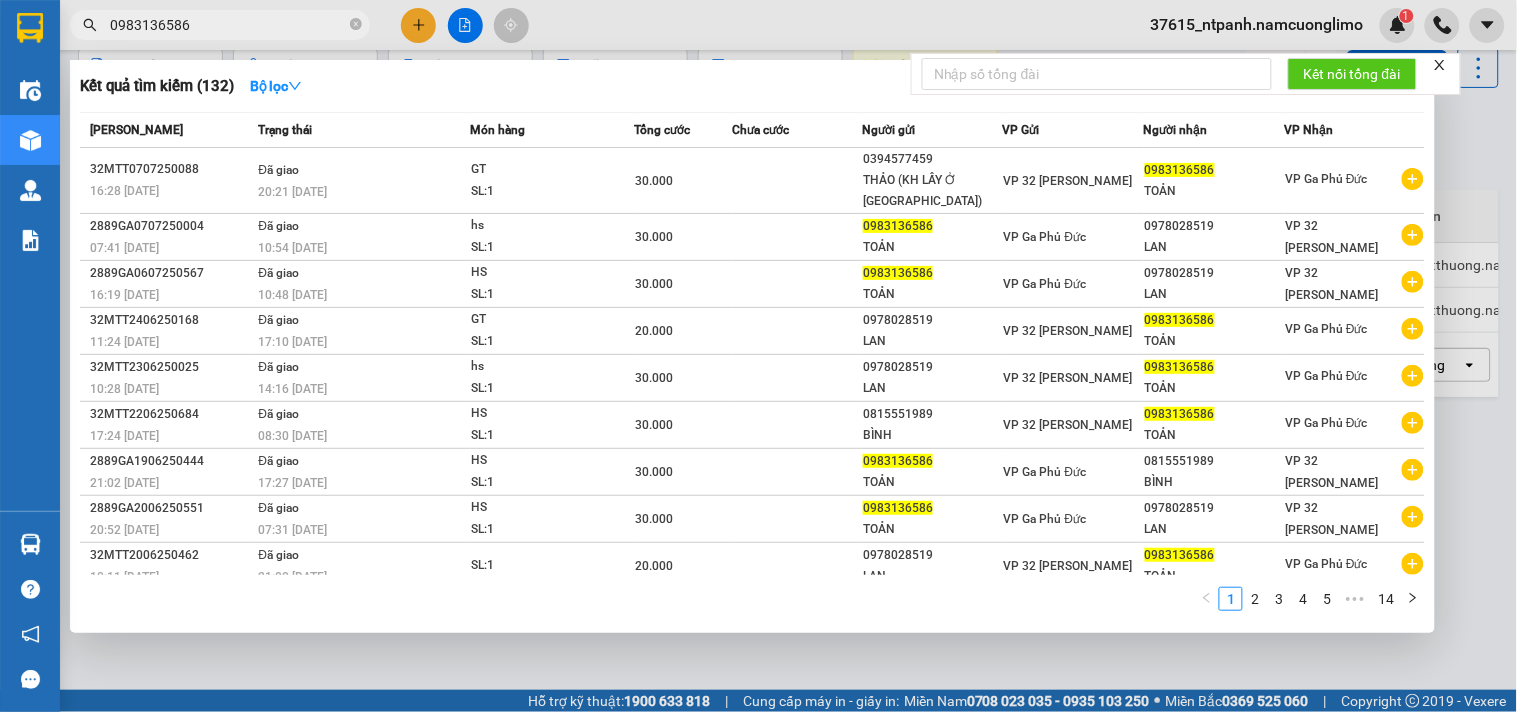 click on "0983136586" at bounding box center (228, 25) 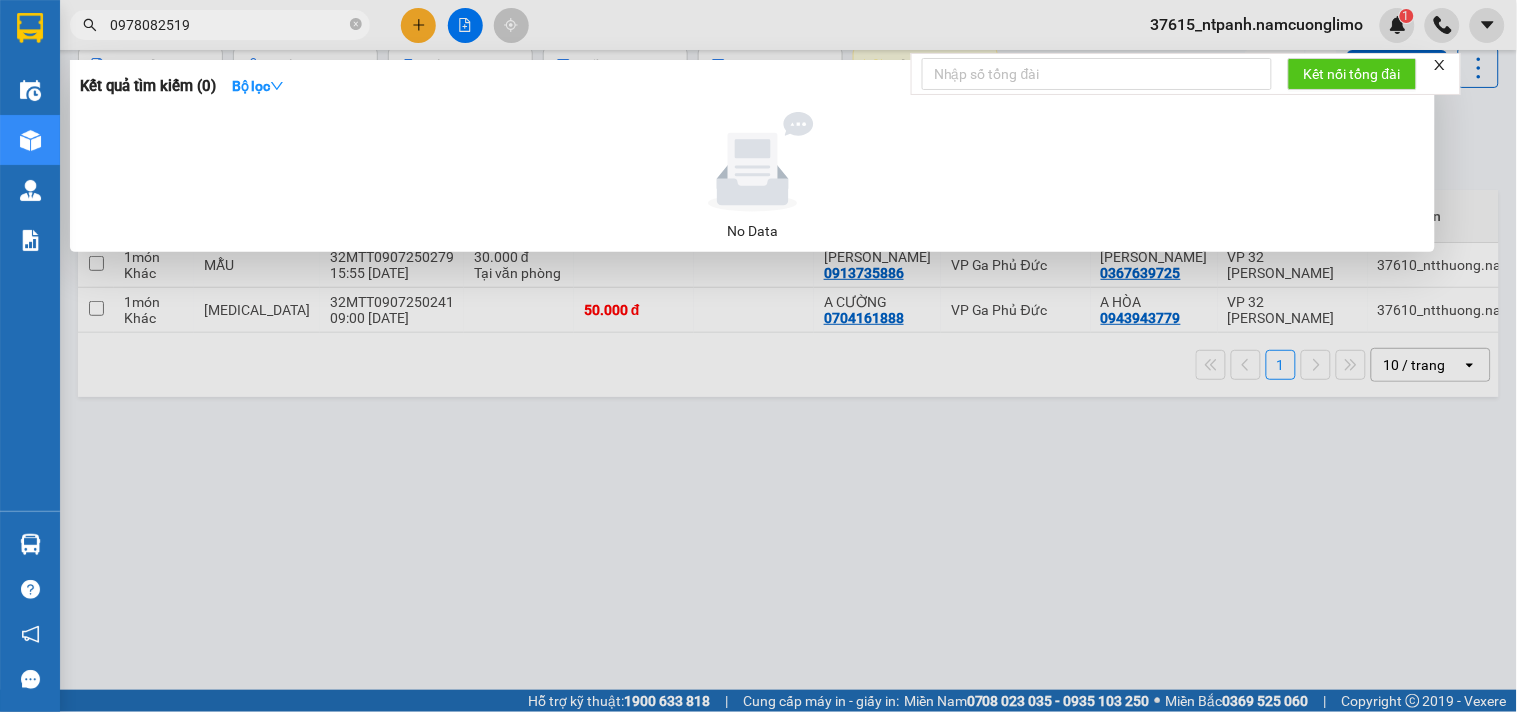 drag, startPoint x: 216, startPoint y: 30, endPoint x: 137, endPoint y: 26, distance: 79.101204 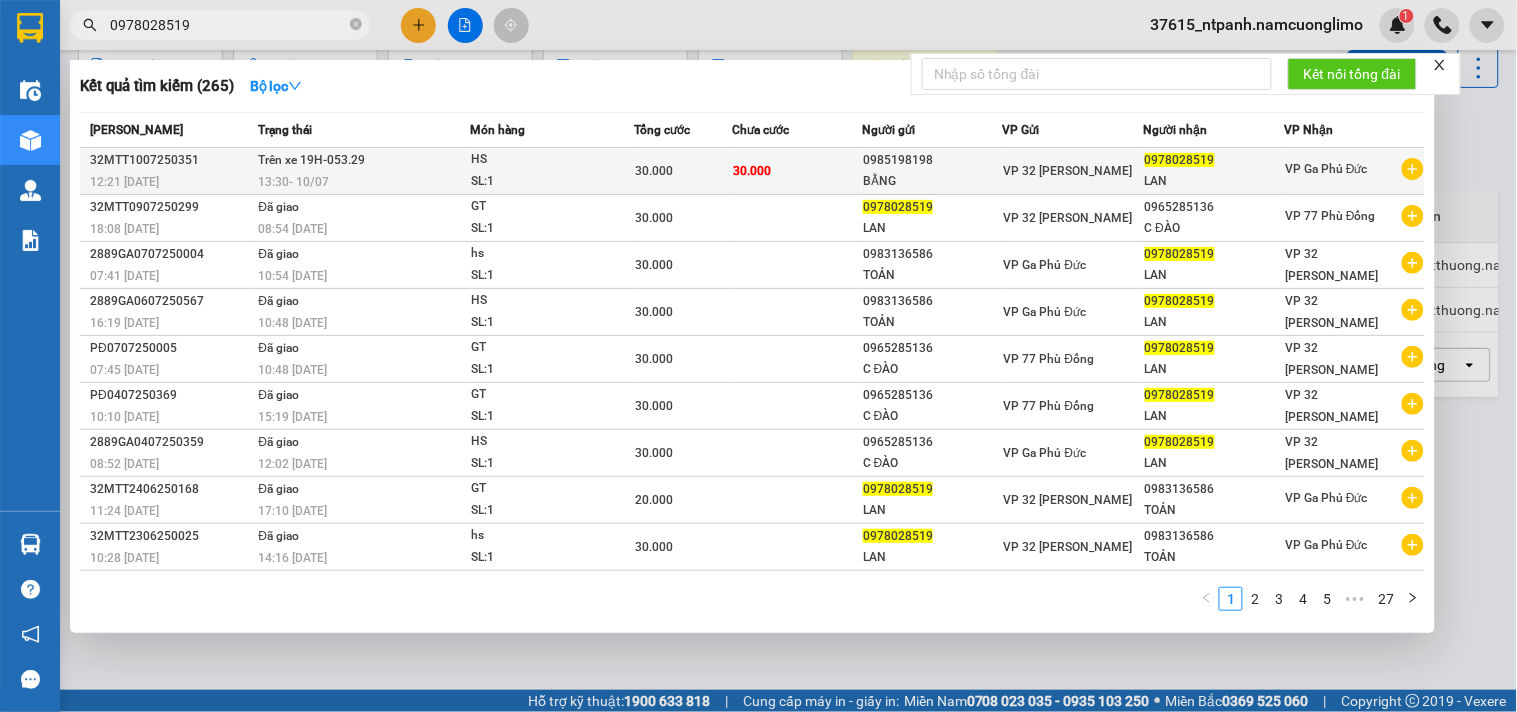 type on "0978028519" 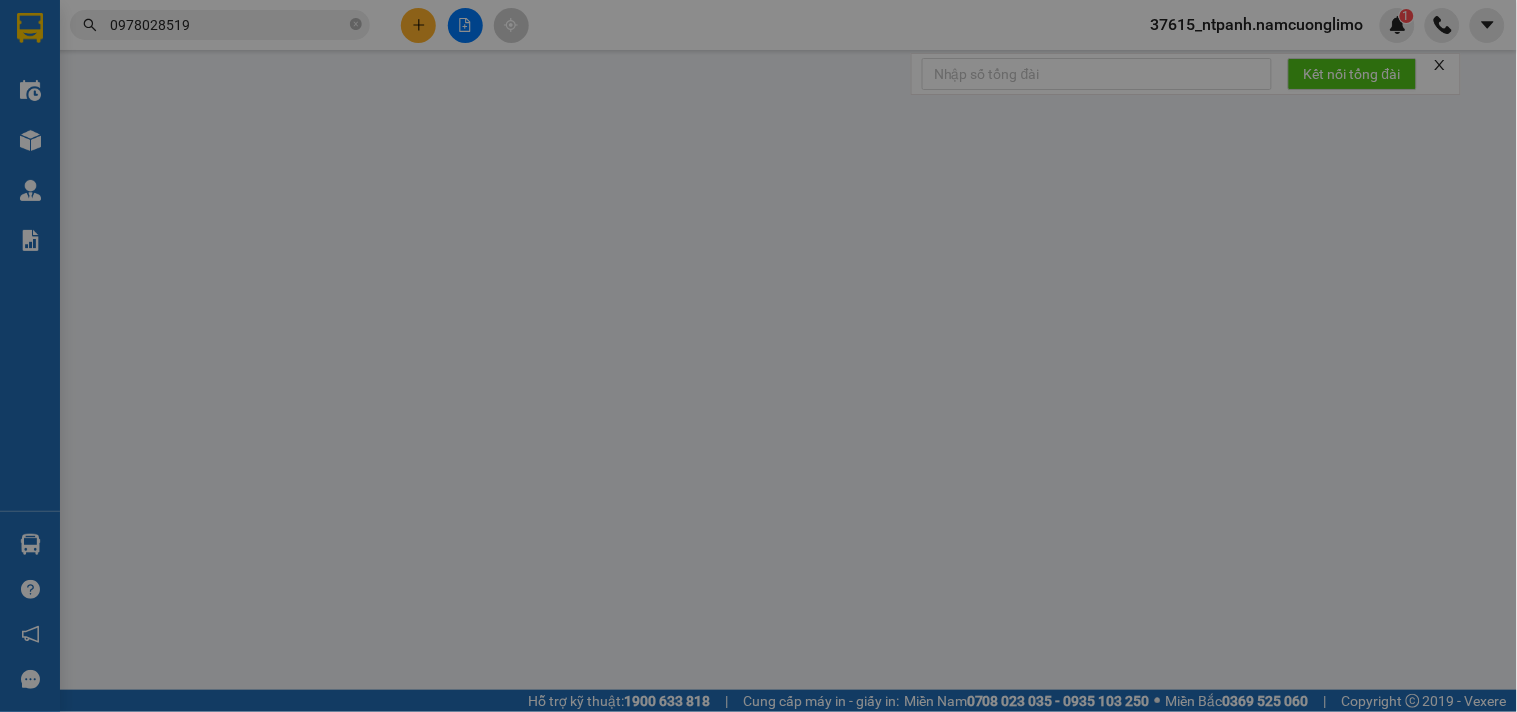 scroll, scrollTop: 0, scrollLeft: 0, axis: both 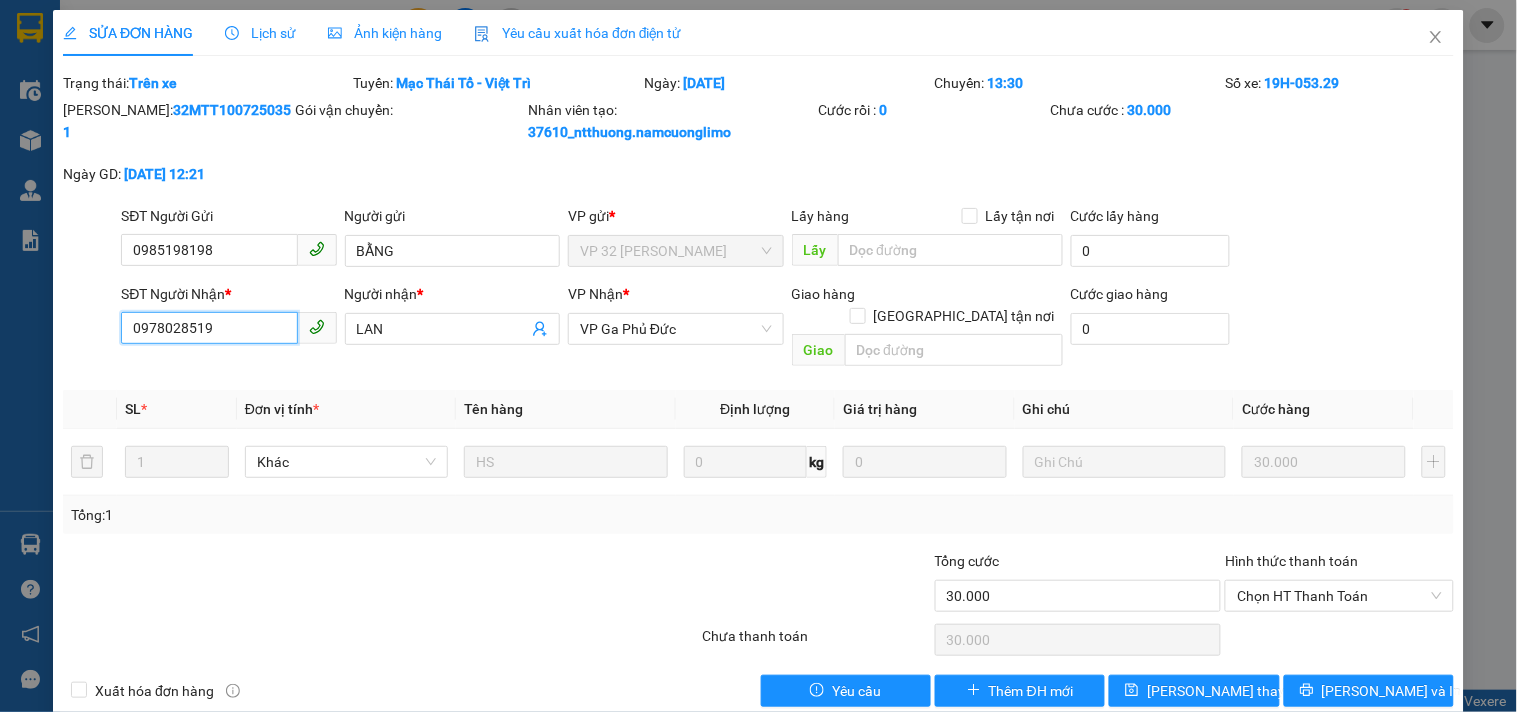 drag, startPoint x: 242, startPoint y: 326, endPoint x: 74, endPoint y: 328, distance: 168.0119 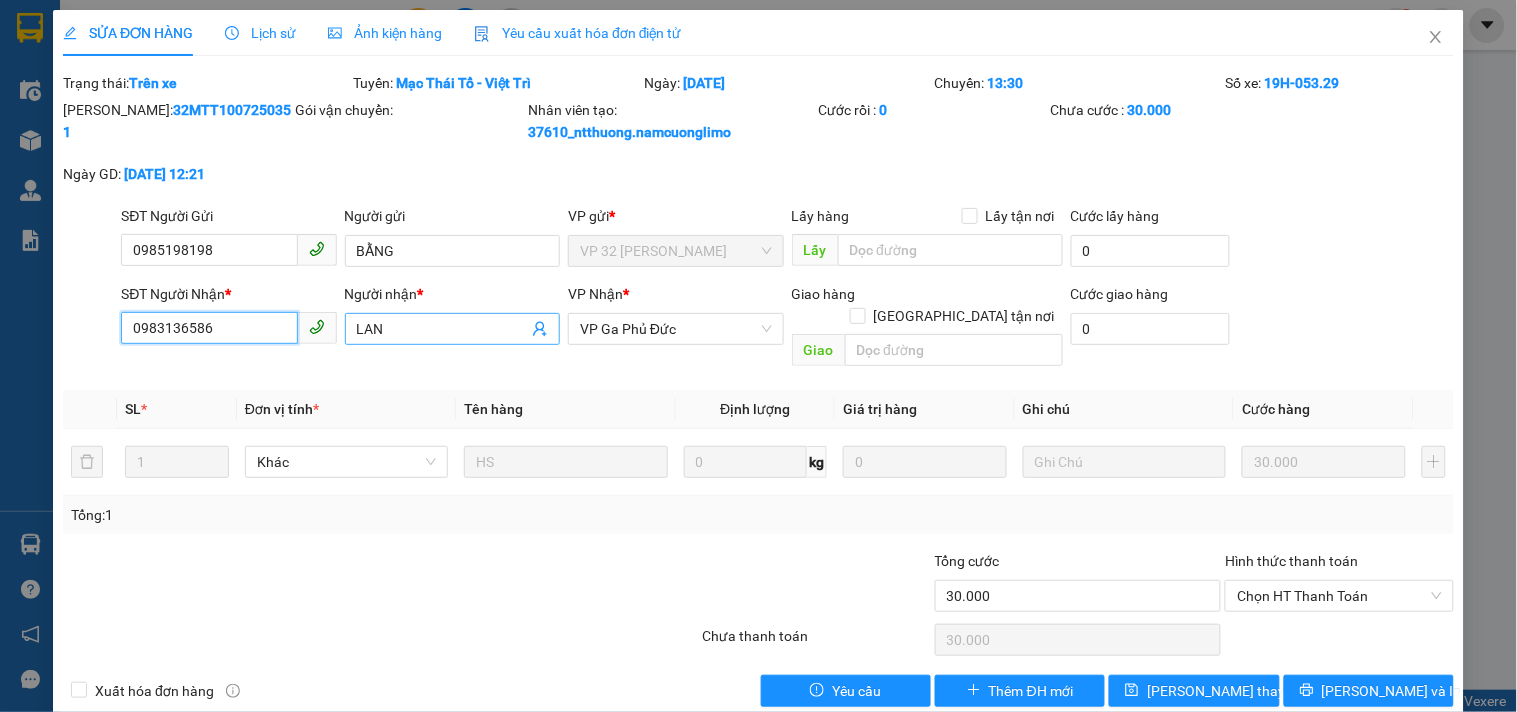 type on "0983136586" 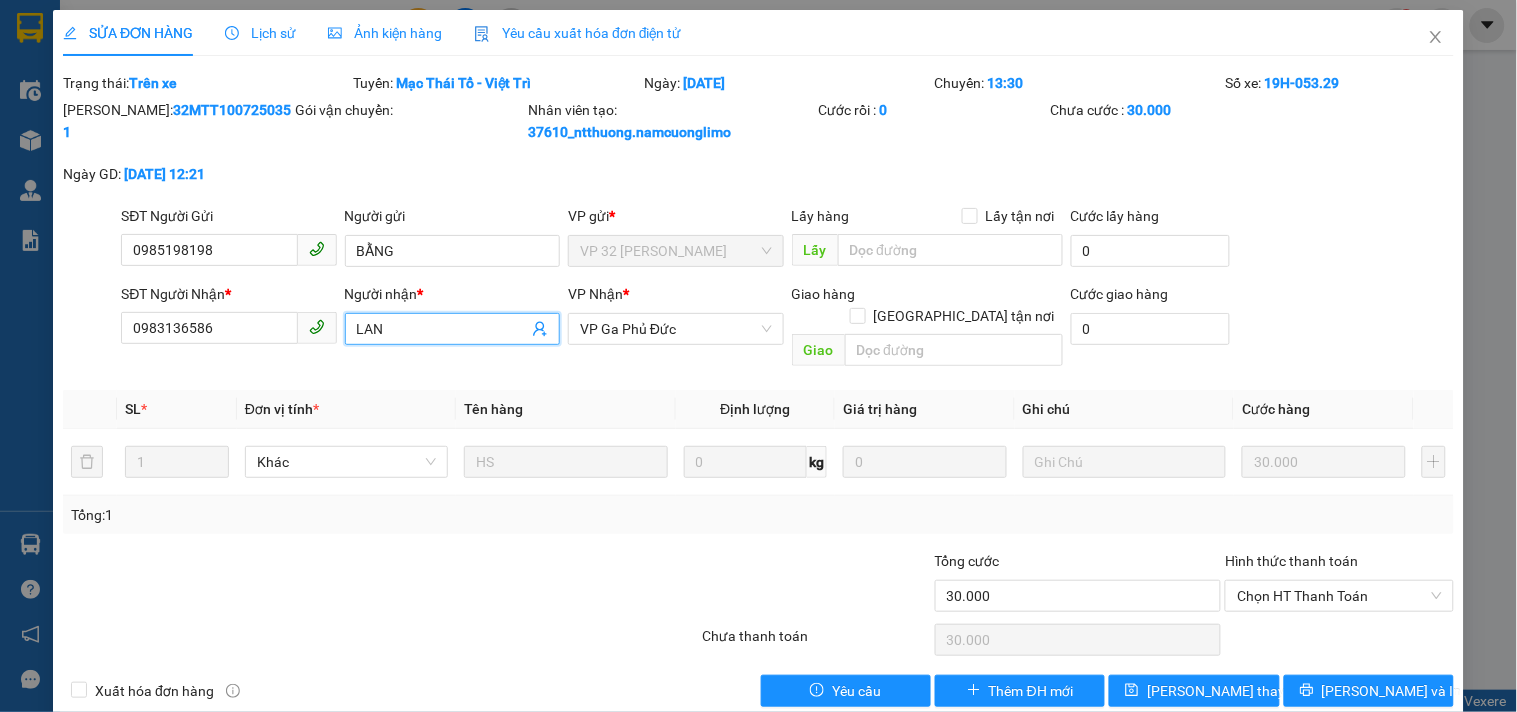 drag, startPoint x: 440, startPoint y: 334, endPoint x: 334, endPoint y: 332, distance: 106.01887 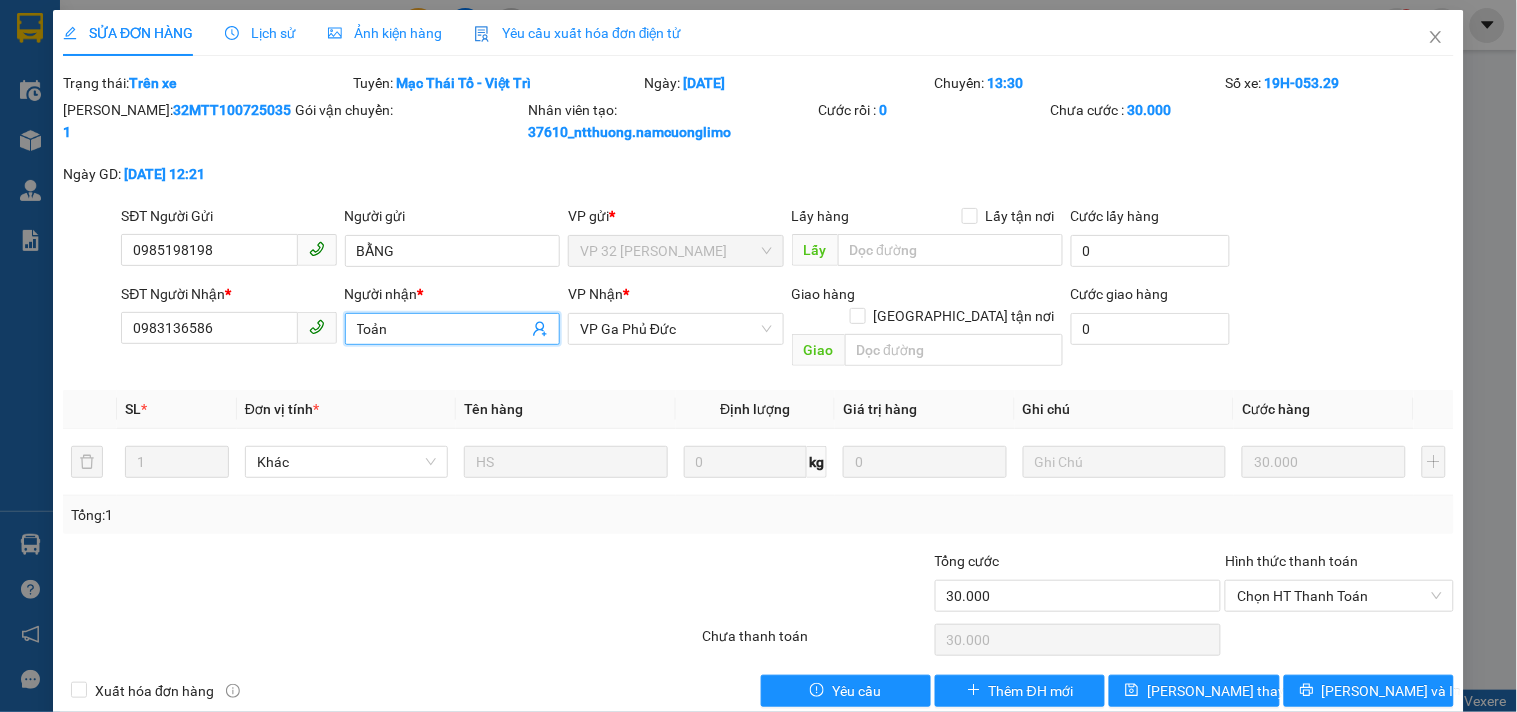 type on "Toản" 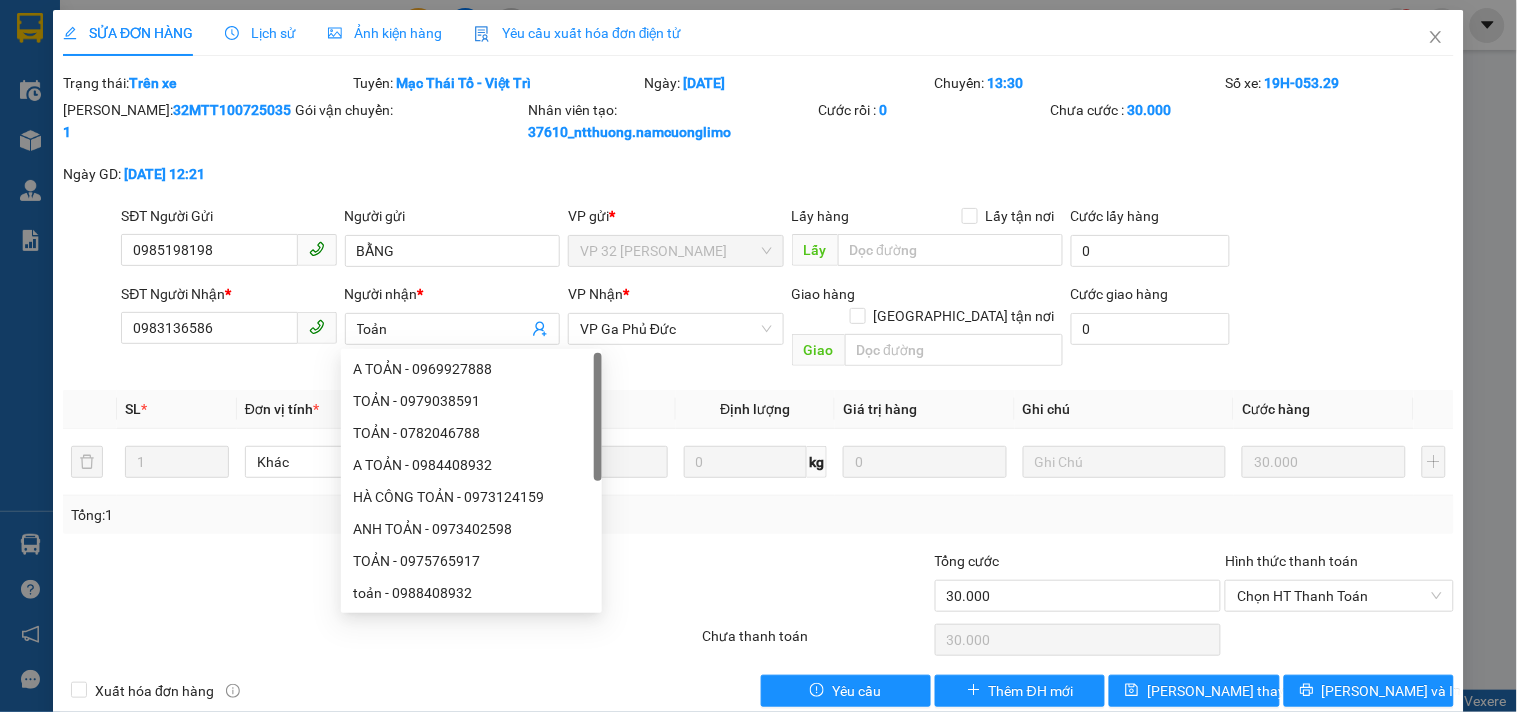 click at bounding box center (584, 585) 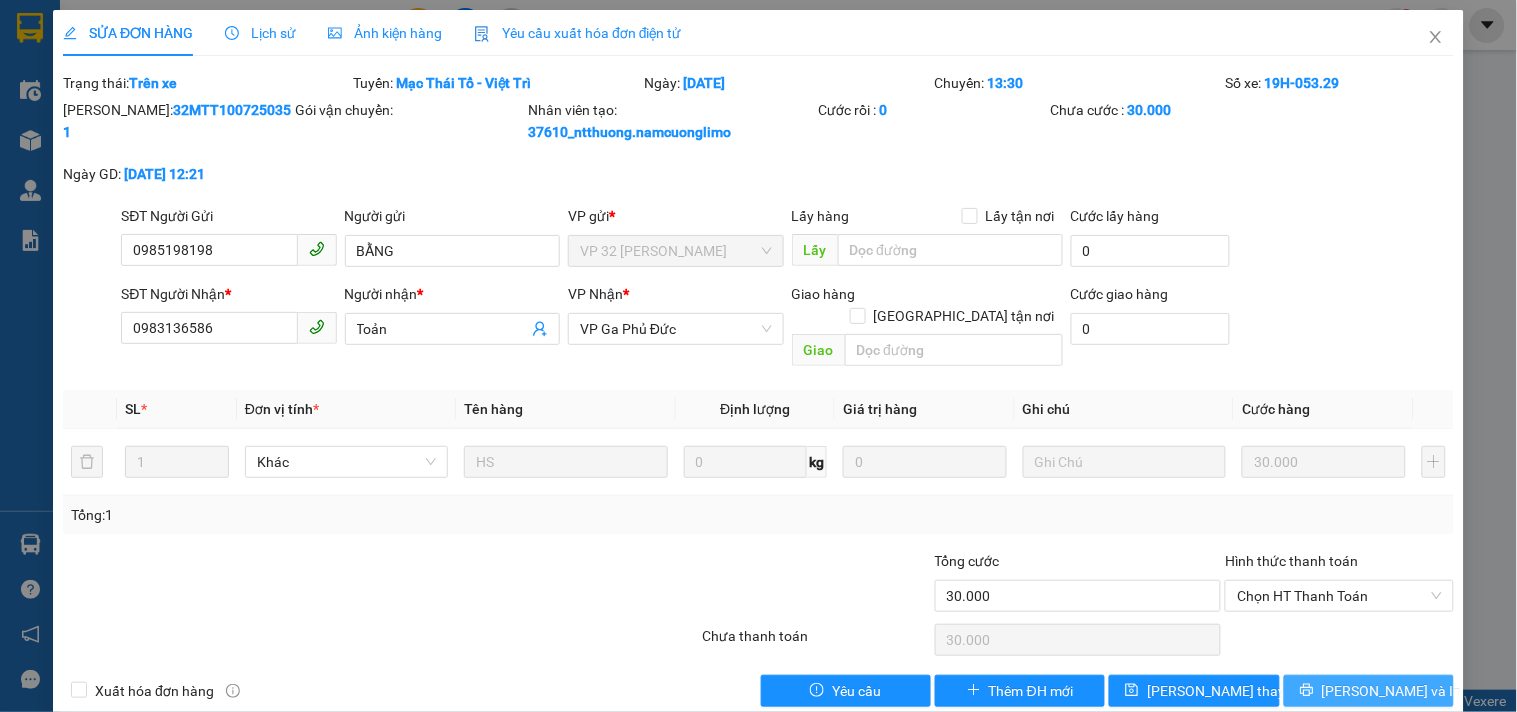 click on "[PERSON_NAME] và In" at bounding box center (1369, 691) 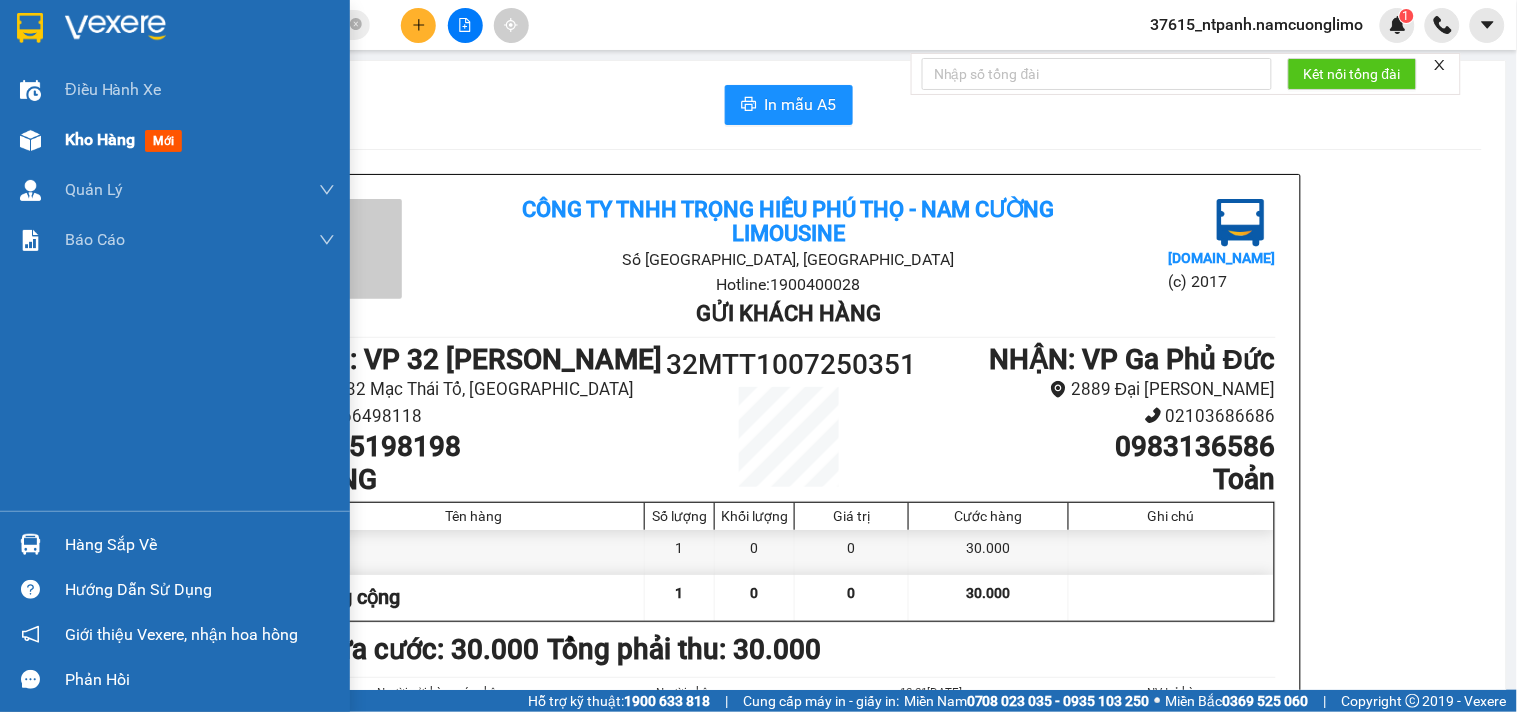 click on "Kho hàng mới" at bounding box center [175, 140] 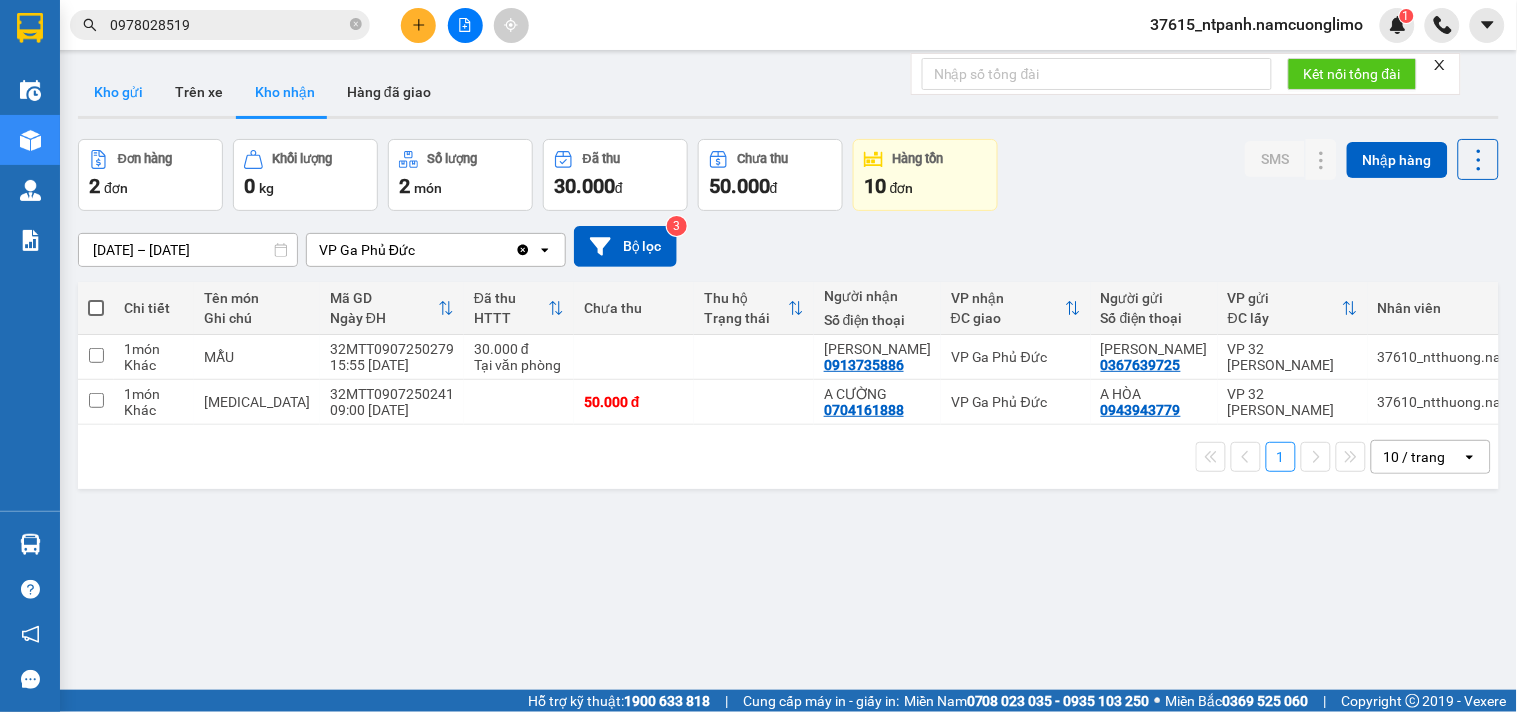 click on "Kho gửi" at bounding box center (118, 92) 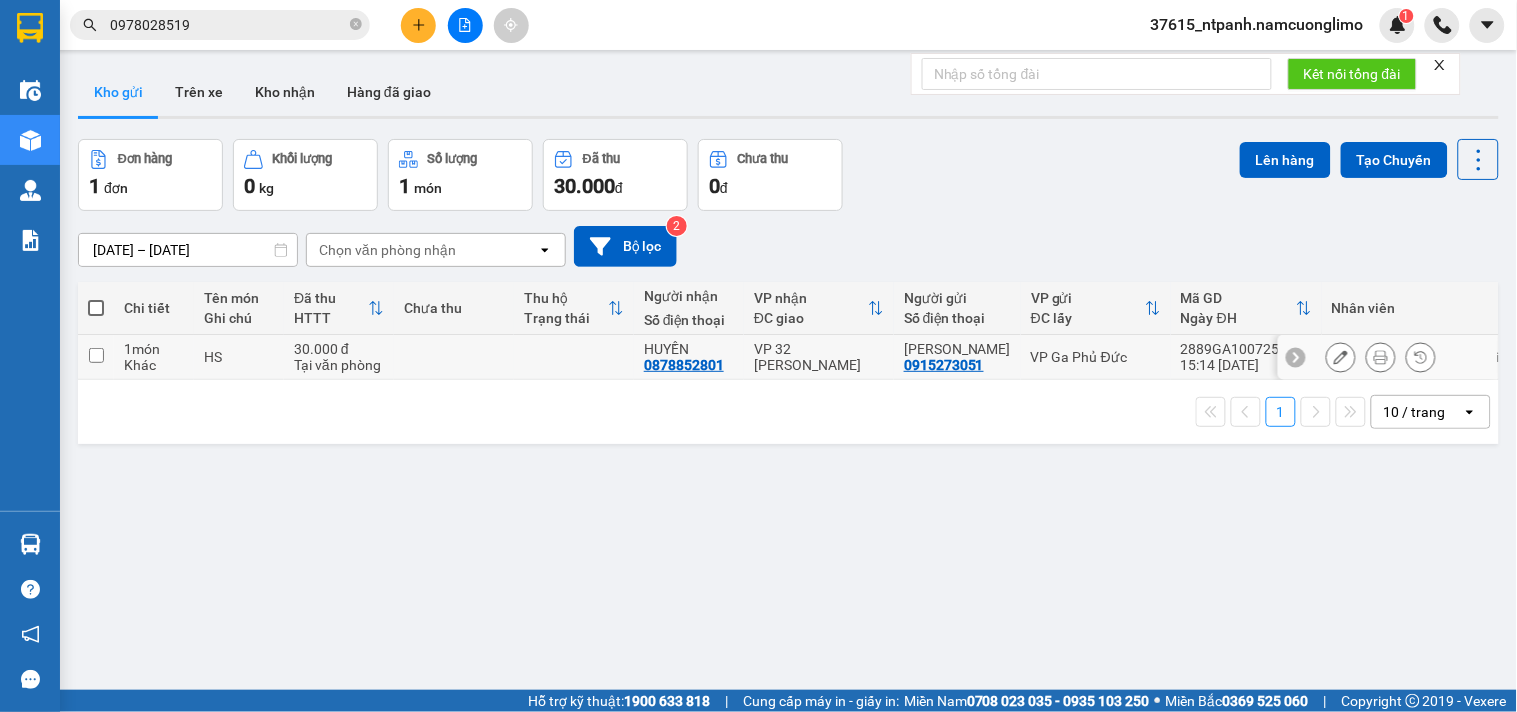 click on "VP 32 [PERSON_NAME]" at bounding box center [819, 357] 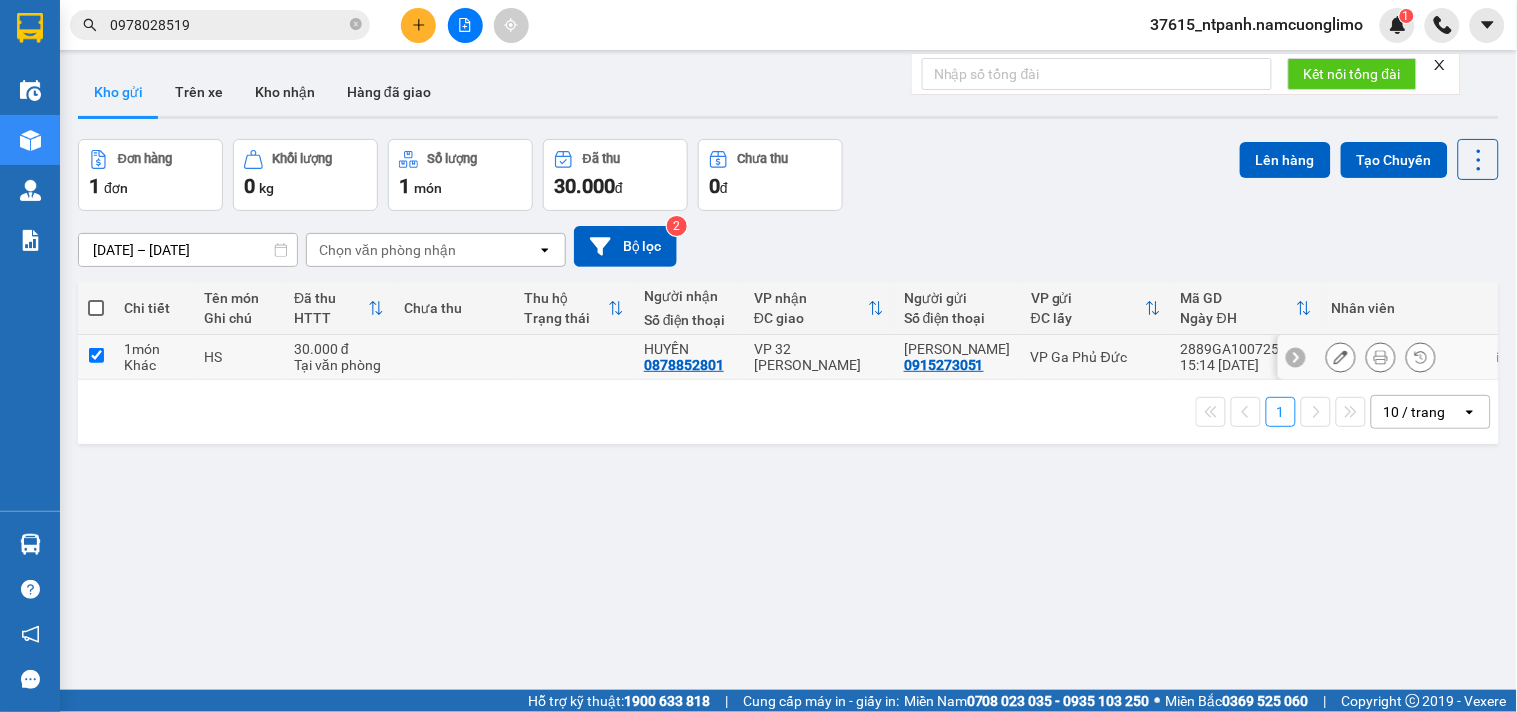 checkbox on "true" 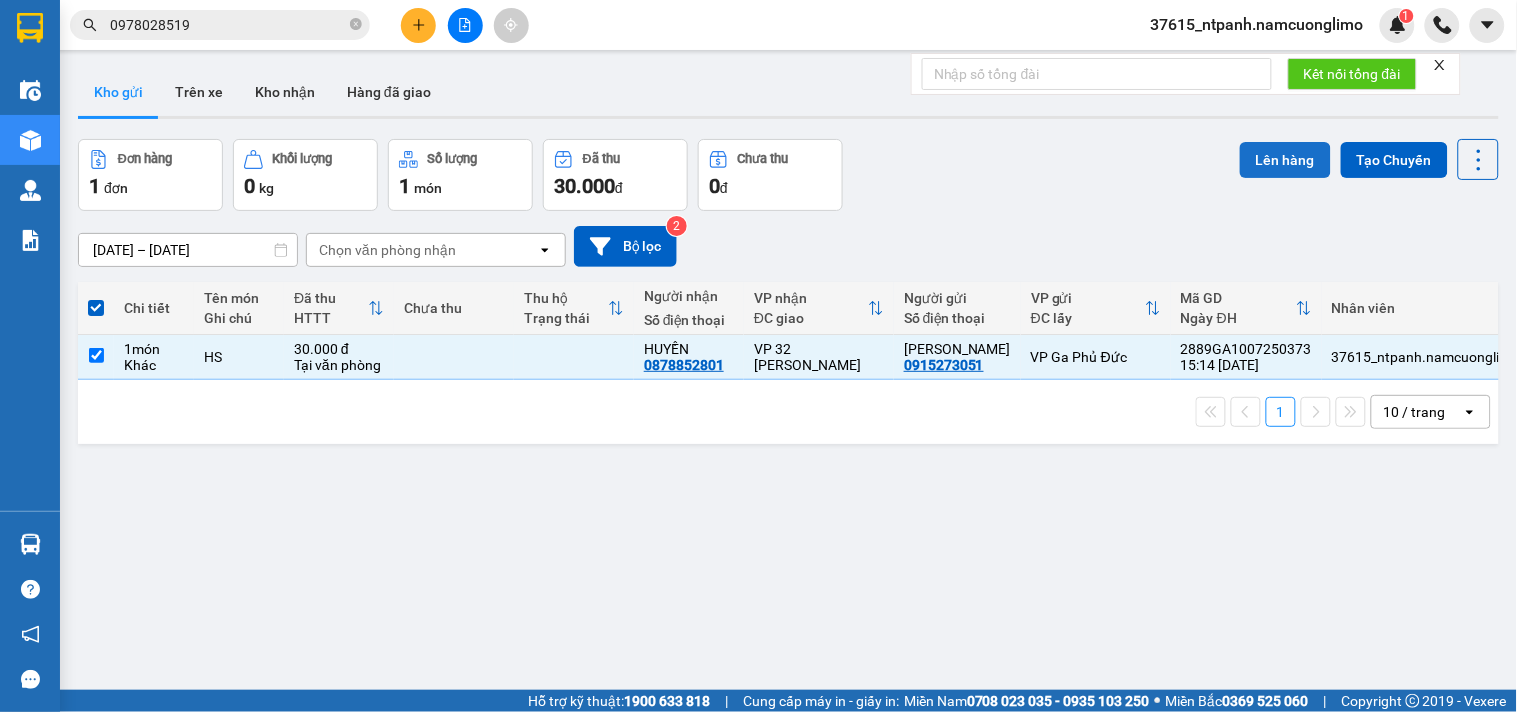 click on "Lên hàng" at bounding box center [1285, 160] 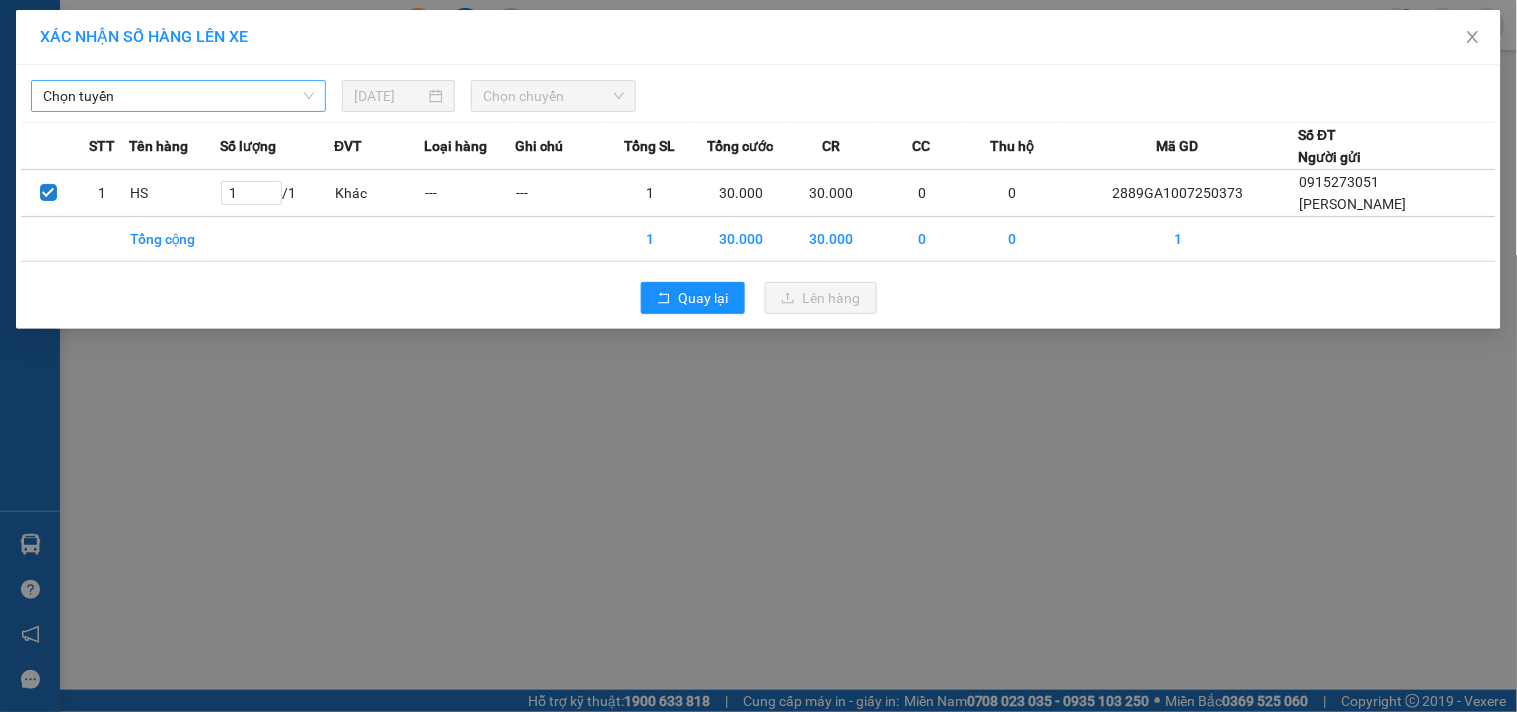 click on "Chọn tuyến" at bounding box center (178, 96) 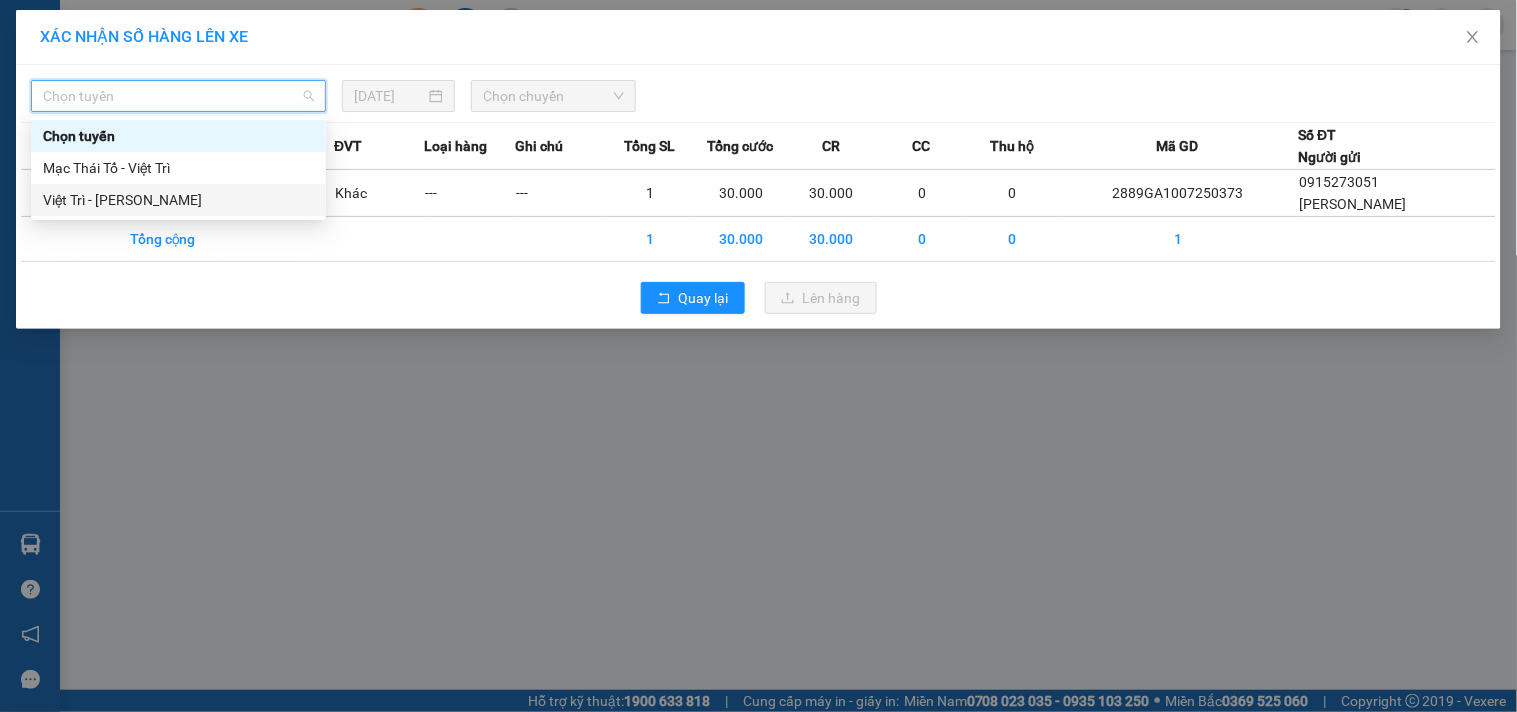 click on "Việt Trì - [PERSON_NAME]" at bounding box center [178, 200] 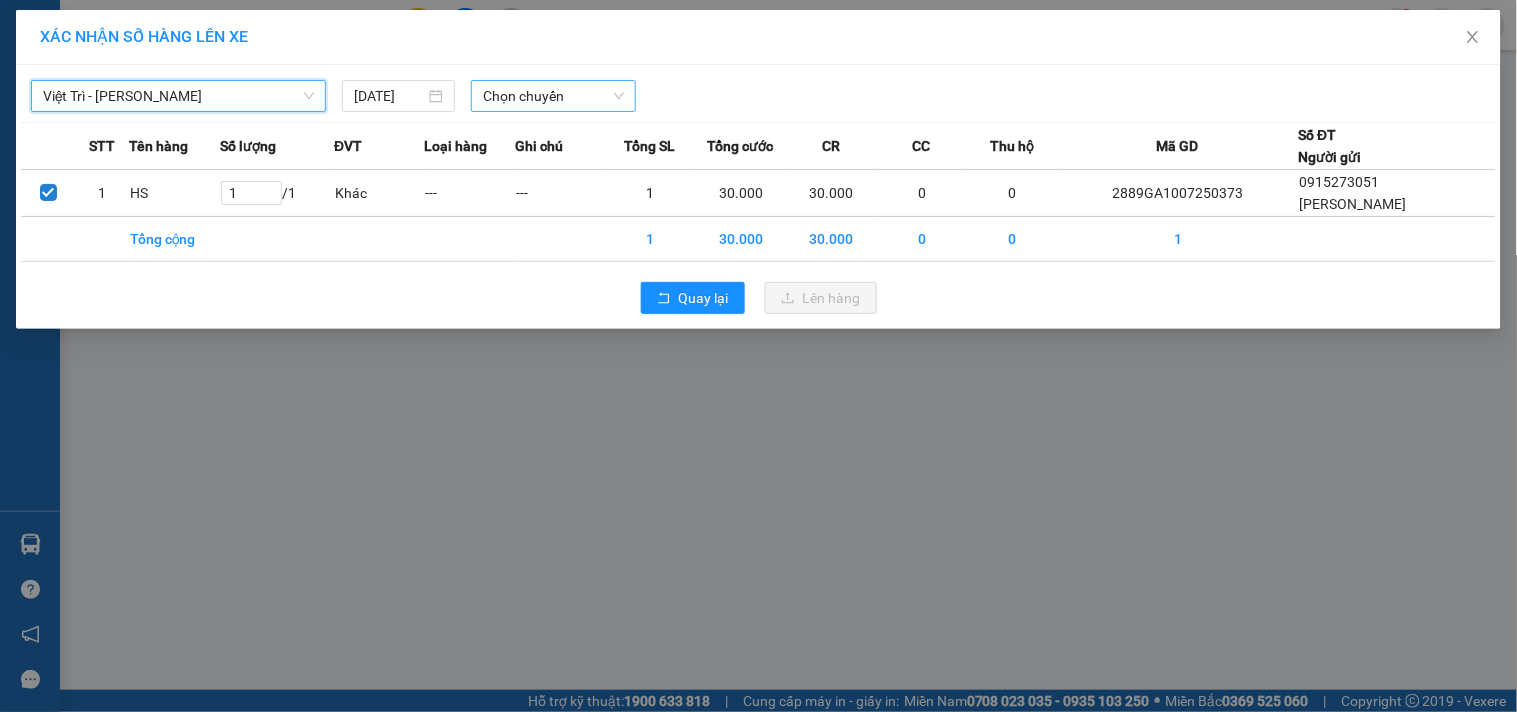 click on "Chọn chuyến" at bounding box center [553, 96] 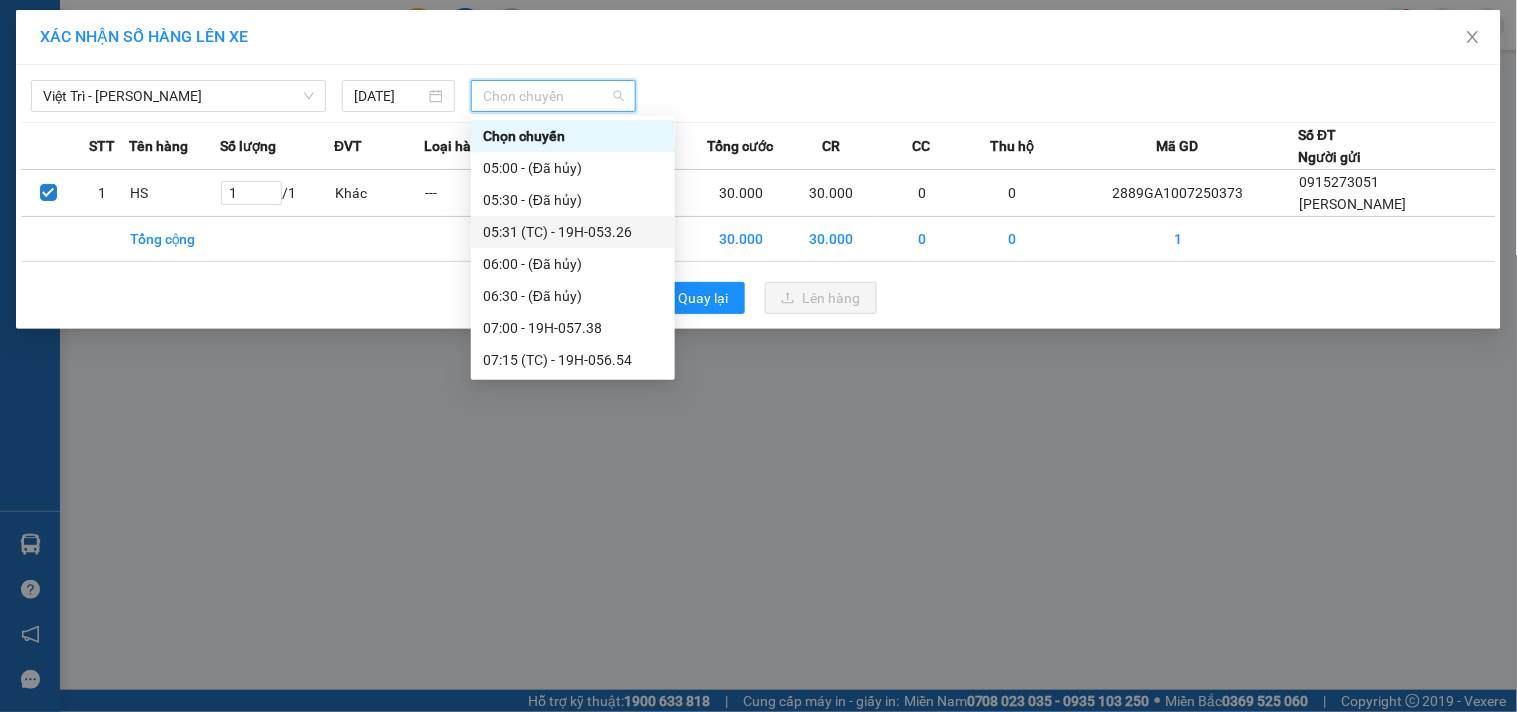 scroll, scrollTop: 666, scrollLeft: 0, axis: vertical 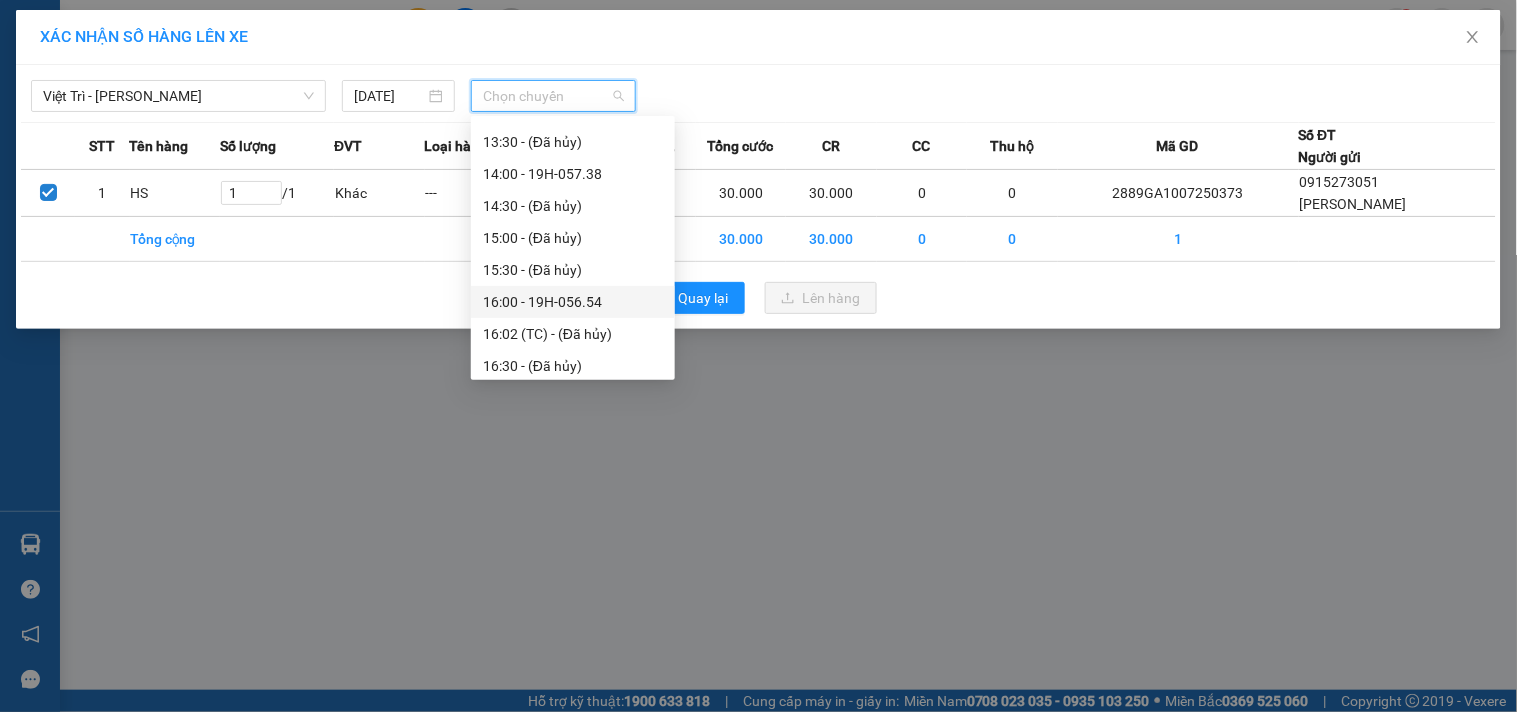 click on "16:00     - 19H-056.54" at bounding box center (573, 302) 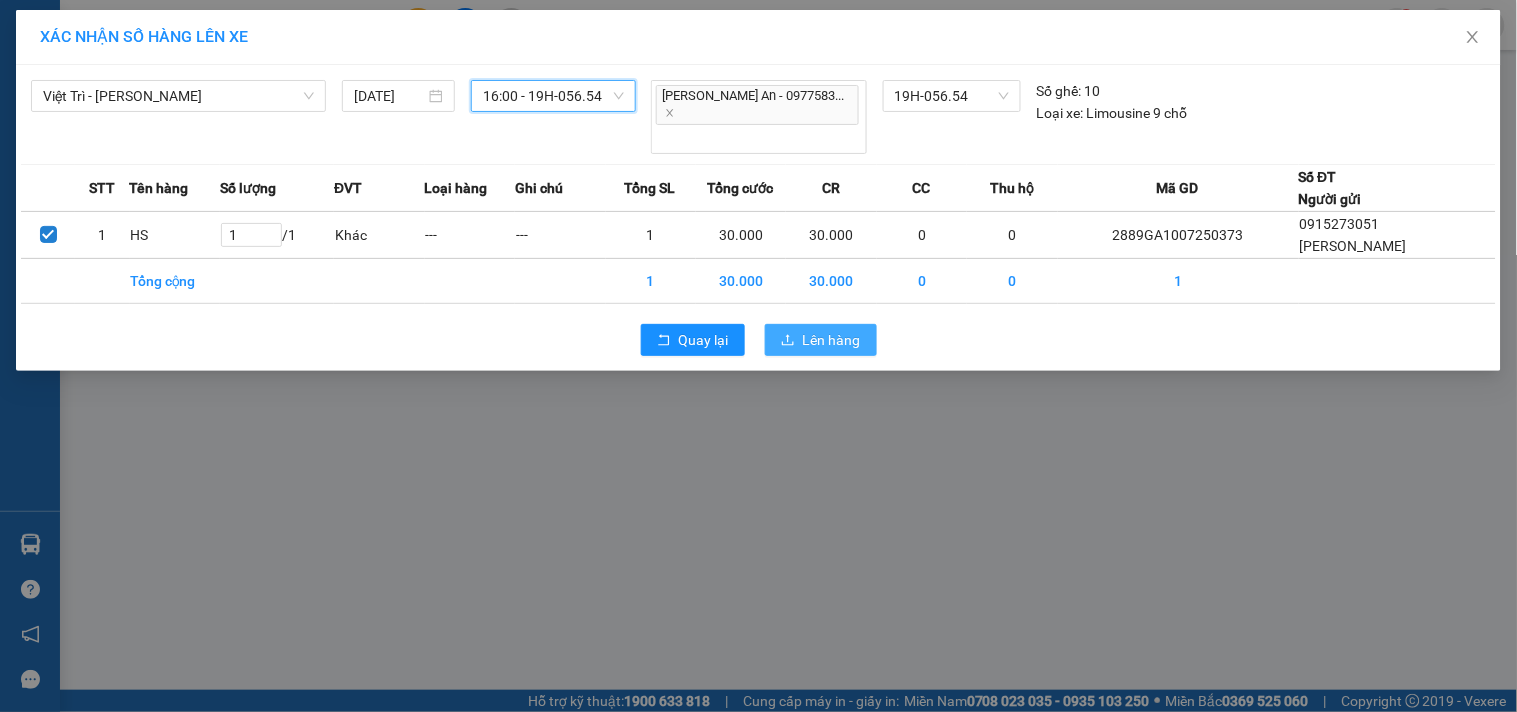 click 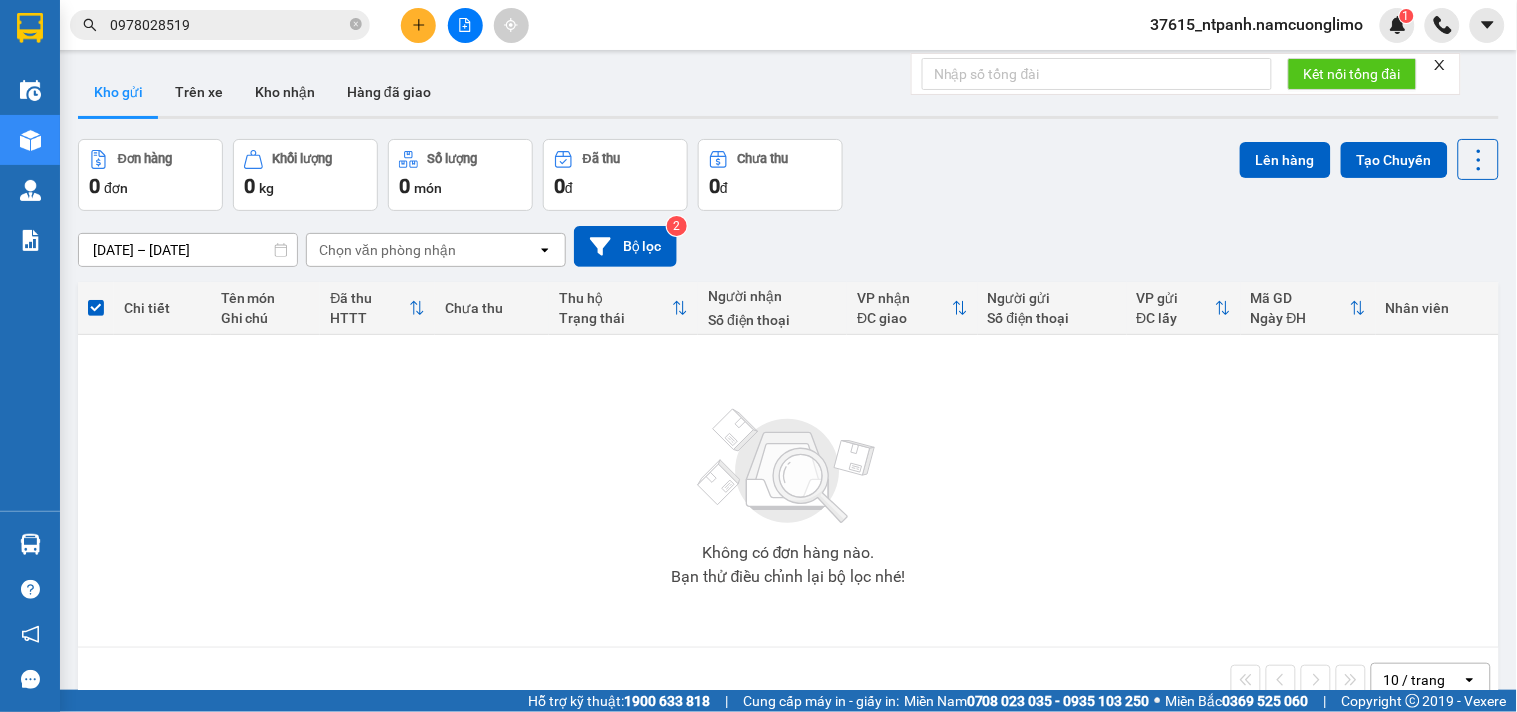 click on "Đơn hàng 0 đơn Khối lượng 0 kg Số lượng 0 món Đã thu 0  đ Chưa thu 0  đ Lên hàng Tạo Chuyến" at bounding box center (788, 175) 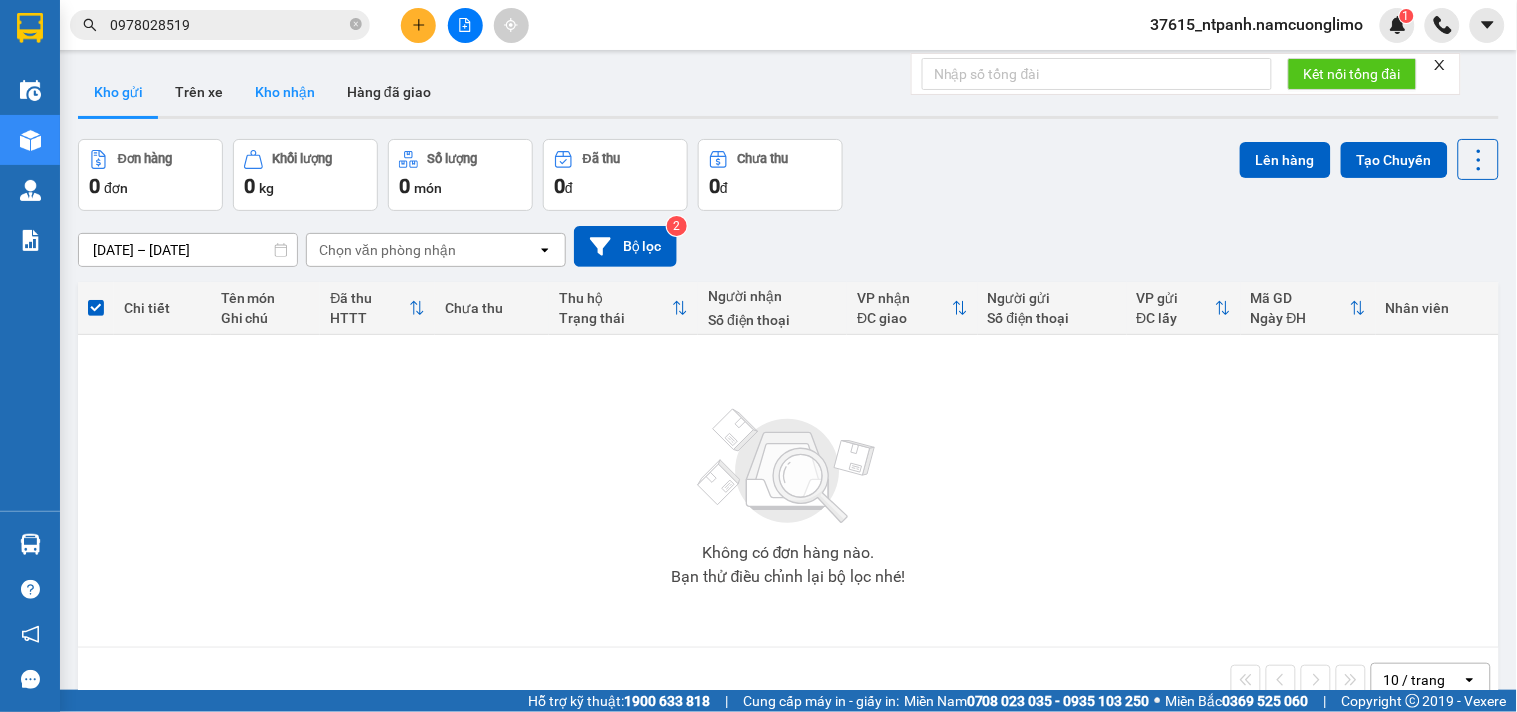 click on "Kho nhận" at bounding box center (285, 92) 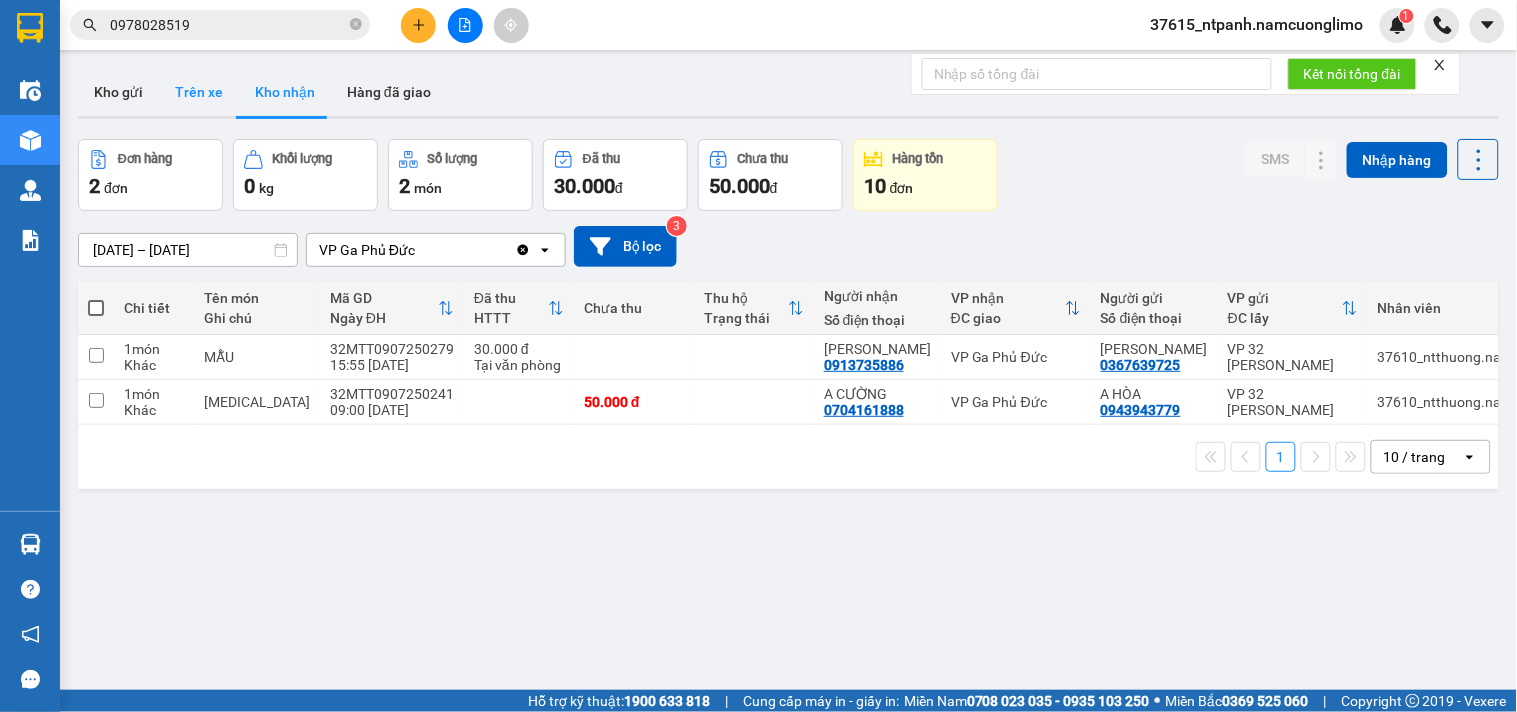 click on "Trên xe" at bounding box center (199, 92) 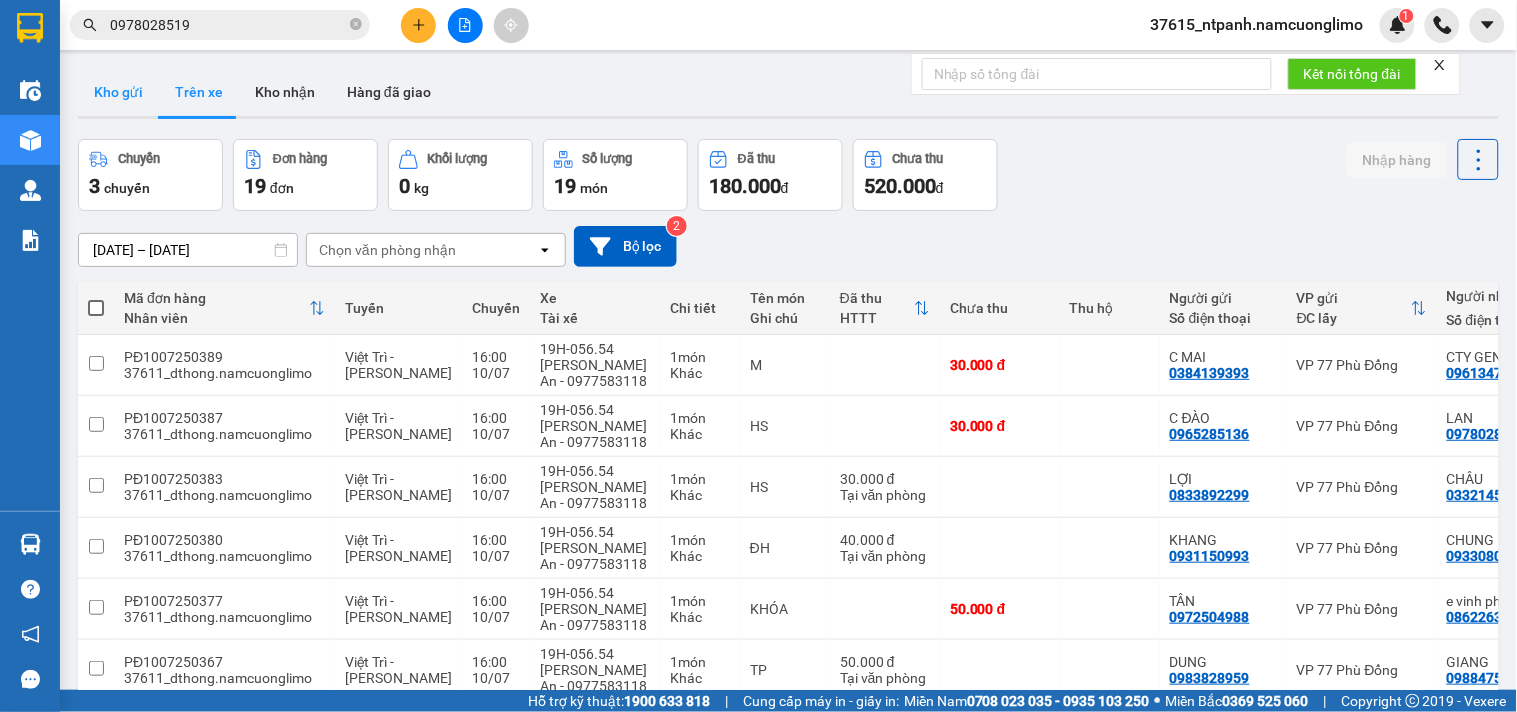 click on "Kho gửi" at bounding box center [118, 92] 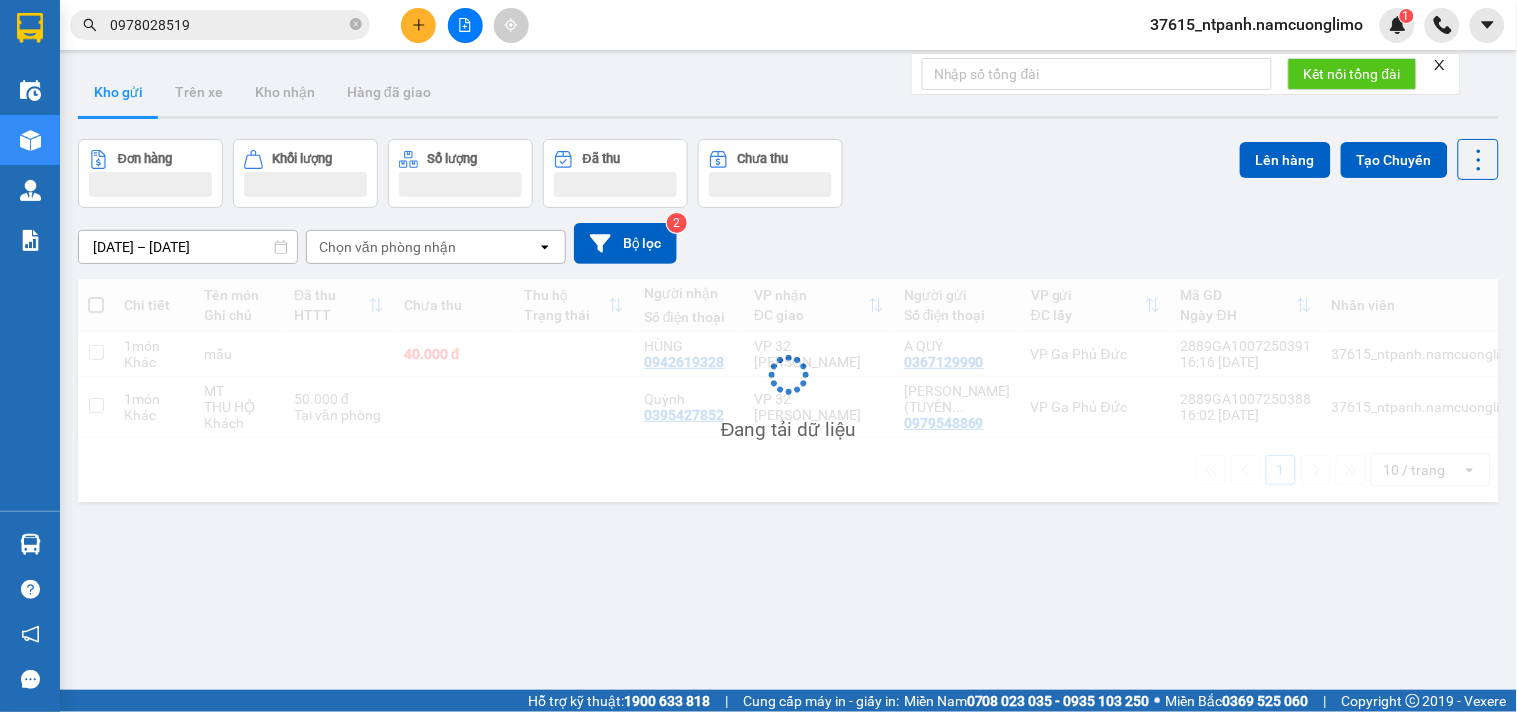 click on "Kho gửi" at bounding box center [118, 92] 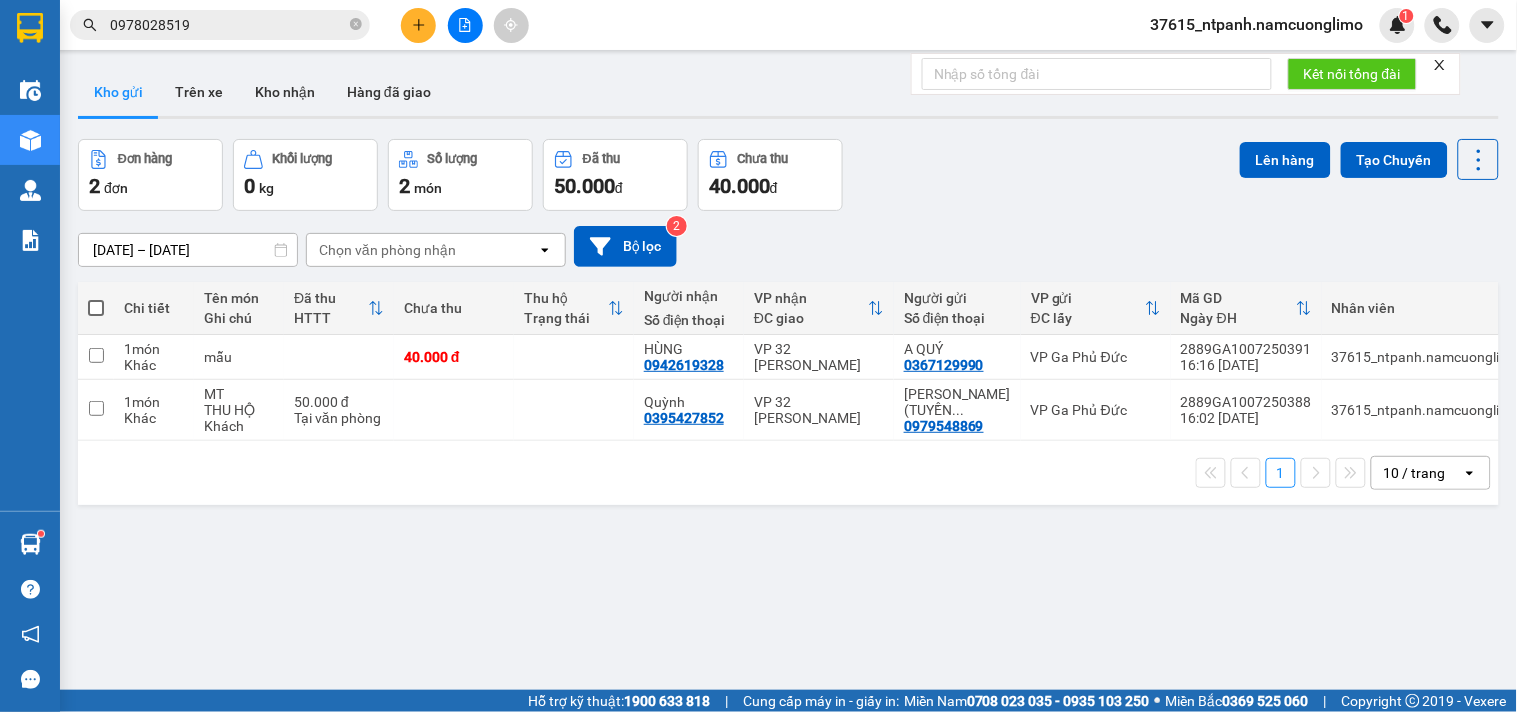 click on "0978028519" at bounding box center (228, 25) 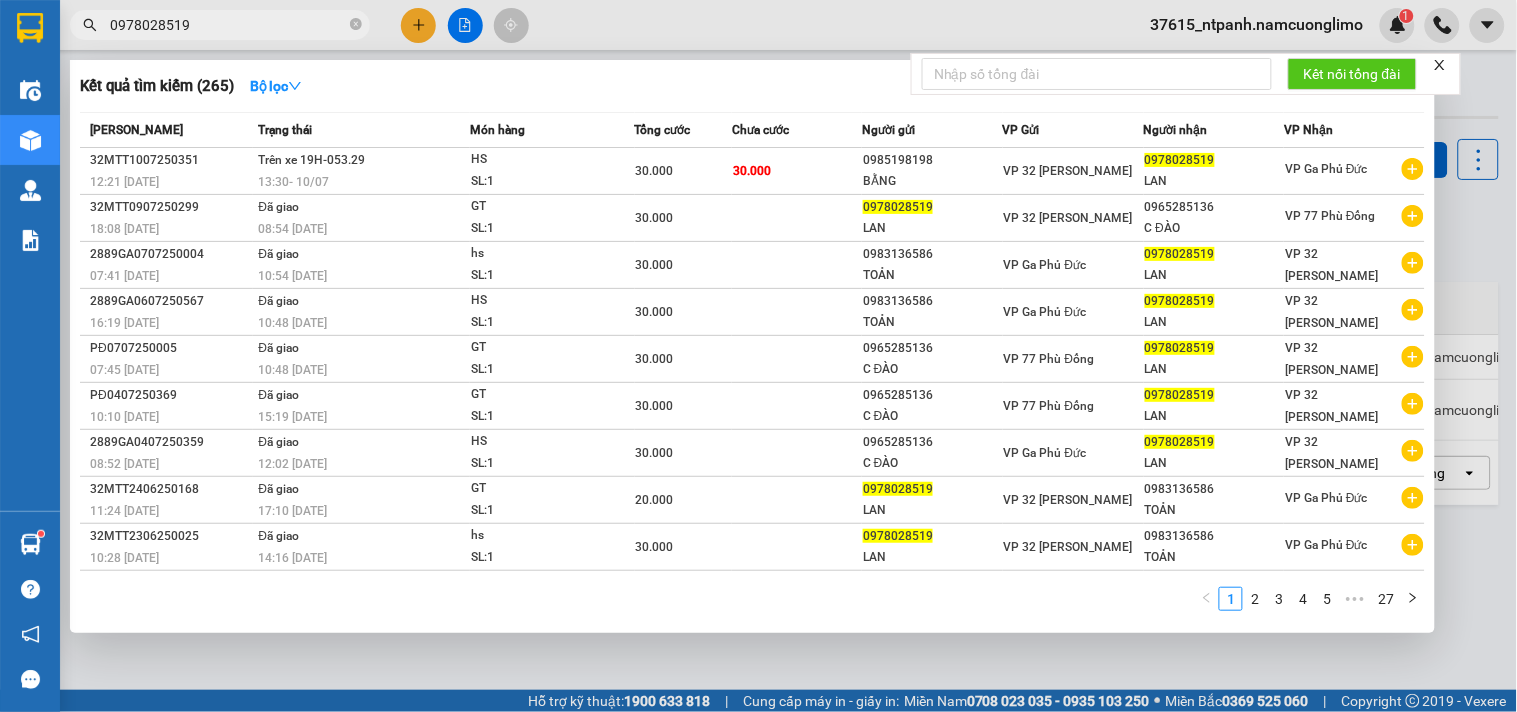 click on "0978028519" at bounding box center [228, 25] 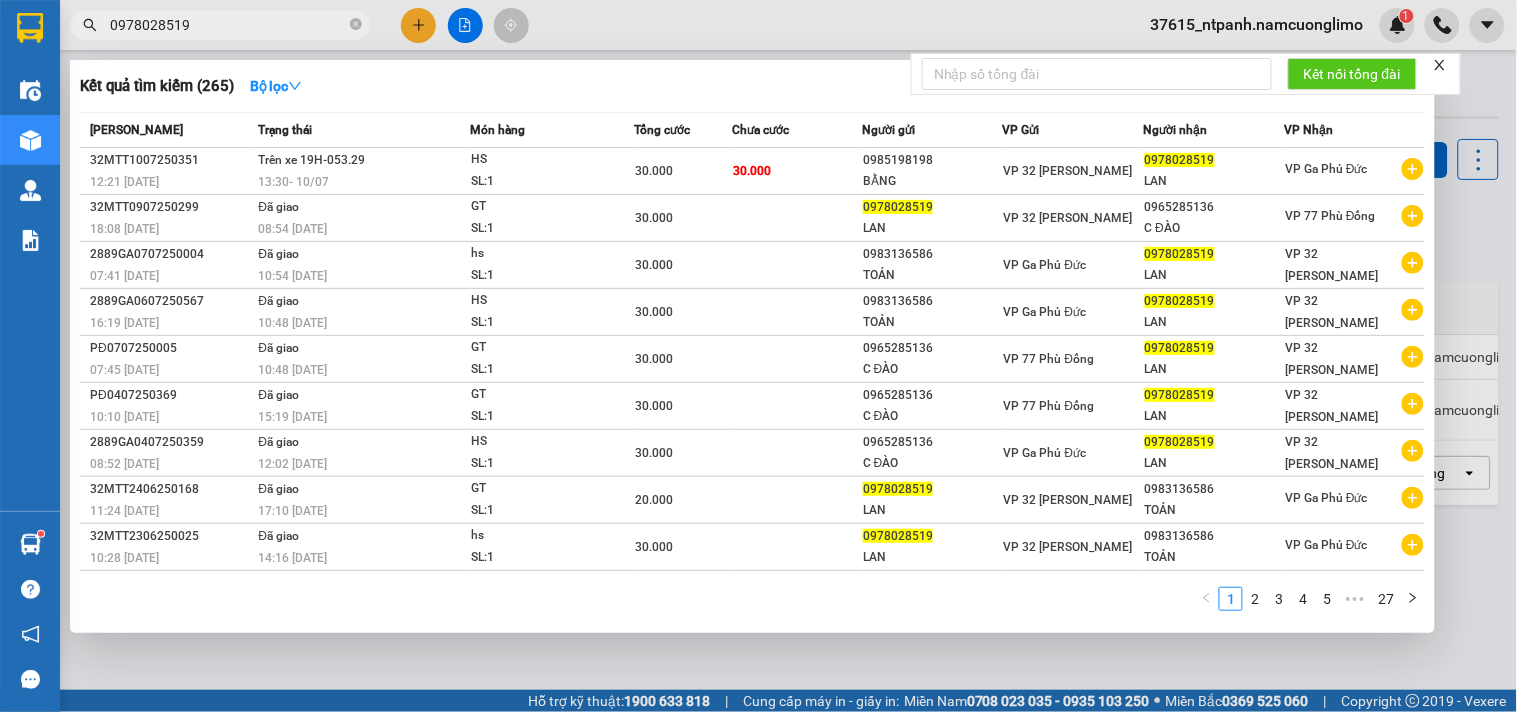 paste on "88475726" 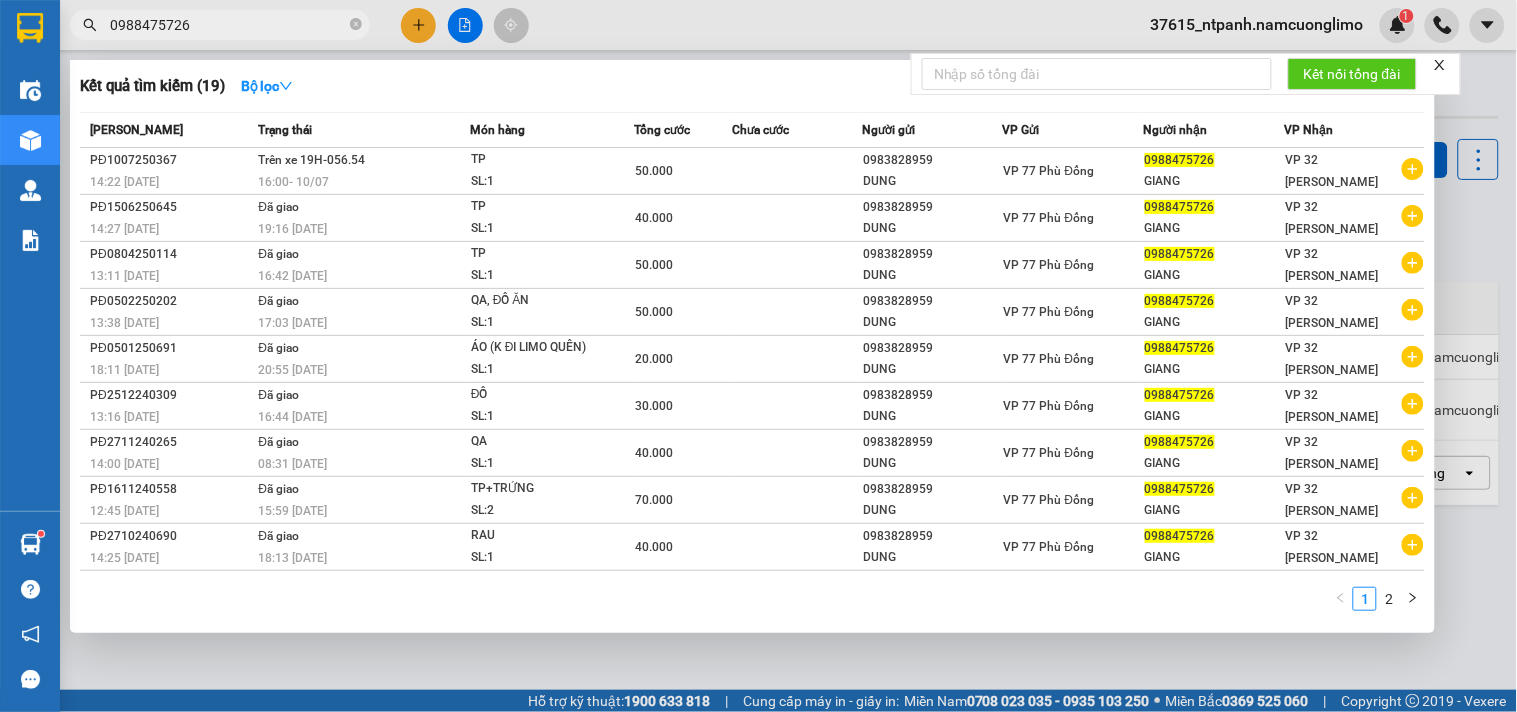type on "0988475726" 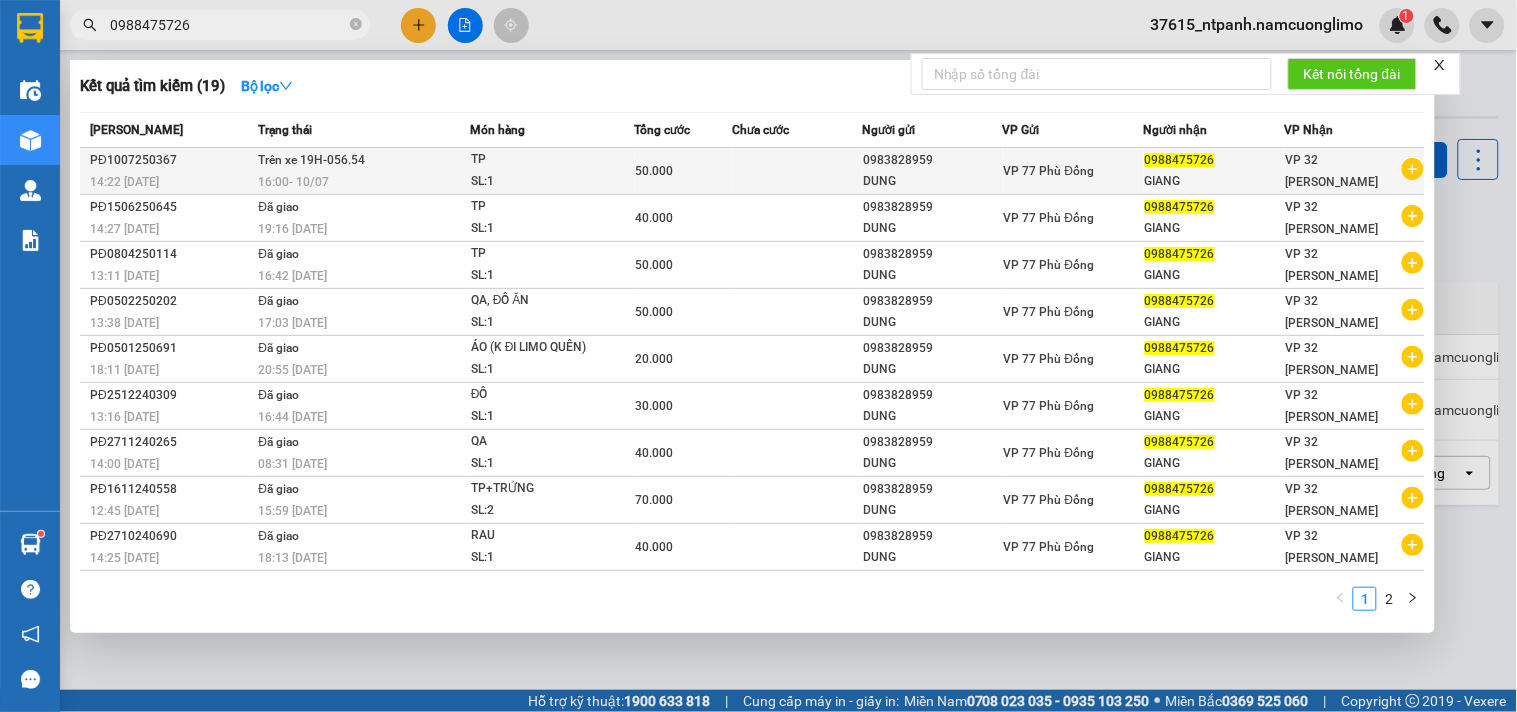click on "TP" at bounding box center [546, 160] 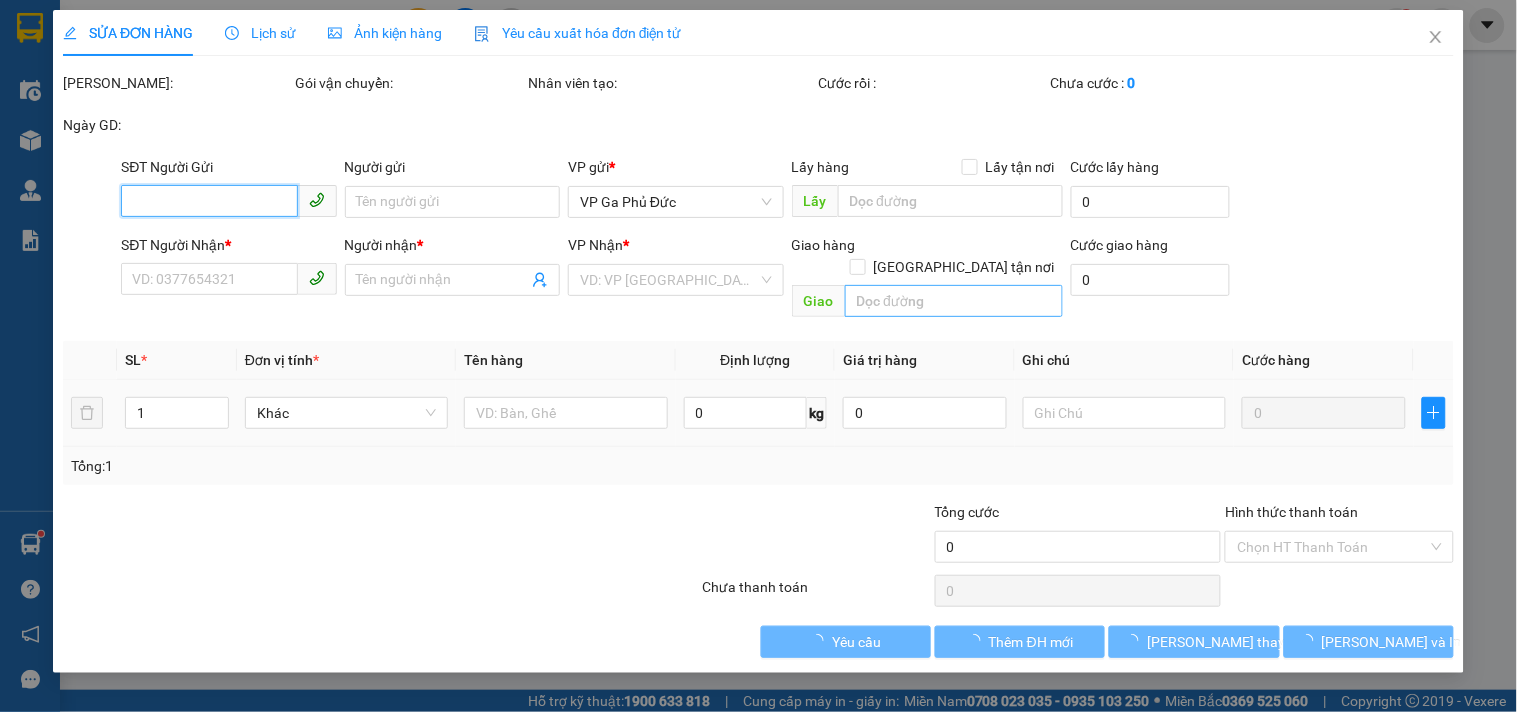 type on "0983828959" 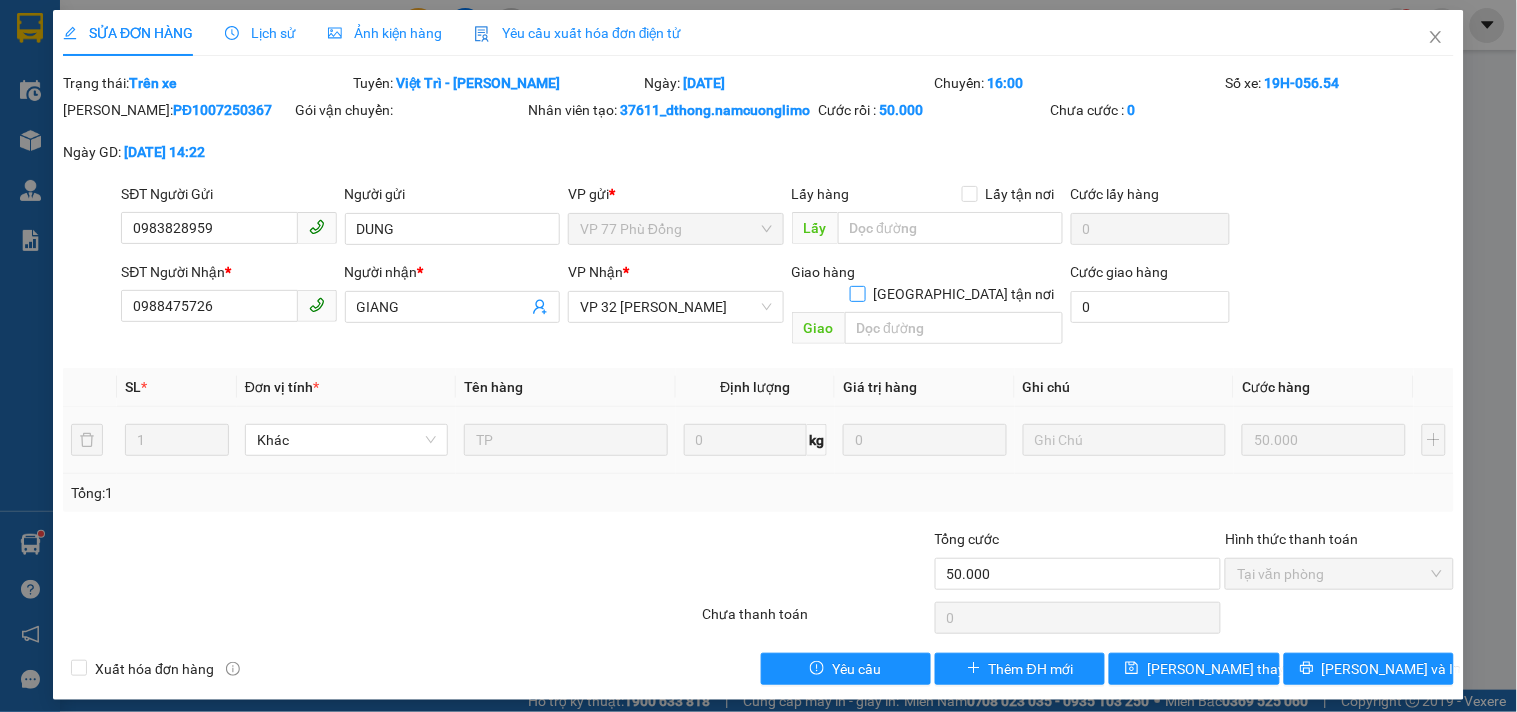 click on "[GEOGRAPHIC_DATA] tận nơi" at bounding box center (857, 293) 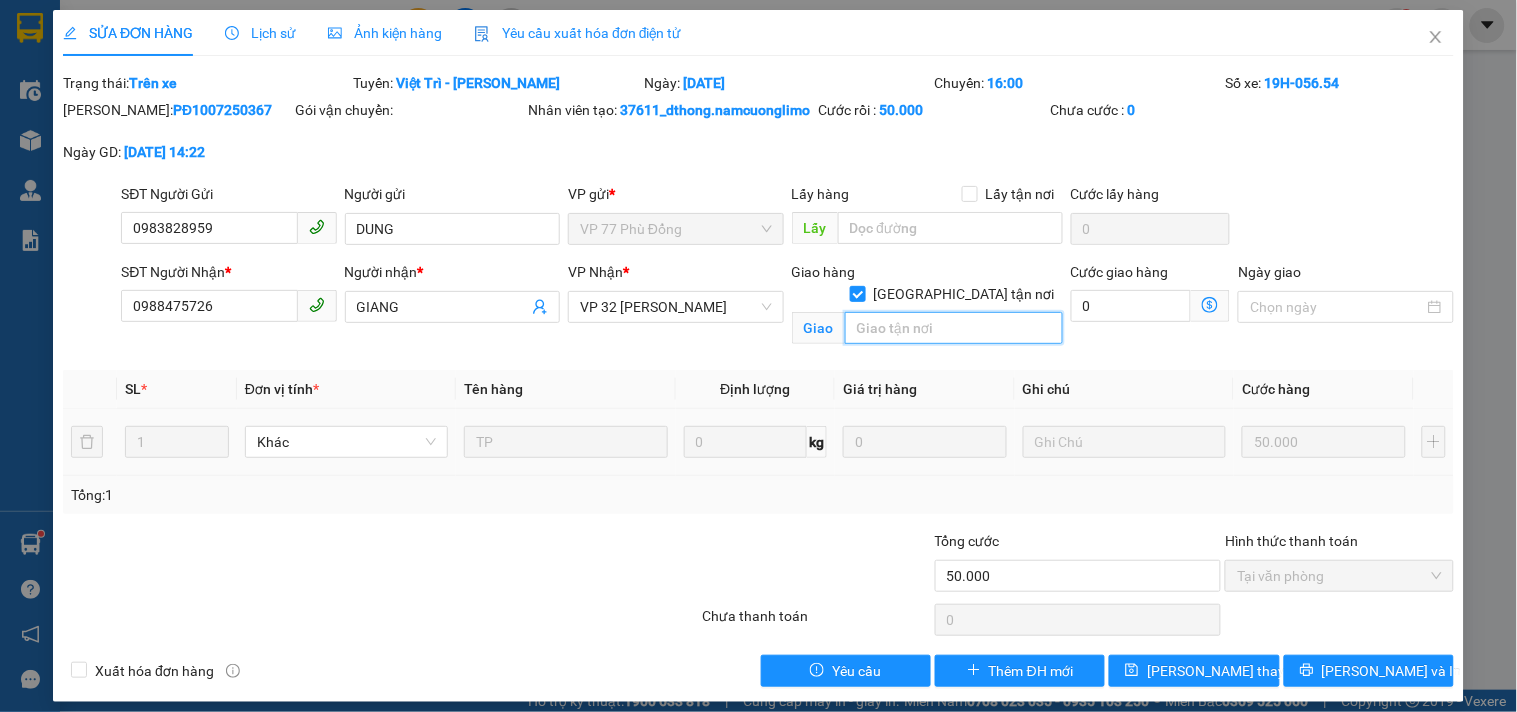 click at bounding box center (954, 328) 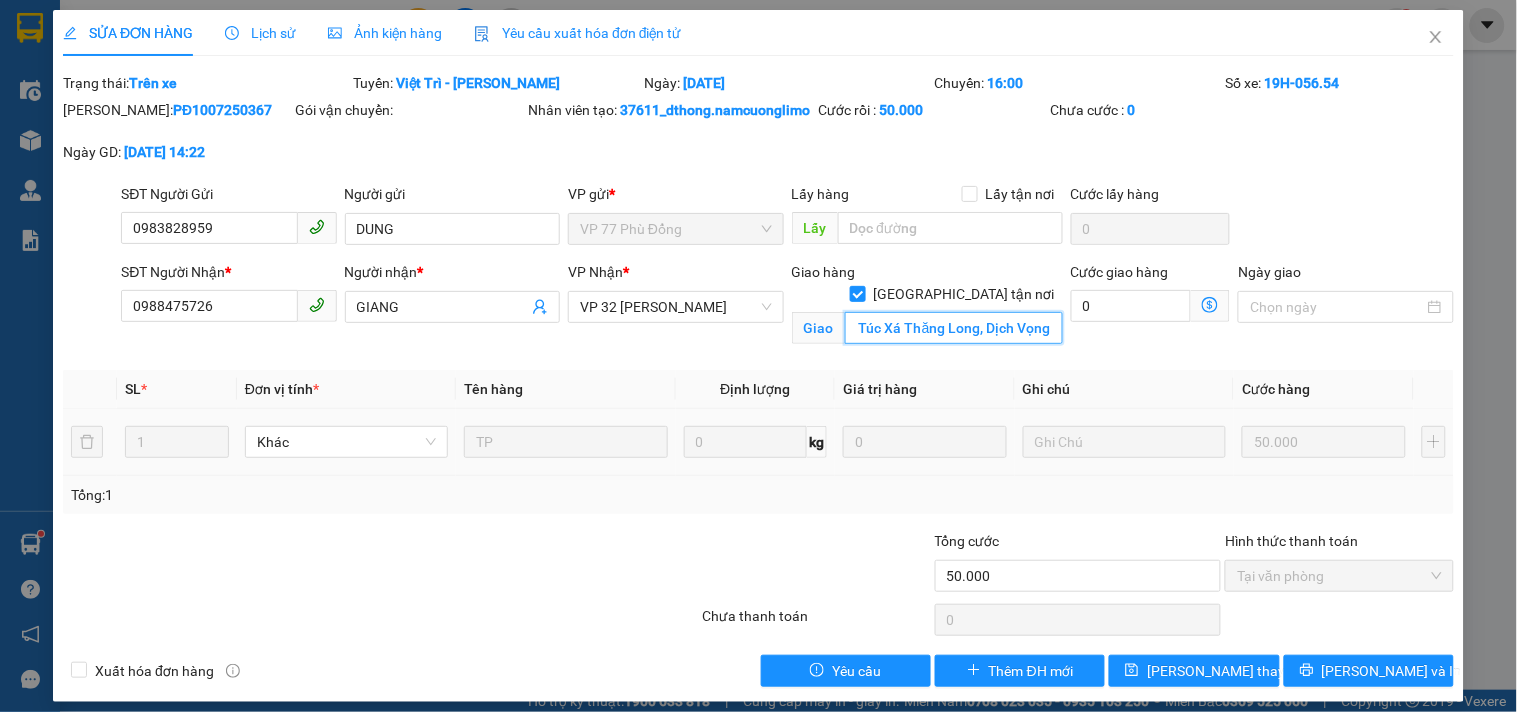 scroll, scrollTop: 0, scrollLeft: 57, axis: horizontal 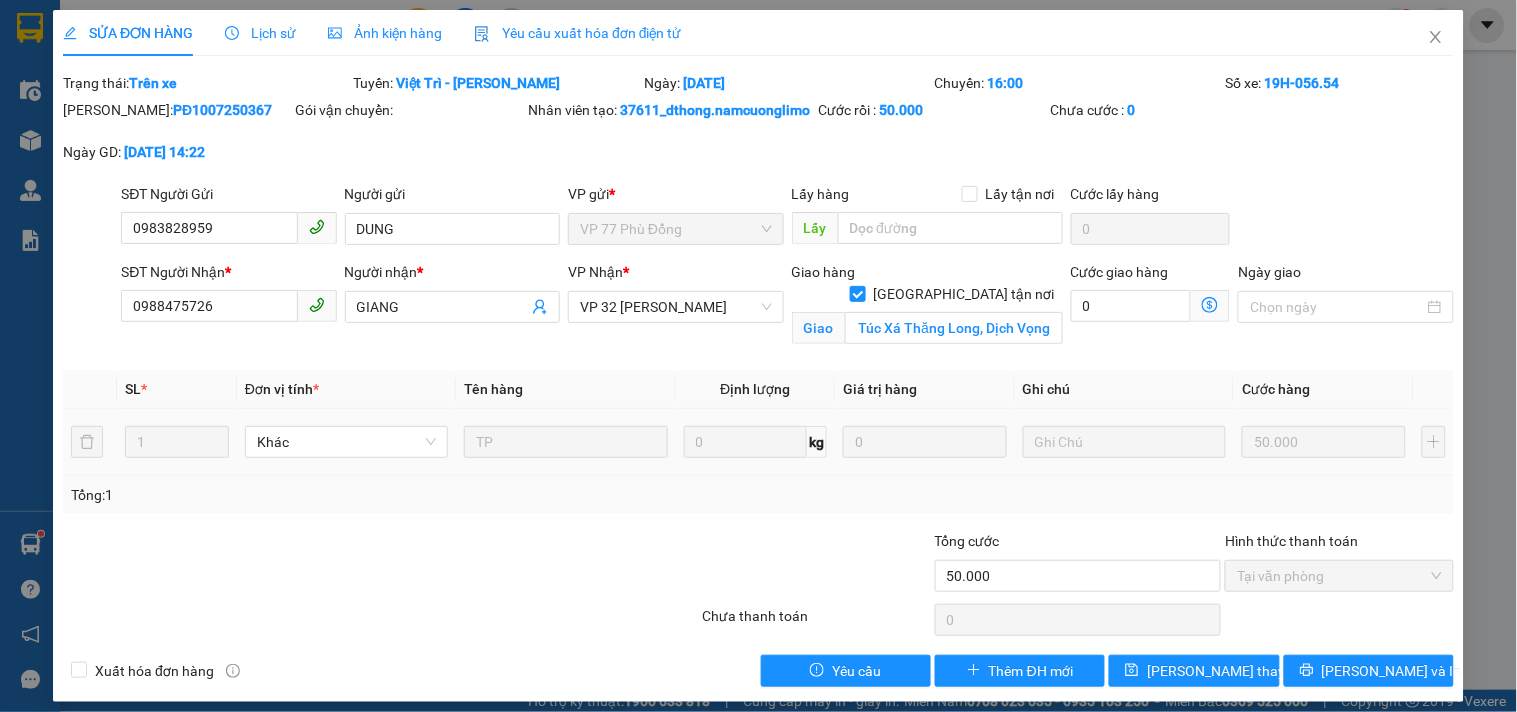 click 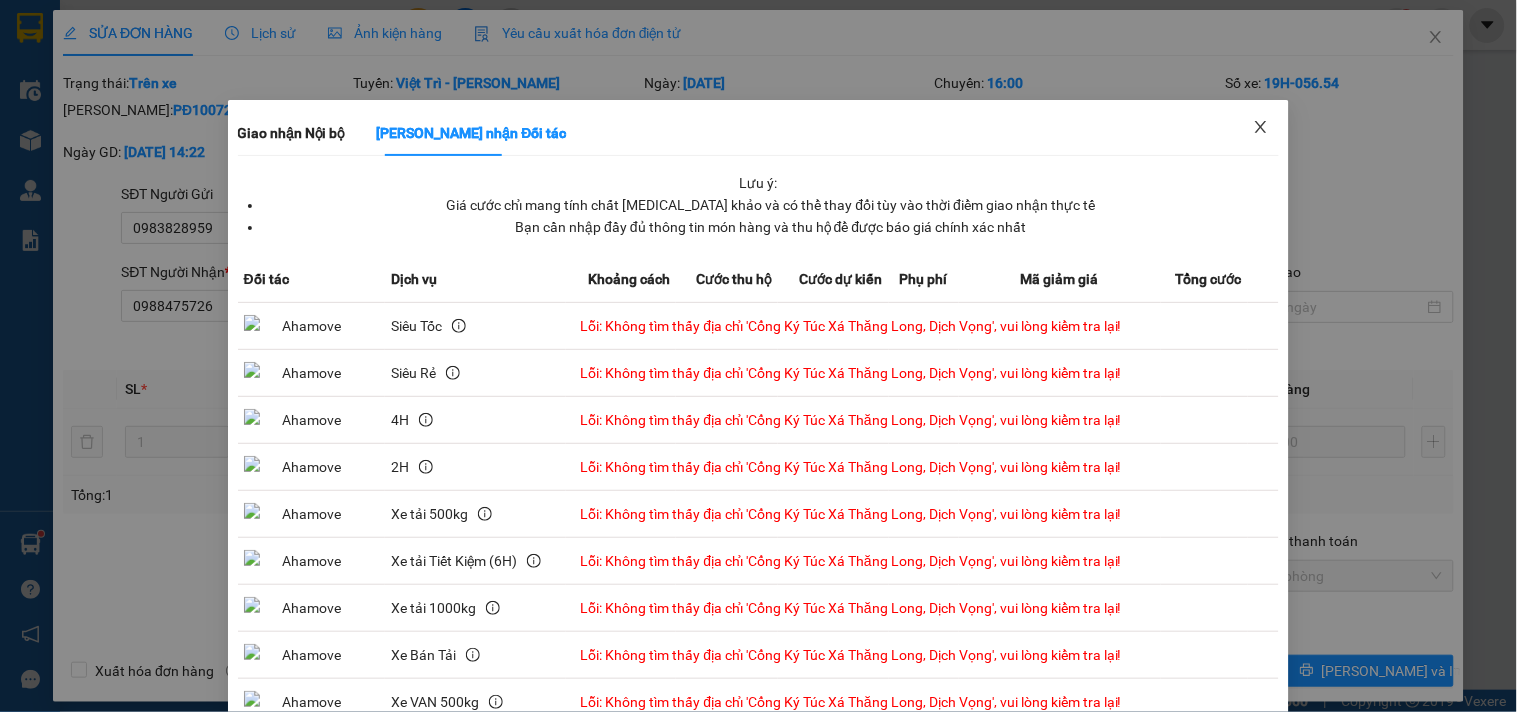 click 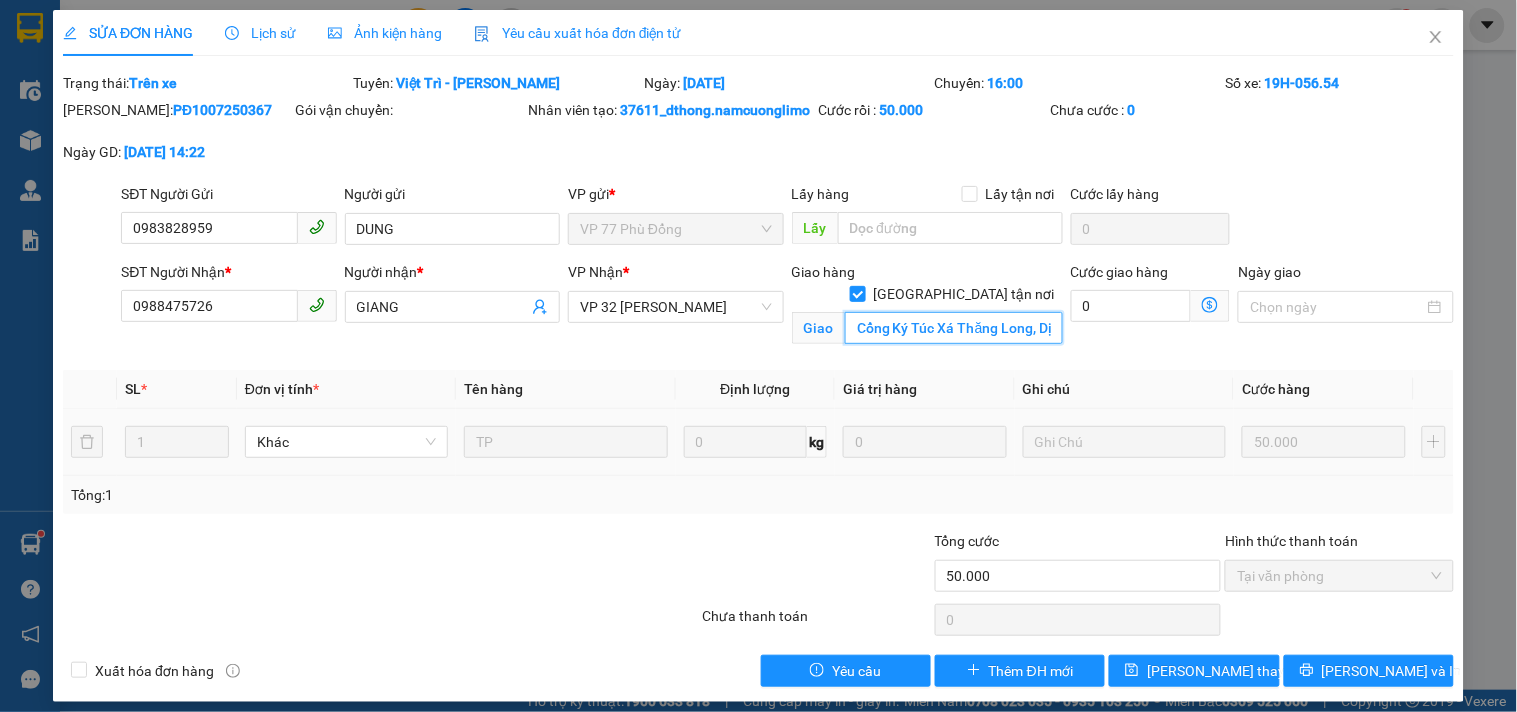 click on "Cổng Ký Túc Xá Thăng Long, Dịch Vọng" at bounding box center (954, 328) 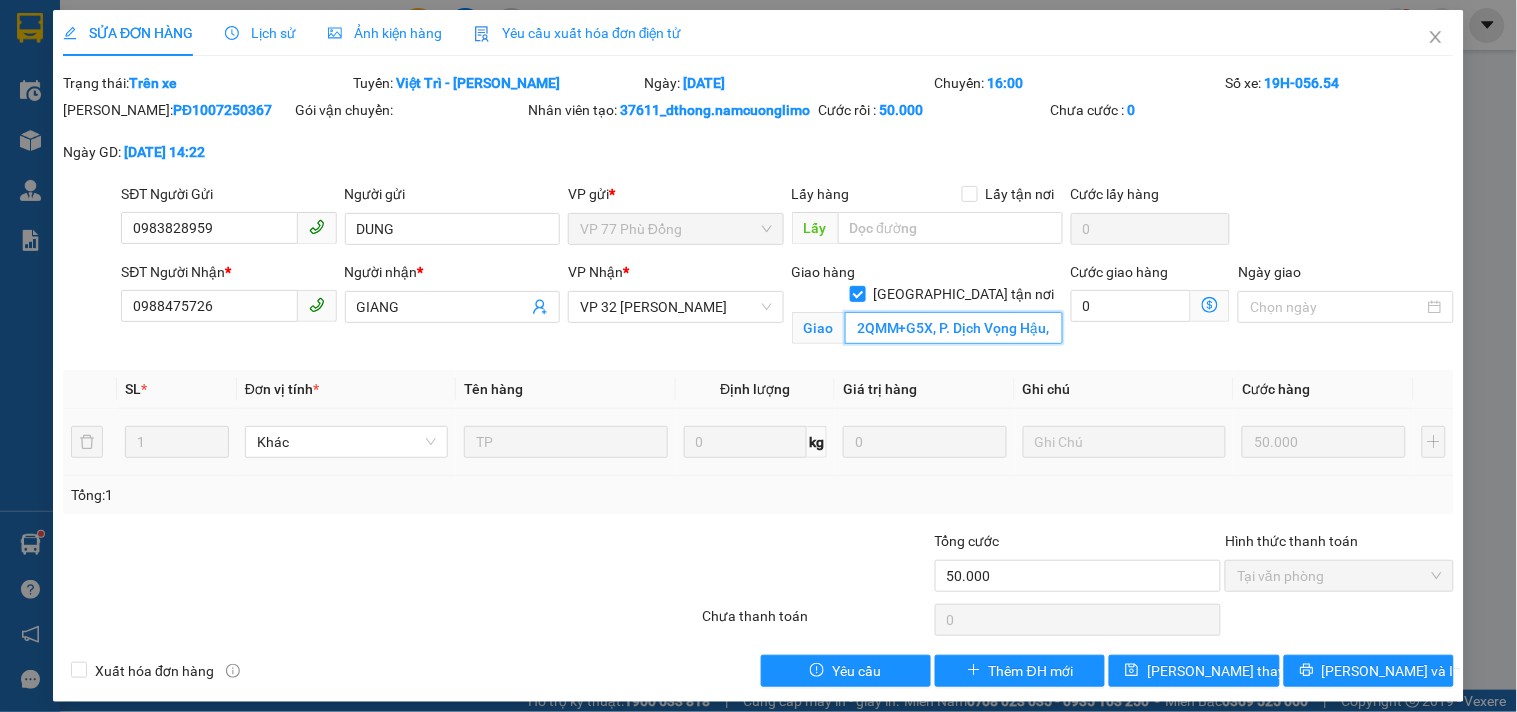 scroll, scrollTop: 0, scrollLeft: 287, axis: horizontal 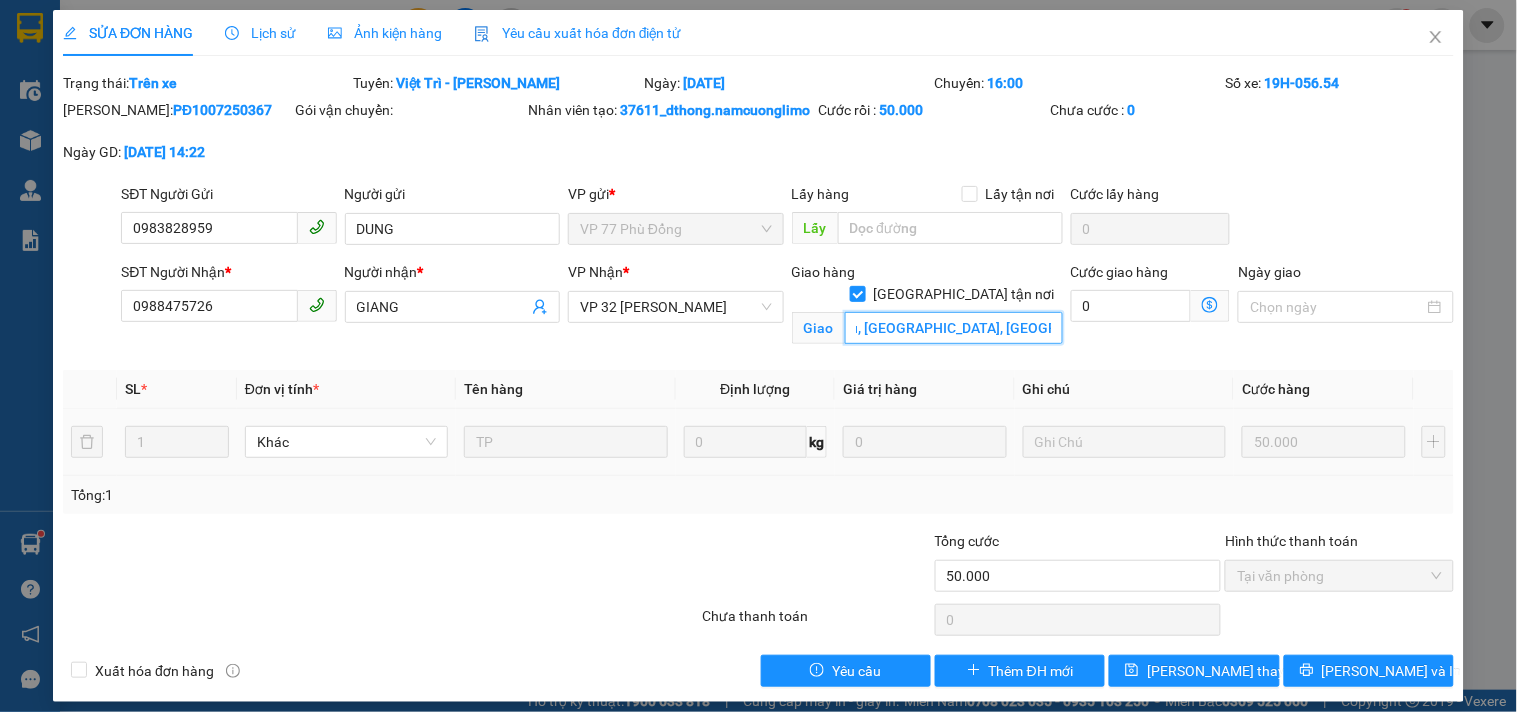 type on "2QMM+G5X, P. Dịch Vọng Hậu, Dịch Vọng Hậu, [GEOGRAPHIC_DATA], [GEOGRAPHIC_DATA], [GEOGRAPHIC_DATA]" 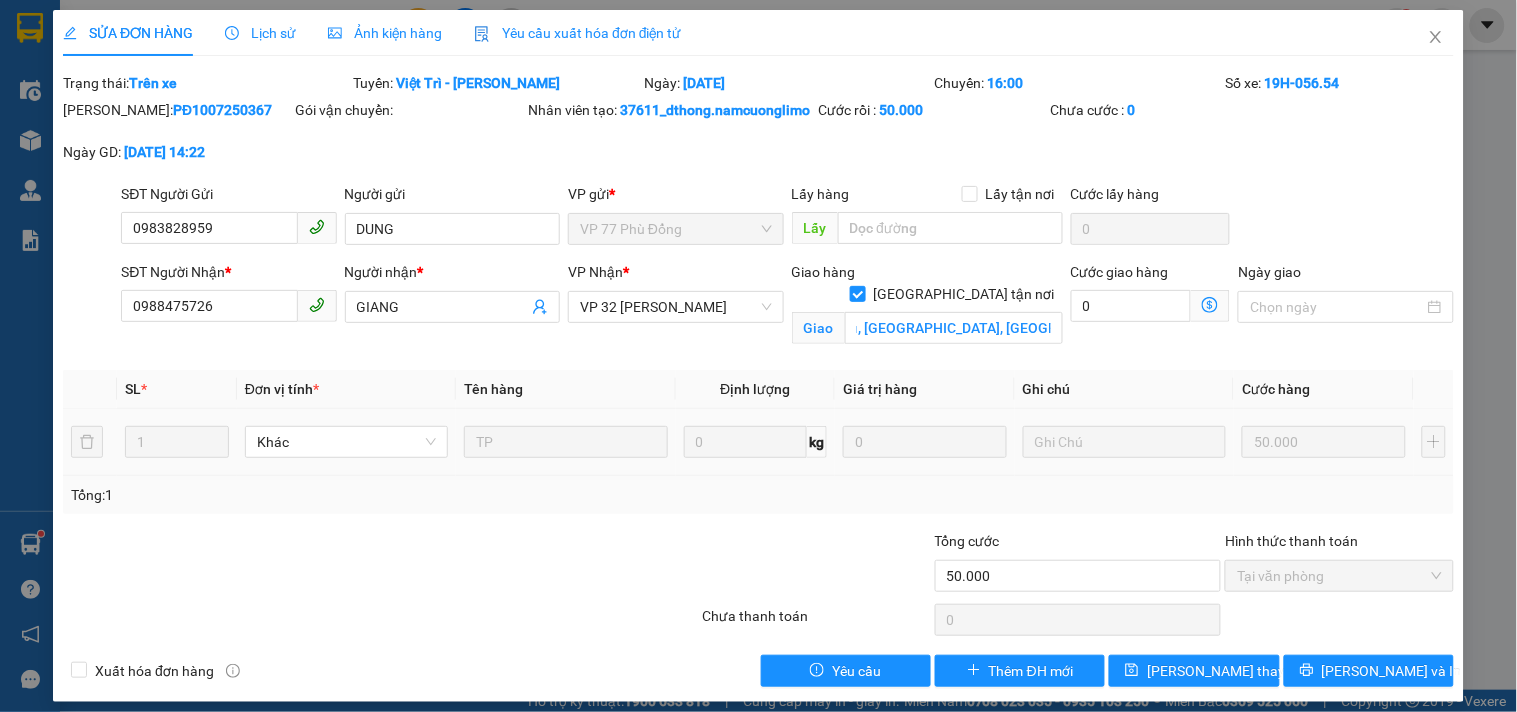 click 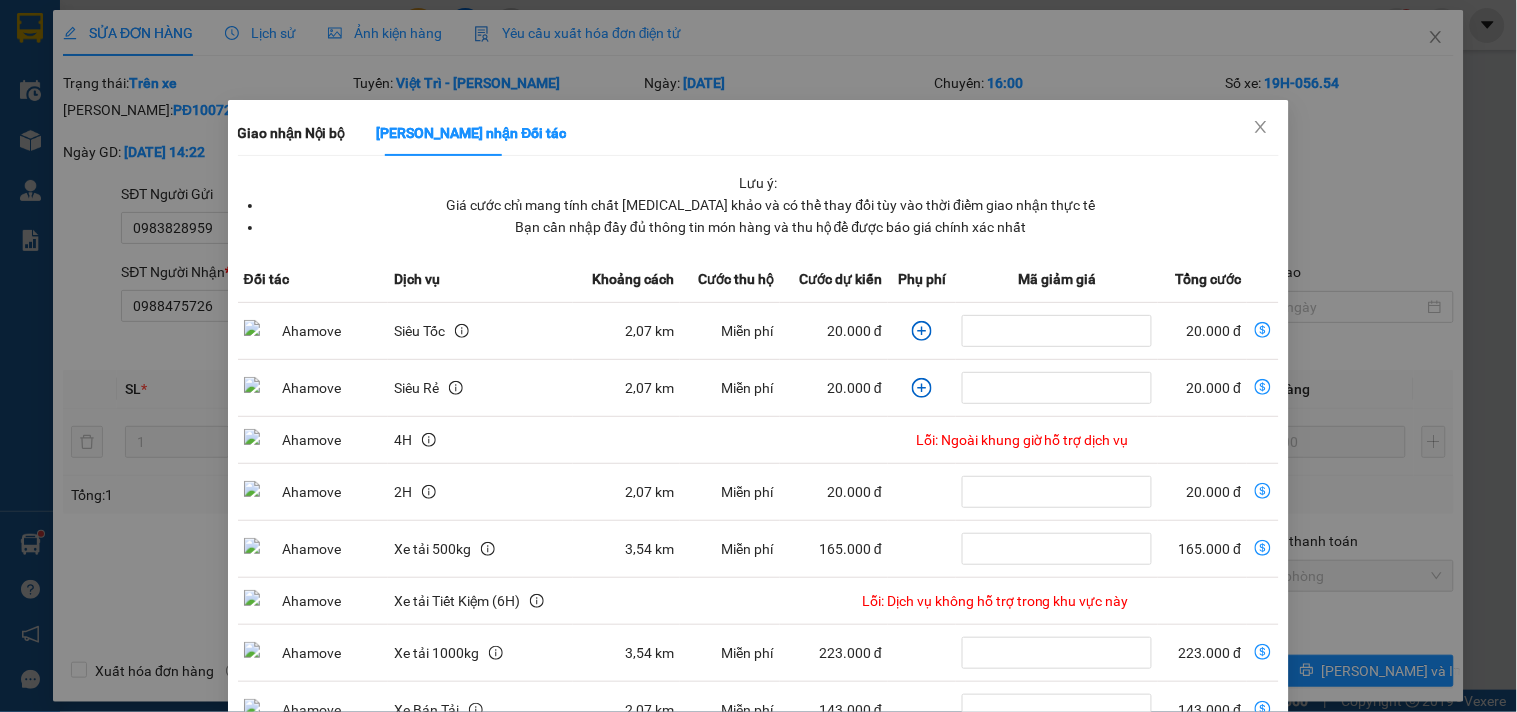 click on "Bạn cần nhập đầy đủ thông tin món hàng và thu hộ để được báo giá chính xác nhất" at bounding box center (771, 227) 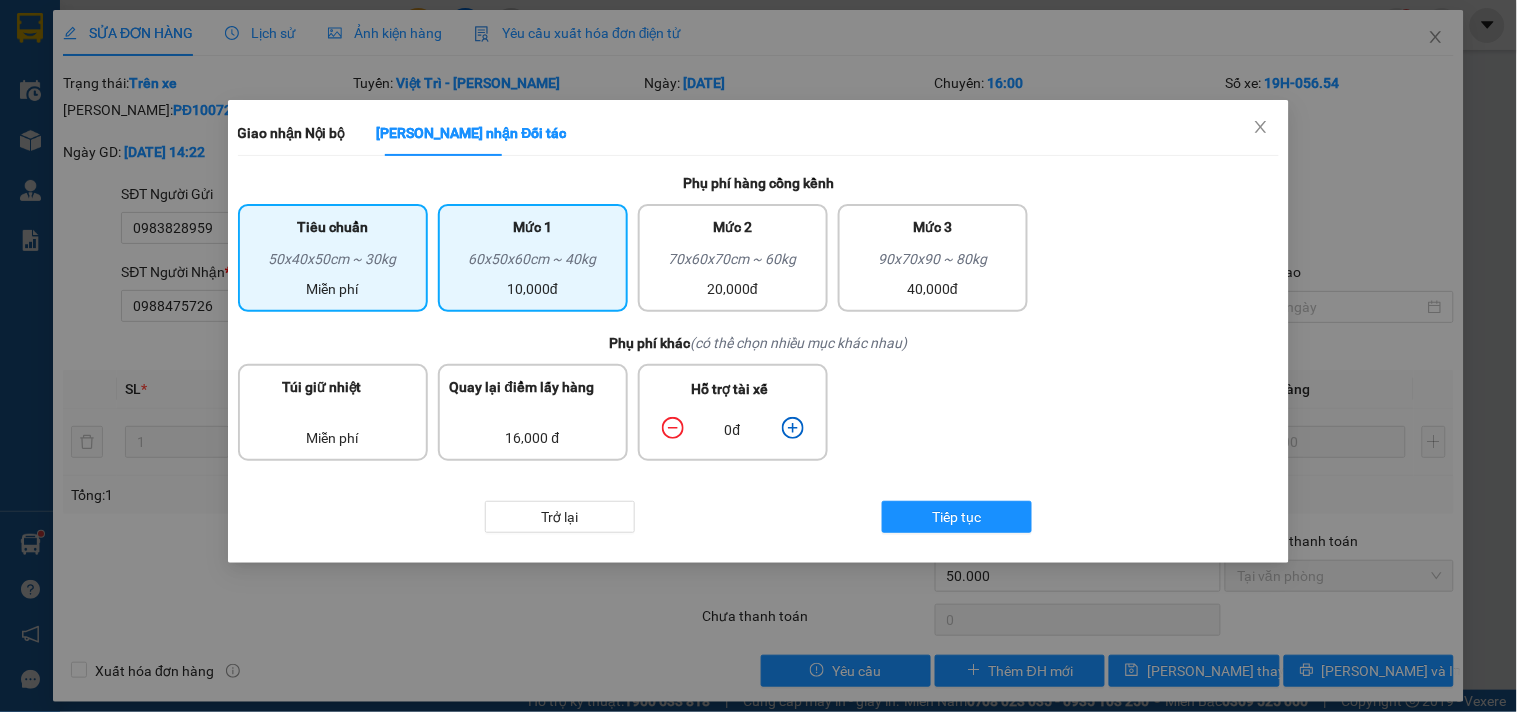click on "60x50x60cm ~ 40kg" at bounding box center [533, 263] 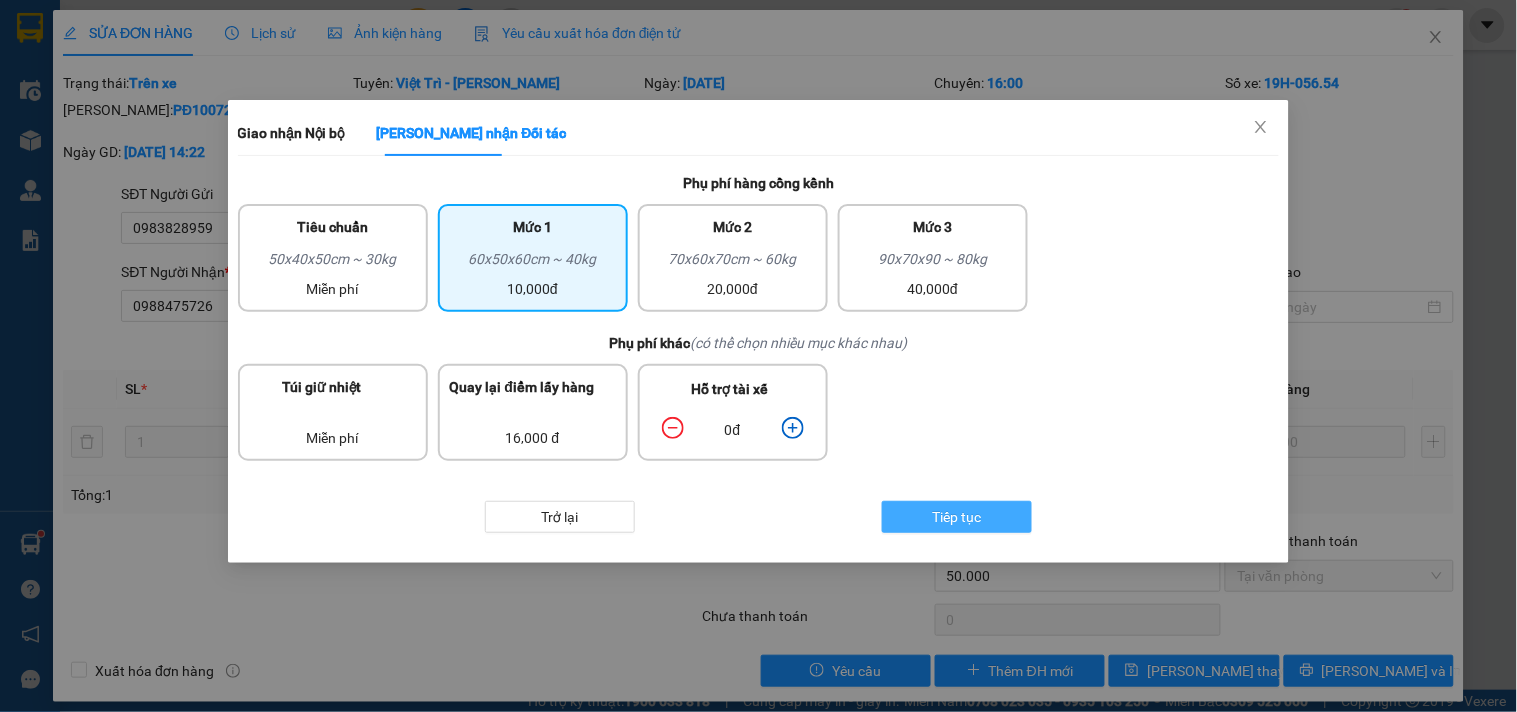 click on "Tiếp tục" at bounding box center [957, 517] 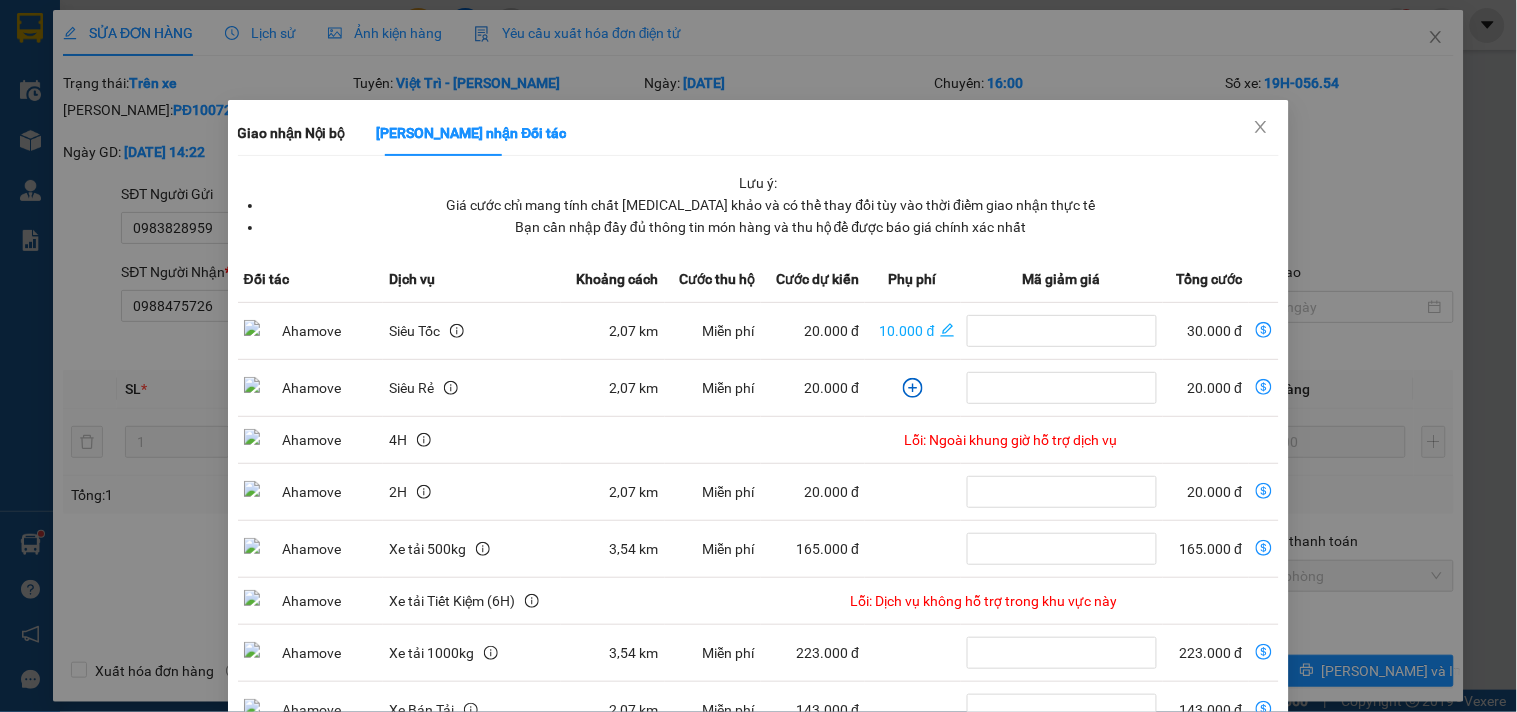 click 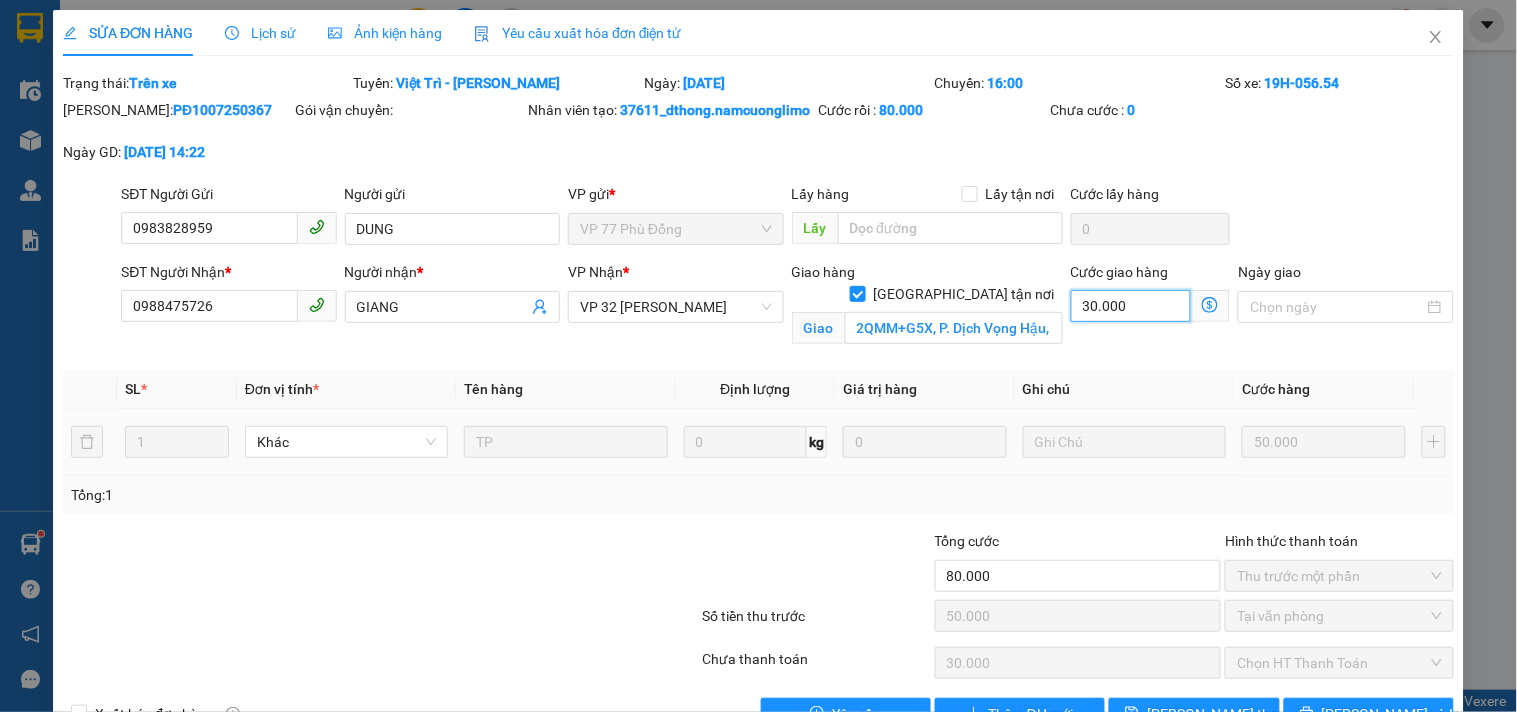 type on "0" 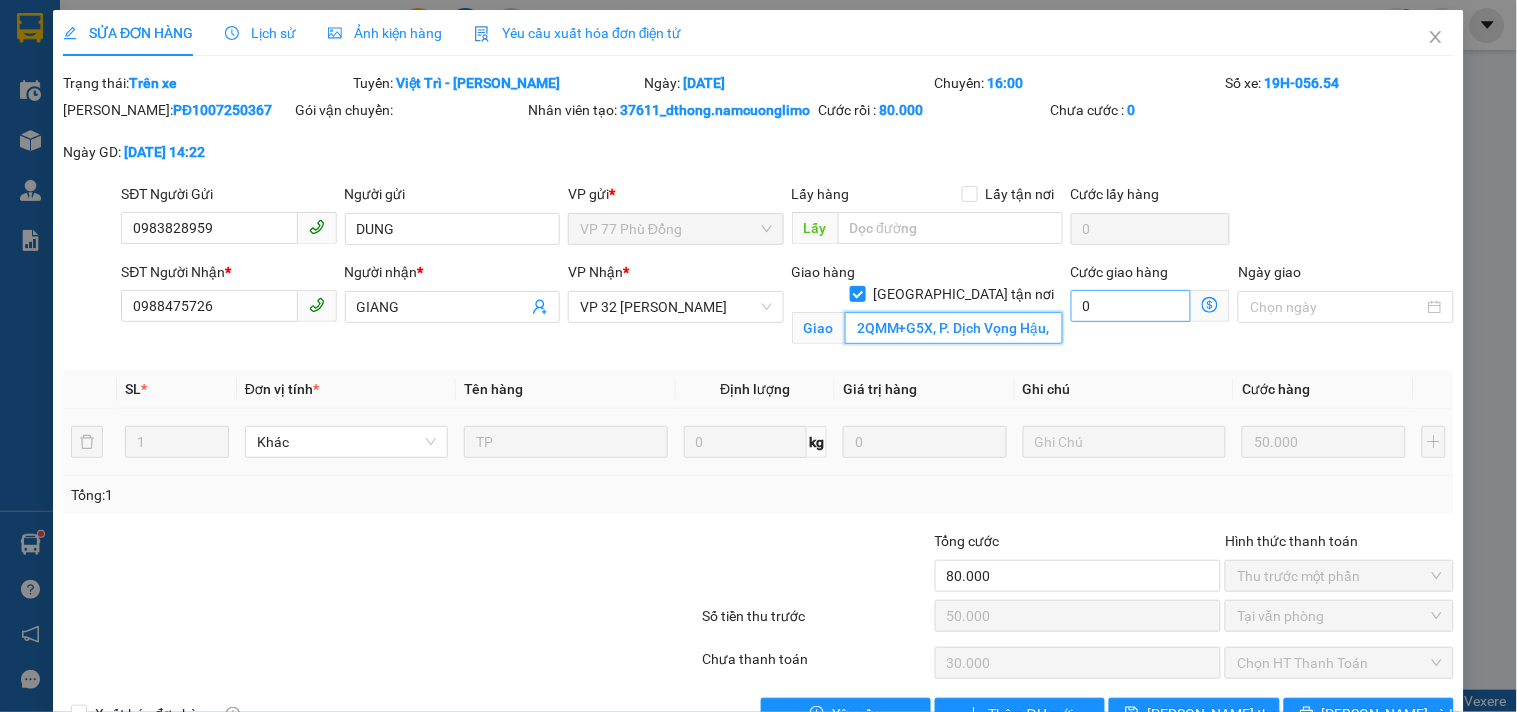 type on "30.000" 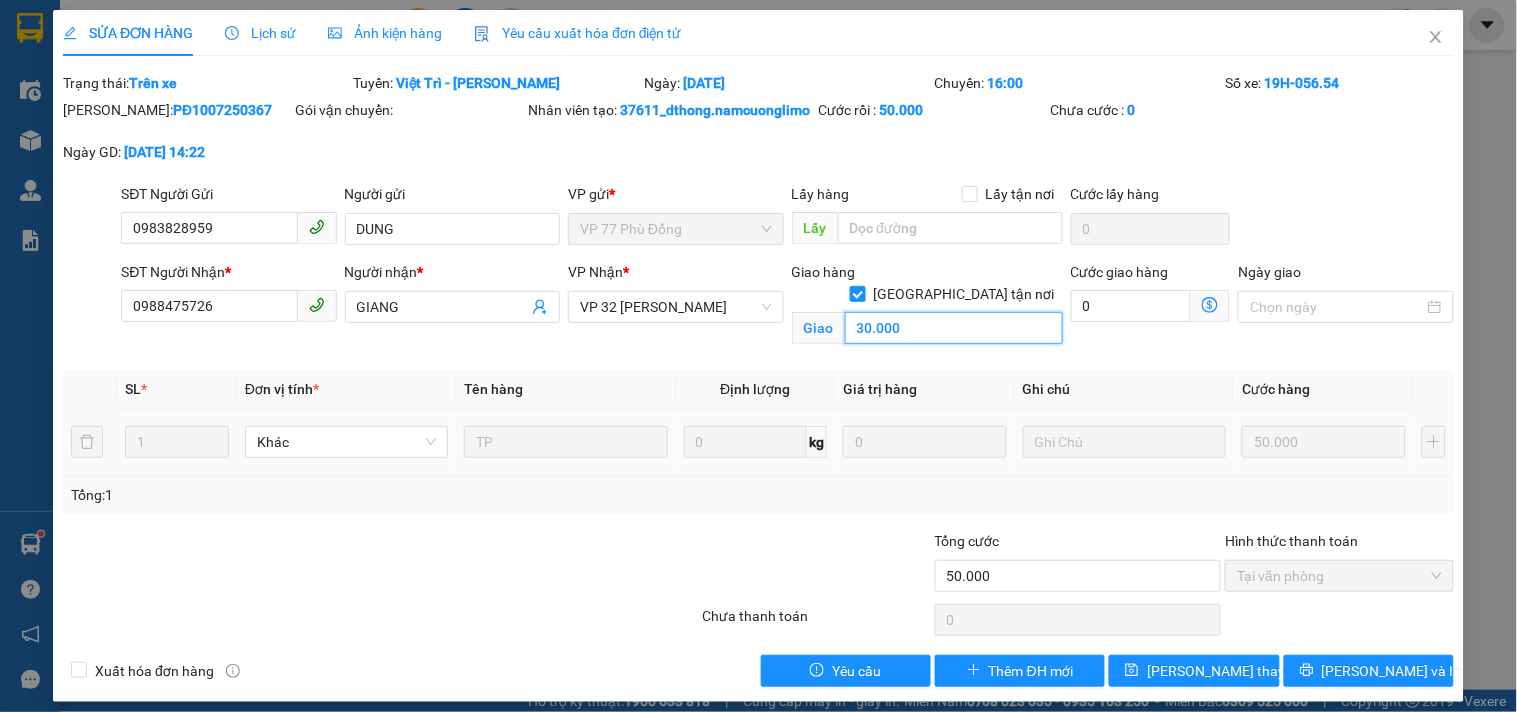 click on "30.000" at bounding box center (954, 328) 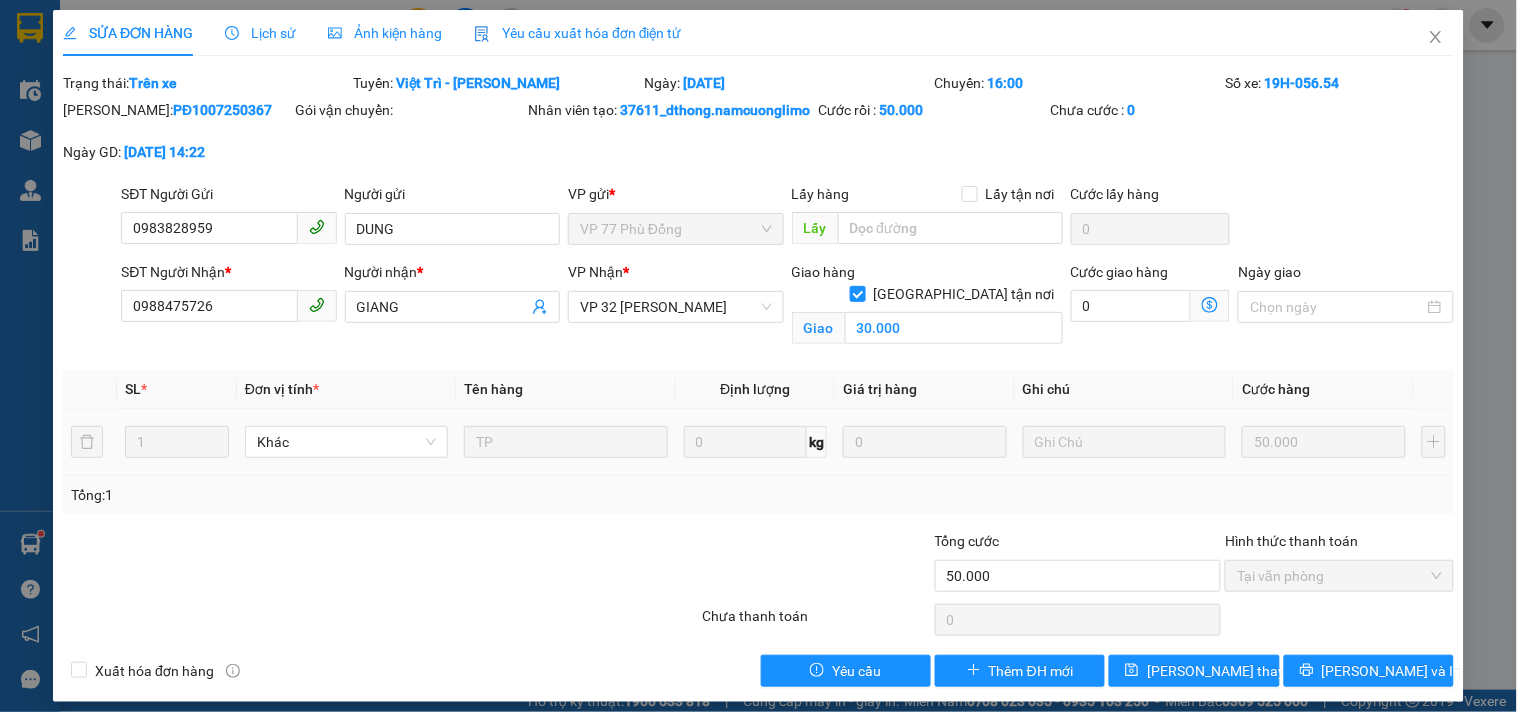 click on "Giao hàng [GEOGRAPHIC_DATA] tận nơi Giao 30.000" at bounding box center [927, 308] 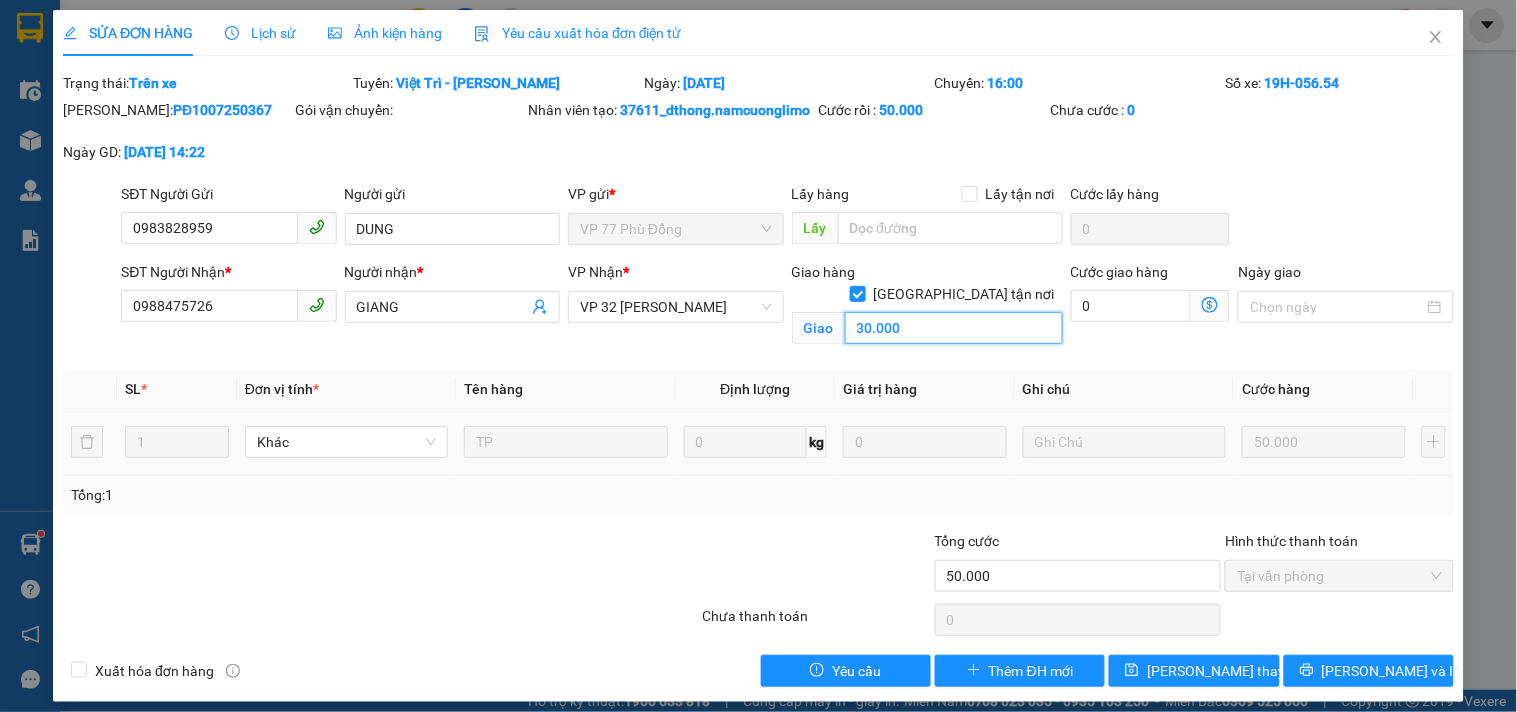 click on "30.000" at bounding box center (954, 328) 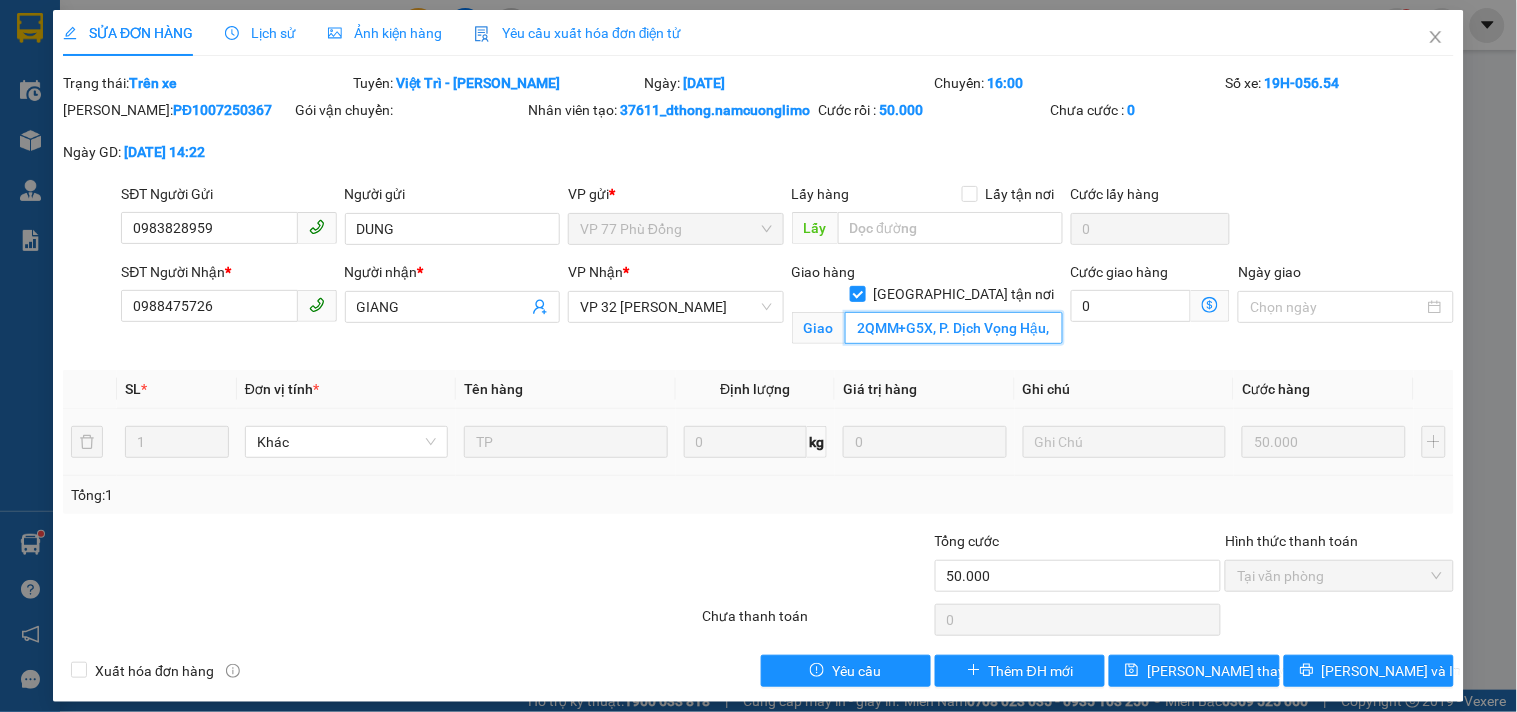 scroll, scrollTop: 0, scrollLeft: 287, axis: horizontal 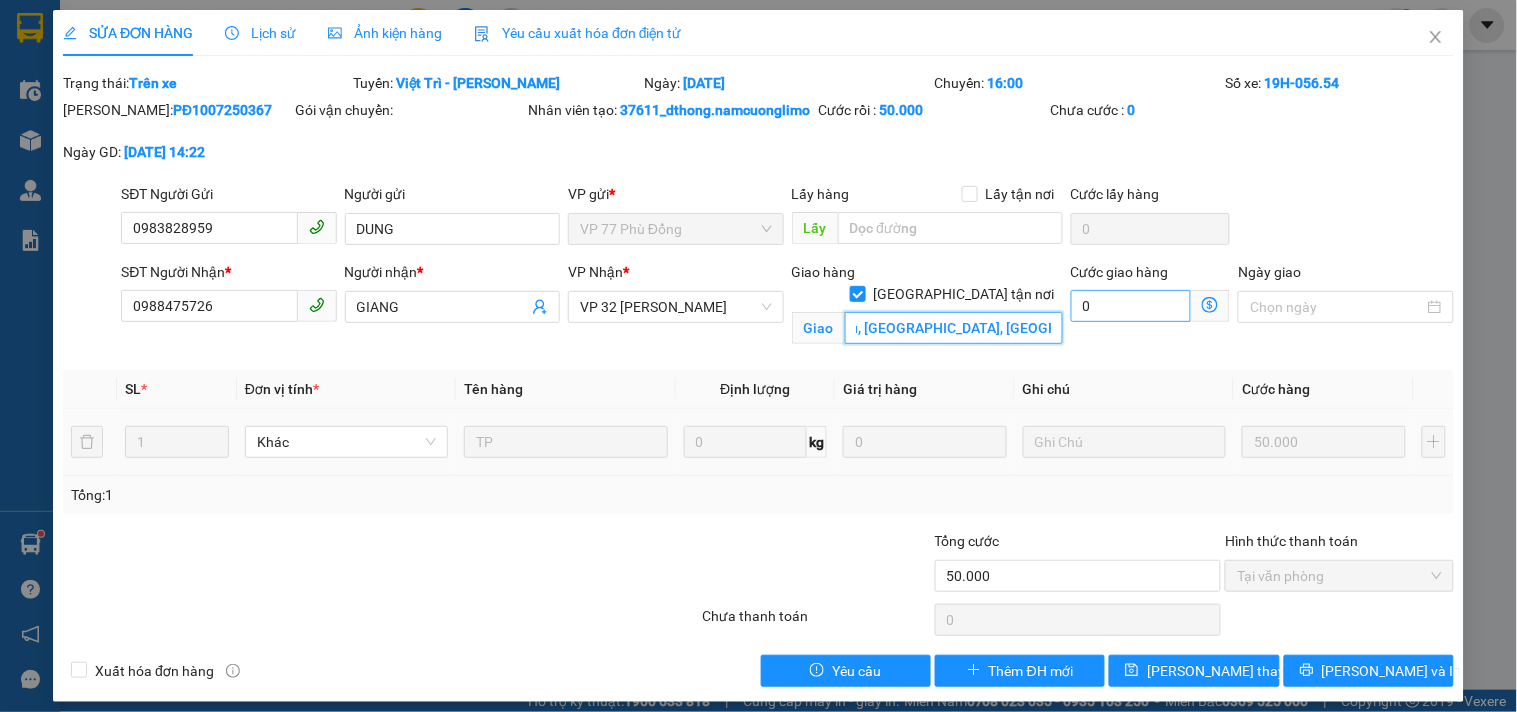 type on "2QMM+G5X, P. Dịch Vọng Hậu, Dịch Vọng Hậu, [GEOGRAPHIC_DATA], [GEOGRAPHIC_DATA], [GEOGRAPHIC_DATA]" 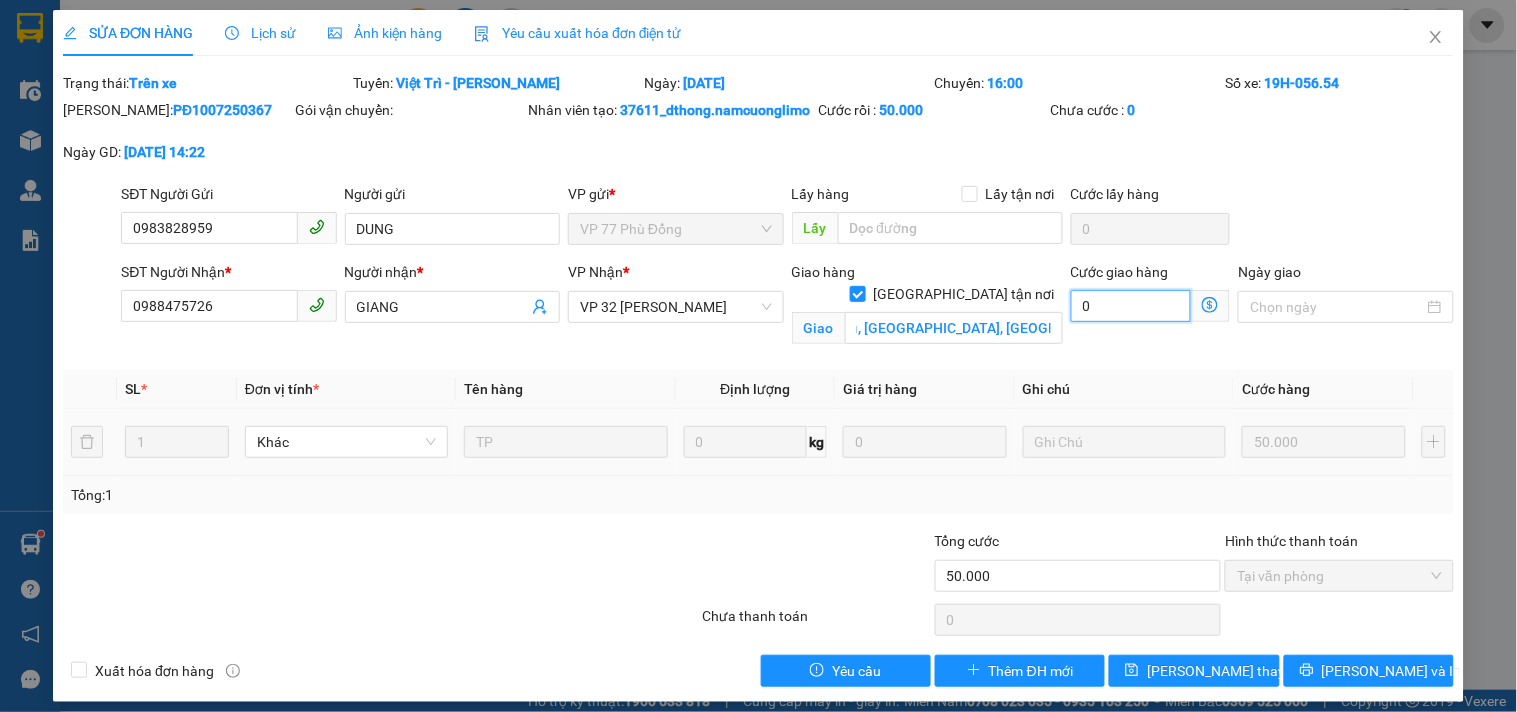click on "0" at bounding box center (1131, 306) 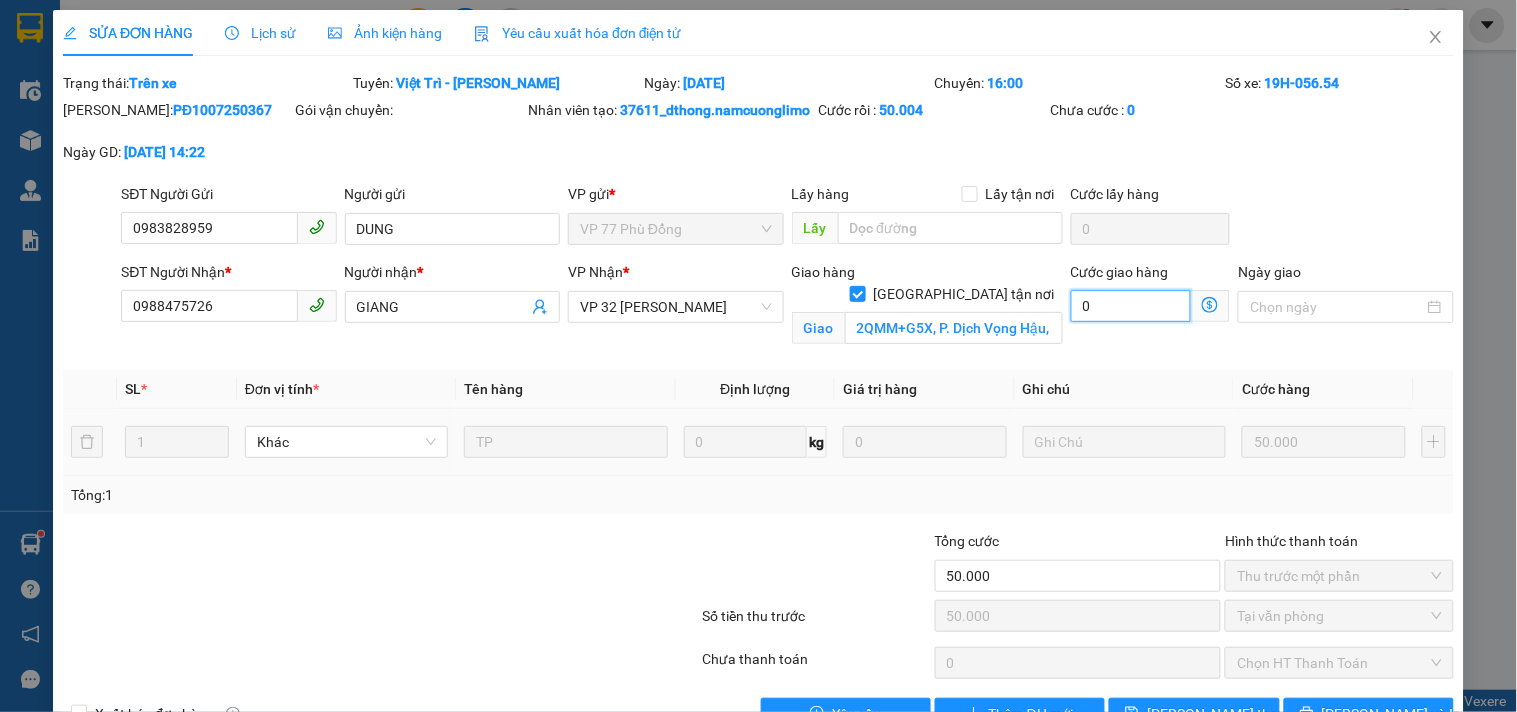 type on "50.004" 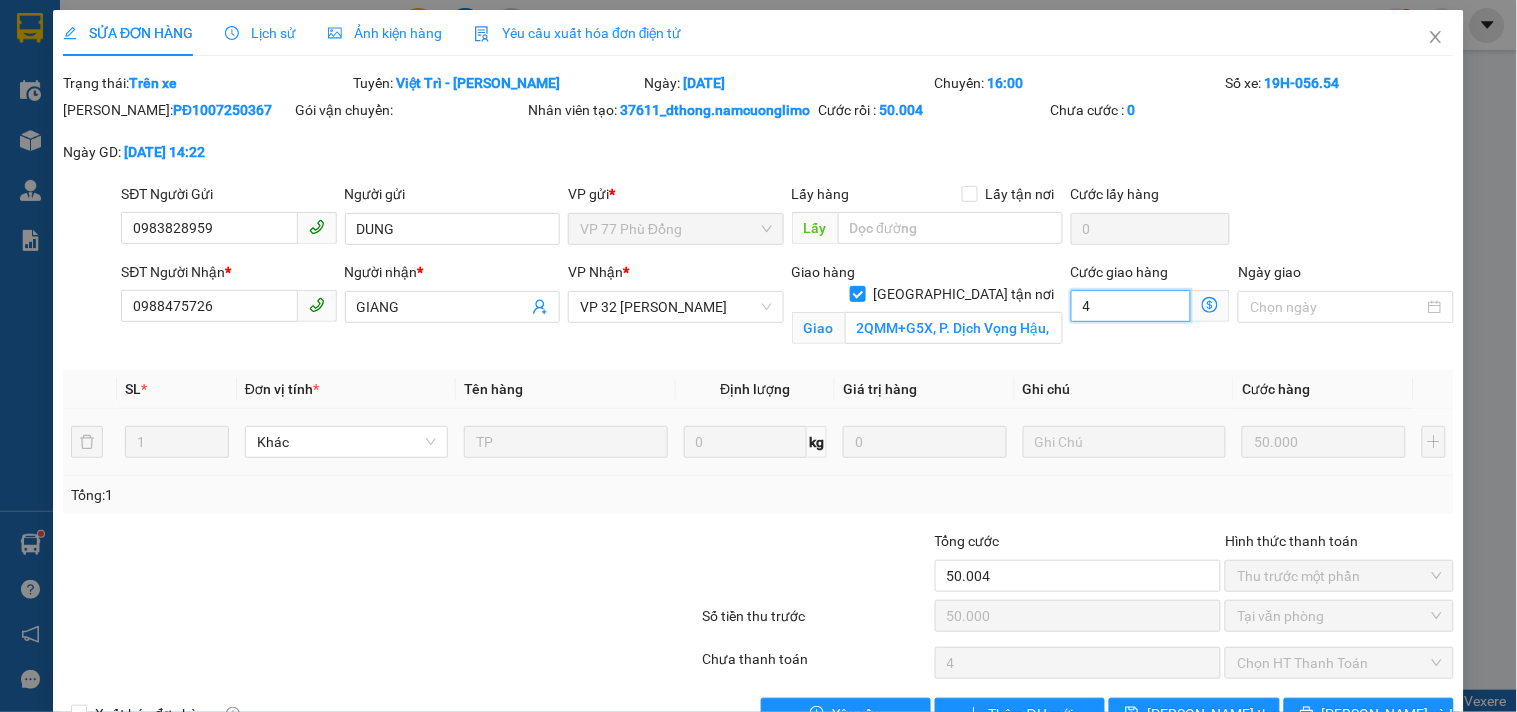 type on "50.040" 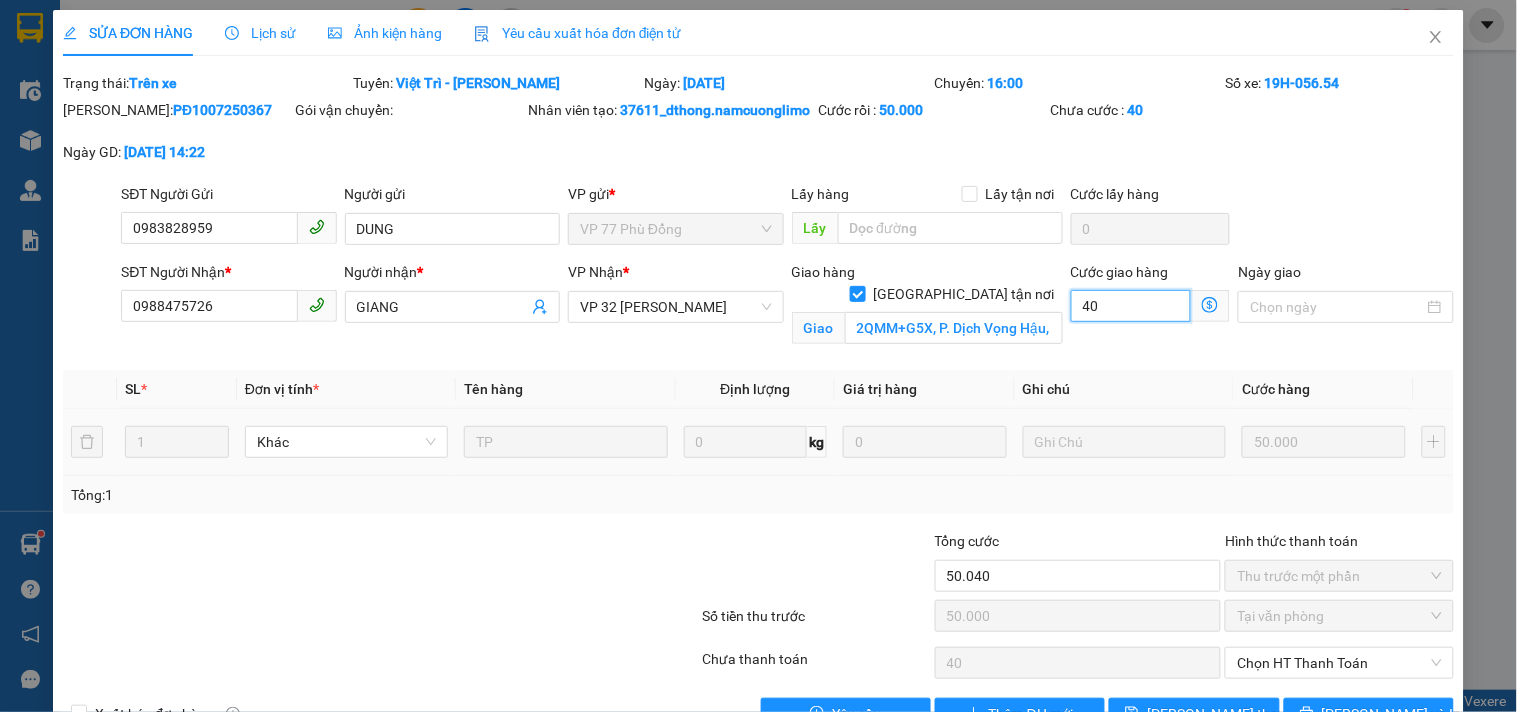 type on "40" 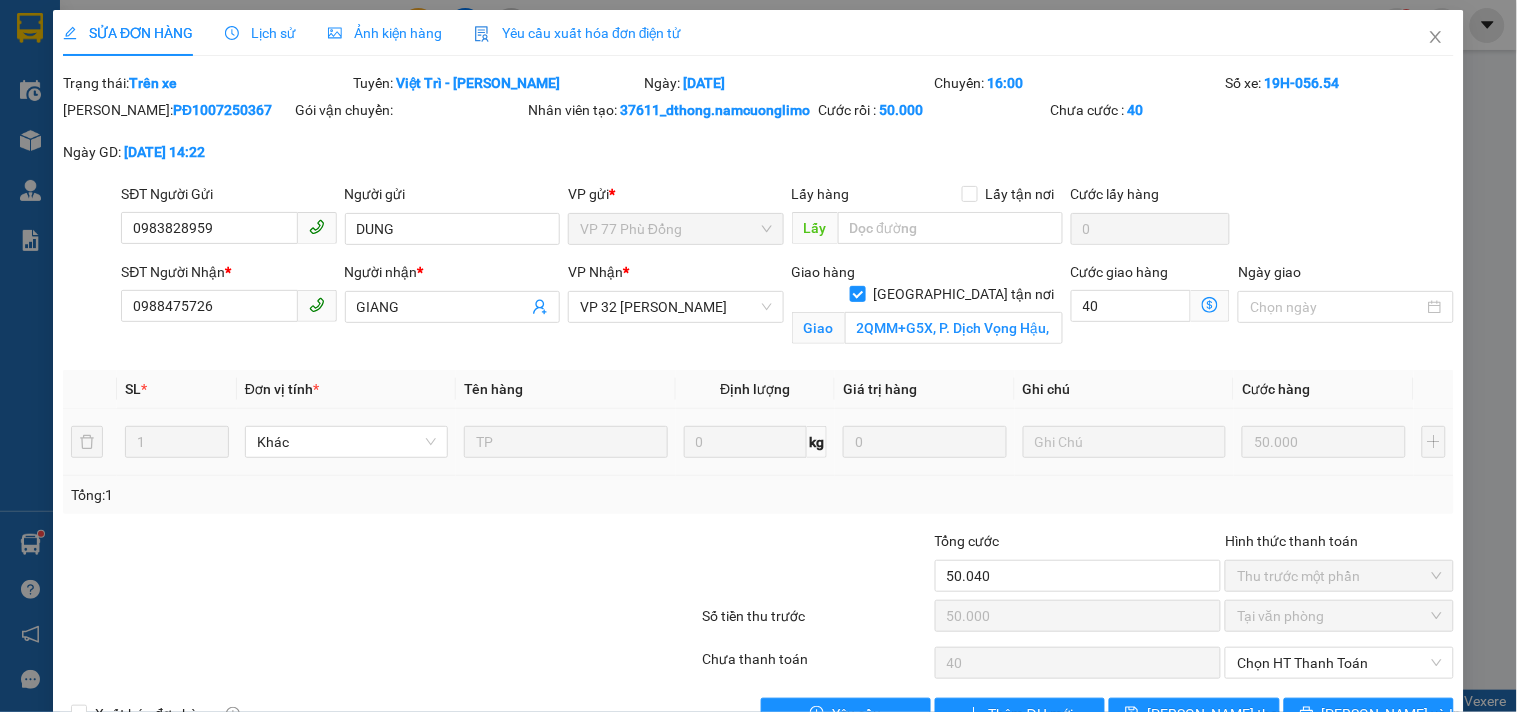 drag, startPoint x: 1066, startPoint y: 358, endPoint x: 1080, endPoint y: 358, distance: 14 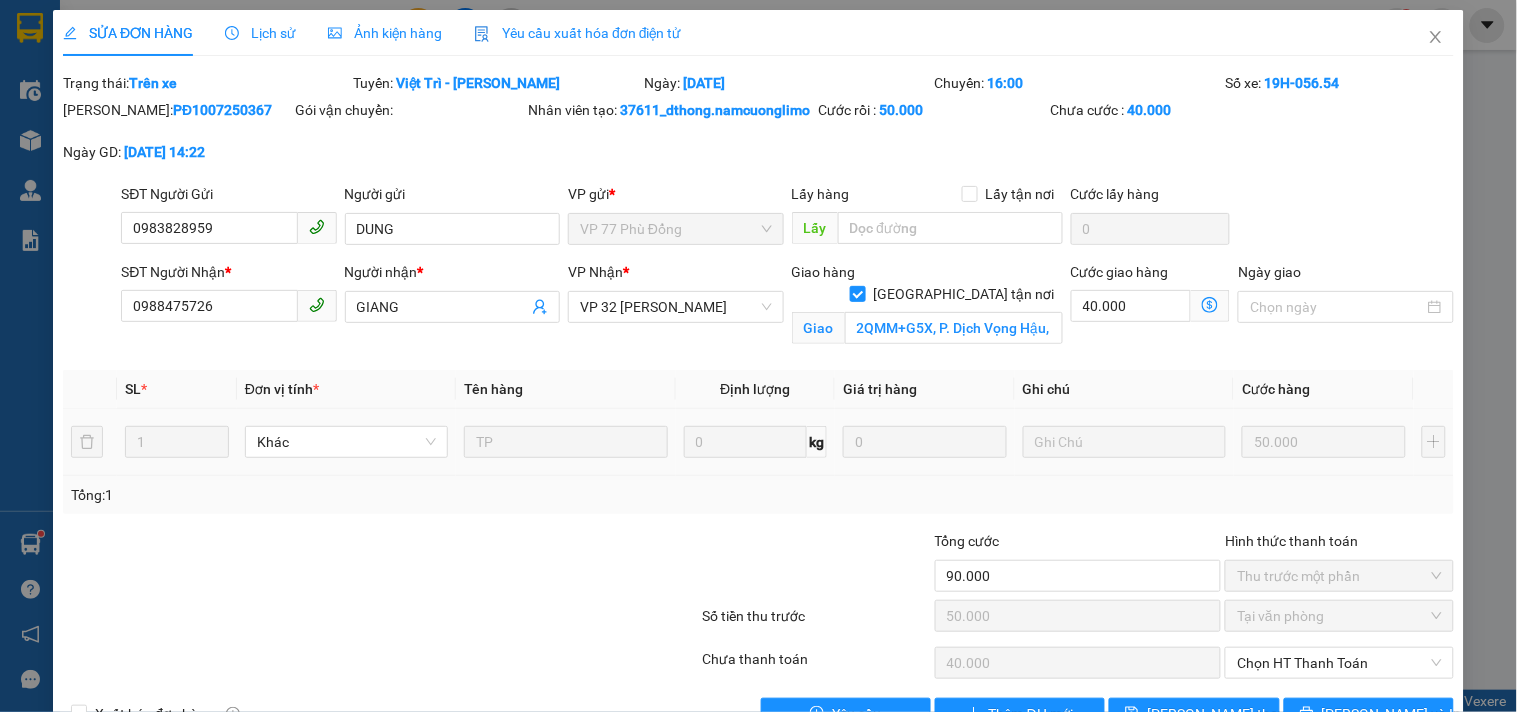 click 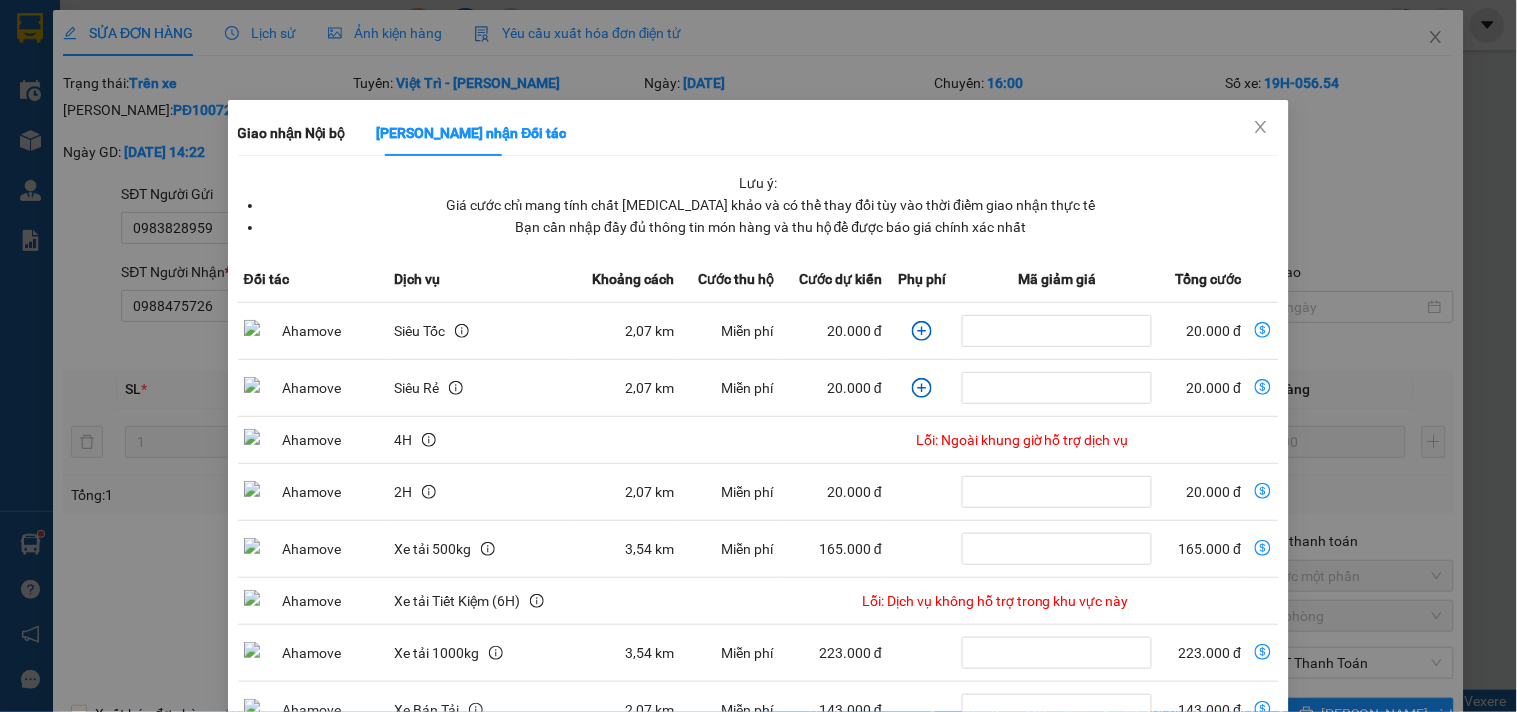 click 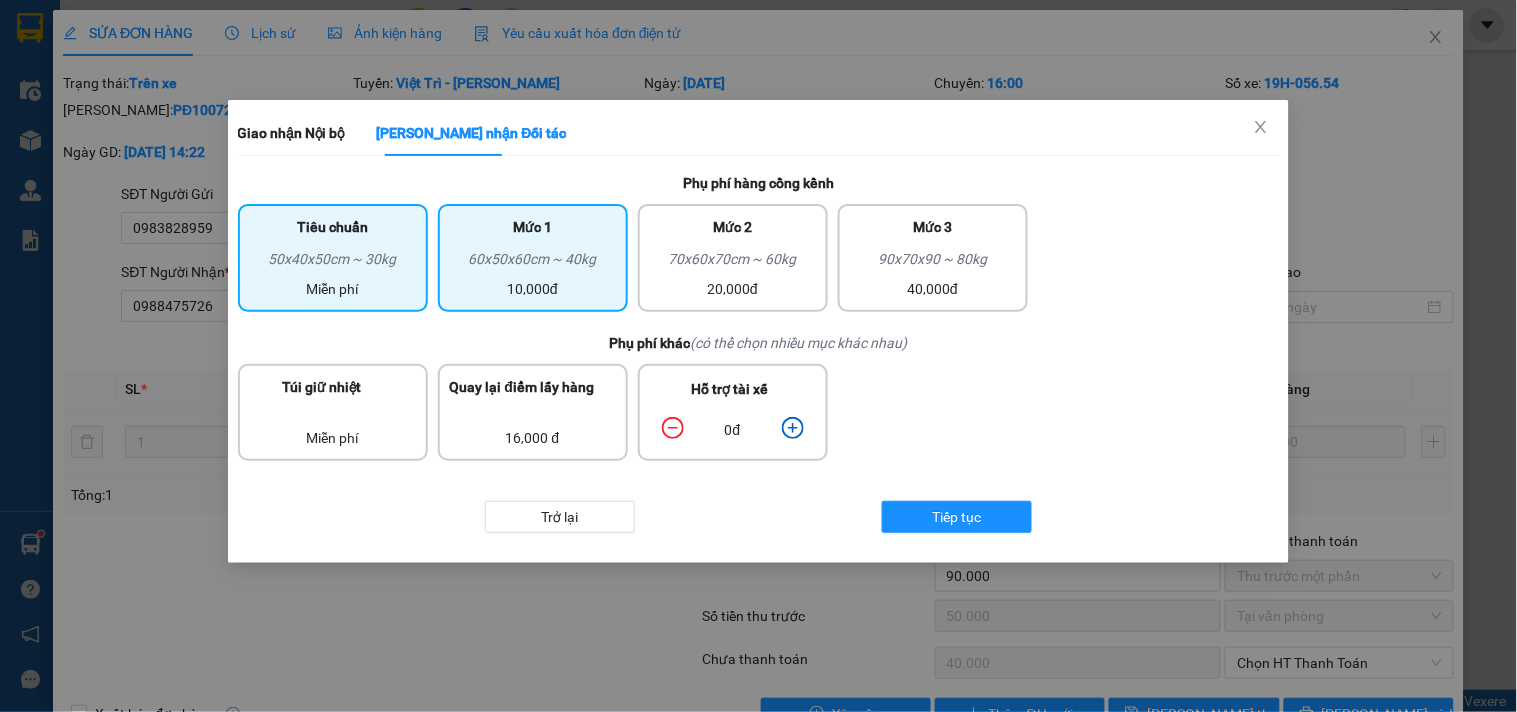 click on "10,000đ" at bounding box center [533, 289] 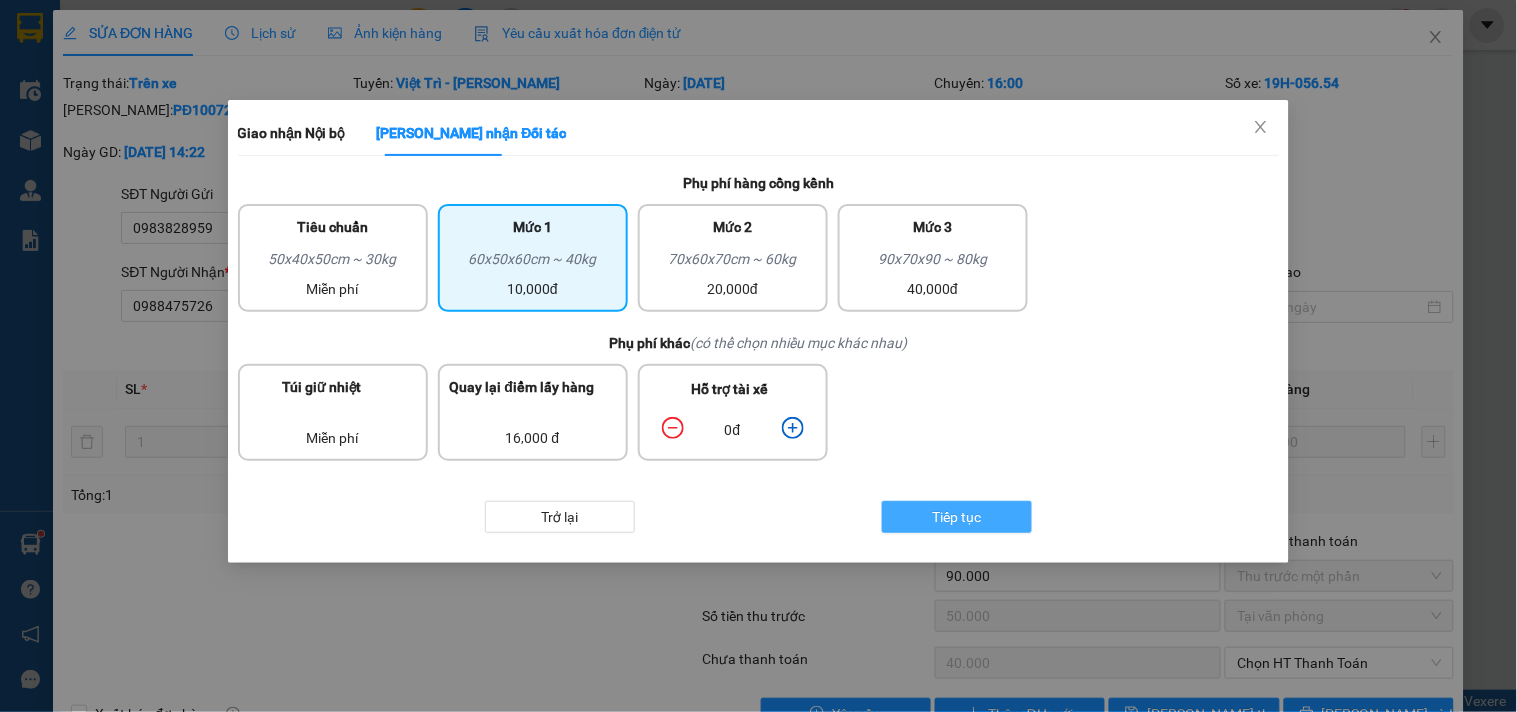 click on "Tiếp tục" at bounding box center [957, 517] 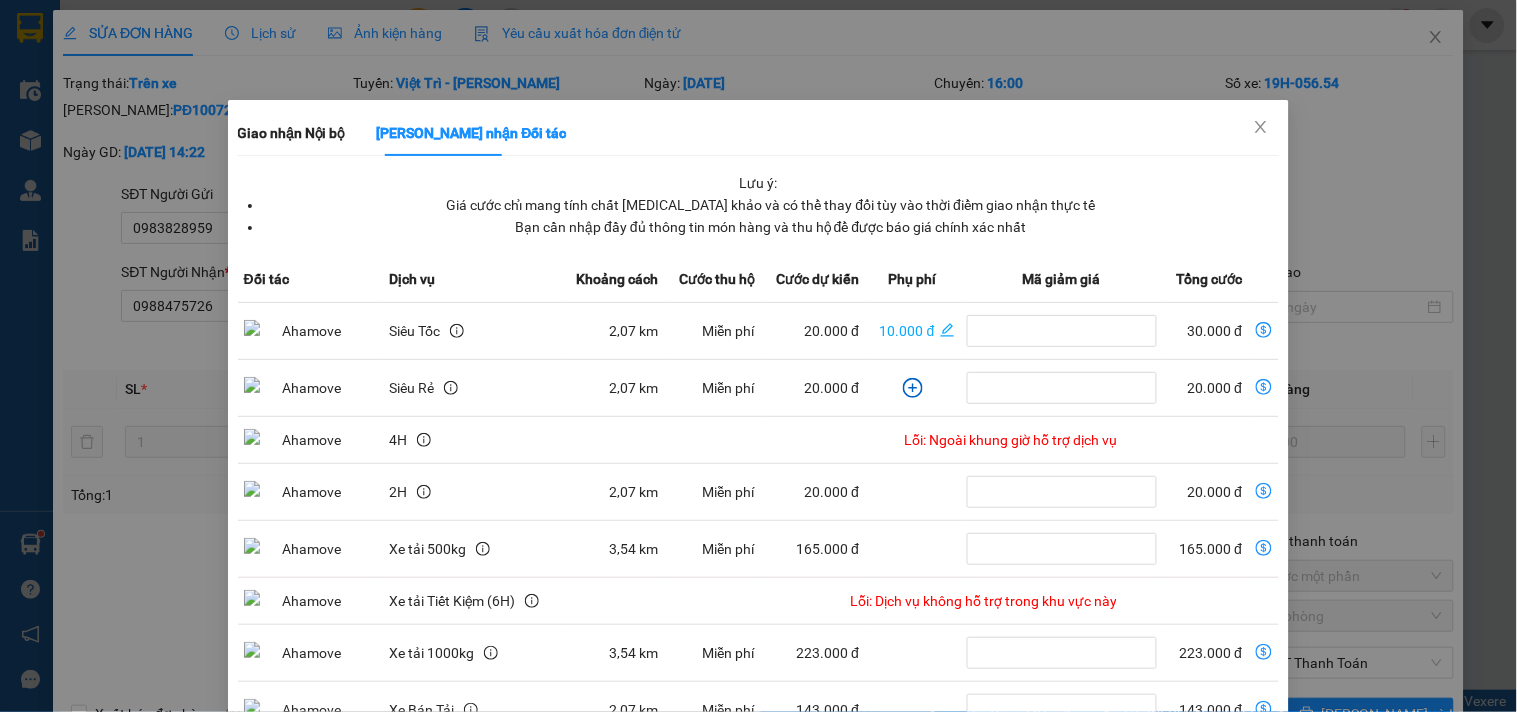 click 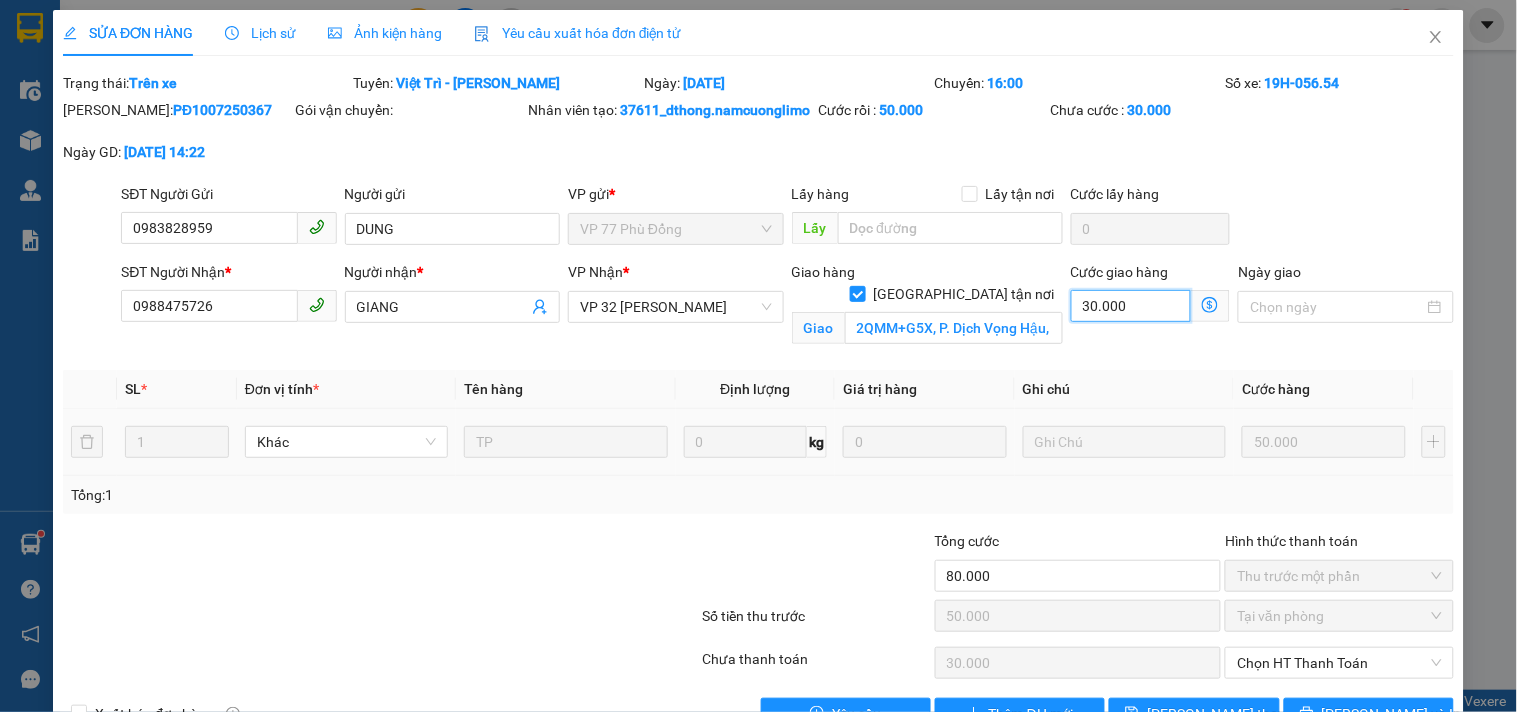 click on "30.000" at bounding box center [1131, 306] 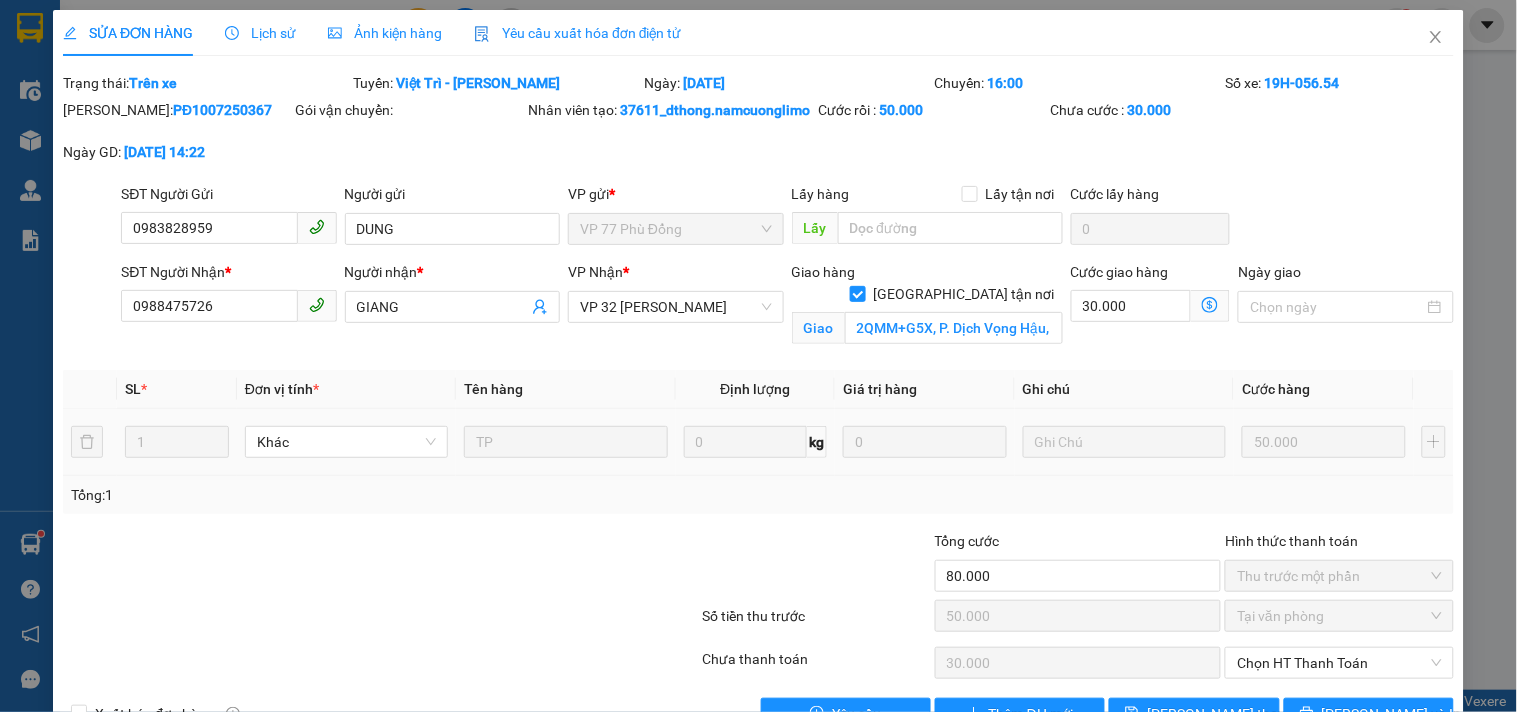 click on "Giao hàng [GEOGRAPHIC_DATA] tận nơi Giao 2QMM+G5X, P. Dịch Vọng Hậu, Dịch Vọng Hậu, [GEOGRAPHIC_DATA], [GEOGRAPHIC_DATA], [GEOGRAPHIC_DATA]" at bounding box center [927, 308] 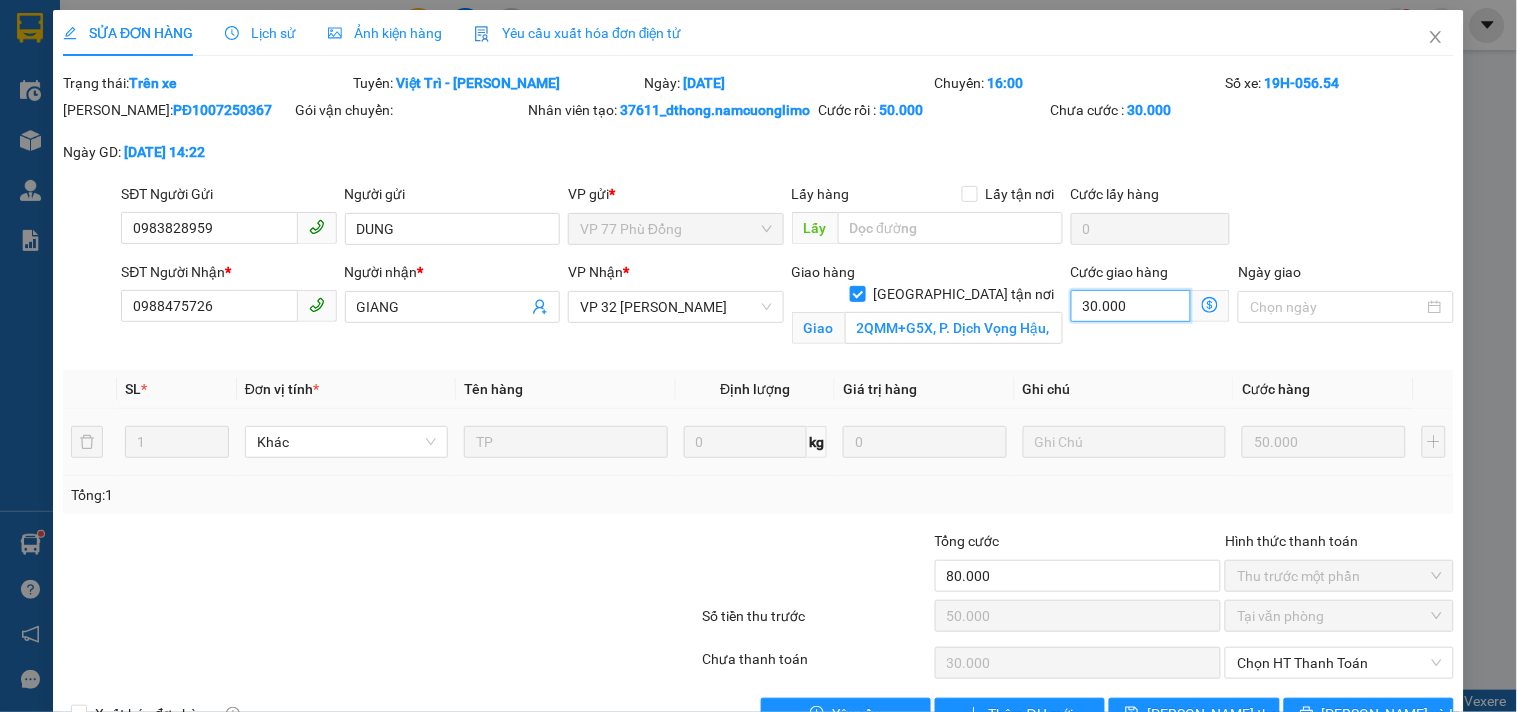 click on "30.000" at bounding box center [1131, 306] 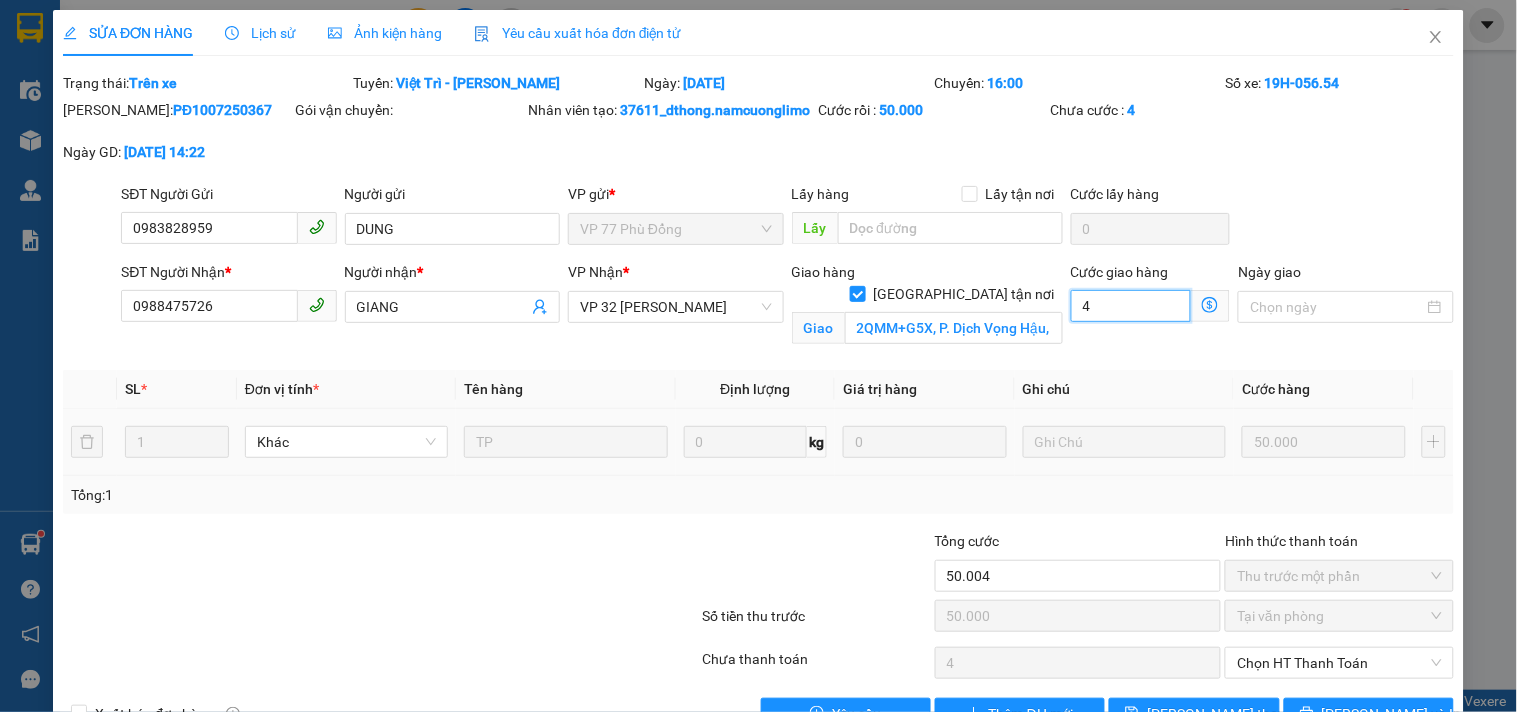 type on "50.040" 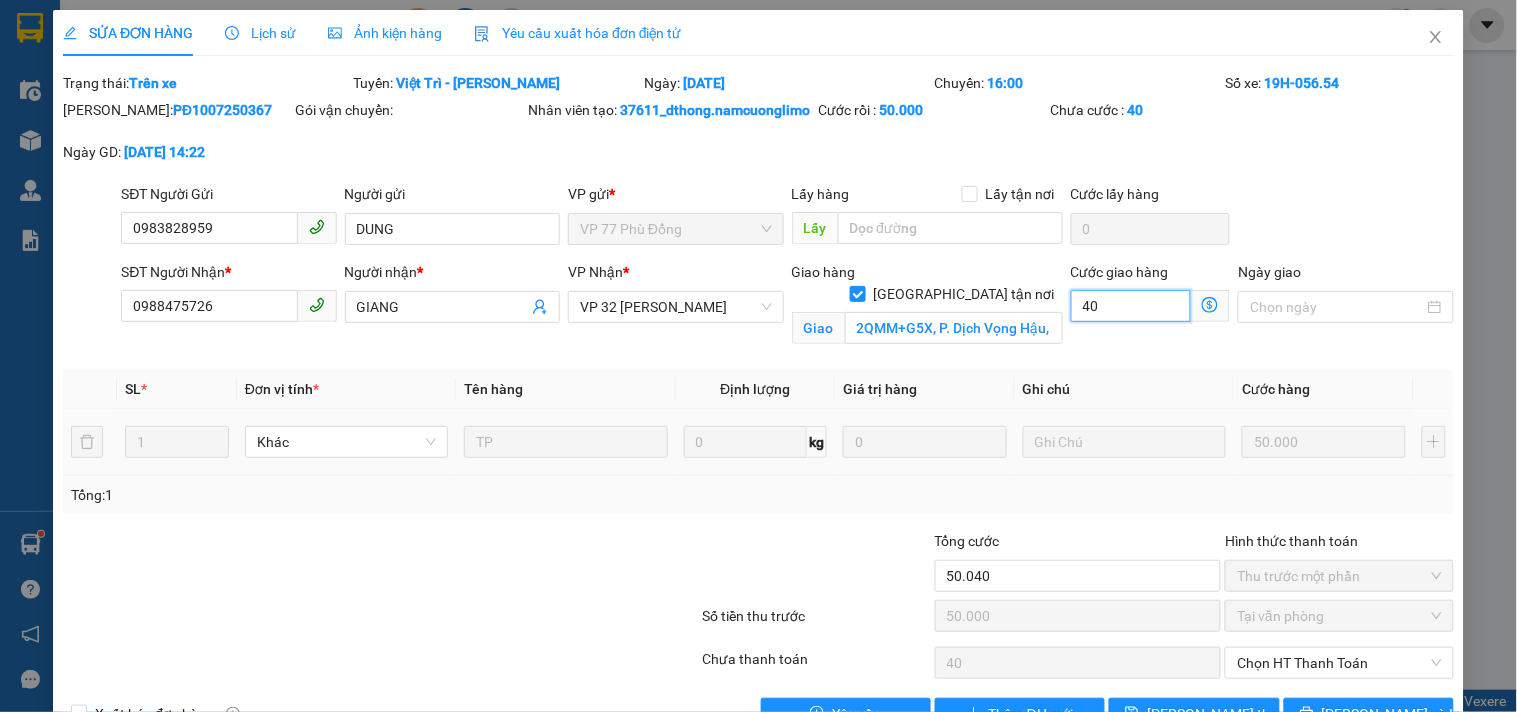 type on "50.400" 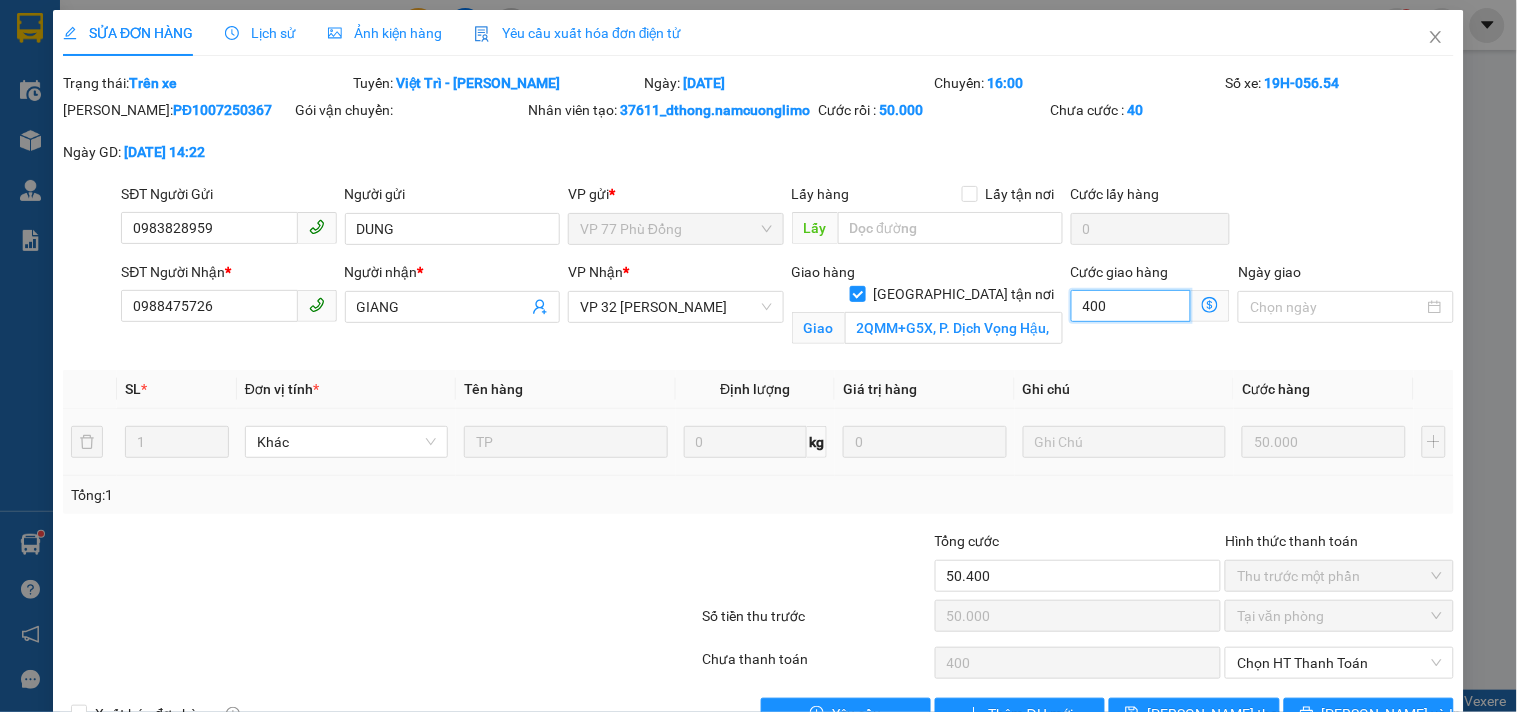 type on "4.000" 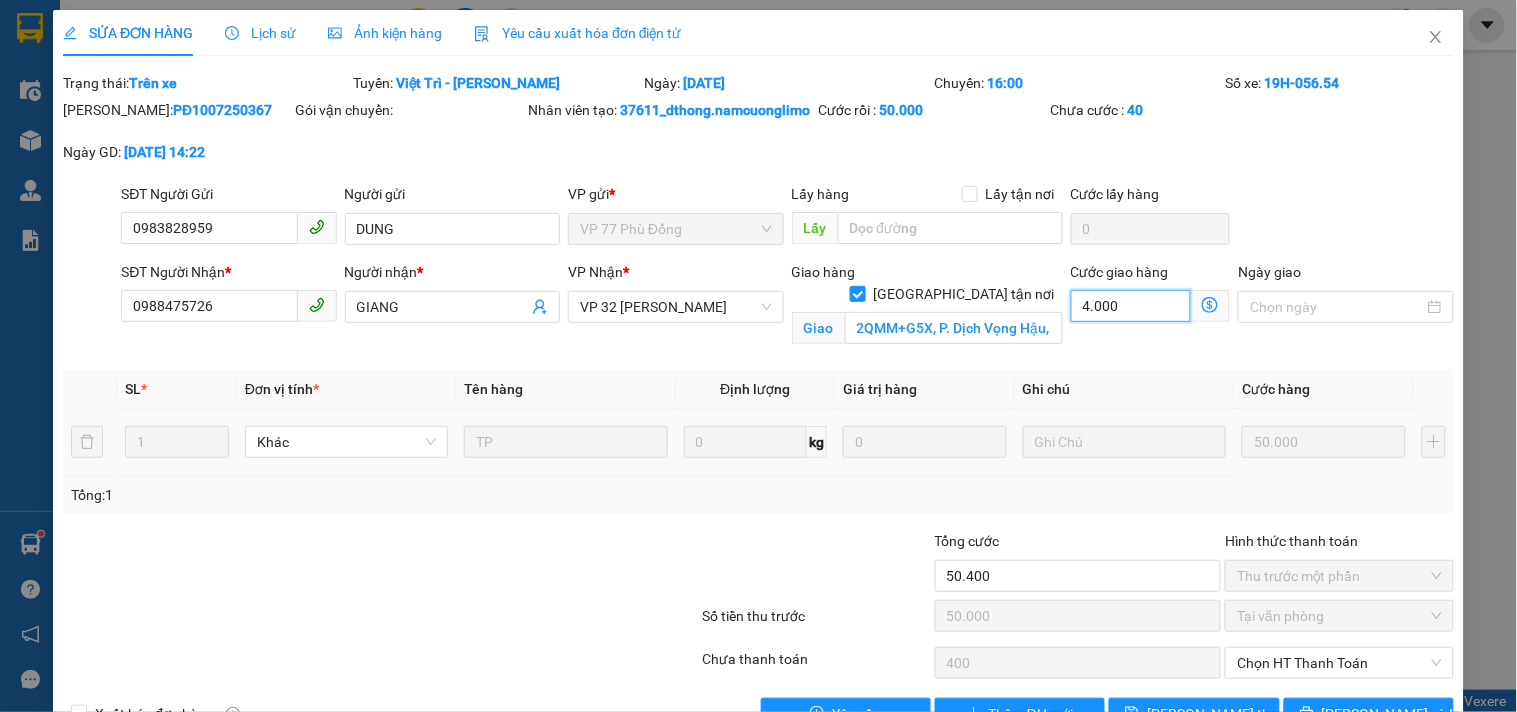 type on "54.000" 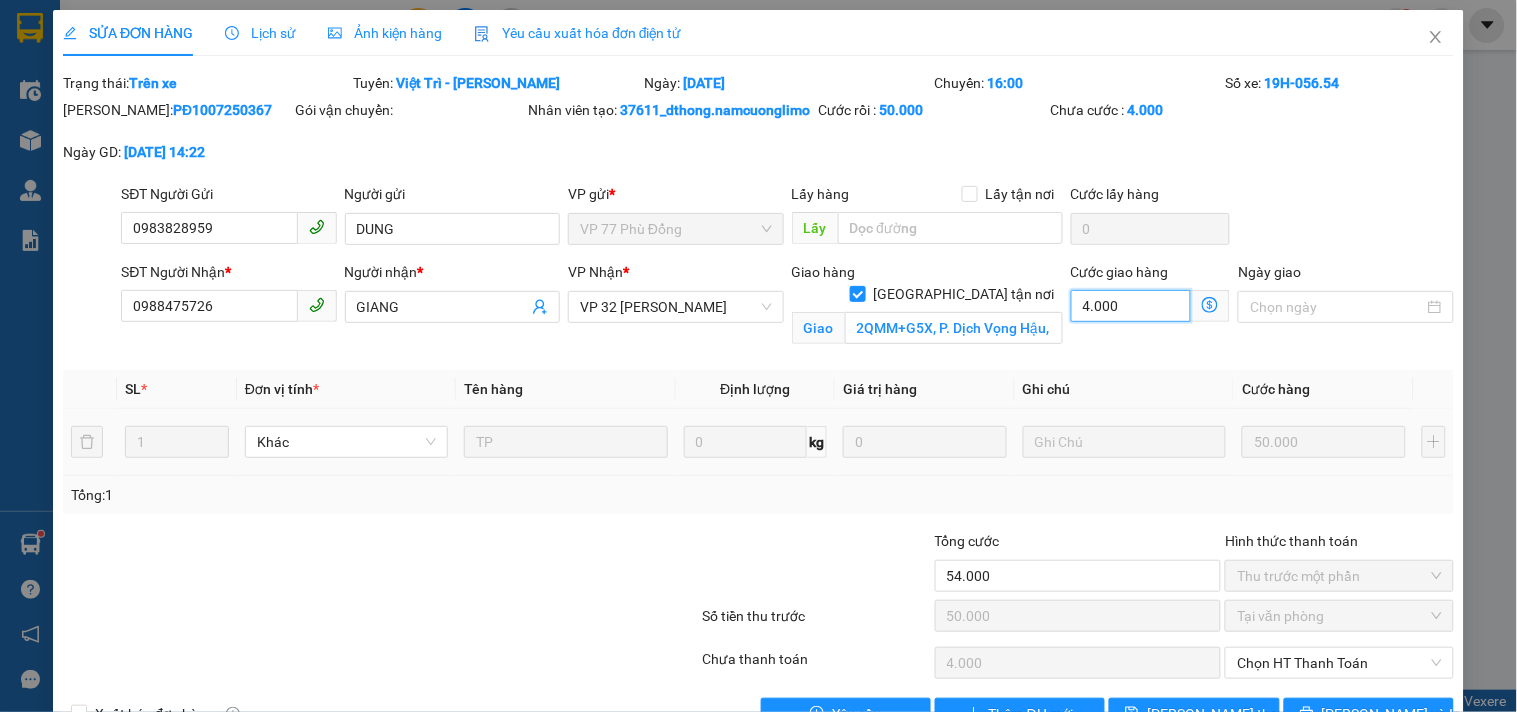 type on "90.000" 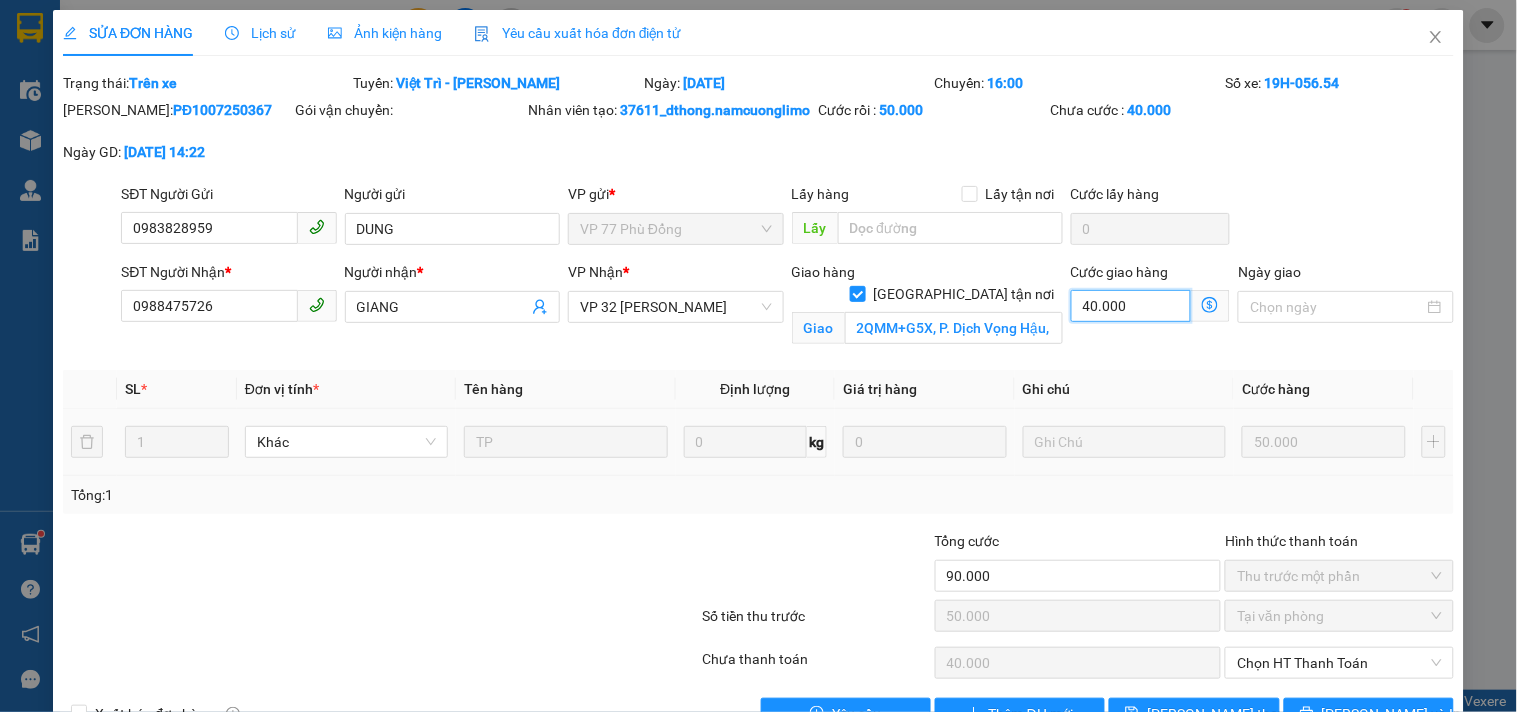 type on "40.000" 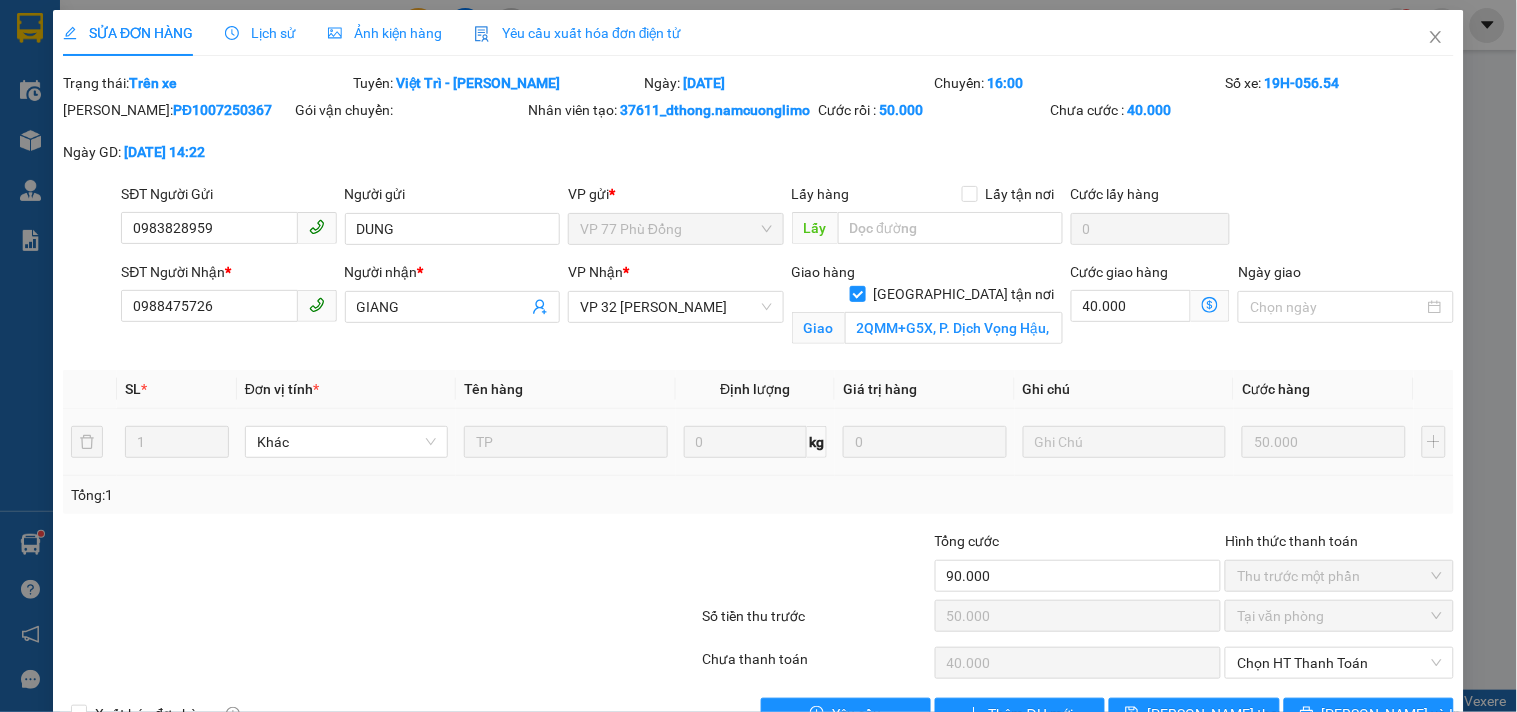 click on "Cước giao hàng 40.000 Giao nhận Nội bộ Giao nhận Đối tác Lưu ý: Giá cước chỉ mang tính chất [MEDICAL_DATA] khảo và có thể thay đổi tùy vào thời điểm giao nhận thực tế Bạn cần nhập đầy đủ thông tin món hàng và thu hộ để được báo giá chính xác nhất Đối tác Dịch vụ Khoảng cách Cước thu hộ Cước dự kiến Phụ phí Mã giảm giá Tổng cước Siêu Tốc 2,07 km Miễn phí 20.000 đ 10.000 đ 30.000 đ Siêu Rẻ 2,07 km Miễn phí 20.000 đ 20.000 đ 4H Lỗi: Ngoài khung giờ hỗ trợ dịch vụ 2H 2,07 km Miễn phí 20.000 đ 20.000 đ Xe tải 500kg 3,54 km Miễn phí 165.000 đ 165.000 đ Xe tải Tiết Kiệm (6H) Lỗi: Dịch vụ không hỗ trợ trong khu vực này Xe tải 1000kg 3,54 km Miễn phí 223.000 đ 223.000 đ Xe Bán Tải 2,07 km Miễn phí 143.000 đ 143.000 đ Xe VAN 500kg 2,07 km Miễn phí 143.000 đ 143.000 đ Xe VAN 1000kg 2,07 km Miễn phí 196.000 đ 196.000 đ Siêu tốc" at bounding box center [1151, 308] 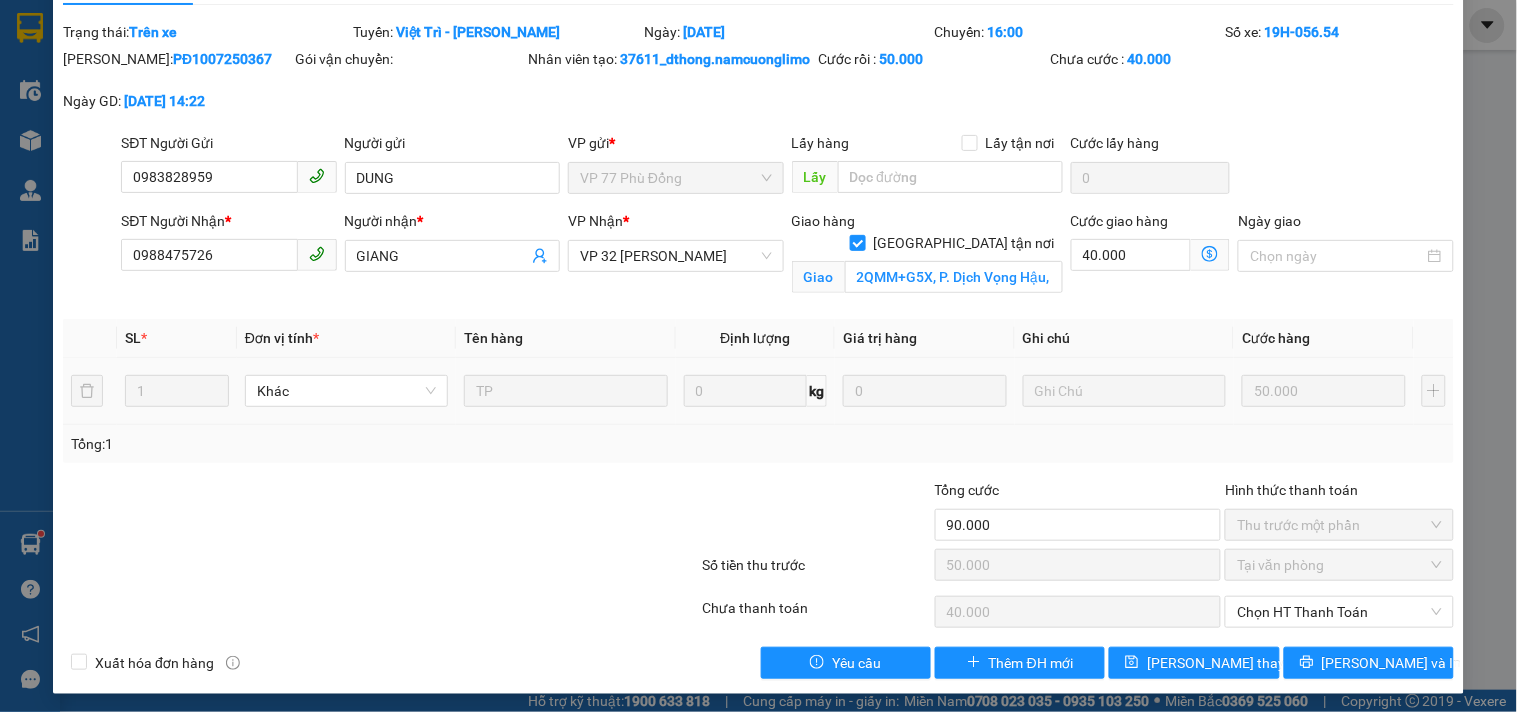 scroll, scrollTop: 78, scrollLeft: 0, axis: vertical 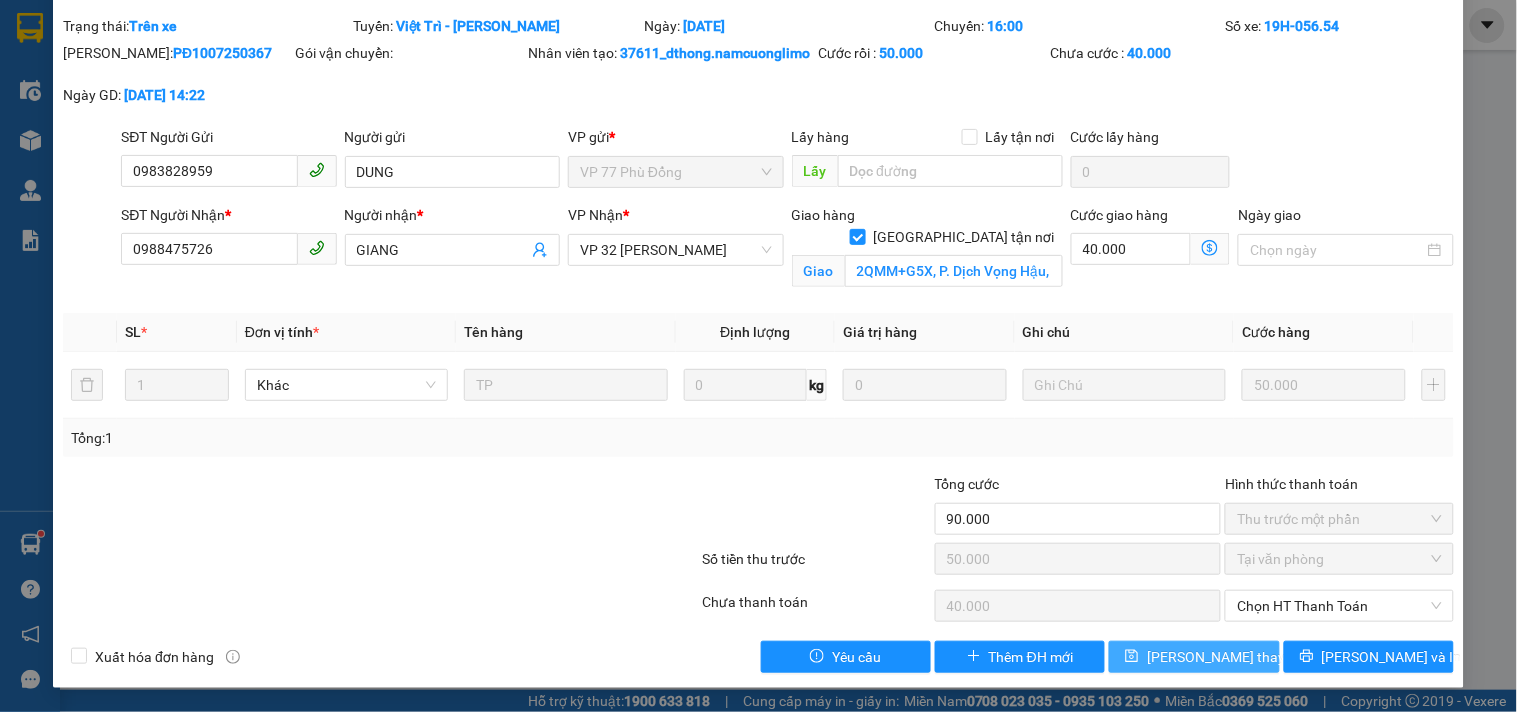 click on "[PERSON_NAME] thay đổi" at bounding box center (1227, 657) 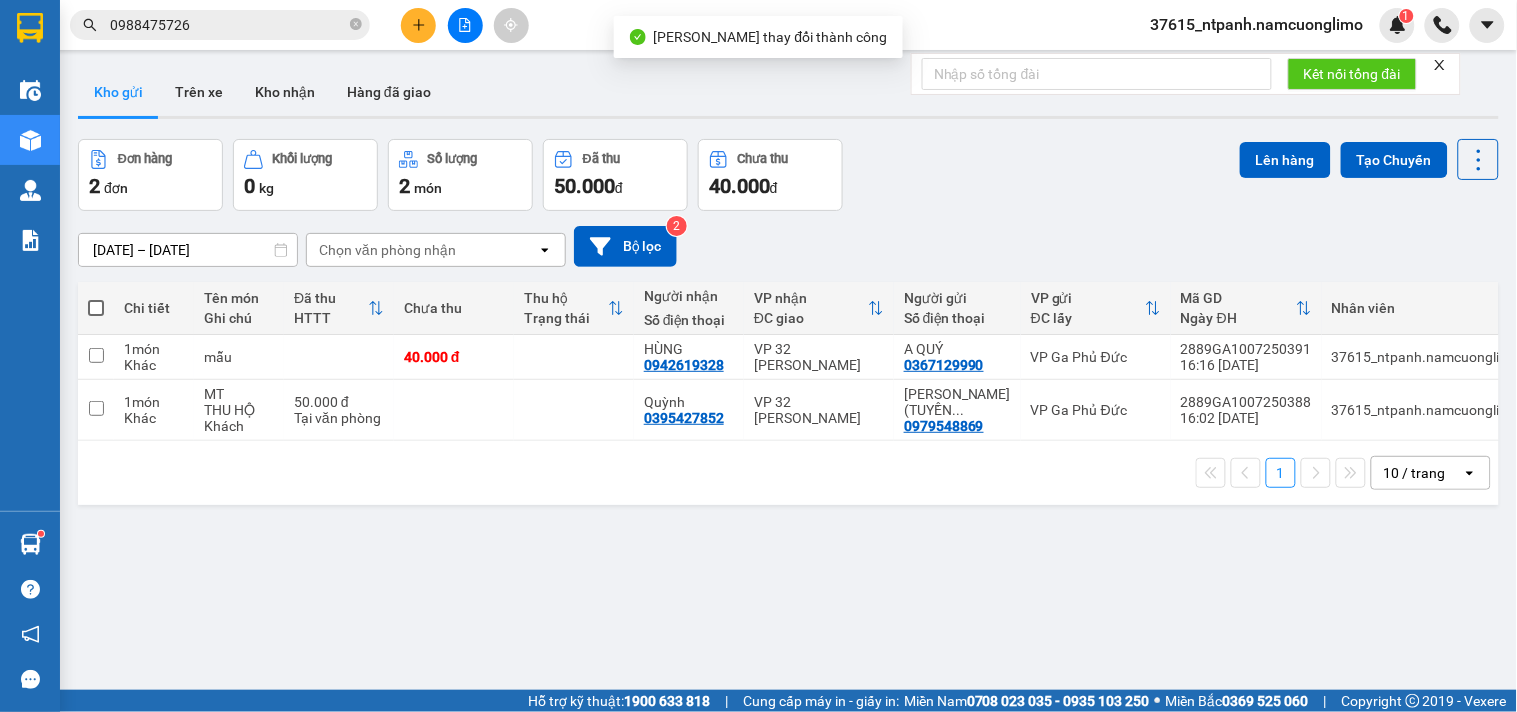click on "0988475726" at bounding box center [228, 25] 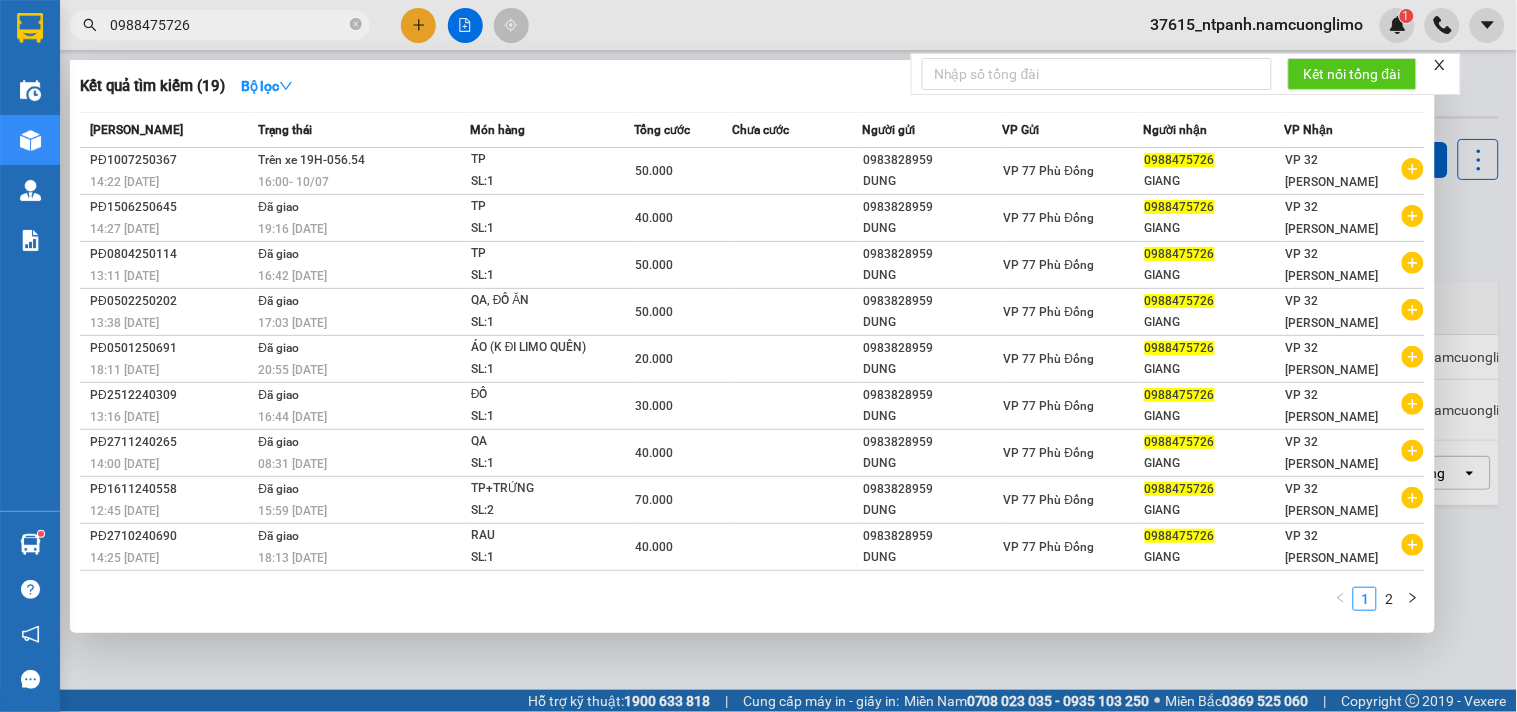 click at bounding box center (758, 356) 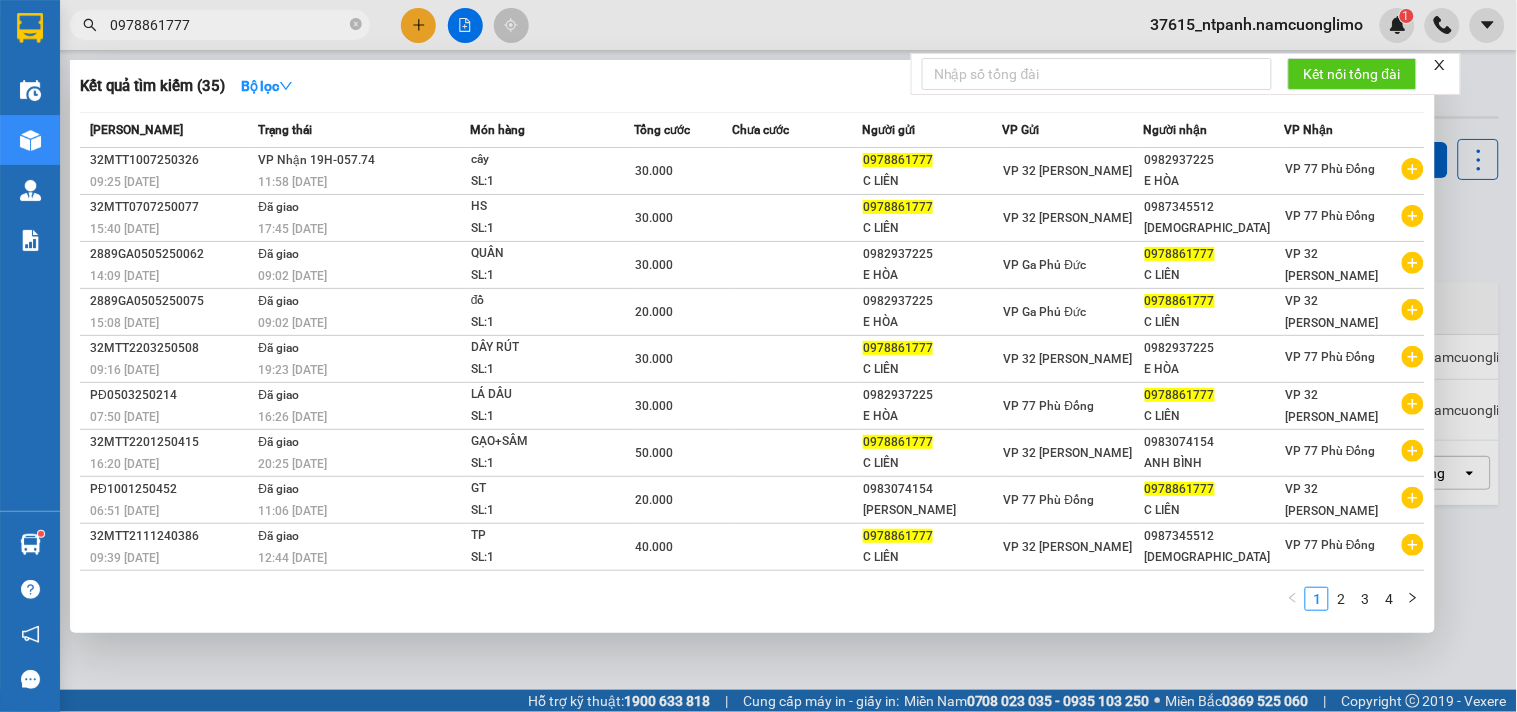 click on "1 2 3 4" at bounding box center (752, 605) 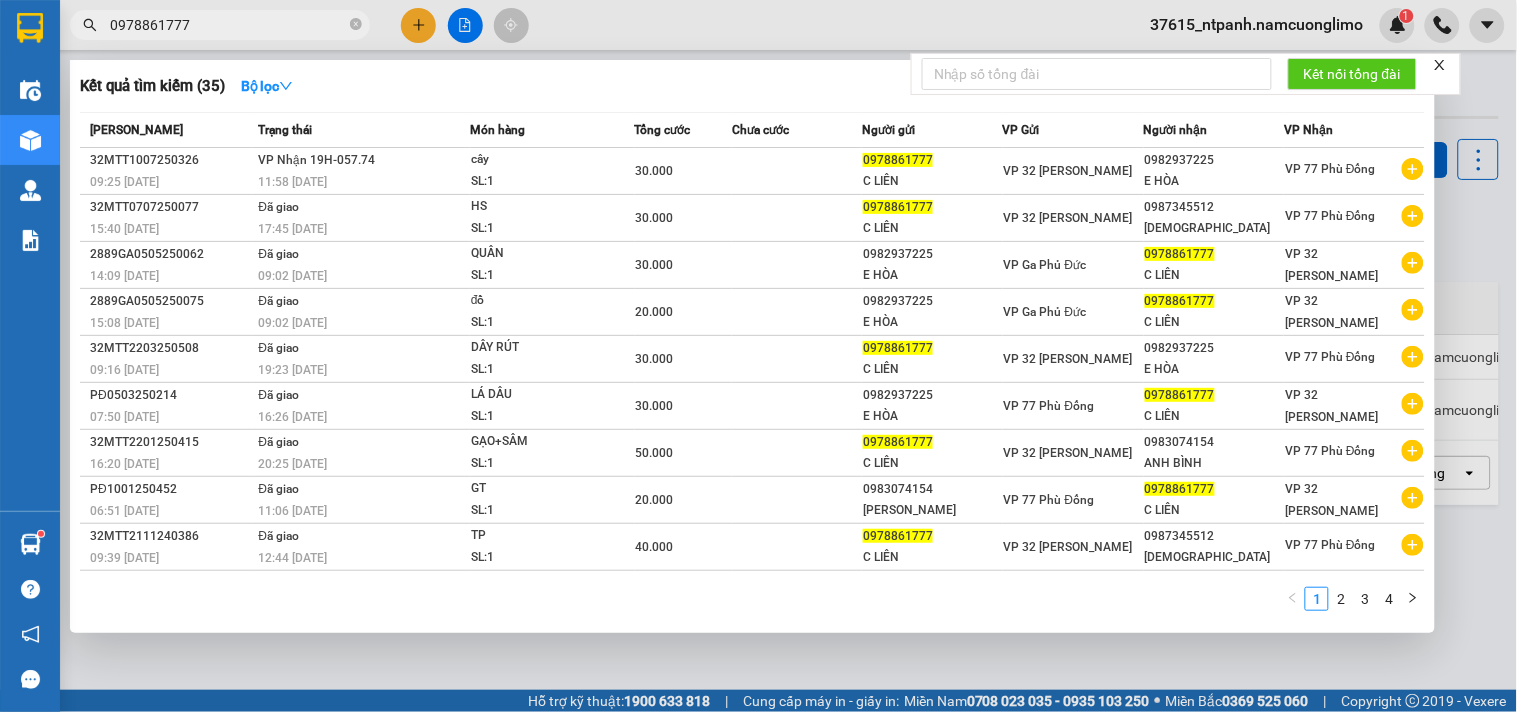 click at bounding box center [758, 356] 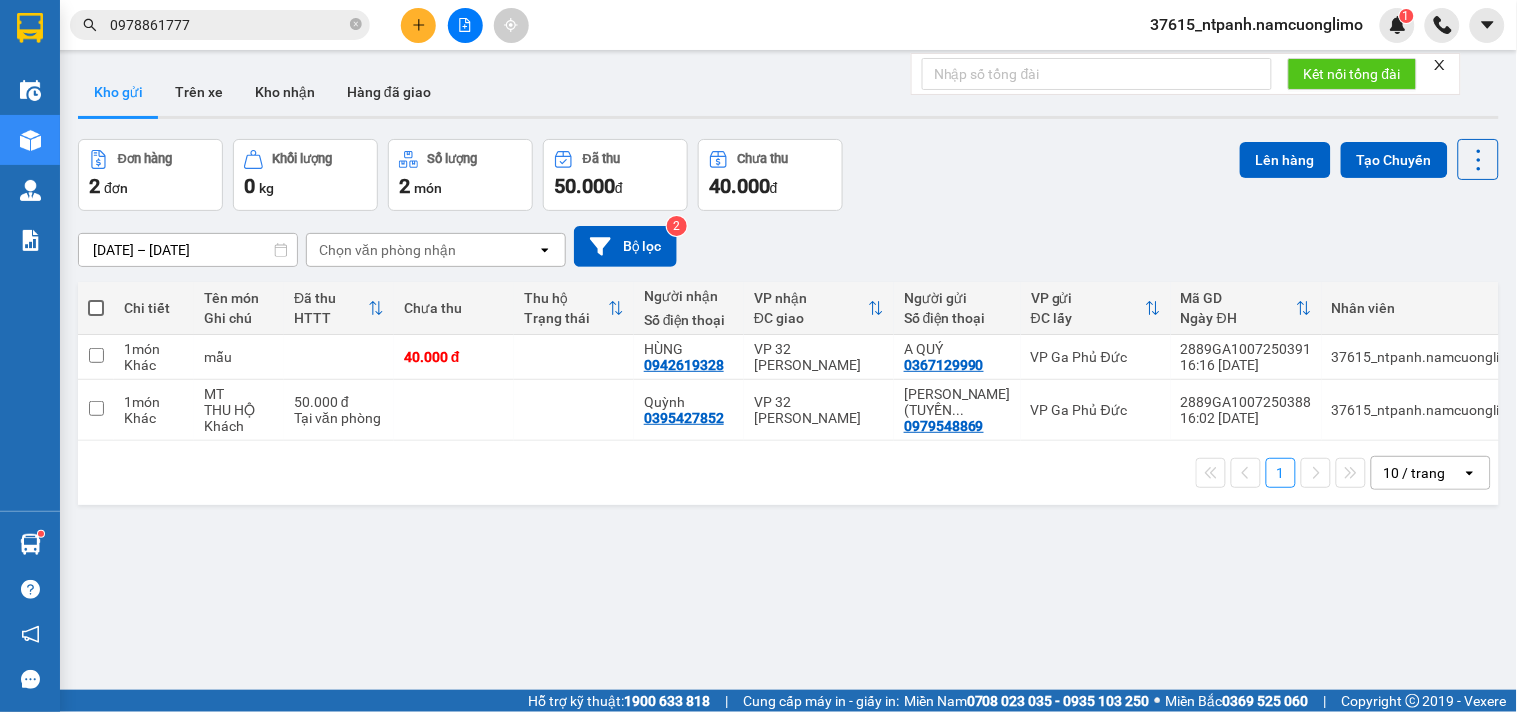 click on "ver  1.8.137 Kho gửi Trên xe Kho nhận Hàng đã giao Đơn hàng 2 đơn Khối lượng 0 kg Số lượng 2 món Đã thu 50.000  đ Chưa thu 40.000  đ Lên hàng Tạo Chuyến [DATE] – [DATE] Press the down arrow key to interact with the calendar and select a date. Press the escape button to close the calendar. Selected date range is from [DATE] to [DATE]. Chọn văn phòng nhận open Bộ lọc 2 Chi tiết Tên món Ghi chú Đã thu HTTT Chưa thu Thu hộ Trạng thái Người nhận Số điện thoại VP nhận ĐC giao Người gửi Số điện thoại VP gửi ĐC lấy Mã GD Ngày ĐH Nhân viên 1  món Khác mẫu 40.000 đ HÙNG 0942619328 VP 32 Mạc Thái Tổ A QUÝ 0367129990 VP Ga Phủ Đức 2889GA1007250391 16:16 [DATE] 37615_ntpanh.namcuonglimo 1  món Khác MT THU HỘ Khách 50.000 đ Tại văn phòng [GEOGRAPHIC_DATA] VP 32 [PERSON_NAME] (TUYỀN ... 0979548869 VP [GEOGRAPHIC_DATA] 2889GA1007250388 16:02 [DATE] 37615_ntpanh.namcuonglimo" at bounding box center [788, 416] 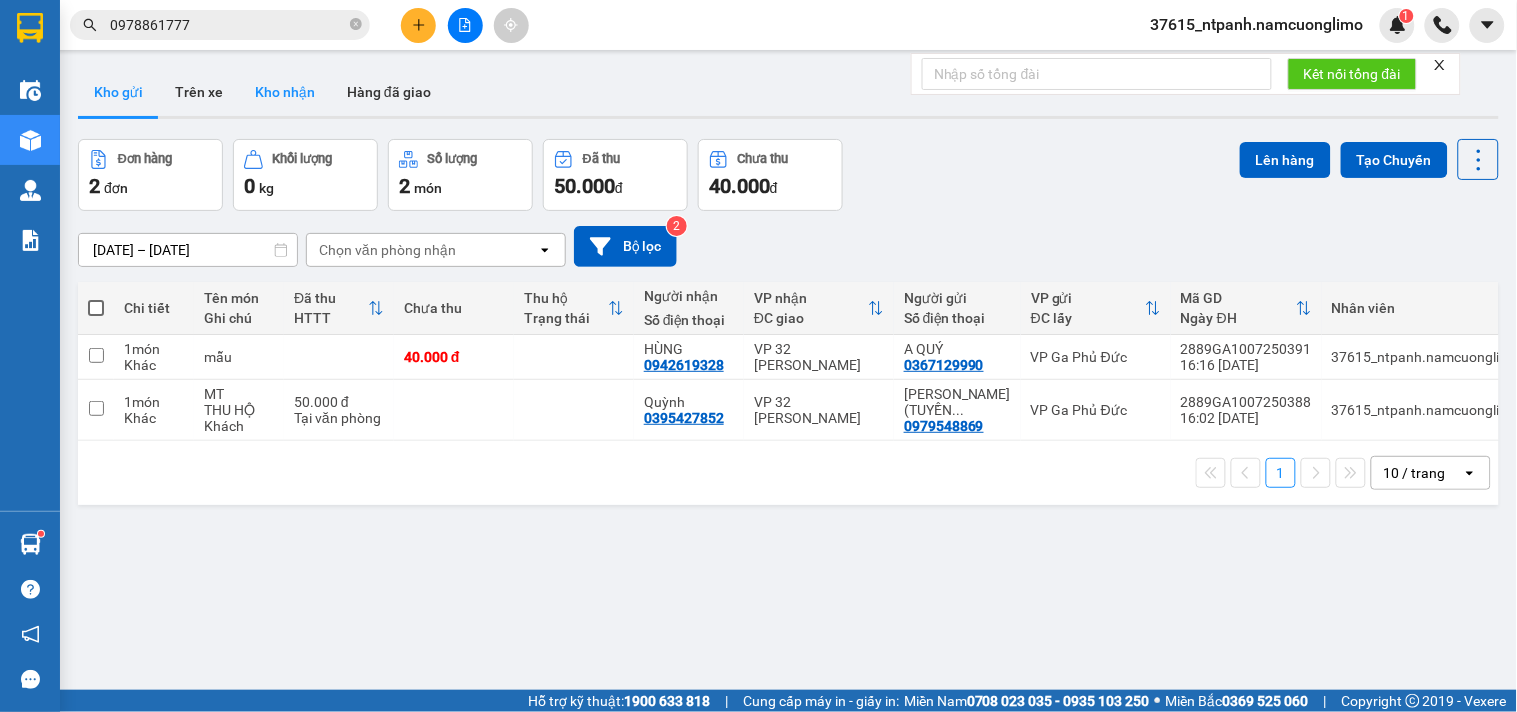 click on "Kho nhận" at bounding box center (285, 92) 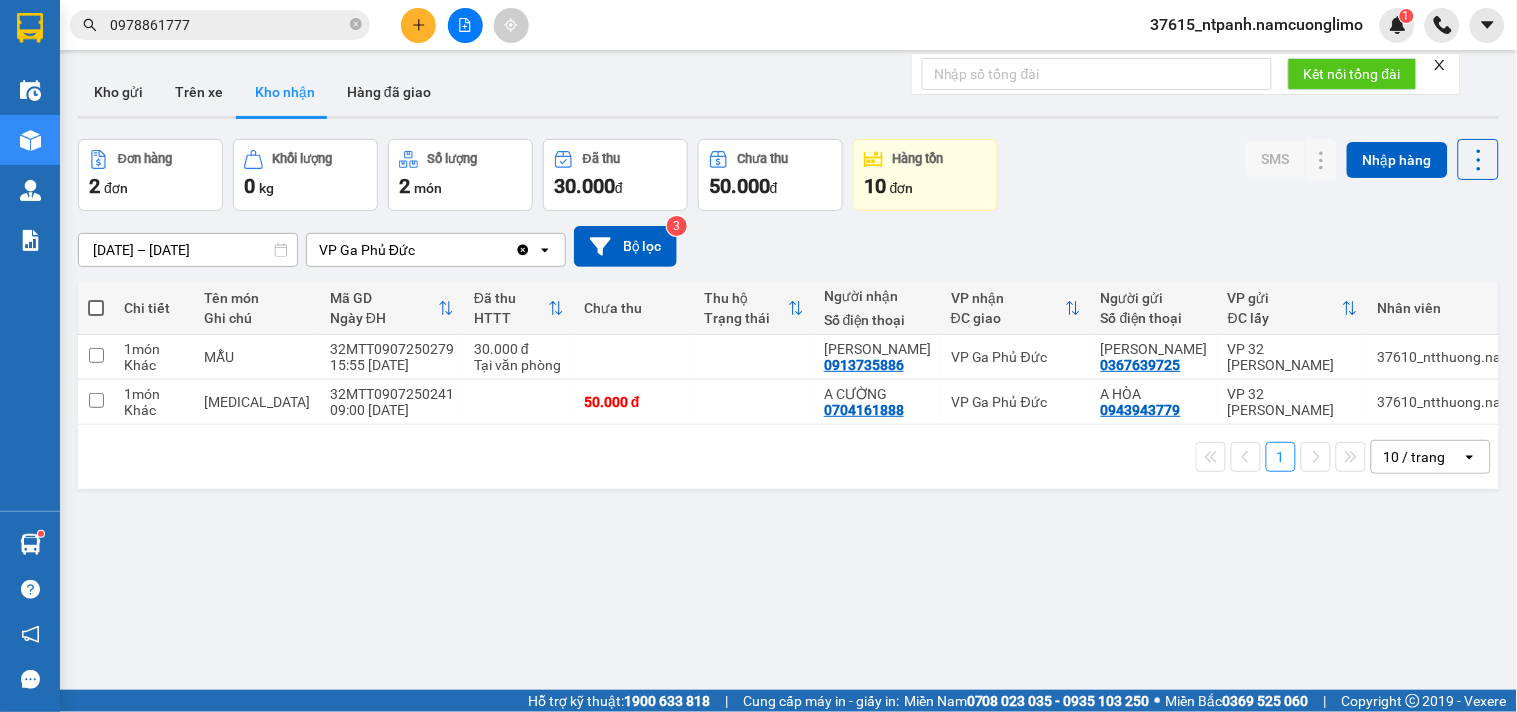 click on "0978861777" at bounding box center (228, 25) 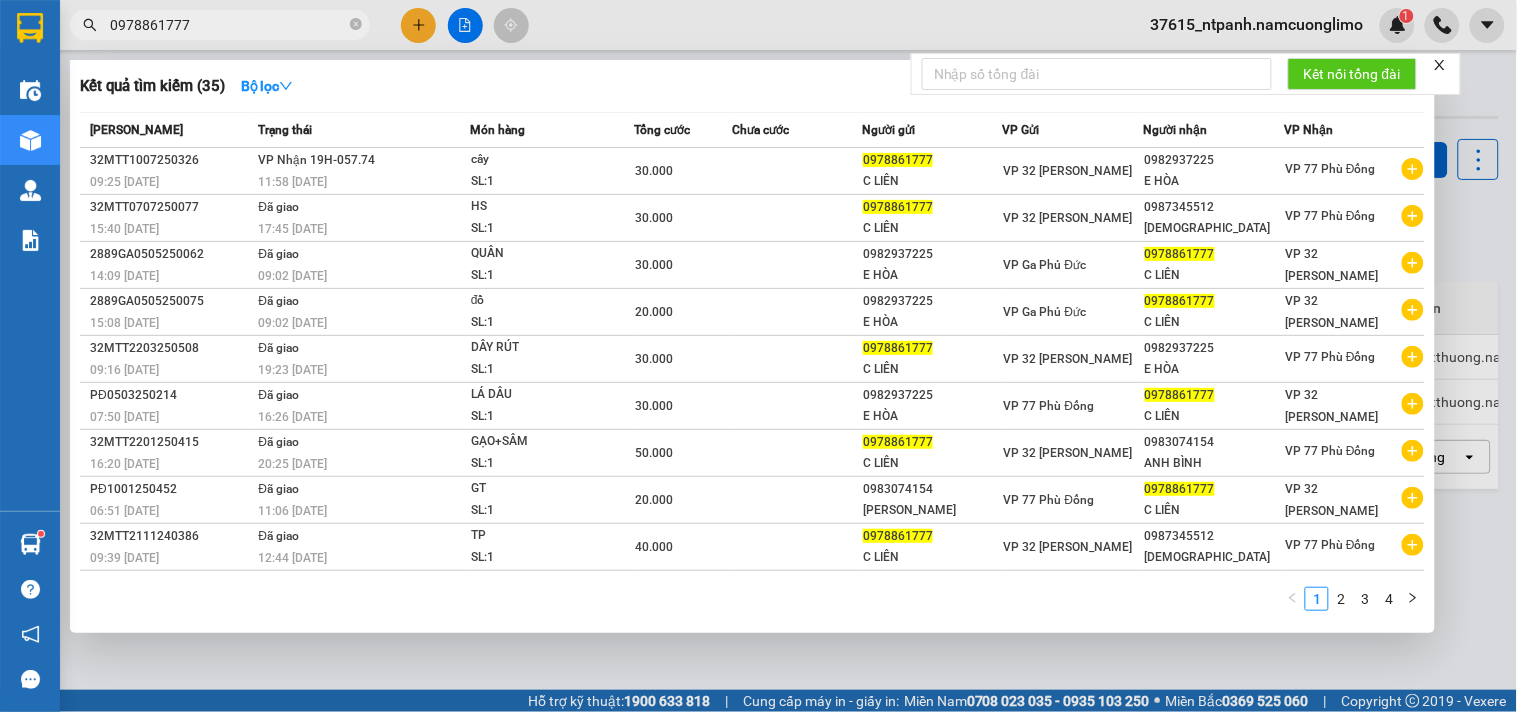 click on "0978861777" at bounding box center [228, 25] 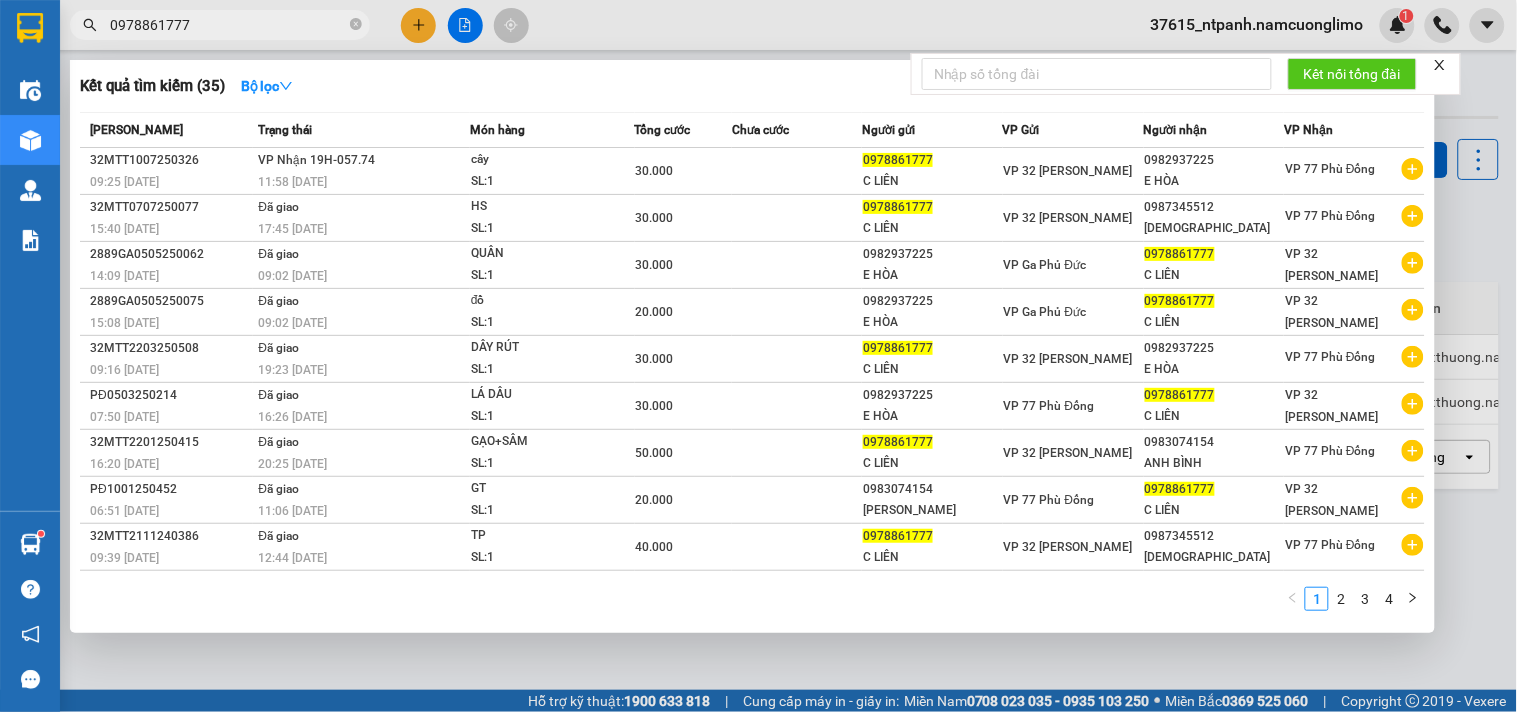 paste on "17698133" 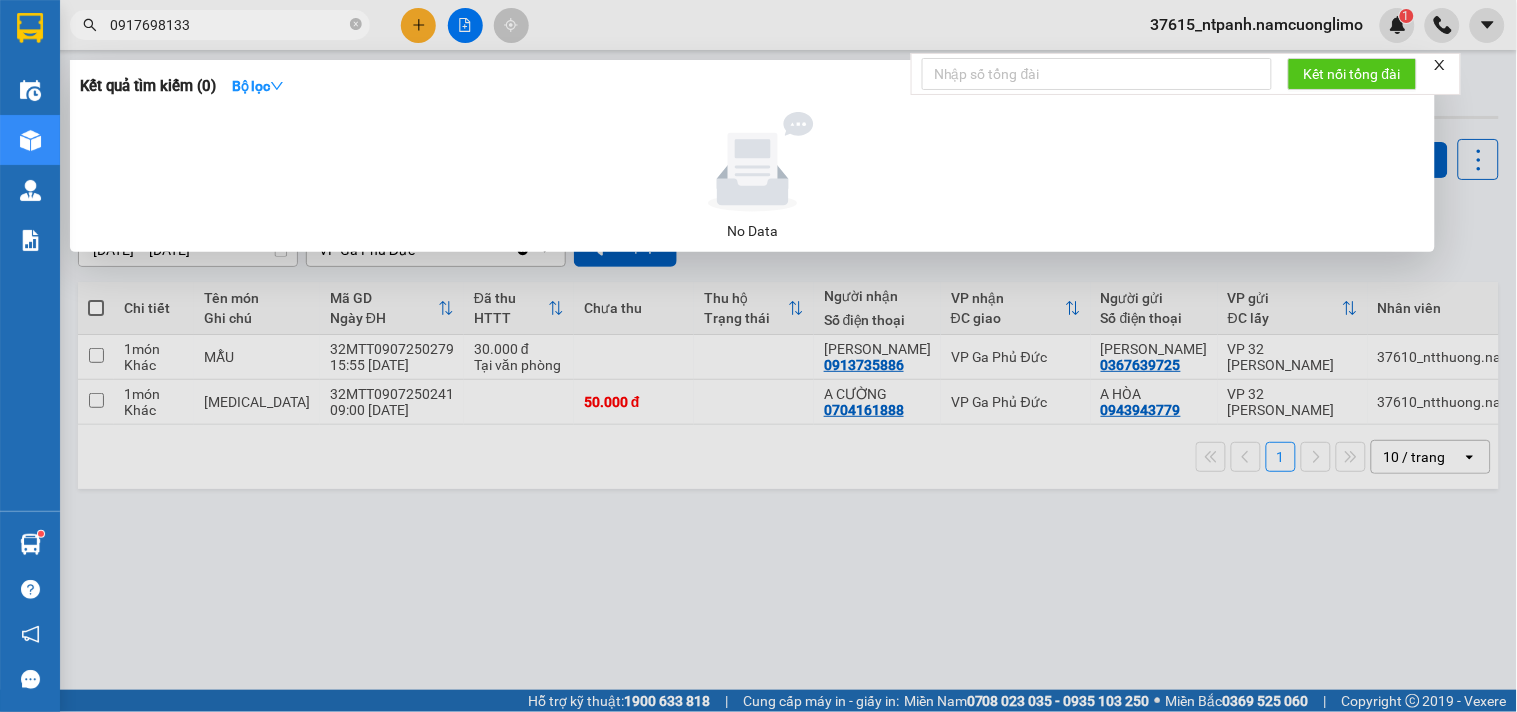 type on "0917698133" 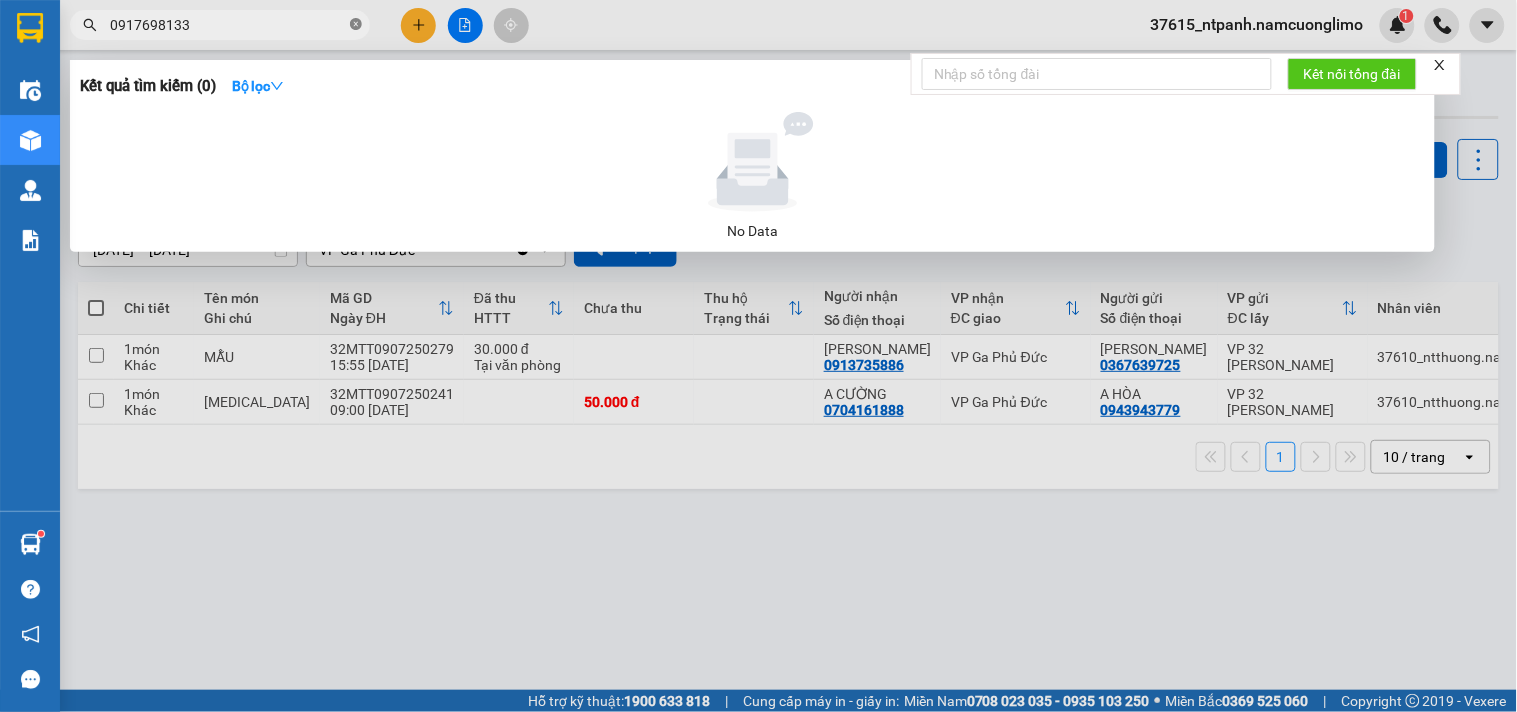 click 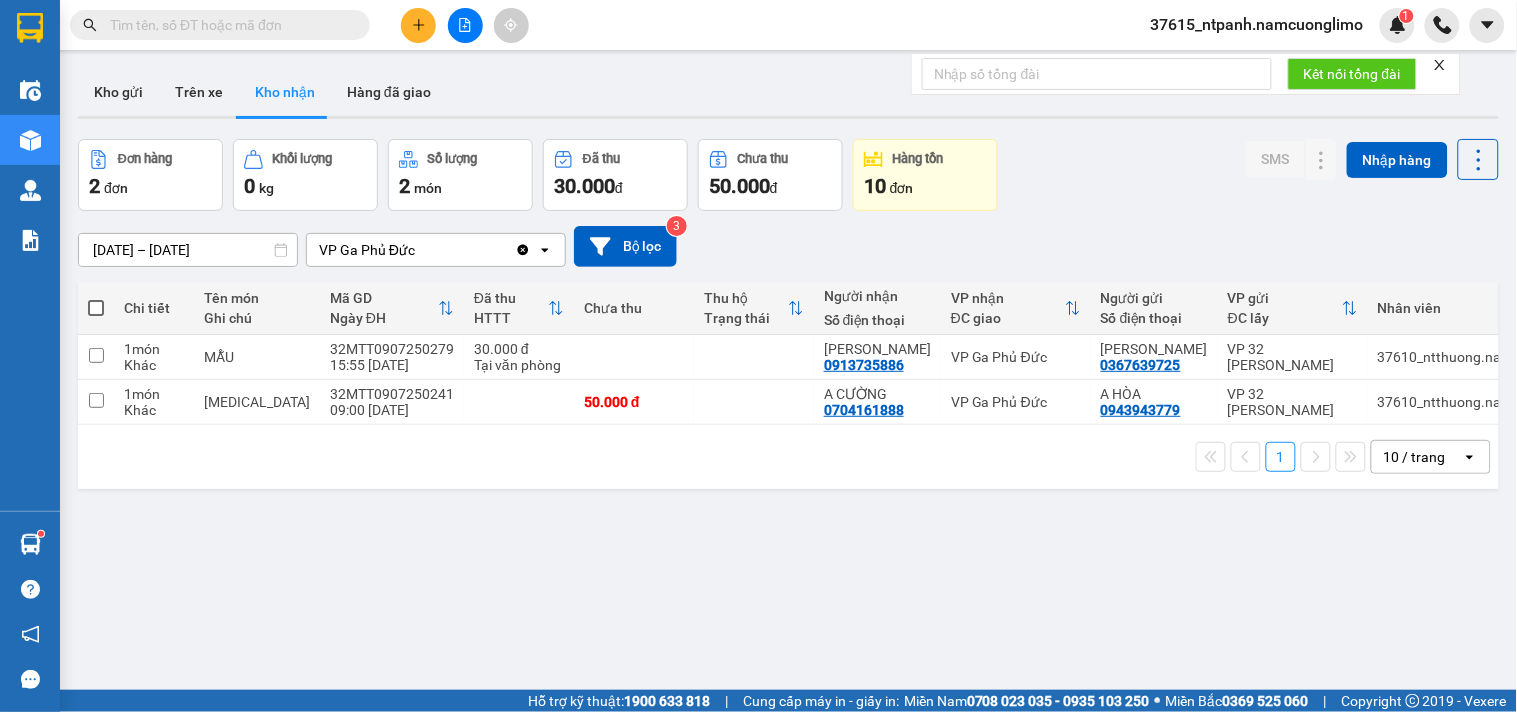 click at bounding box center (228, 25) 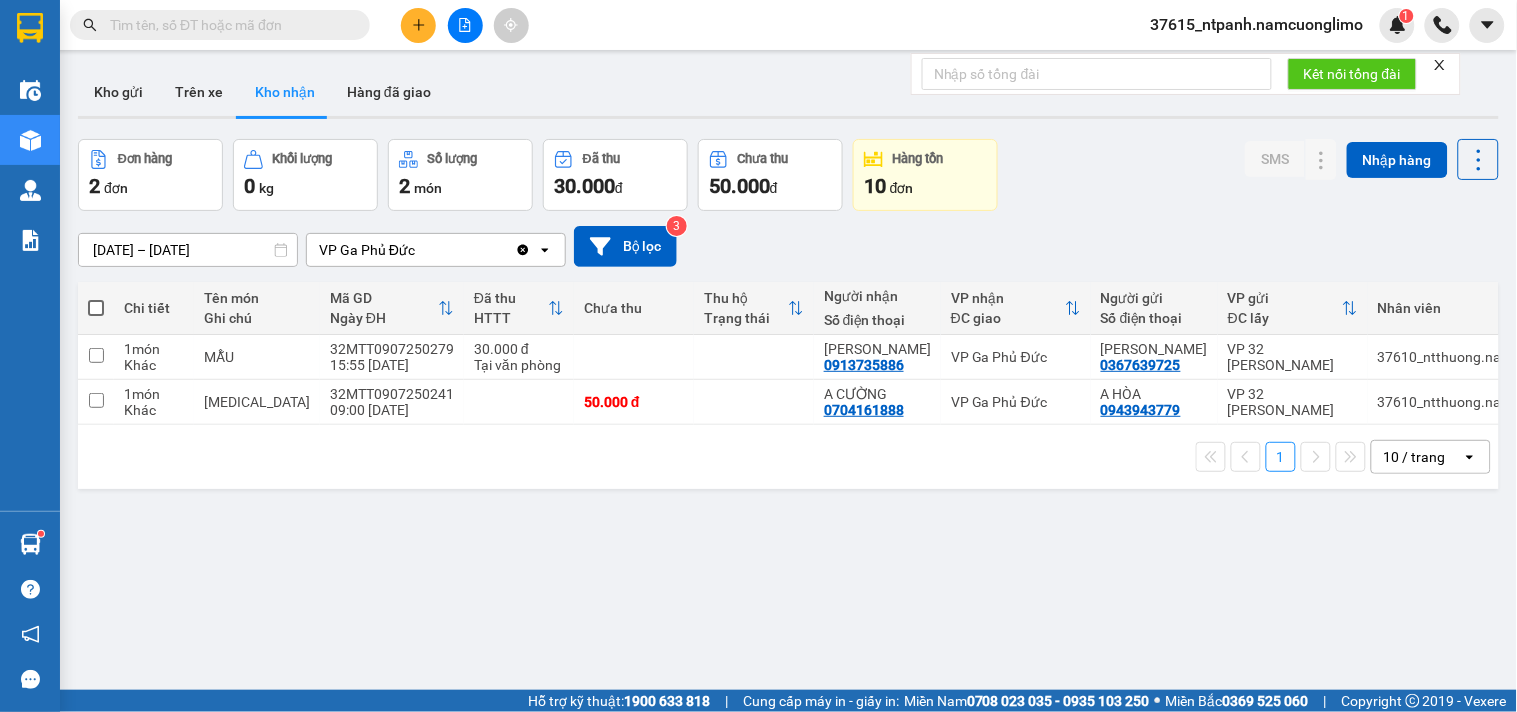 click on "ver  1.8.137 Kho gửi Trên xe Kho nhận Hàng đã giao Đơn hàng 2 đơn Khối lượng 0 kg Số lượng 2 món Đã thu 30.000  đ Chưa thu 50.000  đ Hàng tồn 10 đơn SMS Nhập hàng [DATE] – [DATE] Press the down arrow key to interact with the calendar and select a date. Press the escape button to close the calendar. Selected date range is from [DATE] to [DATE]. VP Ga Phủ Đức Clear value open Bộ lọc 3 Chi tiết Tên món Ghi chú Mã GD Ngày ĐH Đã thu HTTT Chưa thu Thu hộ Trạng thái Người nhận Số điện thoại VP nhận ĐC giao Người gửi Số điện thoại VP gửi ĐC lấy Nhân viên SMS Tồn kho 1  món Khác MẪU  32MTT0907250279 15:55 [DATE] 30.000 đ Tại văn phòng MINH NGỌC 0913735886 VP Ga Phủ Đức KIM DUNG 0367639725 VP 32 Mạc Thái Tổ 37610_ntthuong.namcuonglimo 1 1   ngày 1  món Khác [MEDICAL_DATA] 32MTT0907250241 09:00 [DATE] 50.000 đ A CƯỜNG  0704161888 VP [GEOGRAPHIC_DATA] 0943943779 VP 32 Mạc Thái Tổ 1" at bounding box center (788, 416) 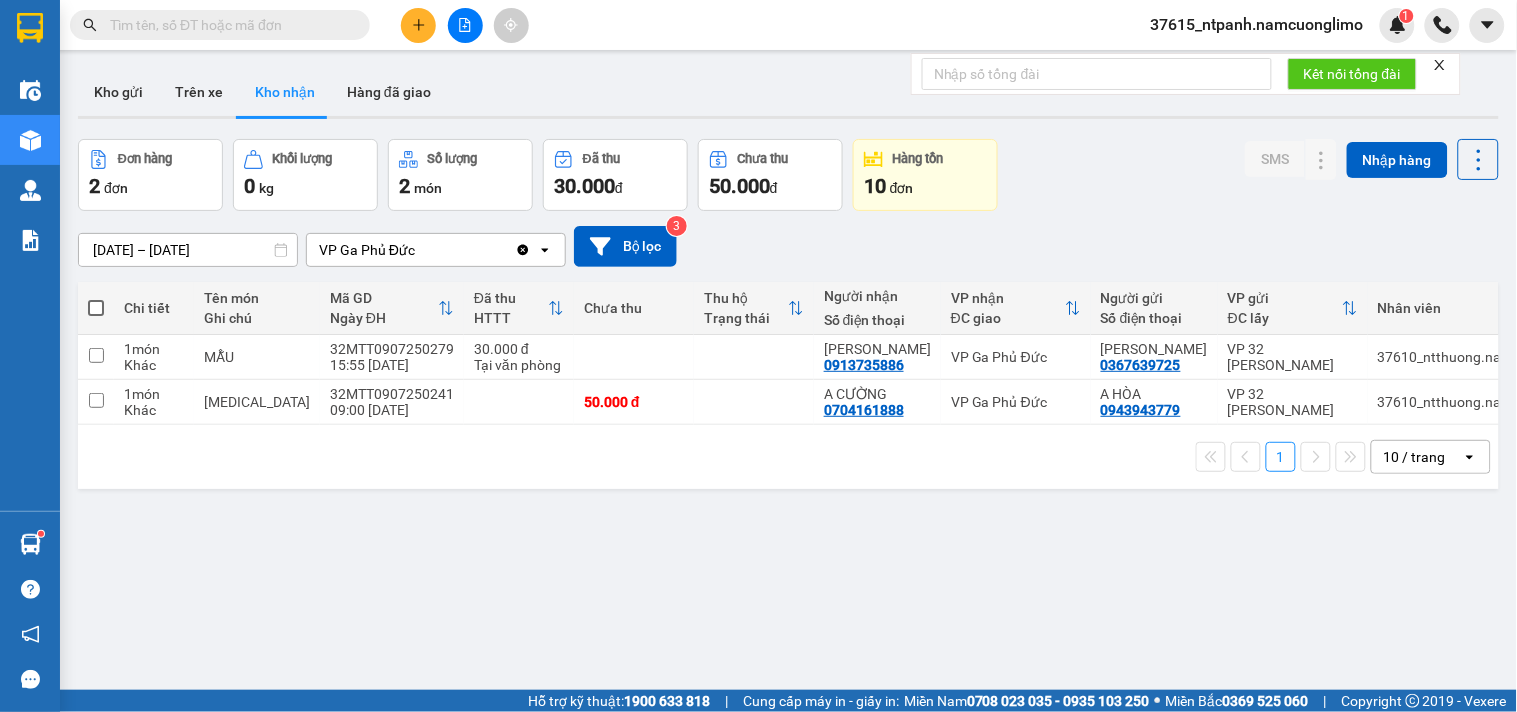 click at bounding box center [228, 25] 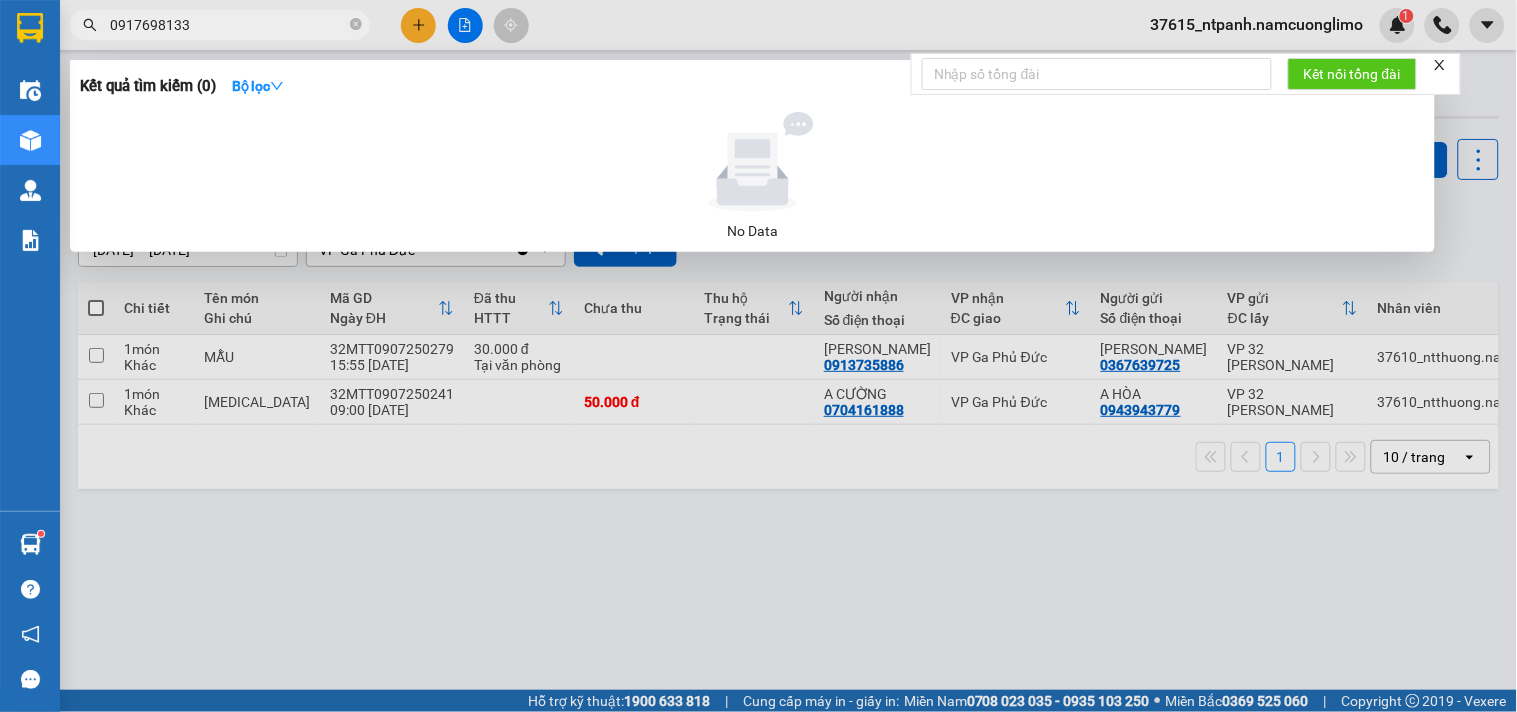 type on "0917698133" 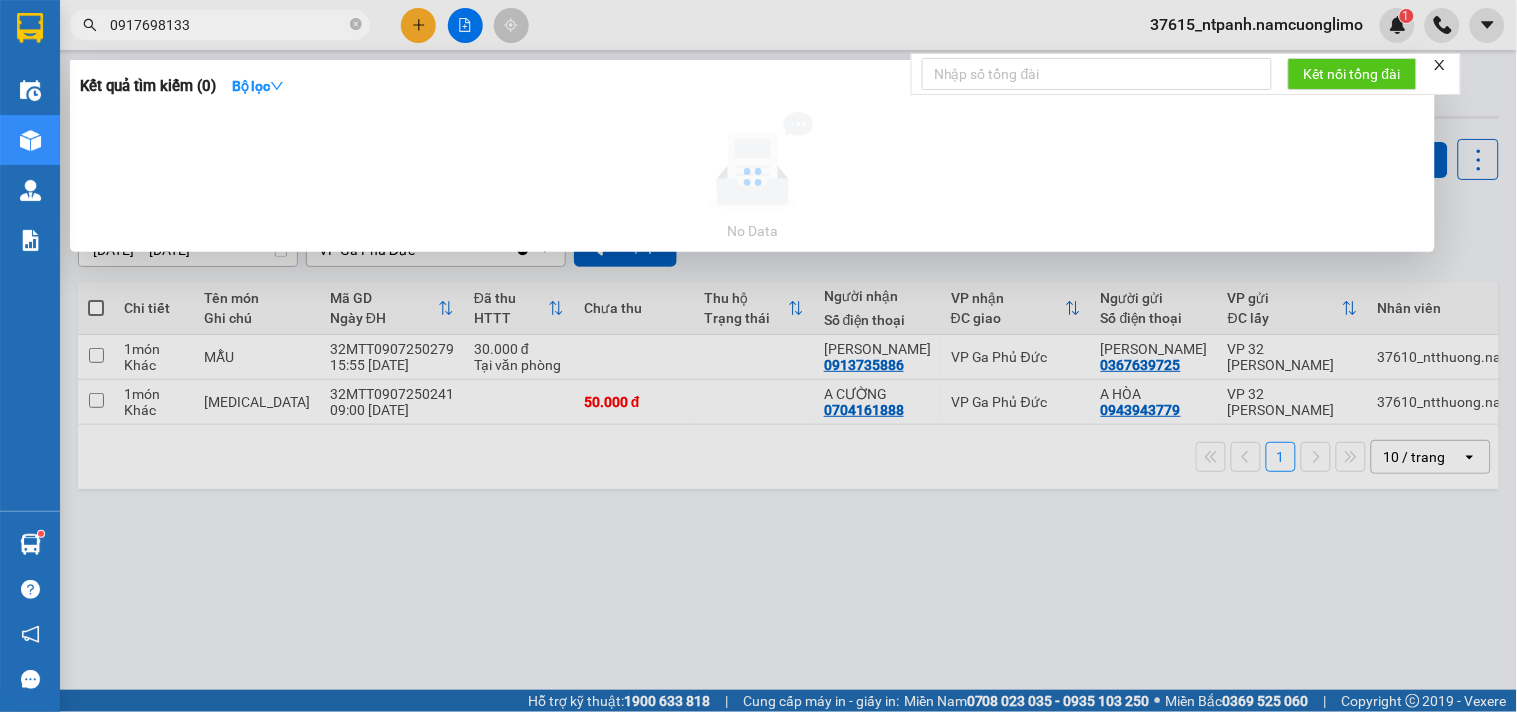 click at bounding box center [758, 356] 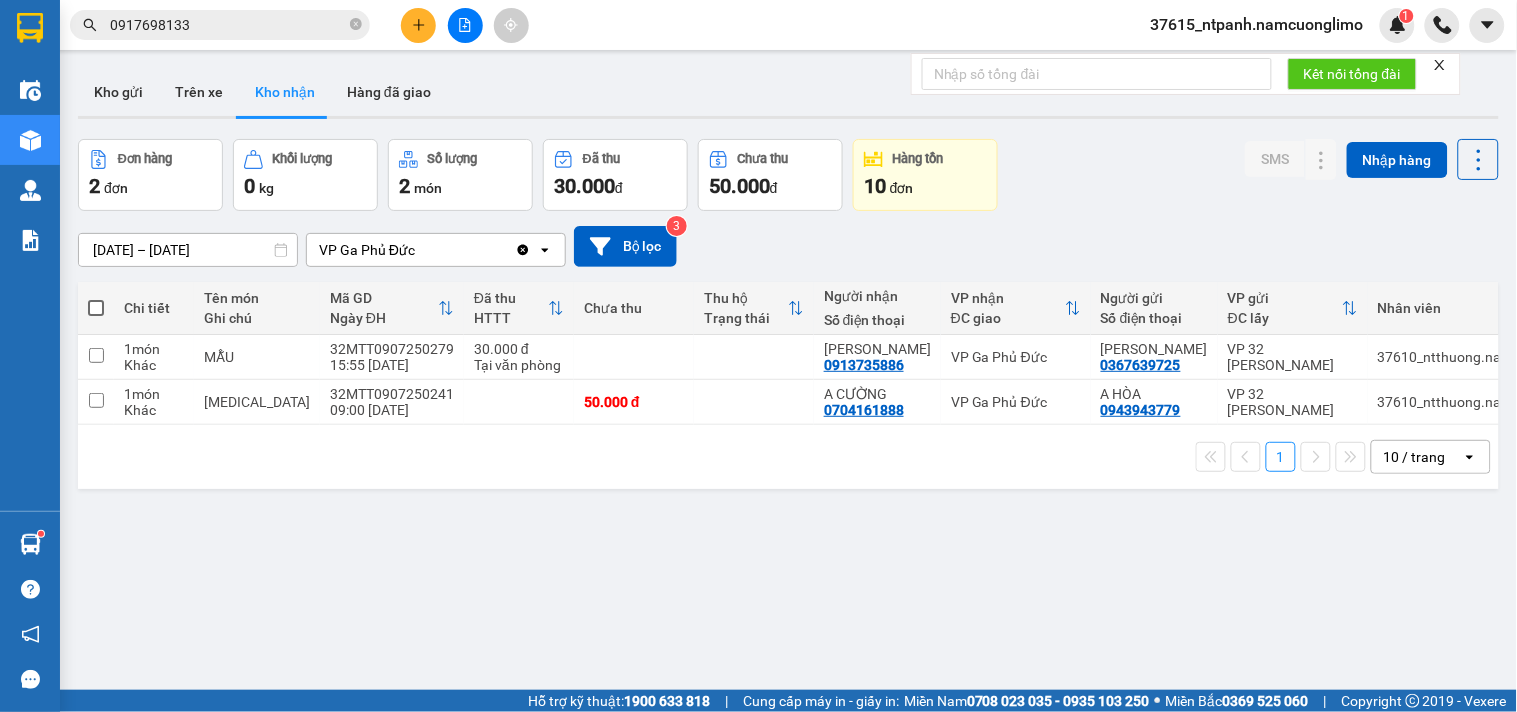click 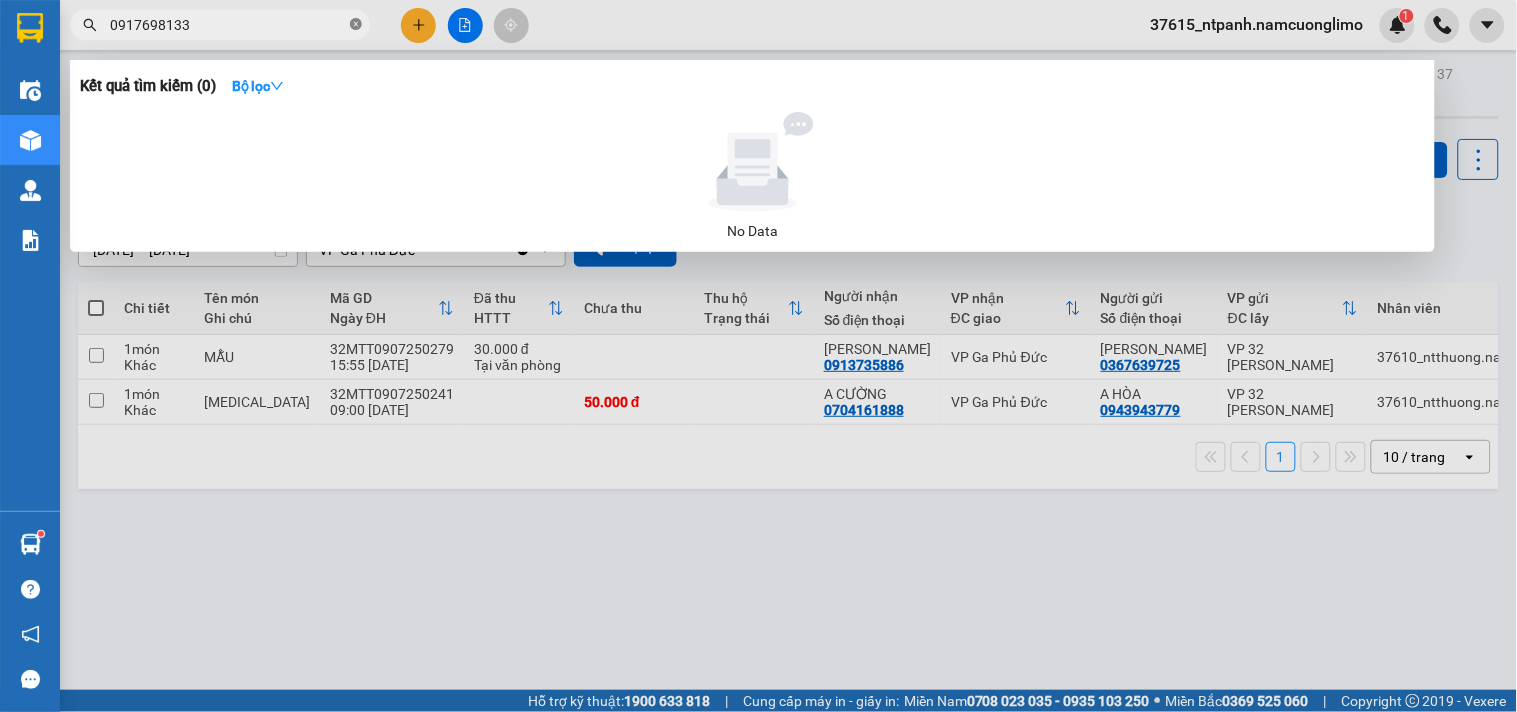 click 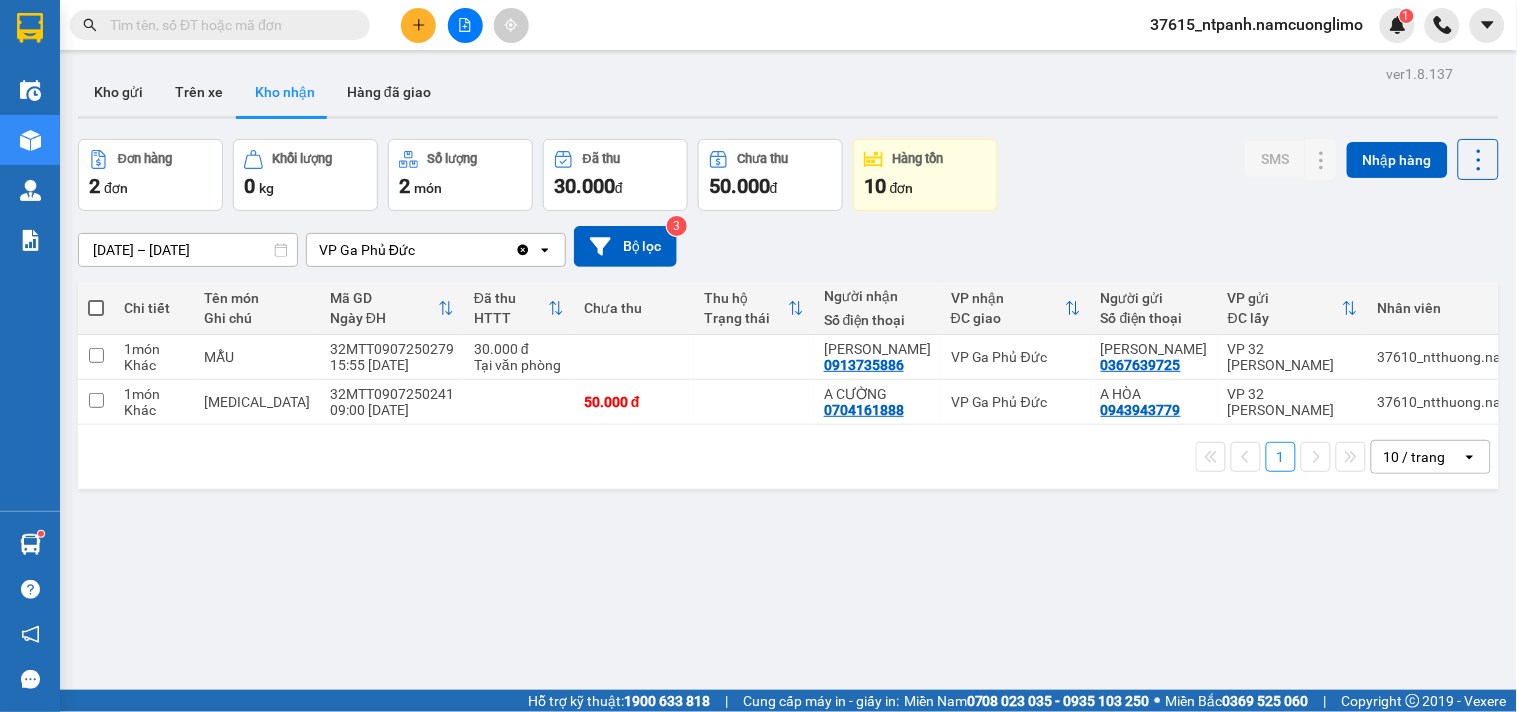 click on "Kho gửi Trên xe Kho nhận Hàng đã giao" at bounding box center (788, 94) 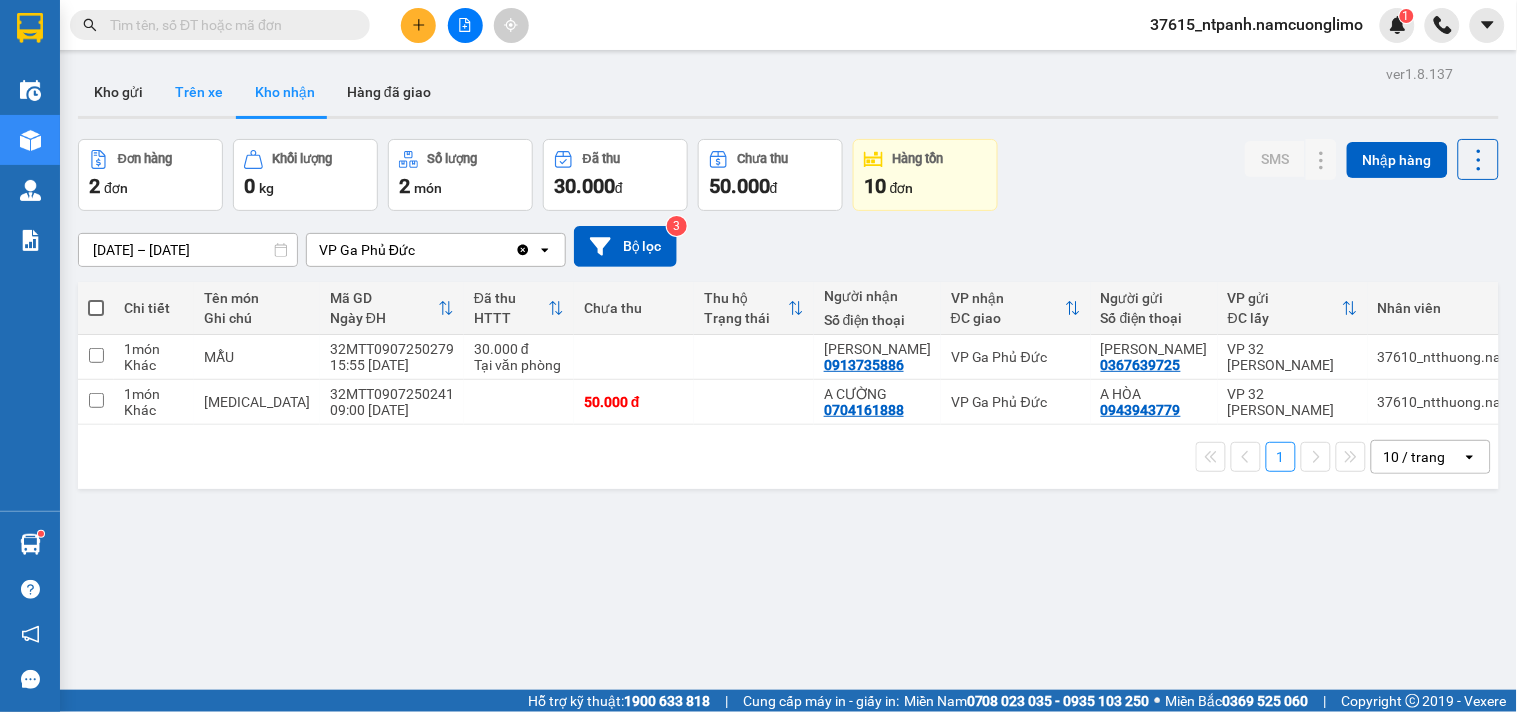 click on "Trên xe" at bounding box center (199, 92) 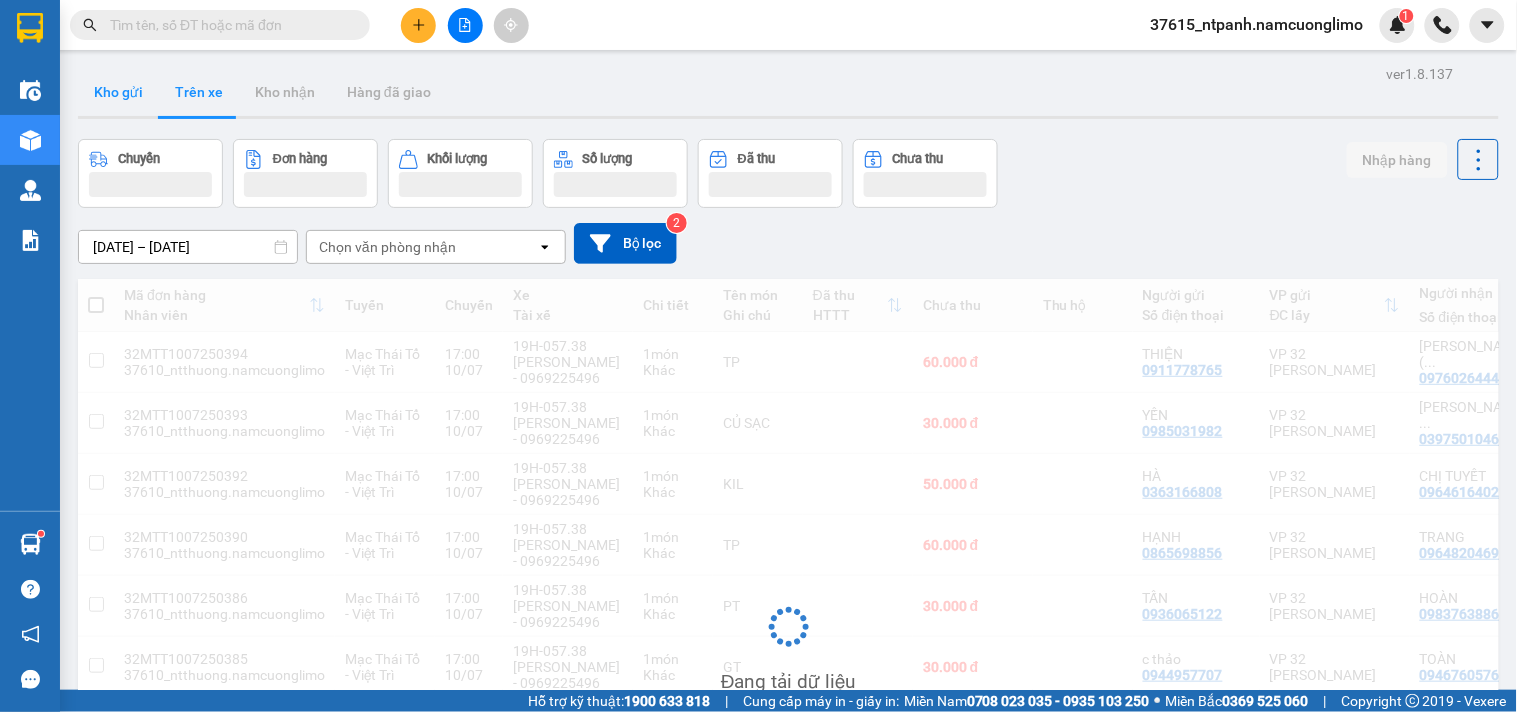 click on "Kho gửi" at bounding box center [118, 92] 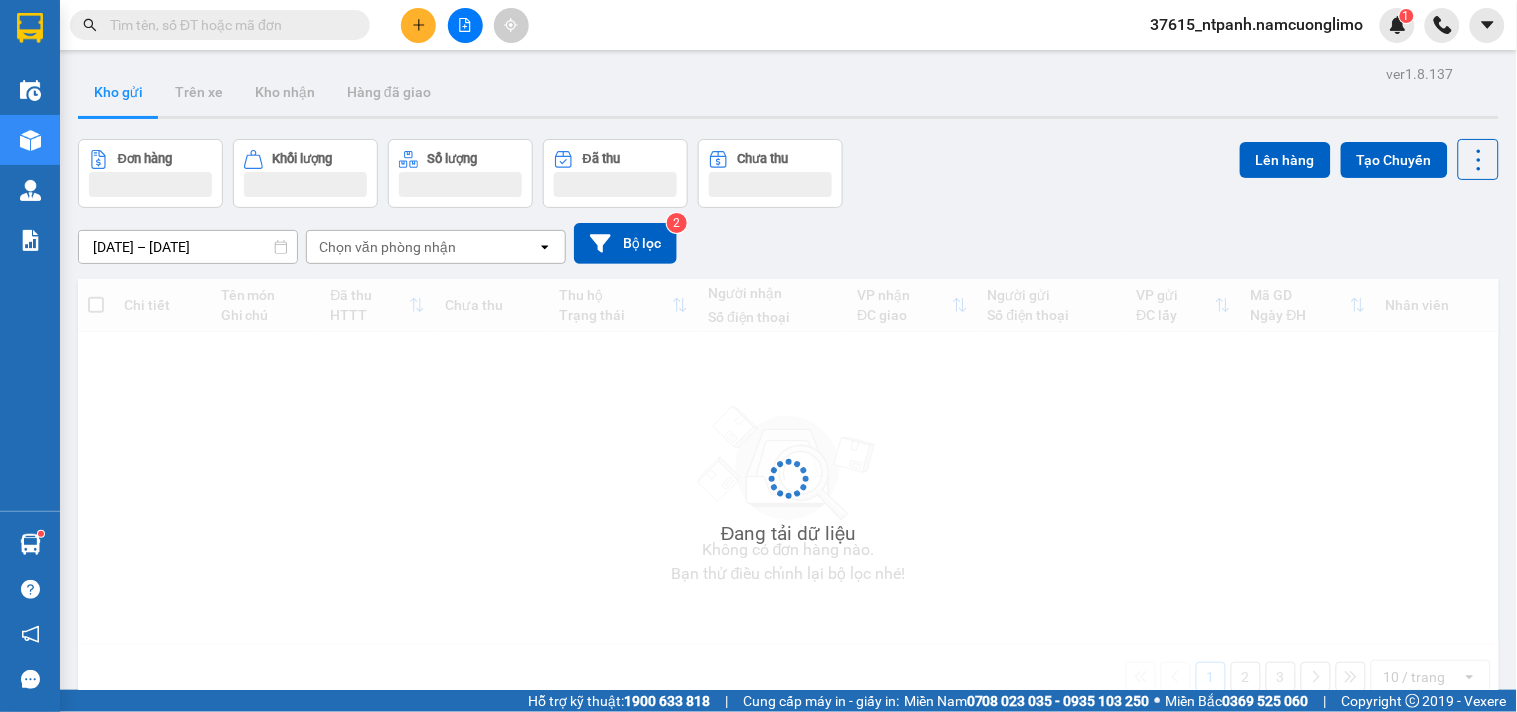 click on "Kho gửi" at bounding box center [118, 92] 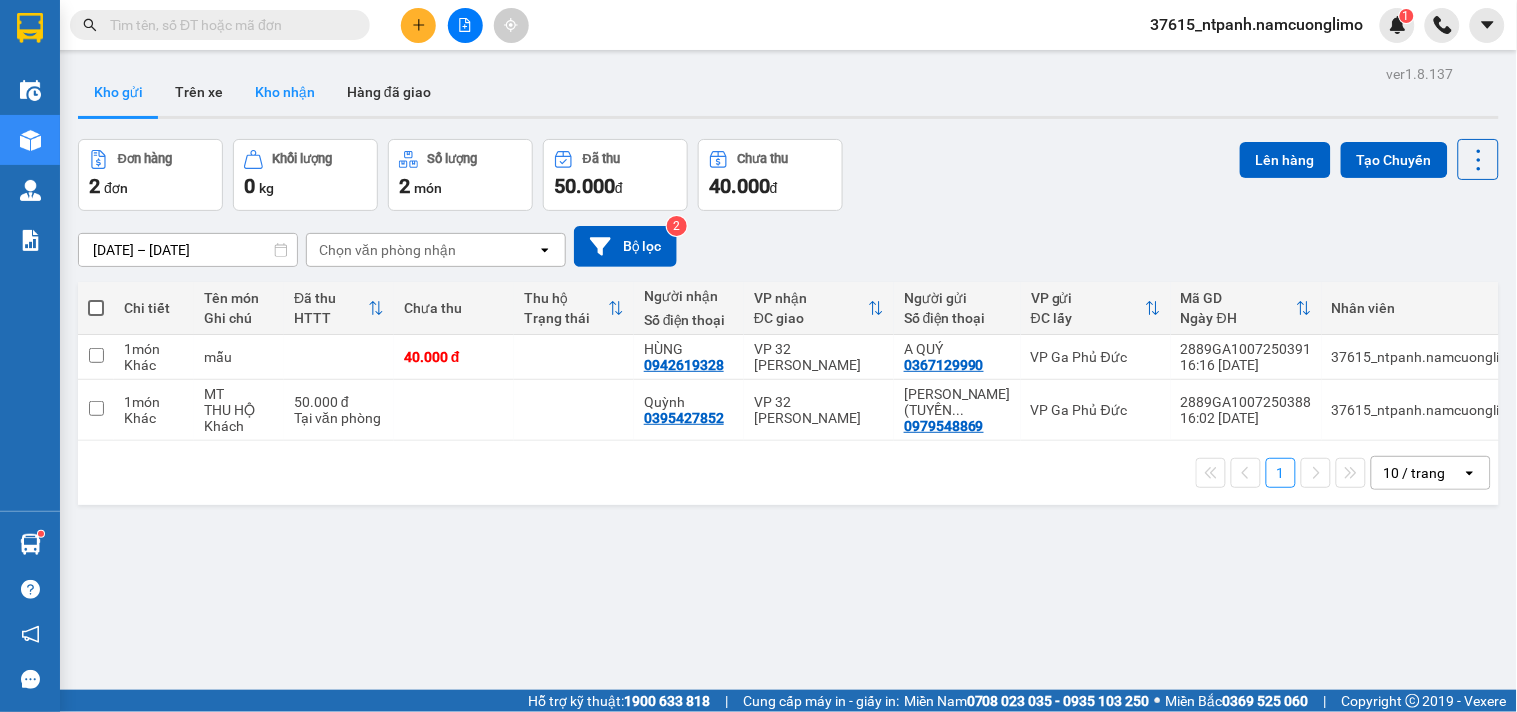 click on "Kho nhận" at bounding box center (285, 92) 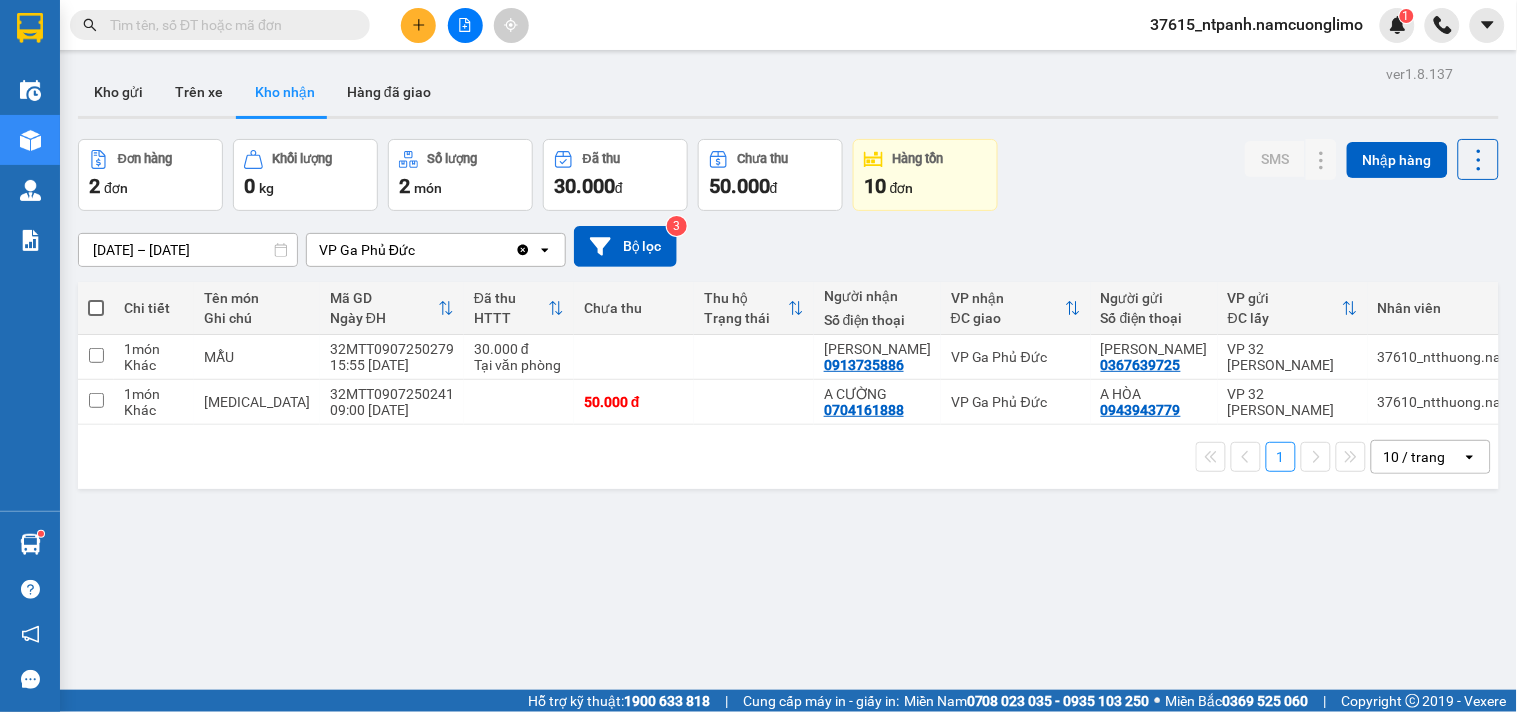 drag, startPoint x: 296, startPoint y: 25, endPoint x: 302, endPoint y: 43, distance: 18.973665 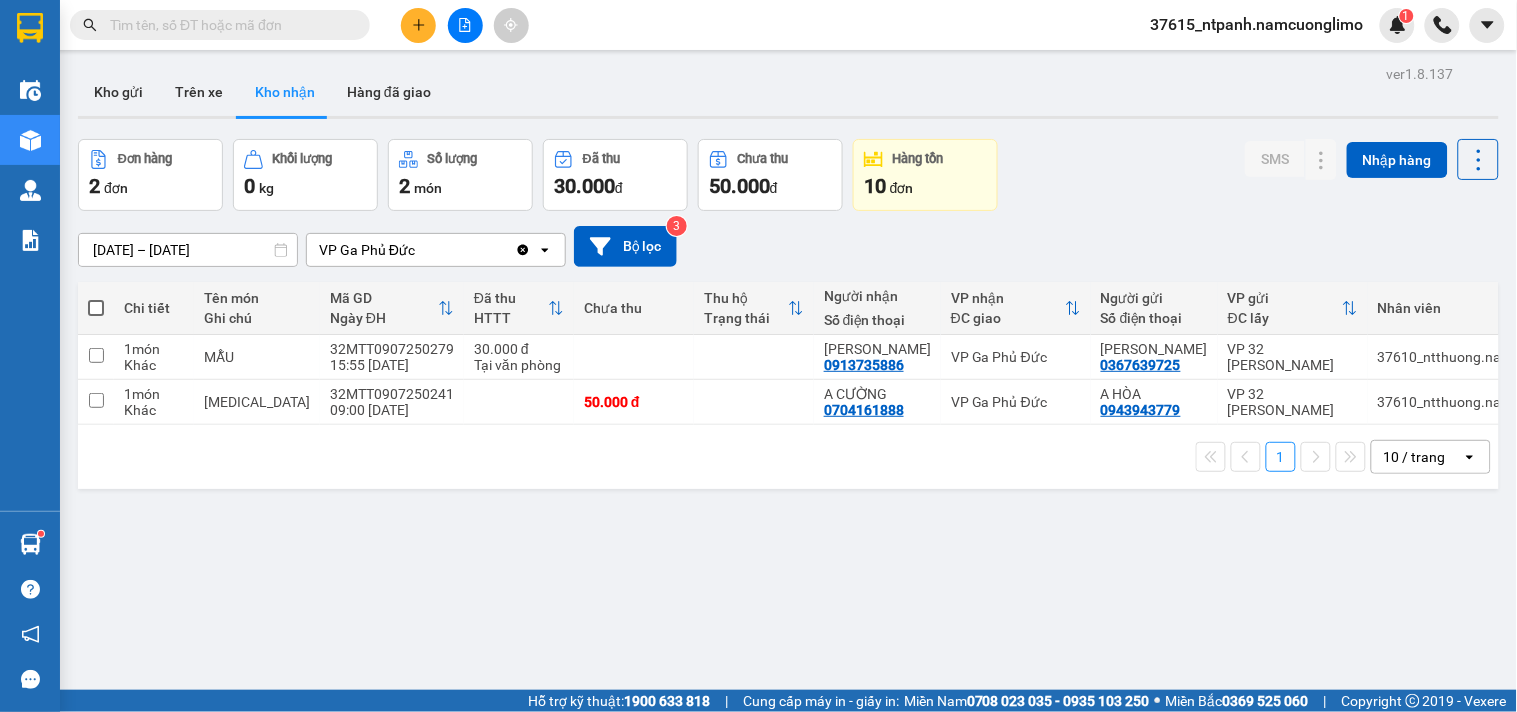 click at bounding box center (228, 25) 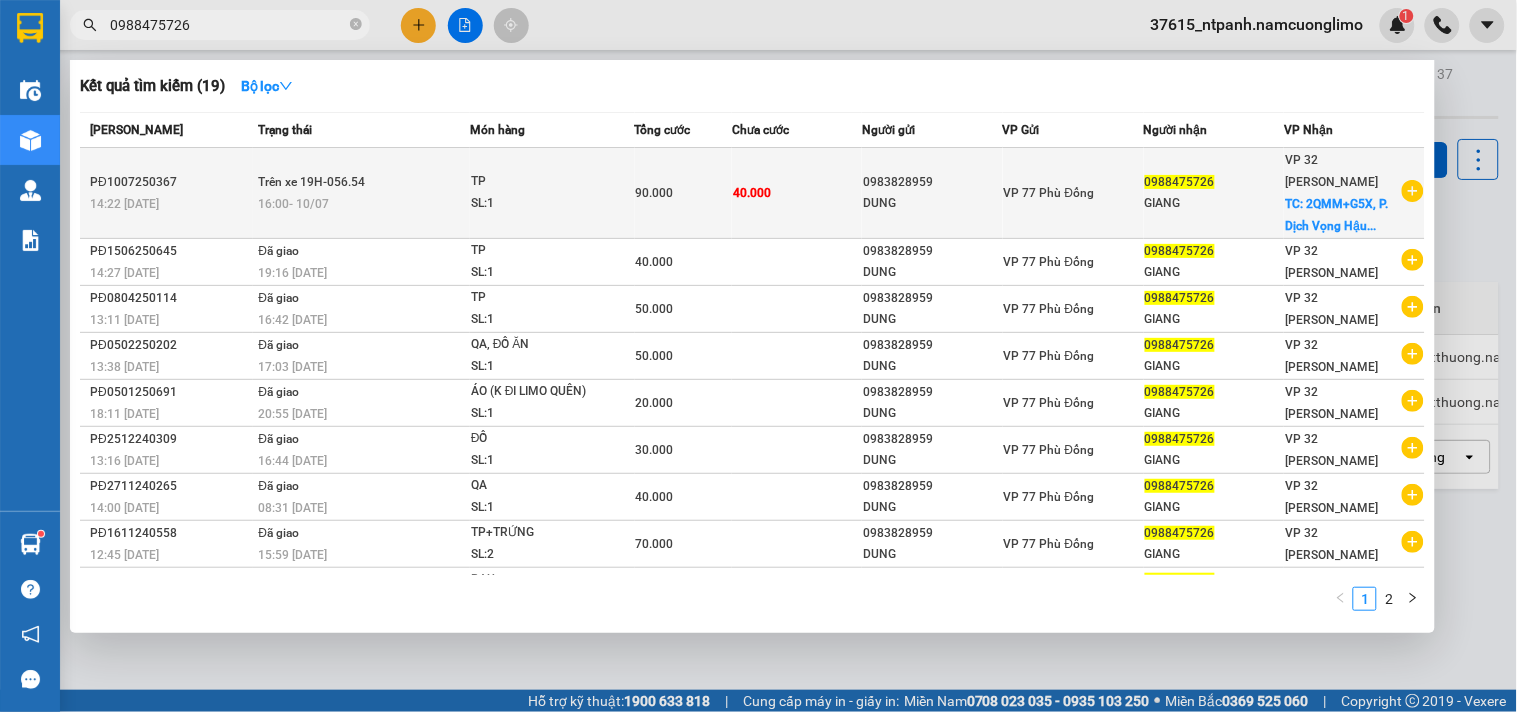 type on "0988475726" 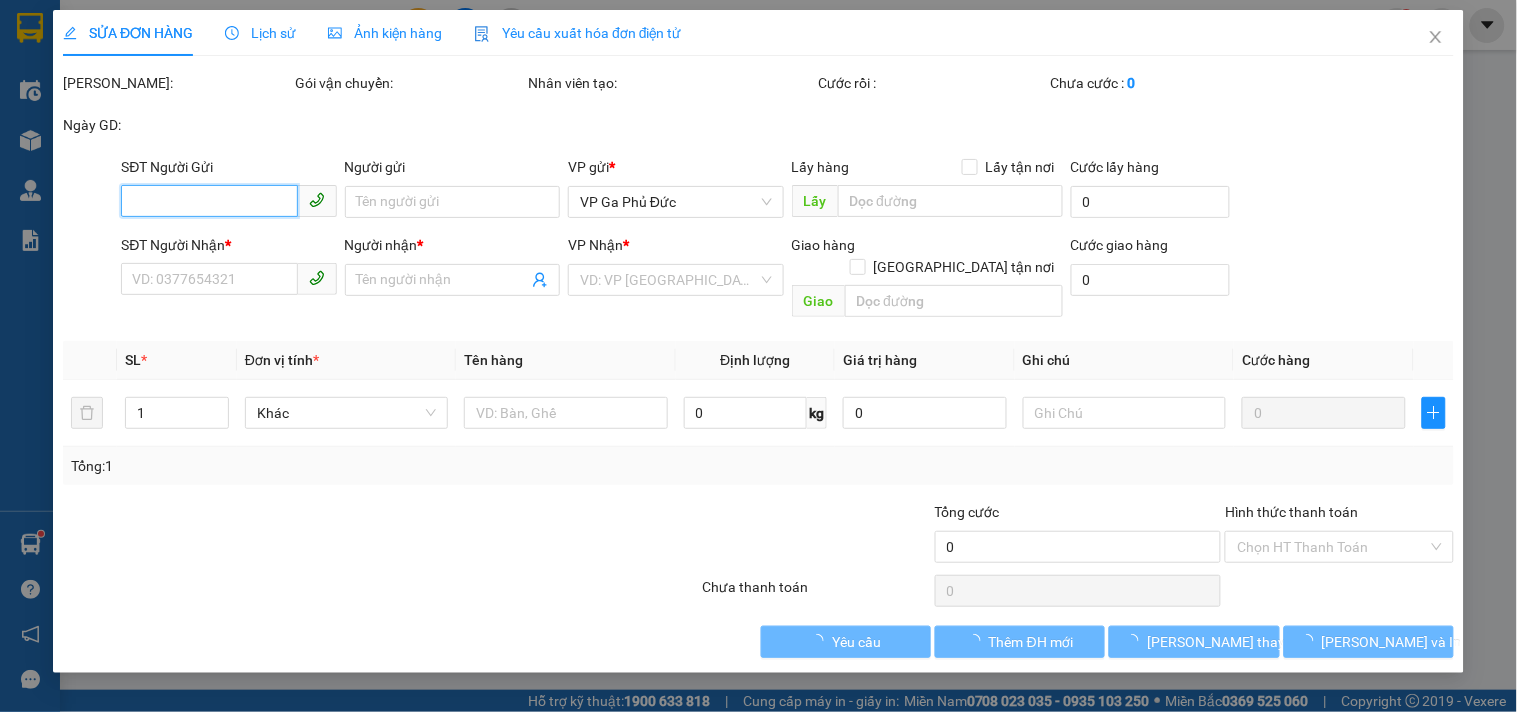type on "0983828959" 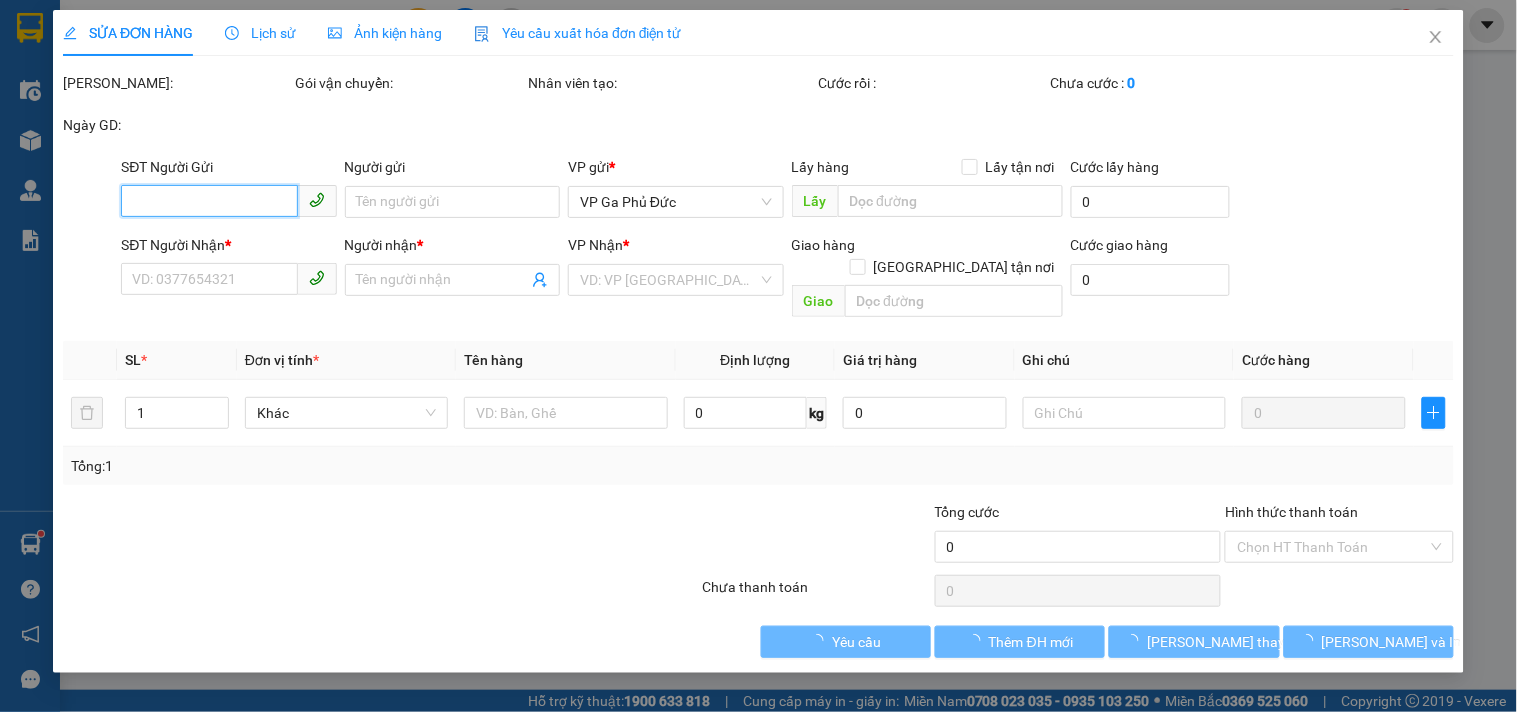 type on "DUNG" 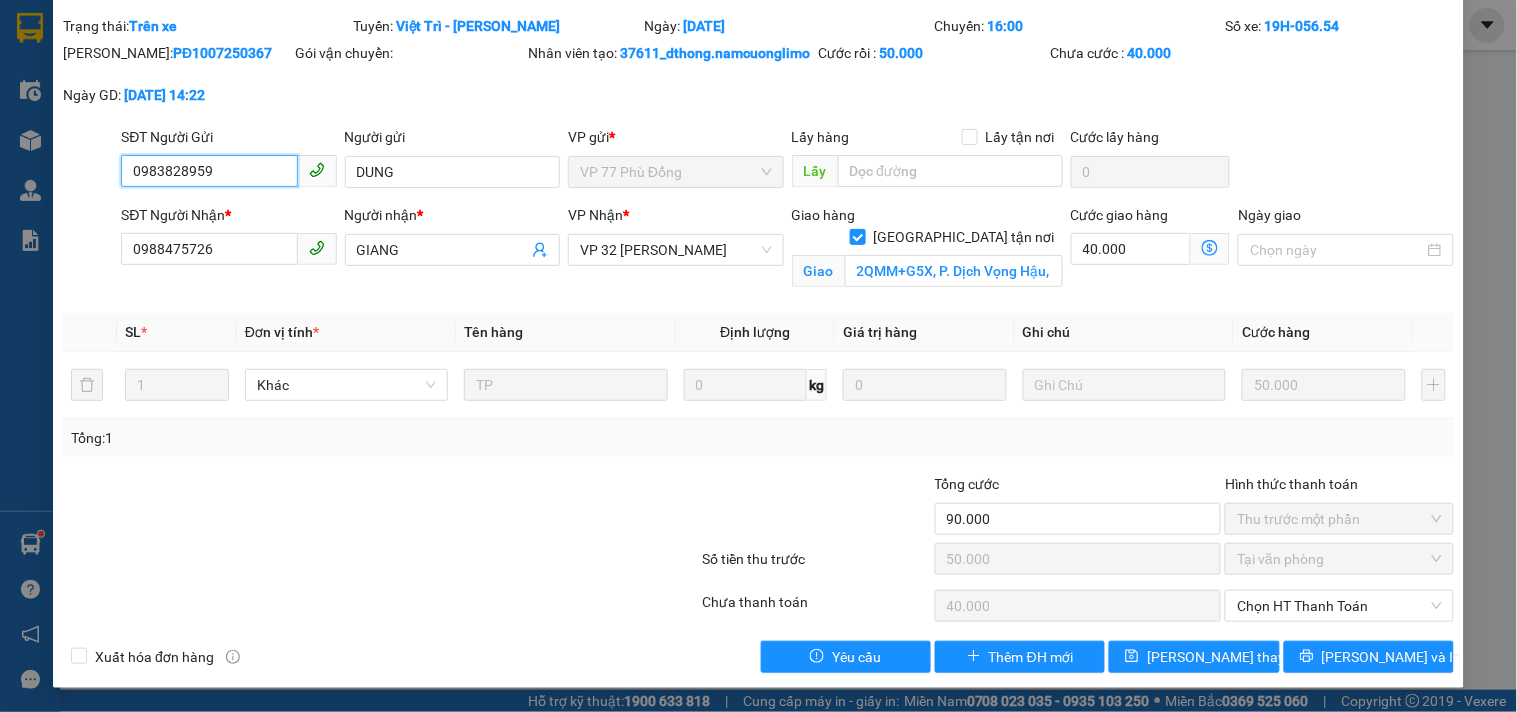 scroll, scrollTop: 78, scrollLeft: 0, axis: vertical 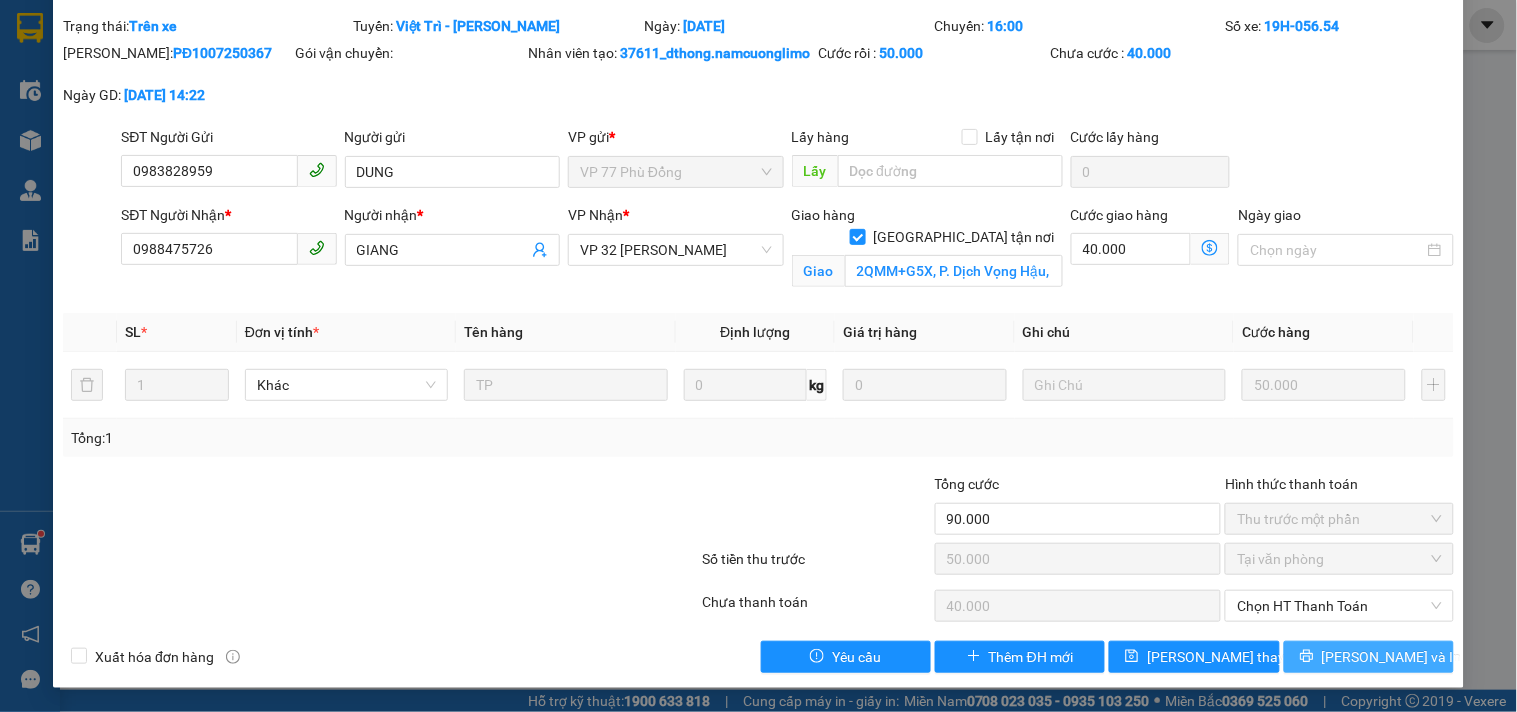 click on "[PERSON_NAME] và In" at bounding box center (1392, 657) 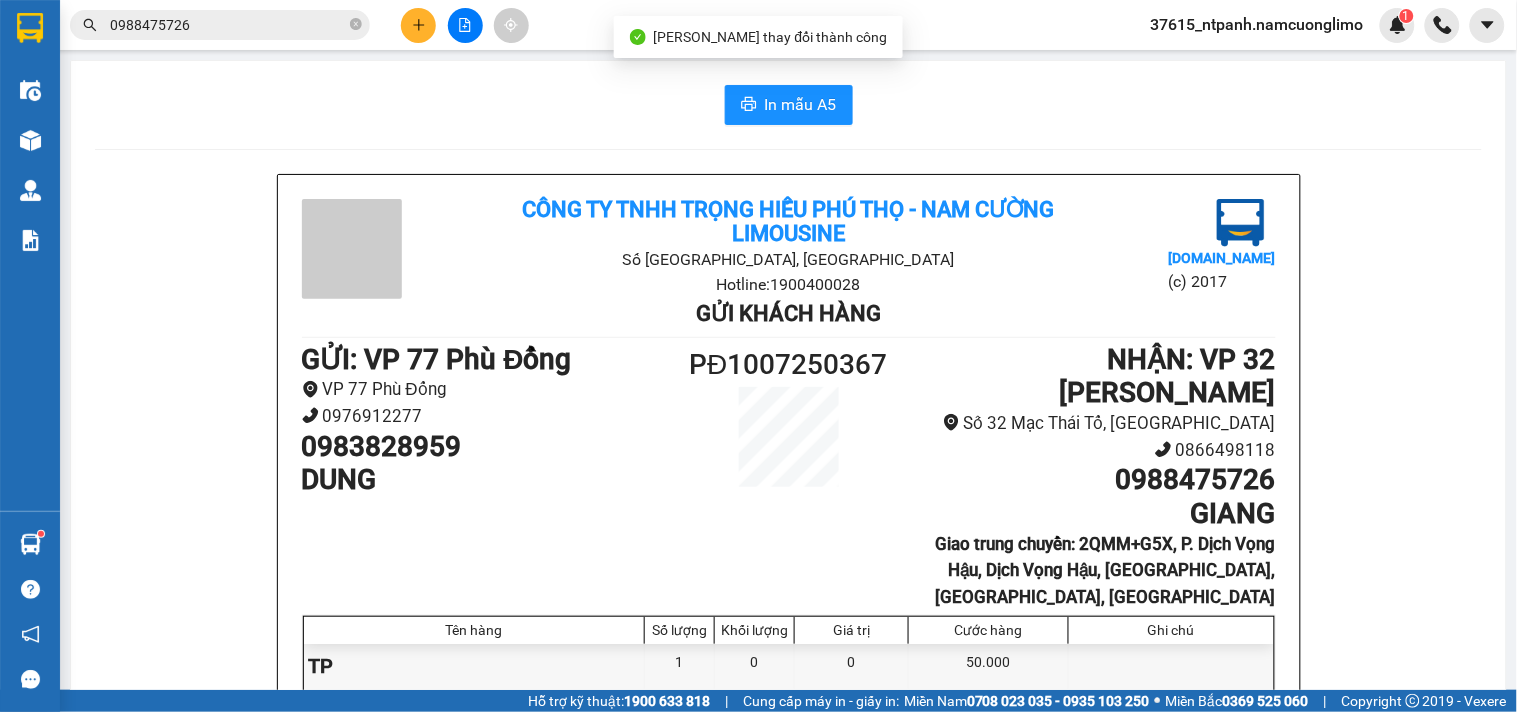 scroll, scrollTop: 111, scrollLeft: 0, axis: vertical 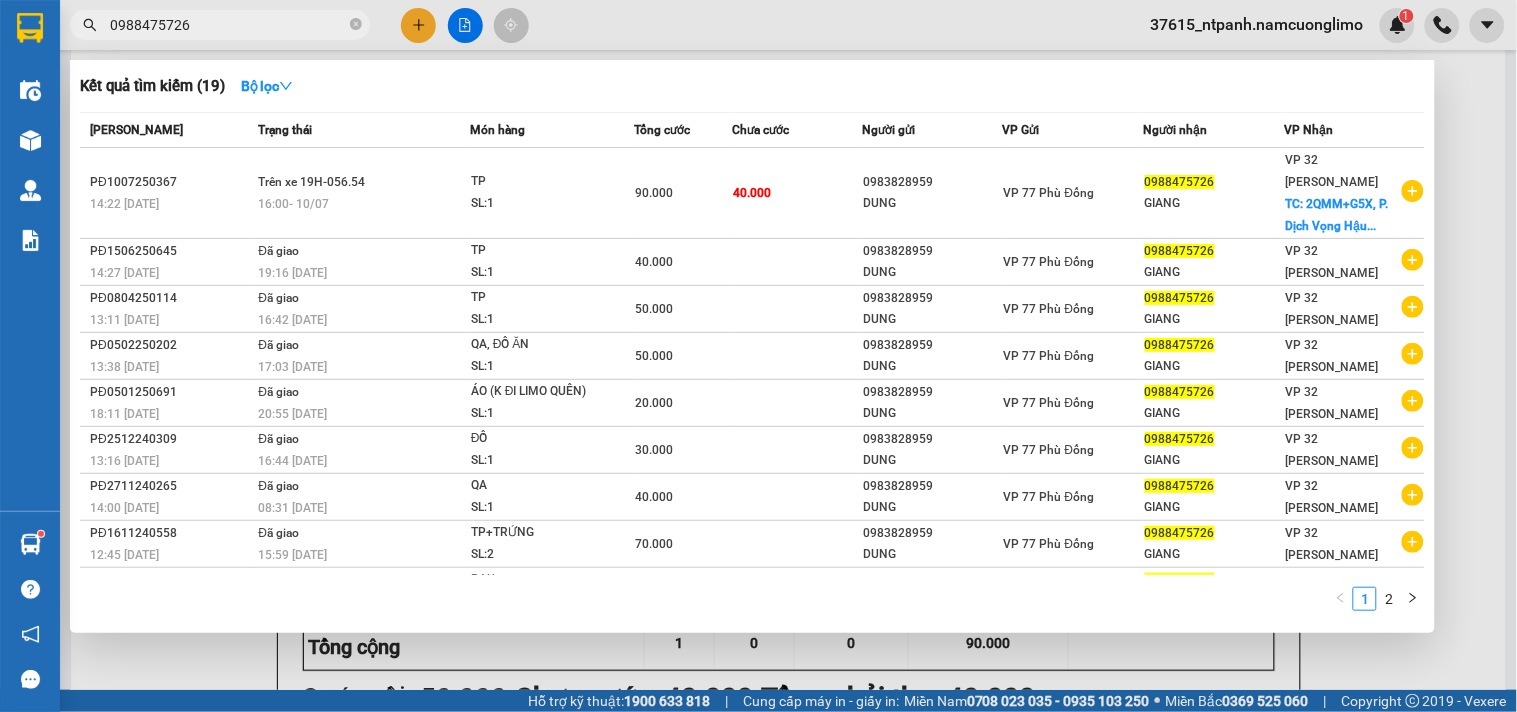 click on "0988475726" at bounding box center (228, 25) 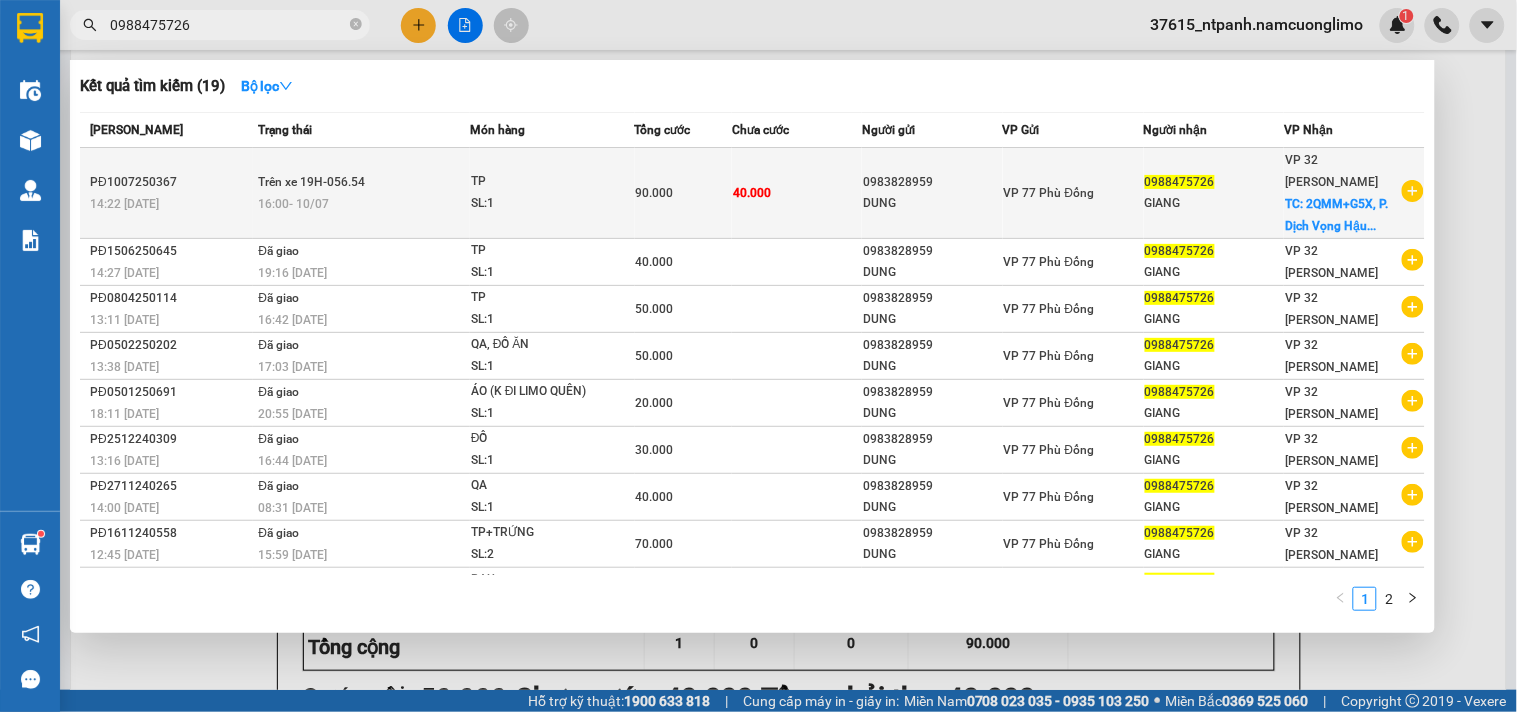 click on "0988475726" at bounding box center (1214, 182) 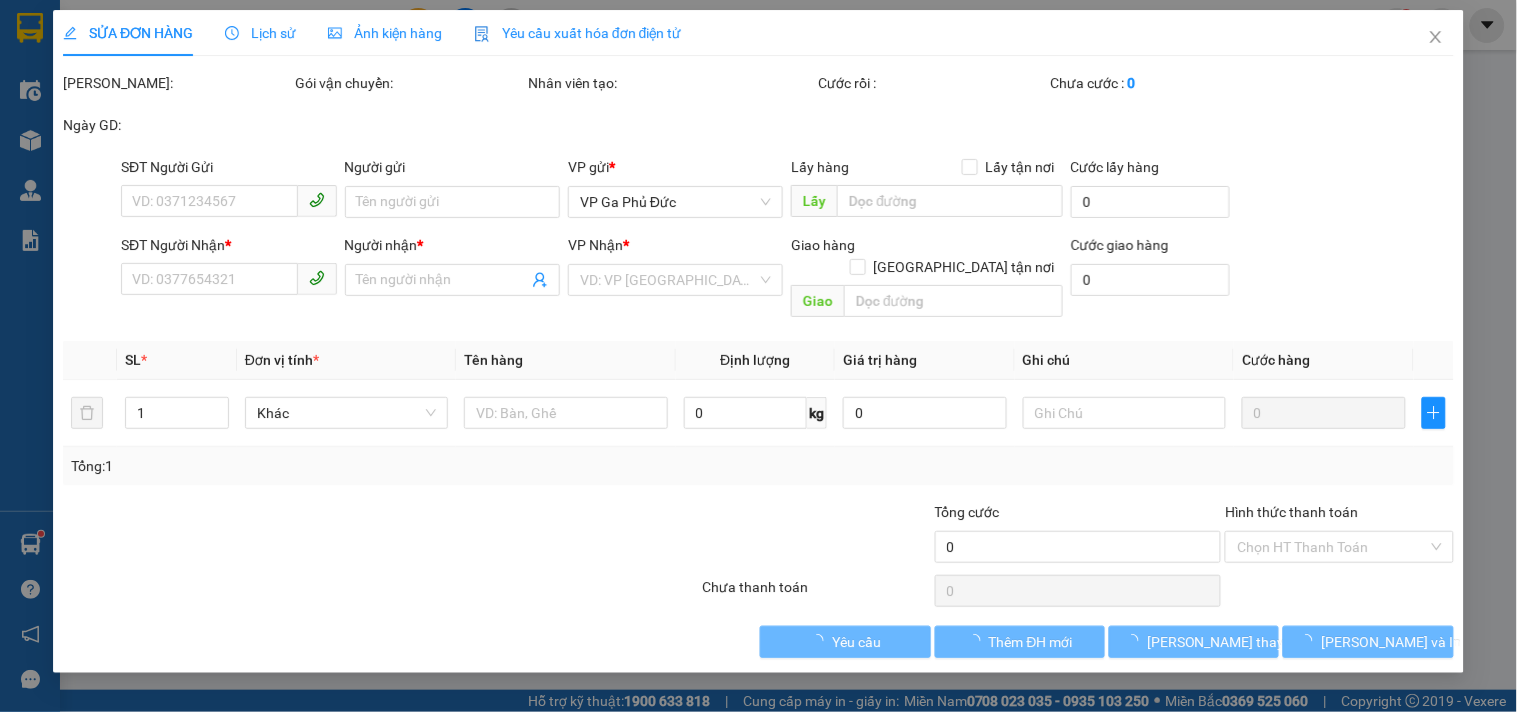 scroll, scrollTop: 0, scrollLeft: 0, axis: both 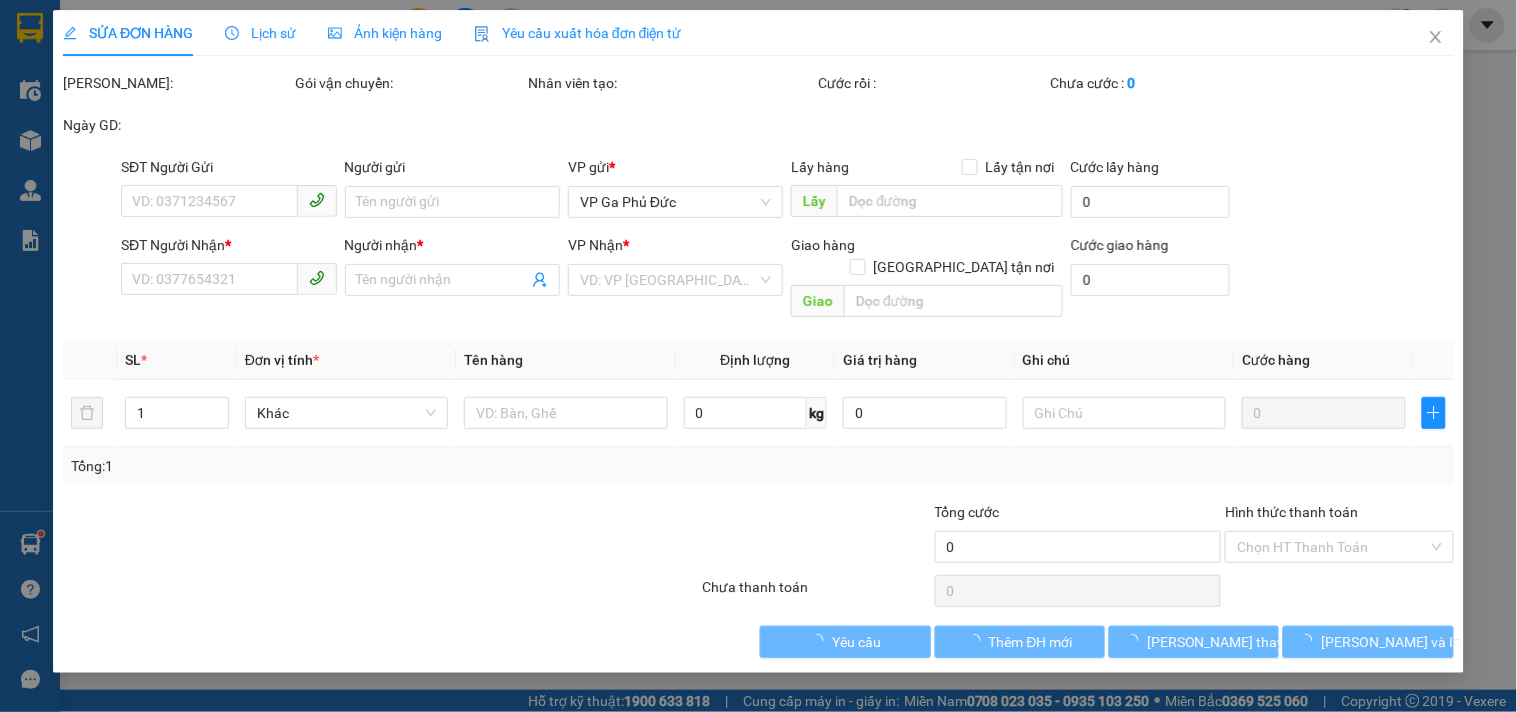 type on "0983828959" 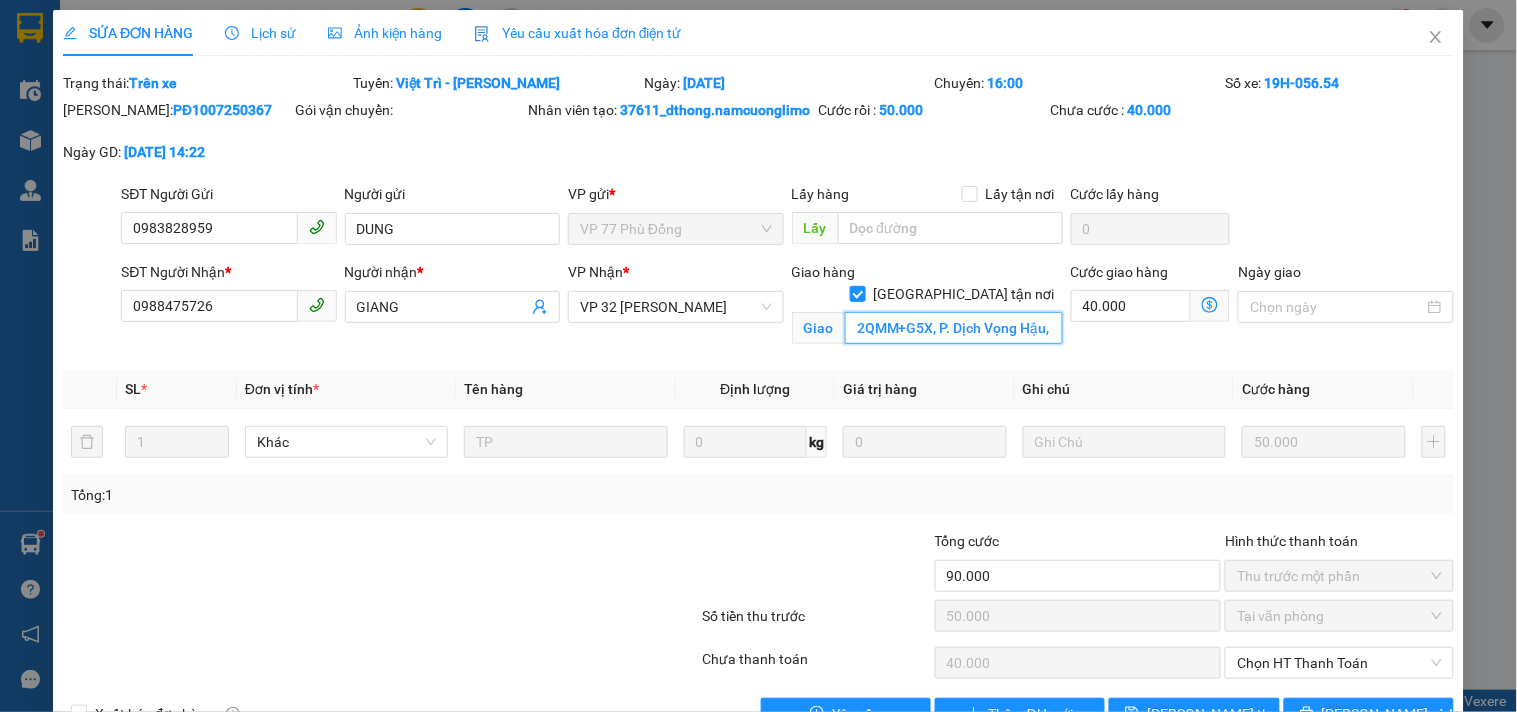 click on "2QMM+G5X, P. Dịch Vọng Hậu, Dịch Vọng Hậu, [GEOGRAPHIC_DATA], [GEOGRAPHIC_DATA], [GEOGRAPHIC_DATA]" at bounding box center [954, 328] 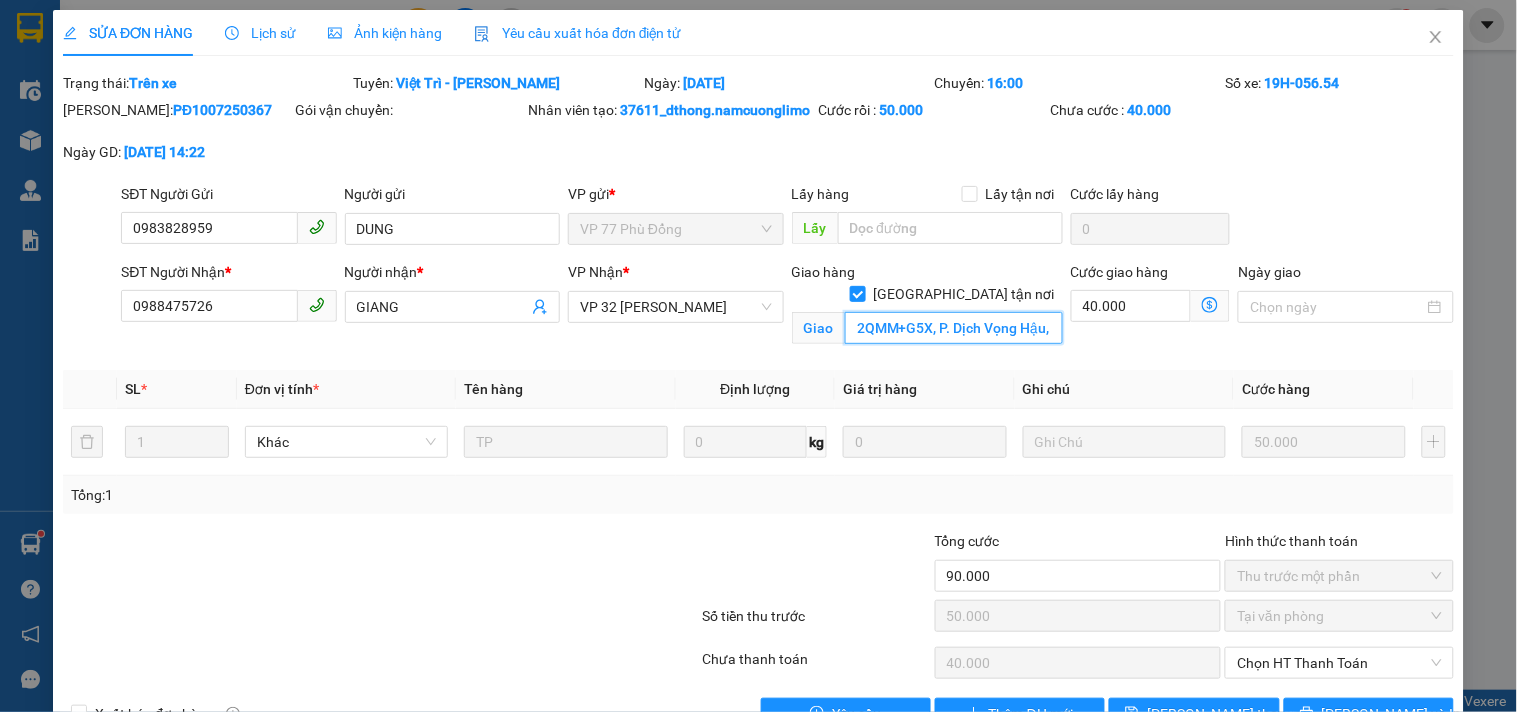 click on "2QMM+G5X, P. Dịch Vọng Hậu, Dịch Vọng Hậu, [GEOGRAPHIC_DATA], [GEOGRAPHIC_DATA], [GEOGRAPHIC_DATA]" at bounding box center [954, 328] 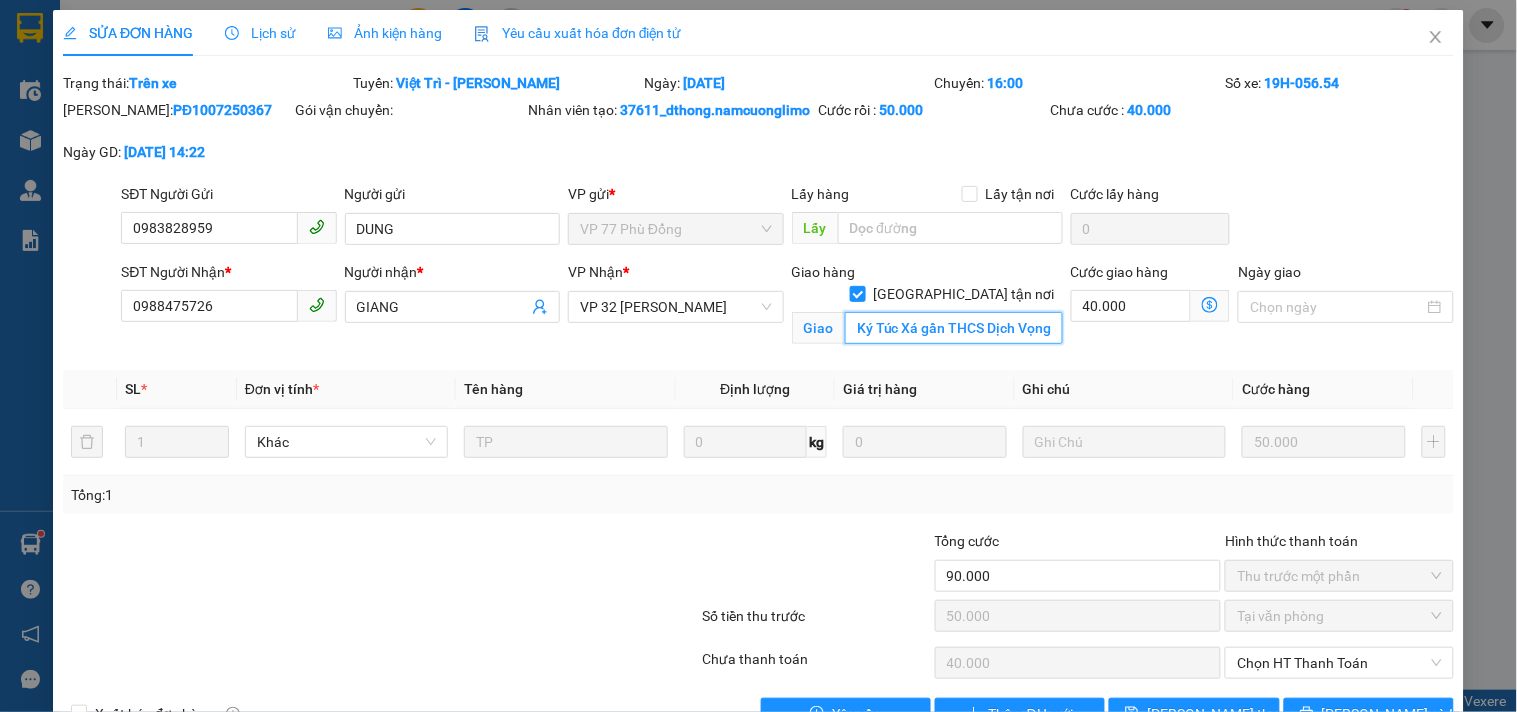 scroll, scrollTop: 0, scrollLeft: 3, axis: horizontal 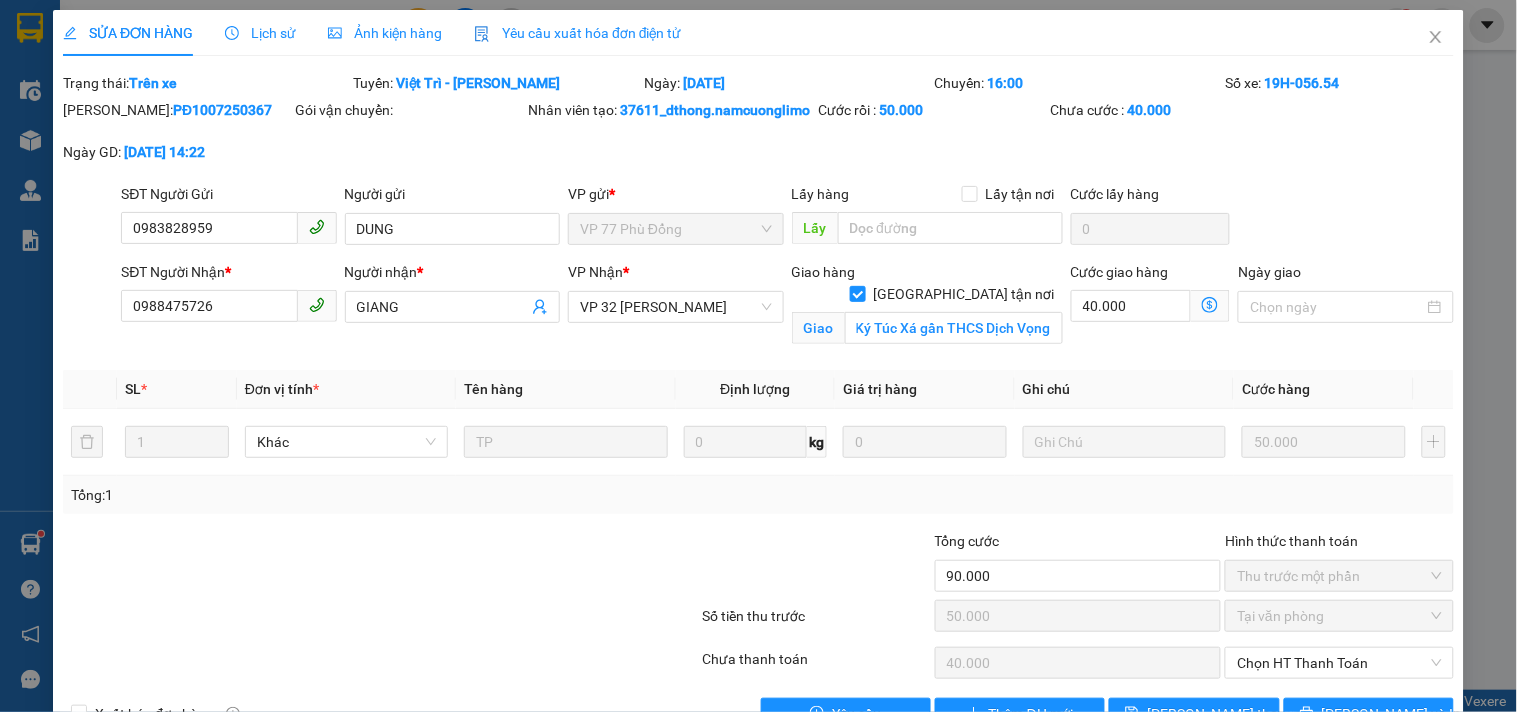 click 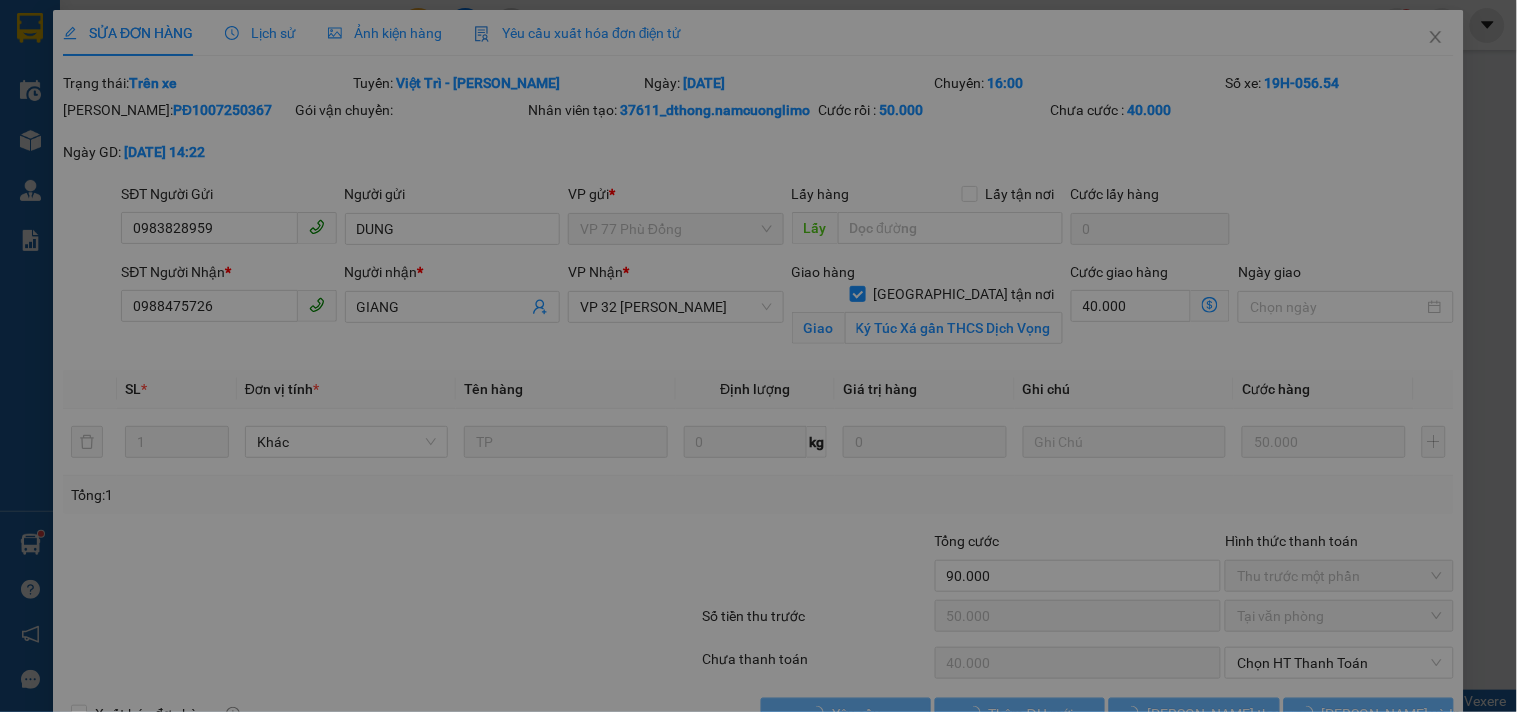 scroll, scrollTop: 0, scrollLeft: 0, axis: both 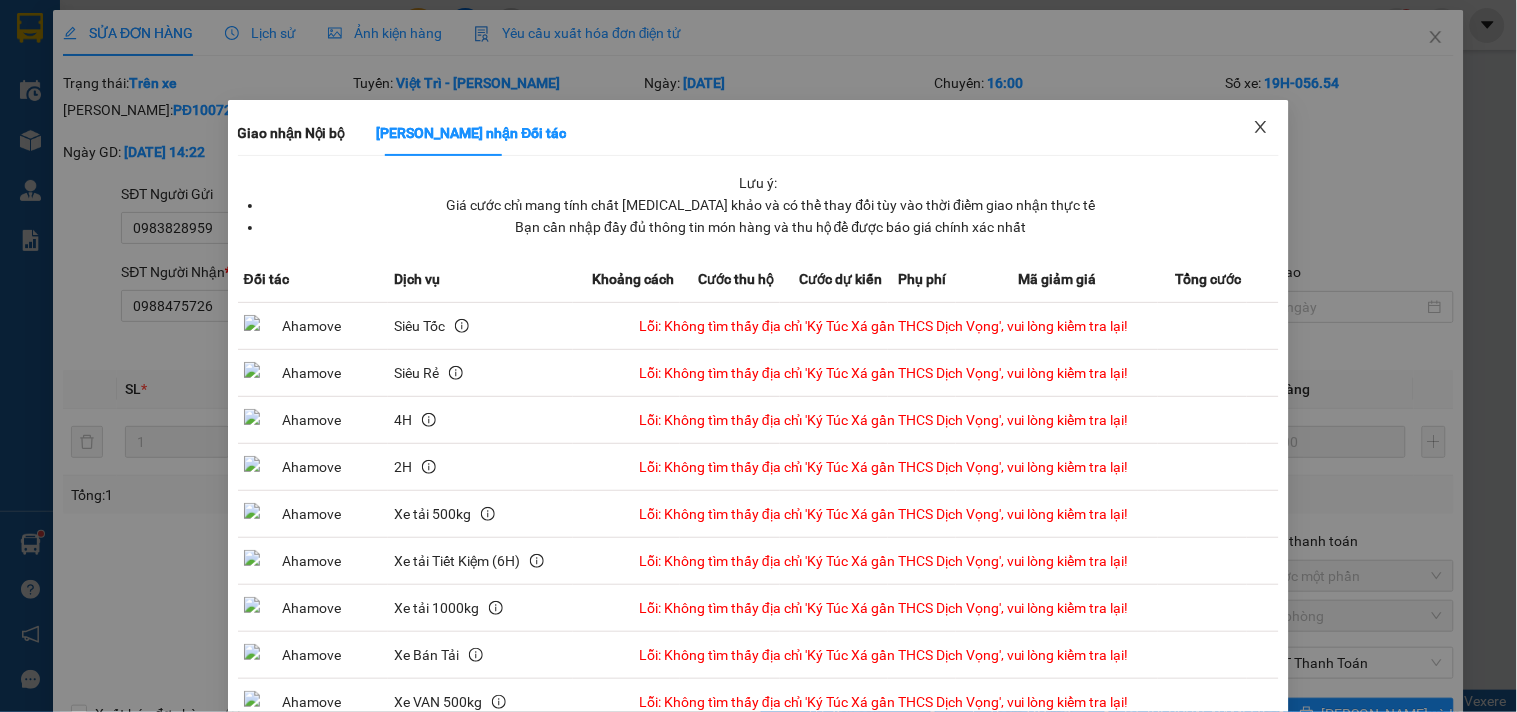 click 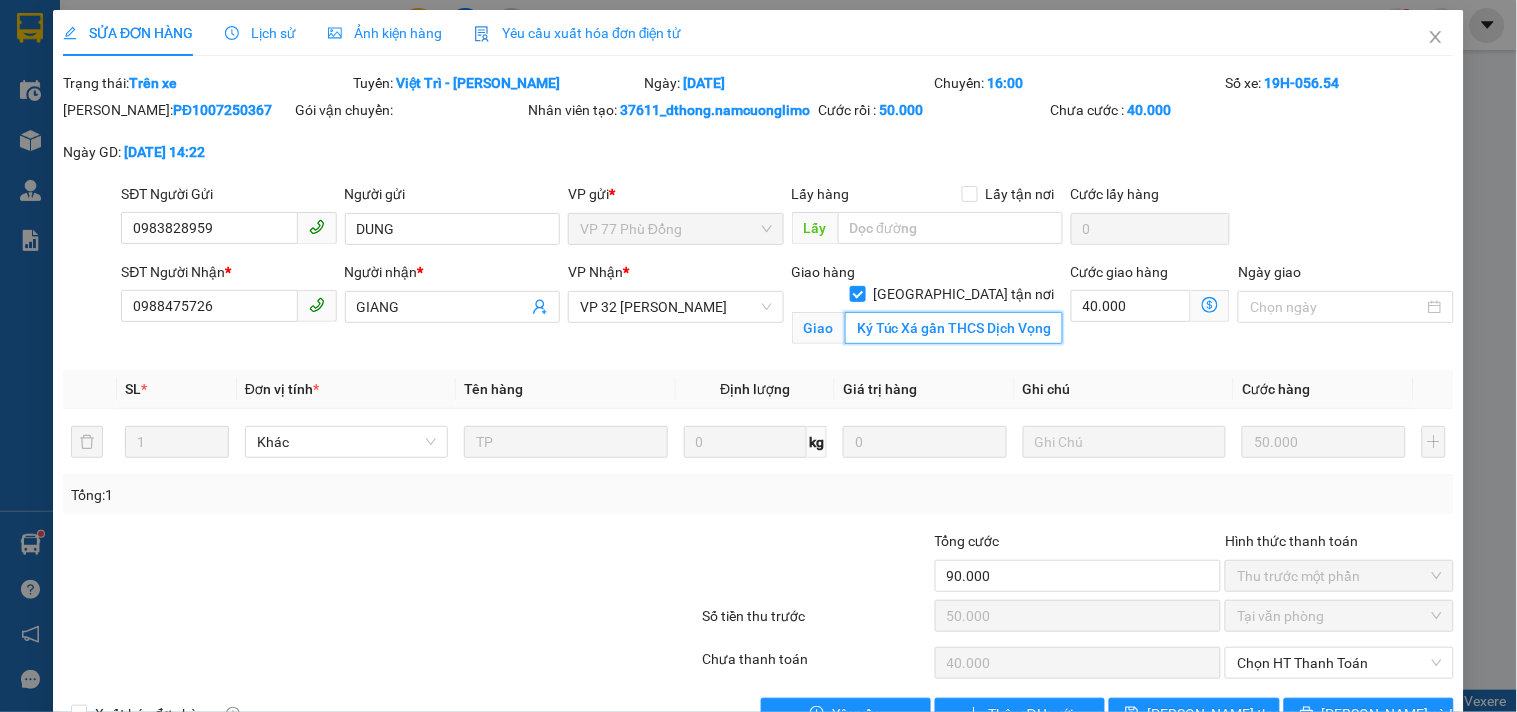 click on "Ký Túc Xá gần THCS Dịch Vọng" at bounding box center (954, 328) 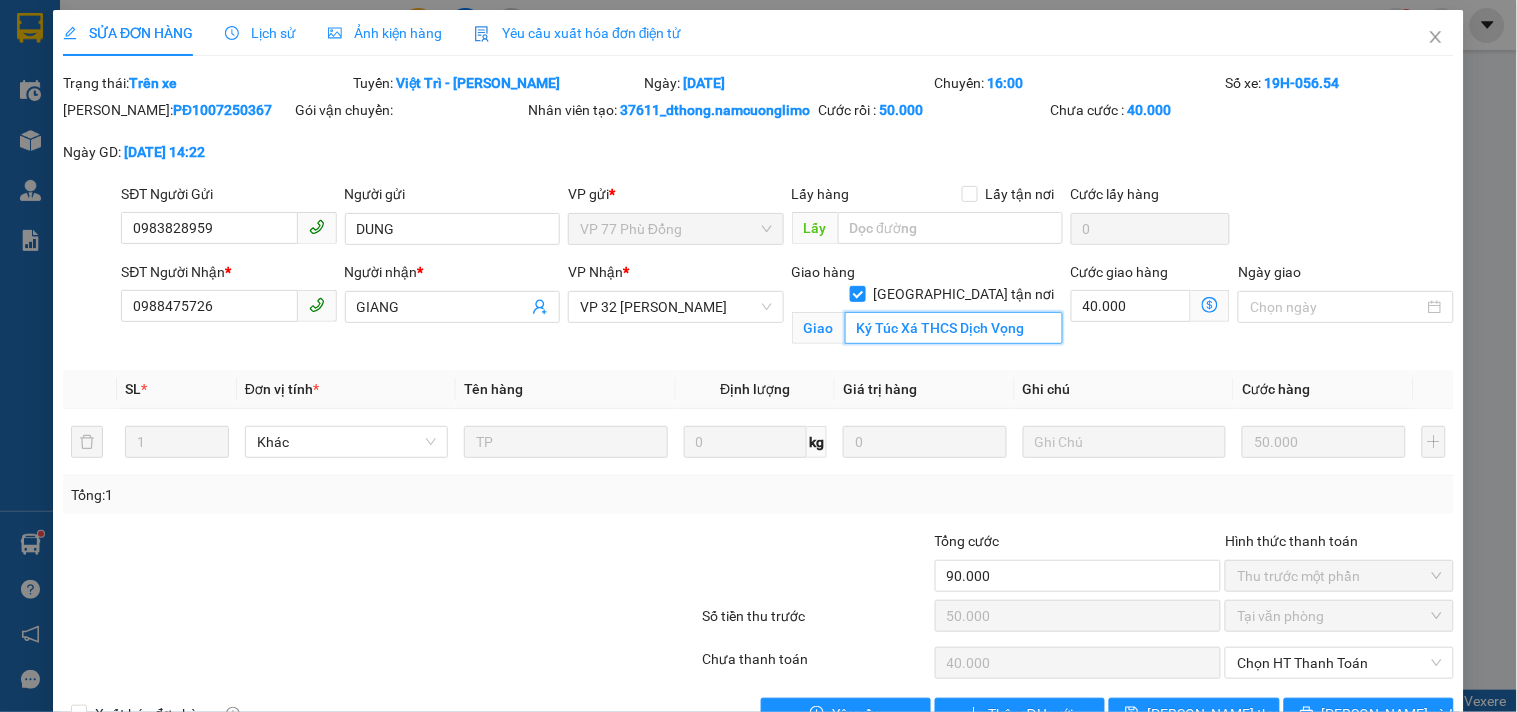 type on "Ký Túc Xá THCS Dịch Vọng" 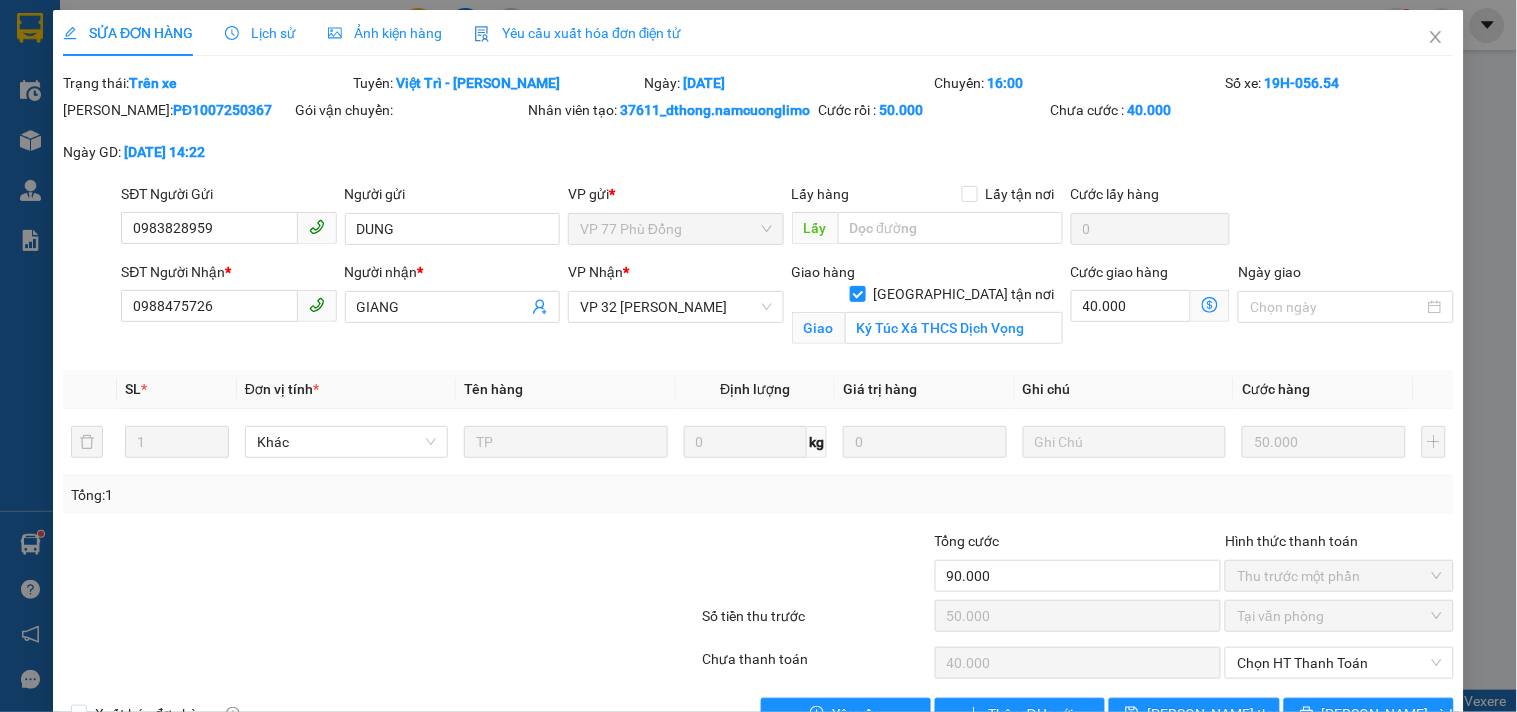 click on "Giao nhận Nội bộ Giao nhận Đối tác Lưu ý: Giá cước chỉ mang tính chất [MEDICAL_DATA] khảo và có thể thay đổi tùy vào thời điểm giao nhận thực tế Bạn cần nhập đầy đủ thông tin món hàng và thu hộ để được báo giá chính xác nhất Đối tác Dịch vụ Khoảng cách Cước thu hộ Cước dự kiến Phụ phí Mã giảm giá Tổng cước Siêu Tốc Lỗi: Không tìm thấy địa chỉ 'Ký Túc Xá gần THCS Dịch Vọng', vui lòng kiểm tra lại! Siêu Rẻ Lỗi: Không tìm thấy địa chỉ 'Ký Túc Xá gần THCS Dịch Vọng', vui lòng kiểm tra lại! 4H Lỗi: Không tìm thấy địa chỉ 'Ký Túc Xá gần THCS Dịch Vọng', vui lòng kiểm tra lại! 2H Lỗi: Không tìm thấy địa chỉ 'Ký Túc Xá gần THCS Dịch Vọng', vui lòng kiểm tra lại! Xe tải 500kg Lỗi: Không tìm thấy địa chỉ 'Ký Túc Xá gần THCS Dịch Vọng', vui lòng kiểm tra lại! Xe tải Tiết Kiệm (6H)" at bounding box center (1210, 306) 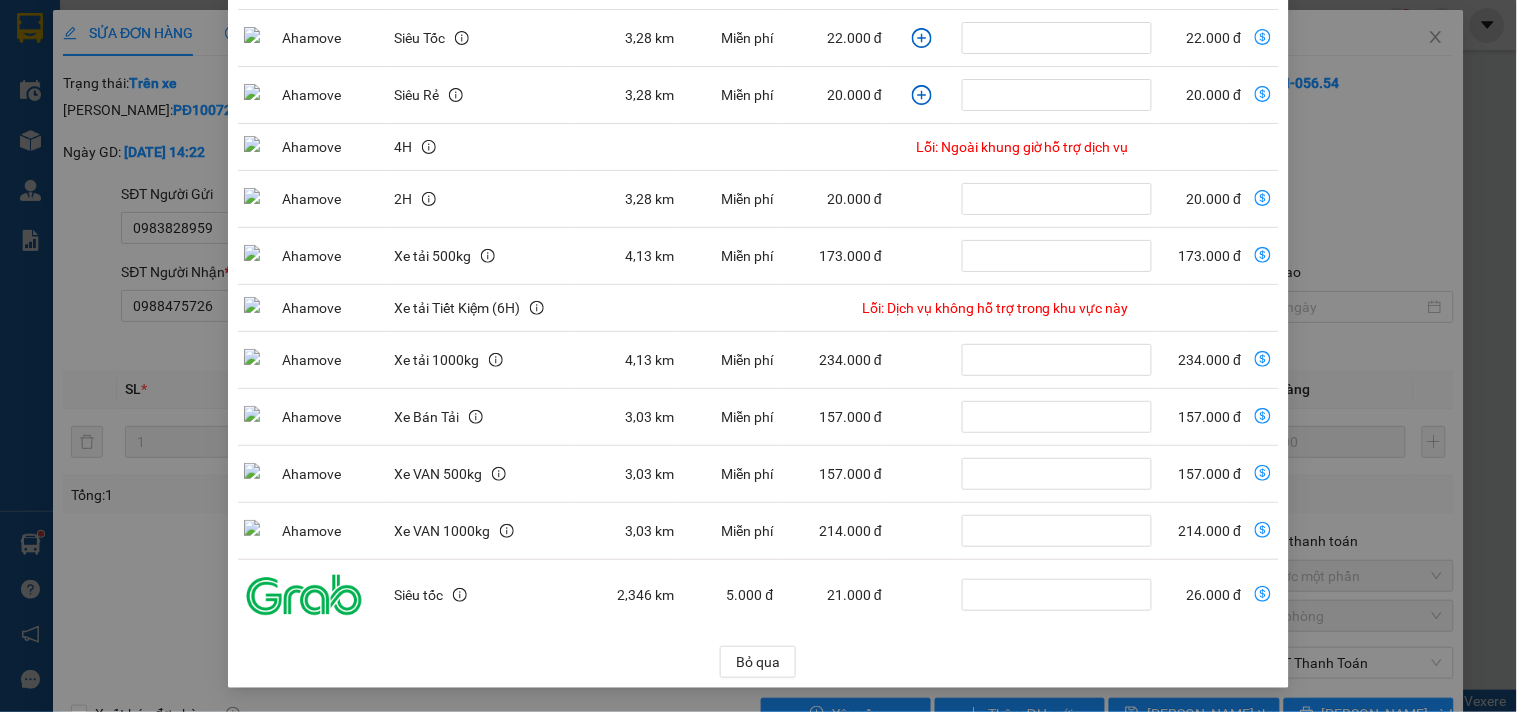 scroll, scrollTop: 0, scrollLeft: 0, axis: both 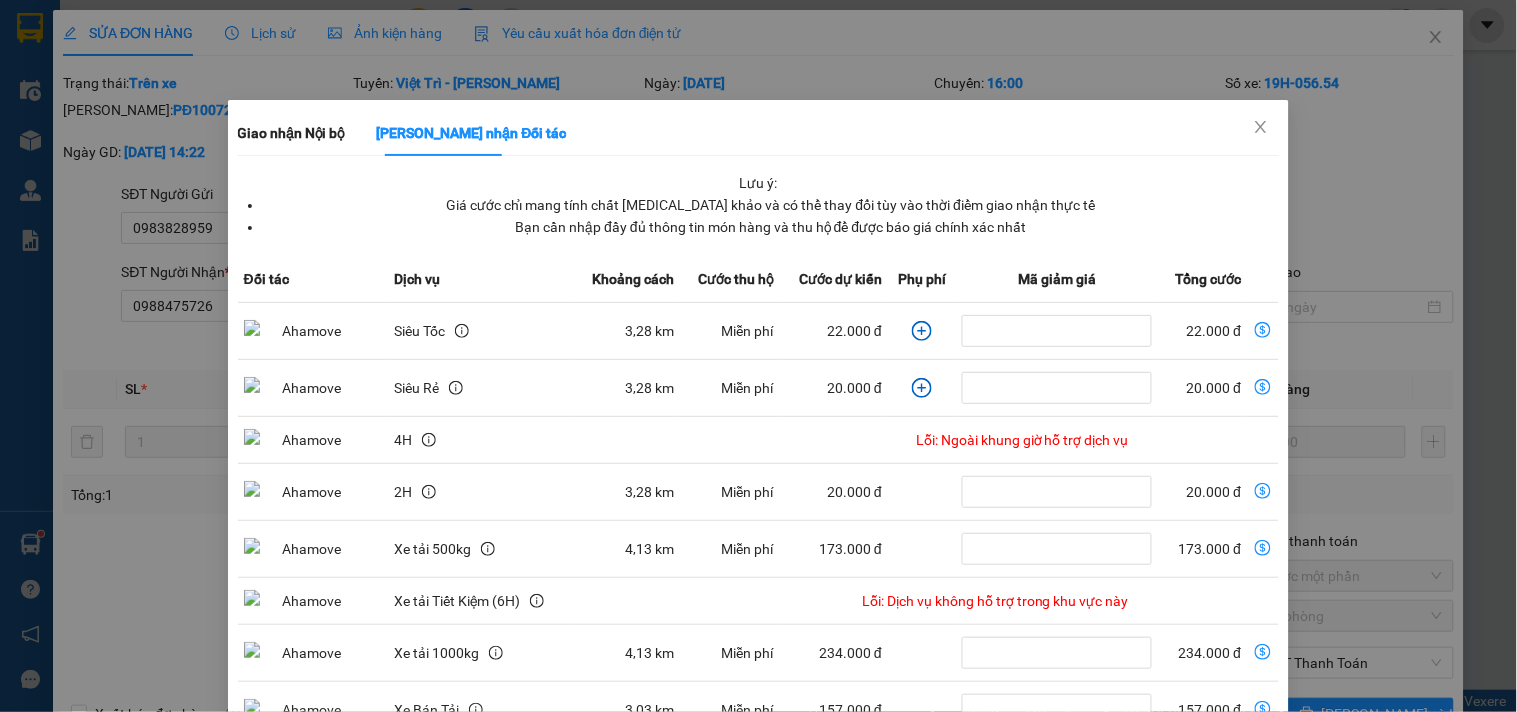 click 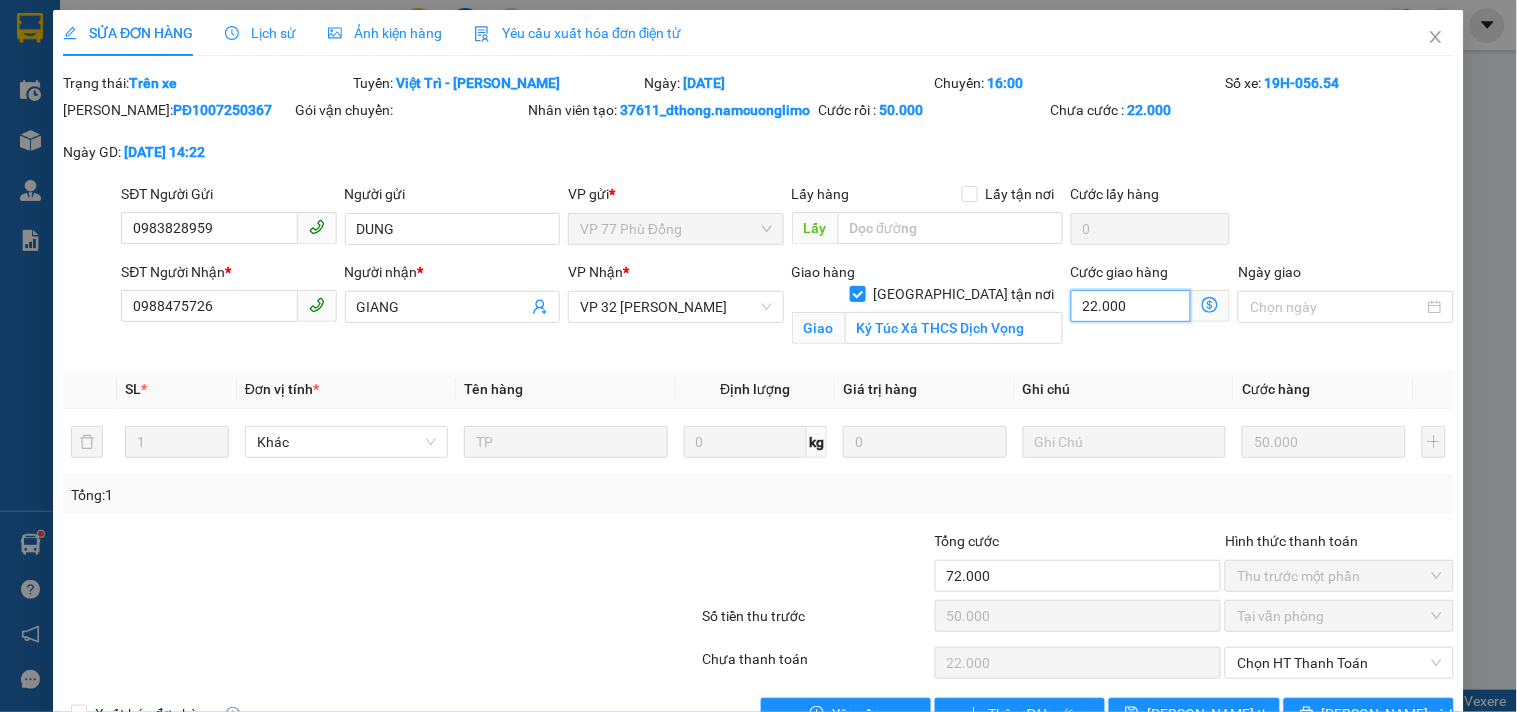 click on "22.000" at bounding box center [1131, 306] 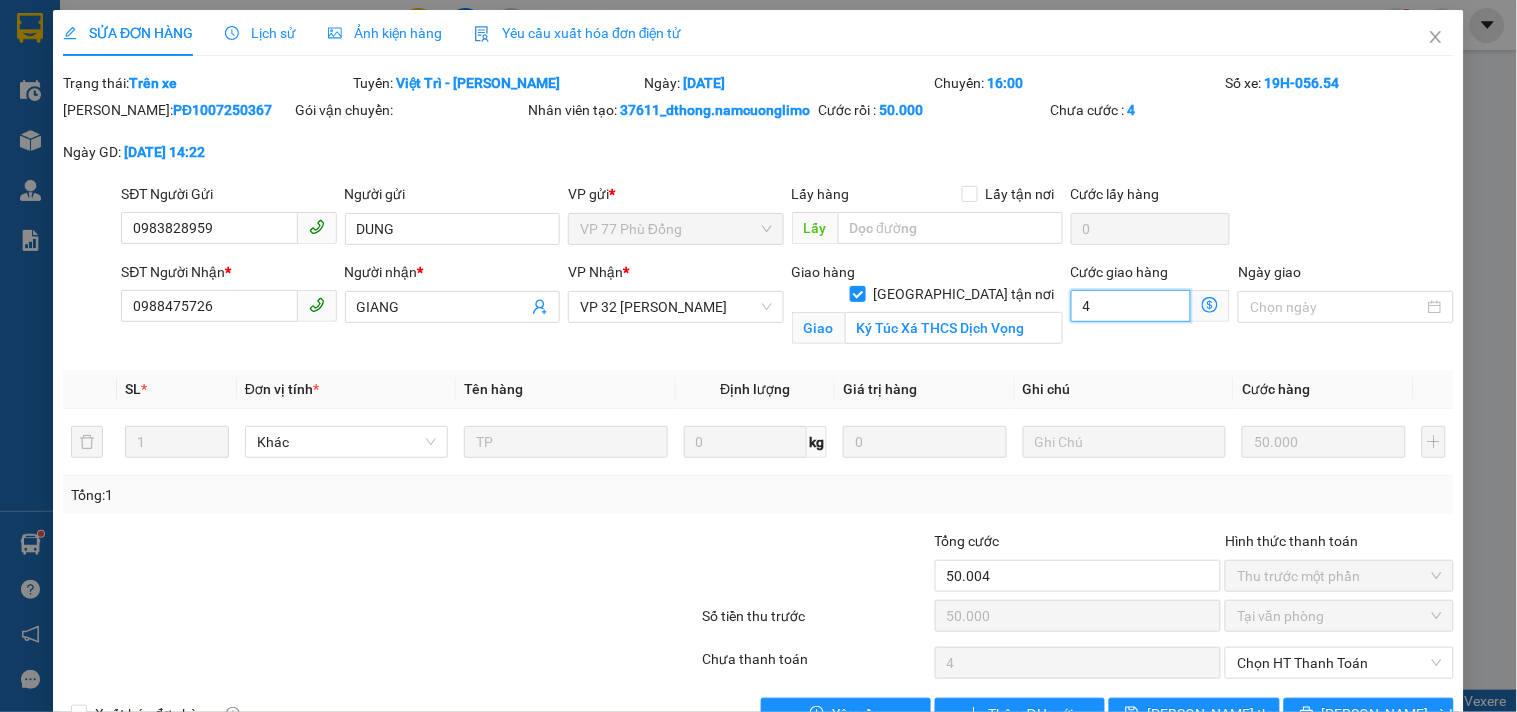 type on "50.040" 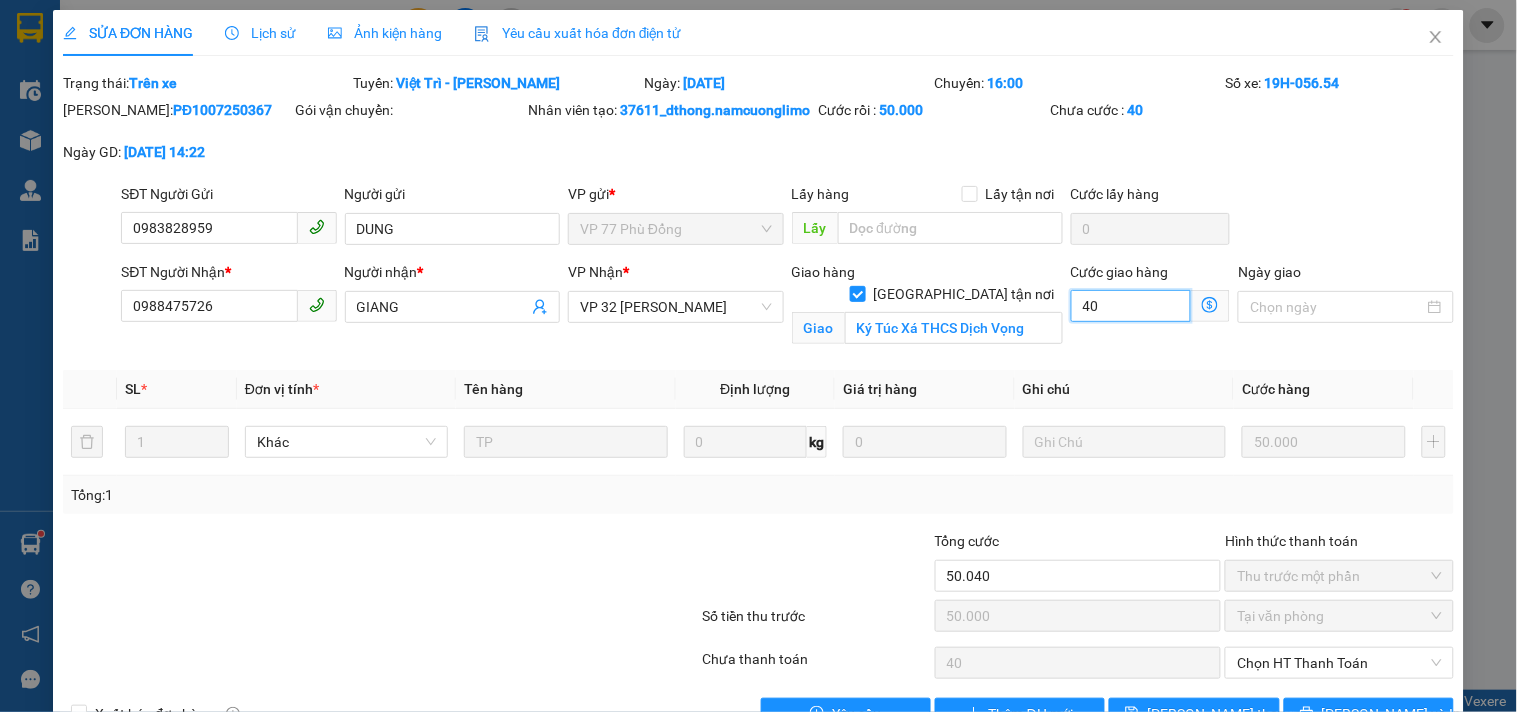type on "50.400" 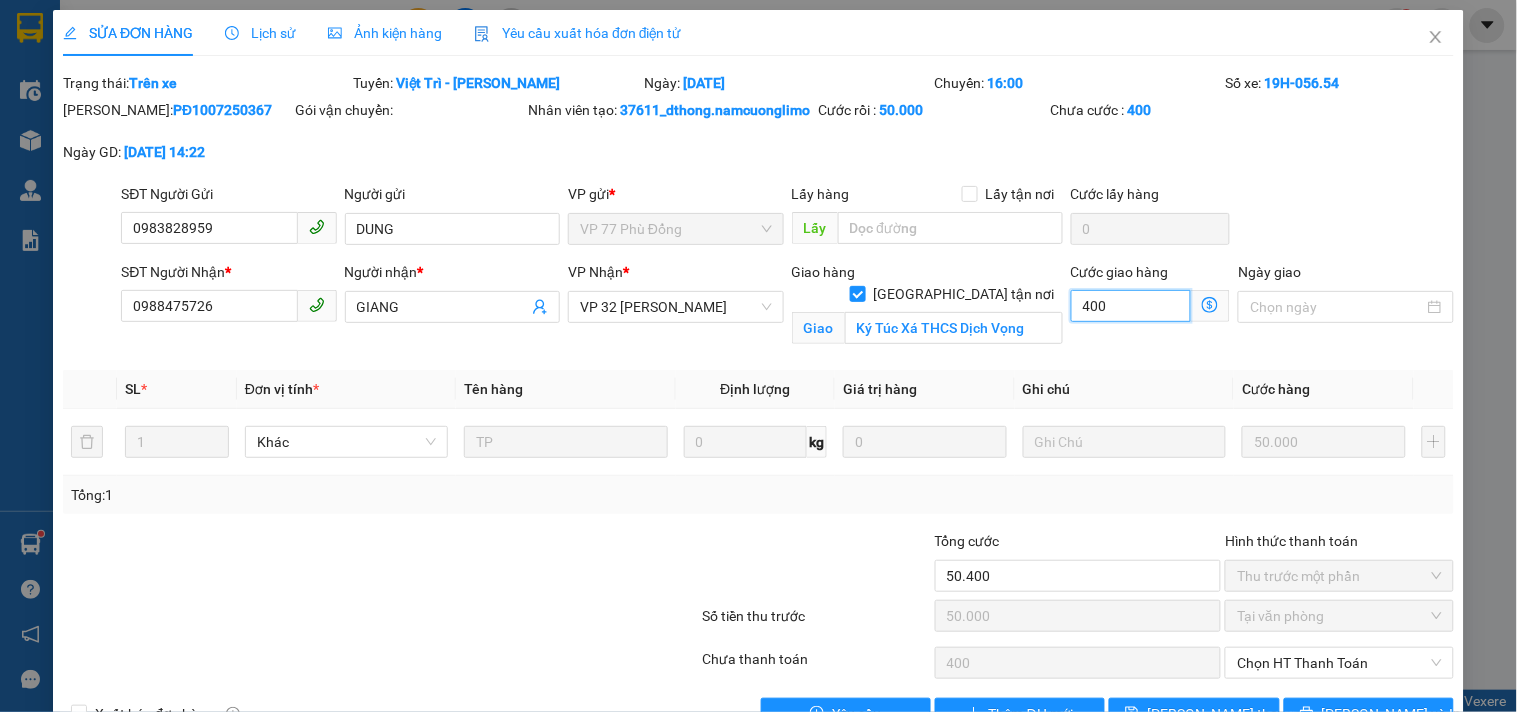 type on "54.000" 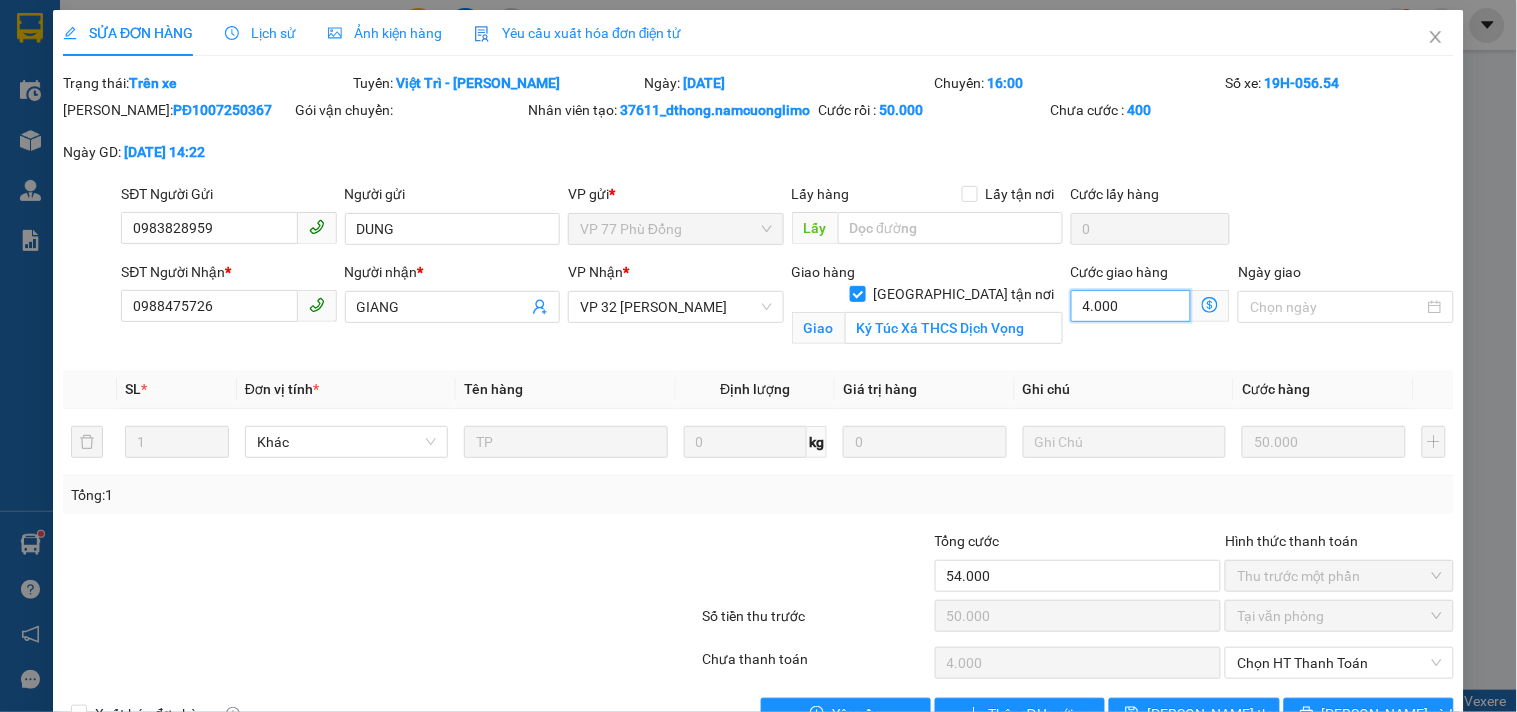 type on "90.000" 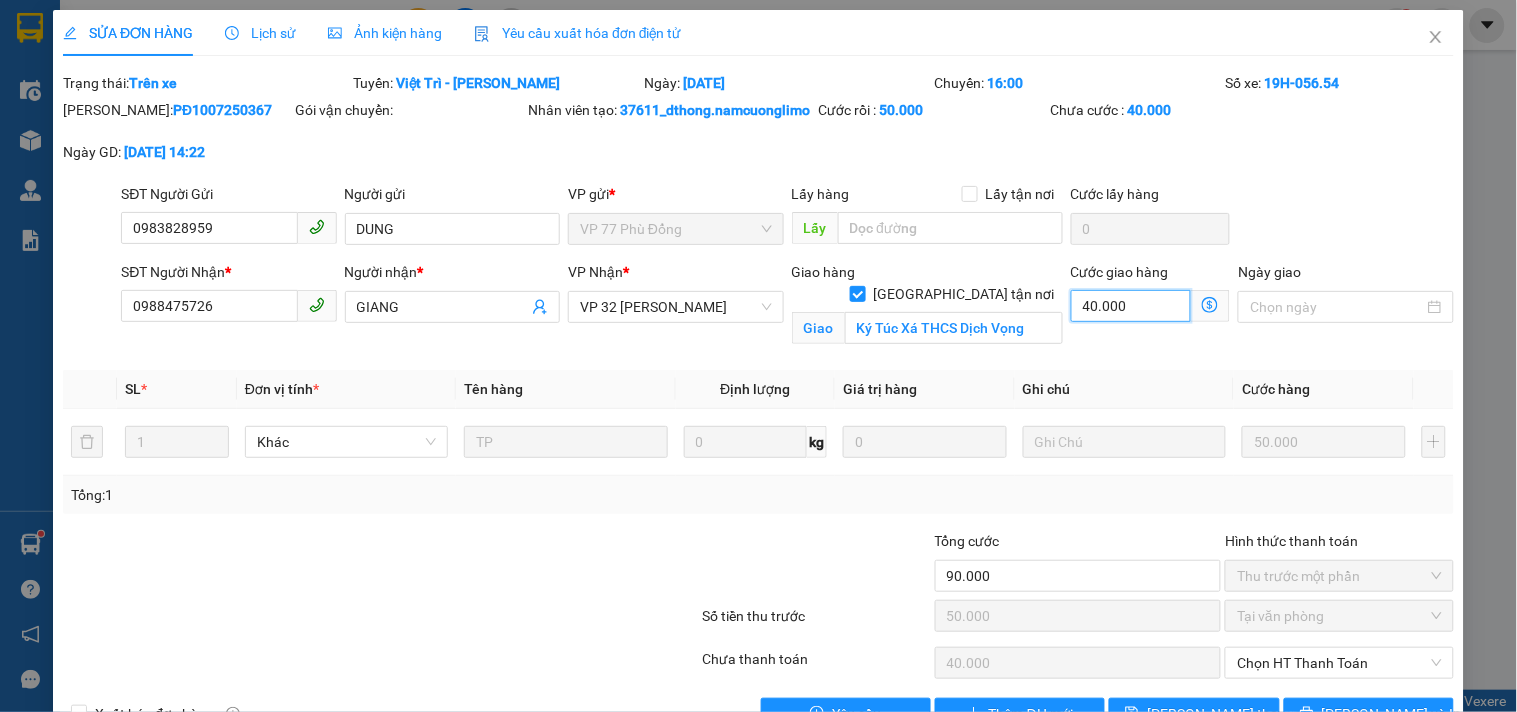 type on "40.000" 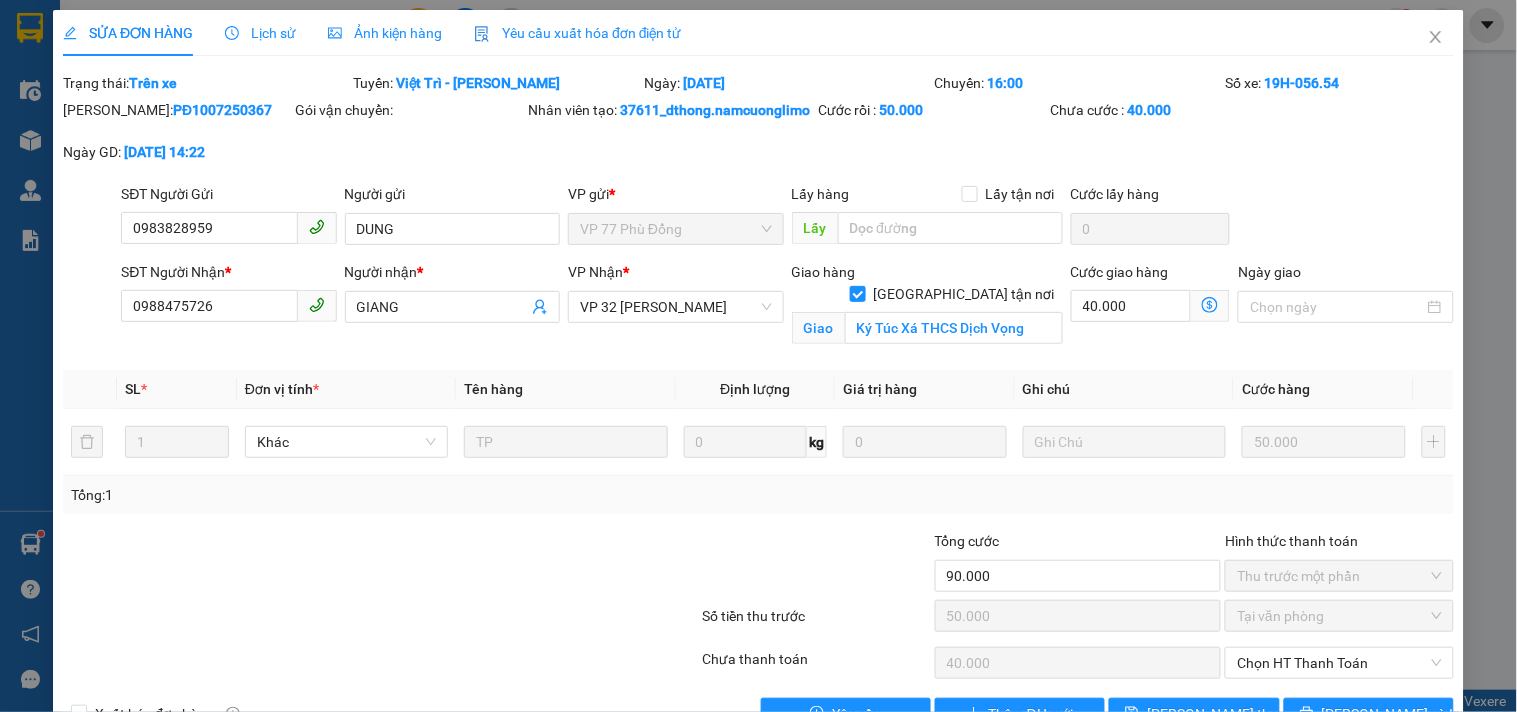 click on "SĐT Người Gửi 0983828959 Người gửi DUNG VP gửi  * VP 77 Phù Đổng Lấy hàng Lấy tận nơi Lấy Cước lấy hàng 0" at bounding box center [787, 218] 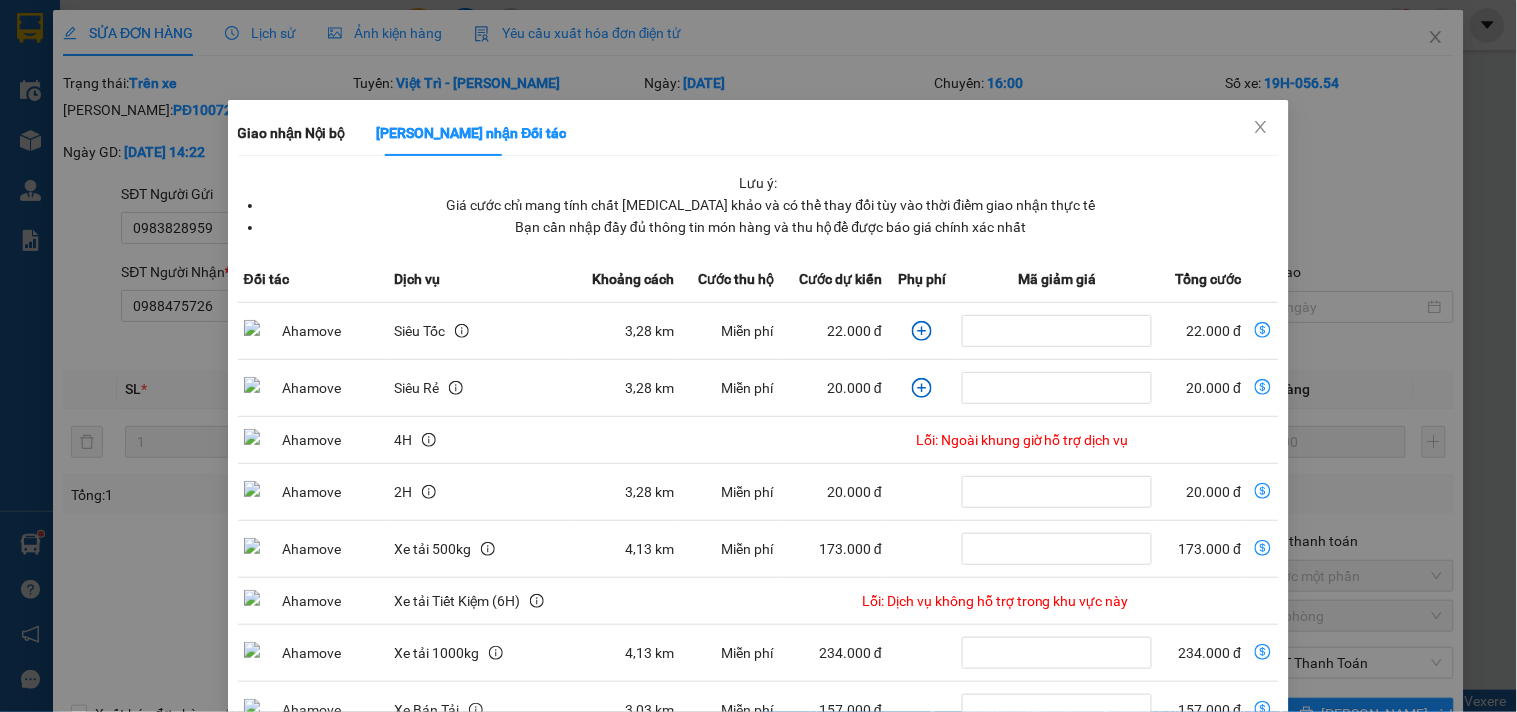click 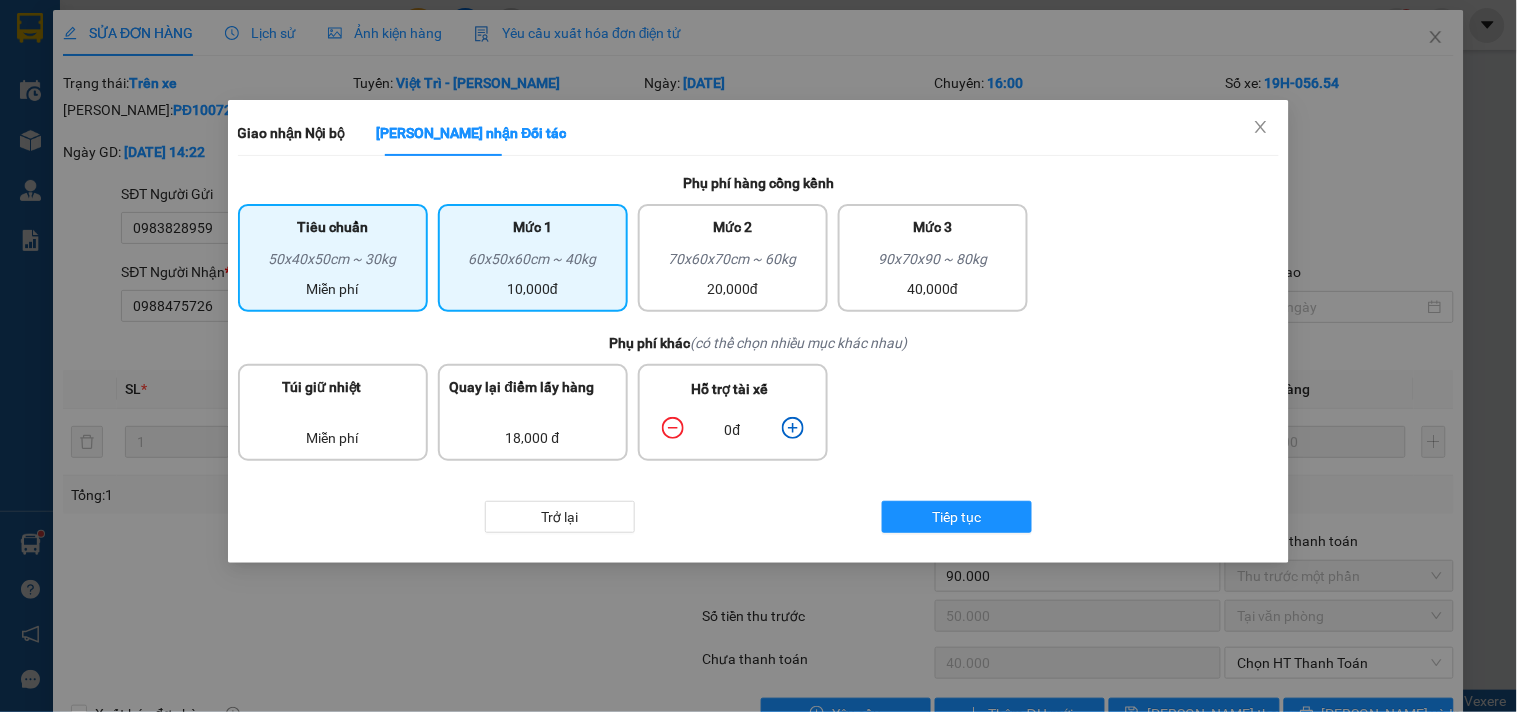 click on "60x50x60cm ~ 40kg" at bounding box center (533, 263) 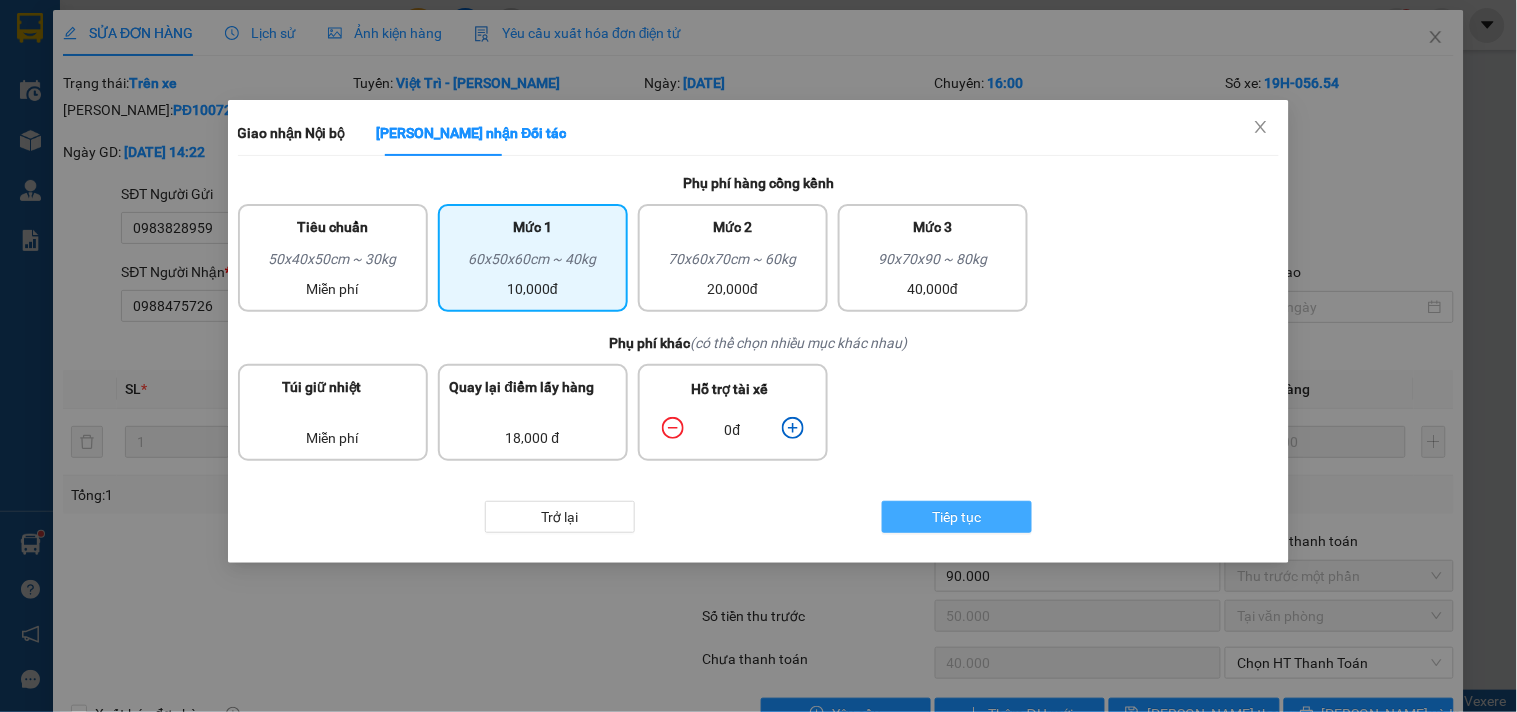 click on "Tiếp tục" at bounding box center (957, 517) 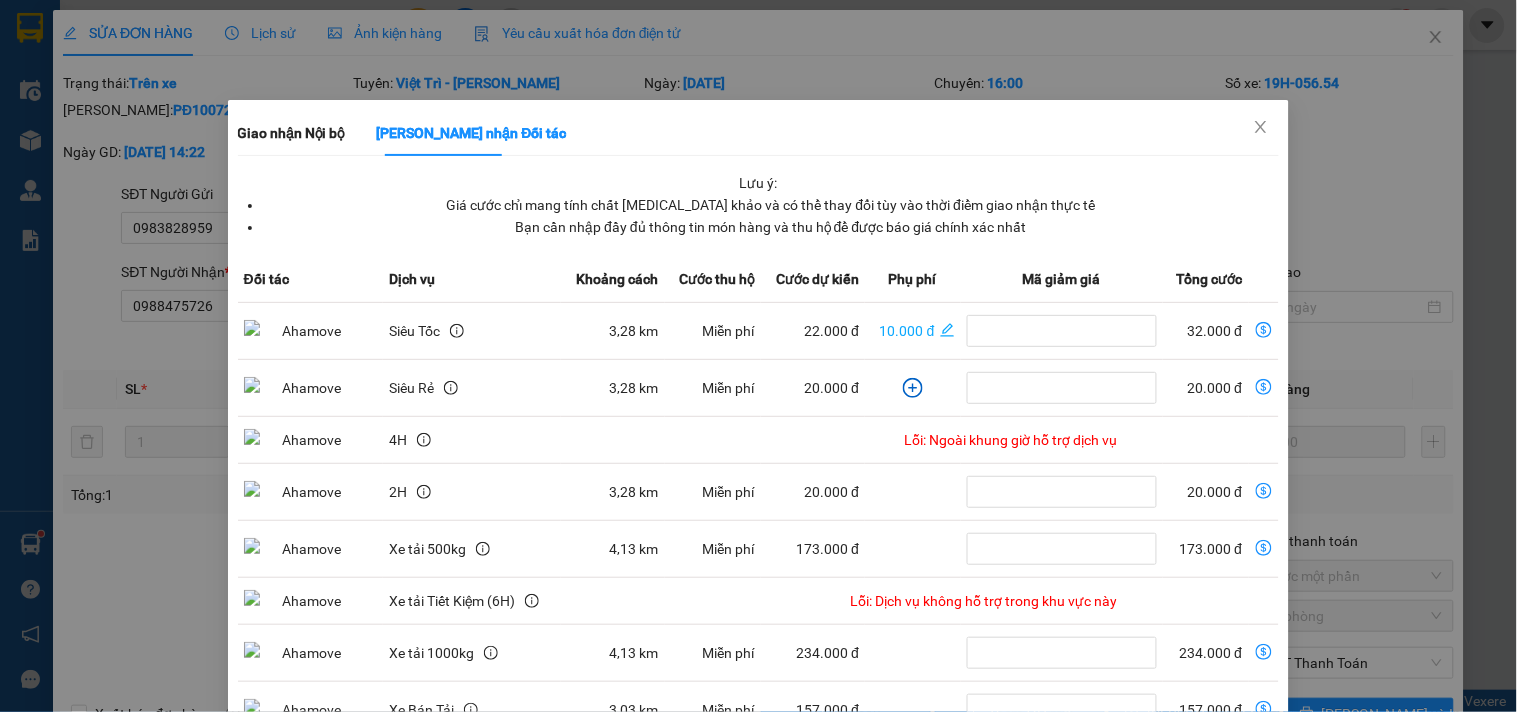 click 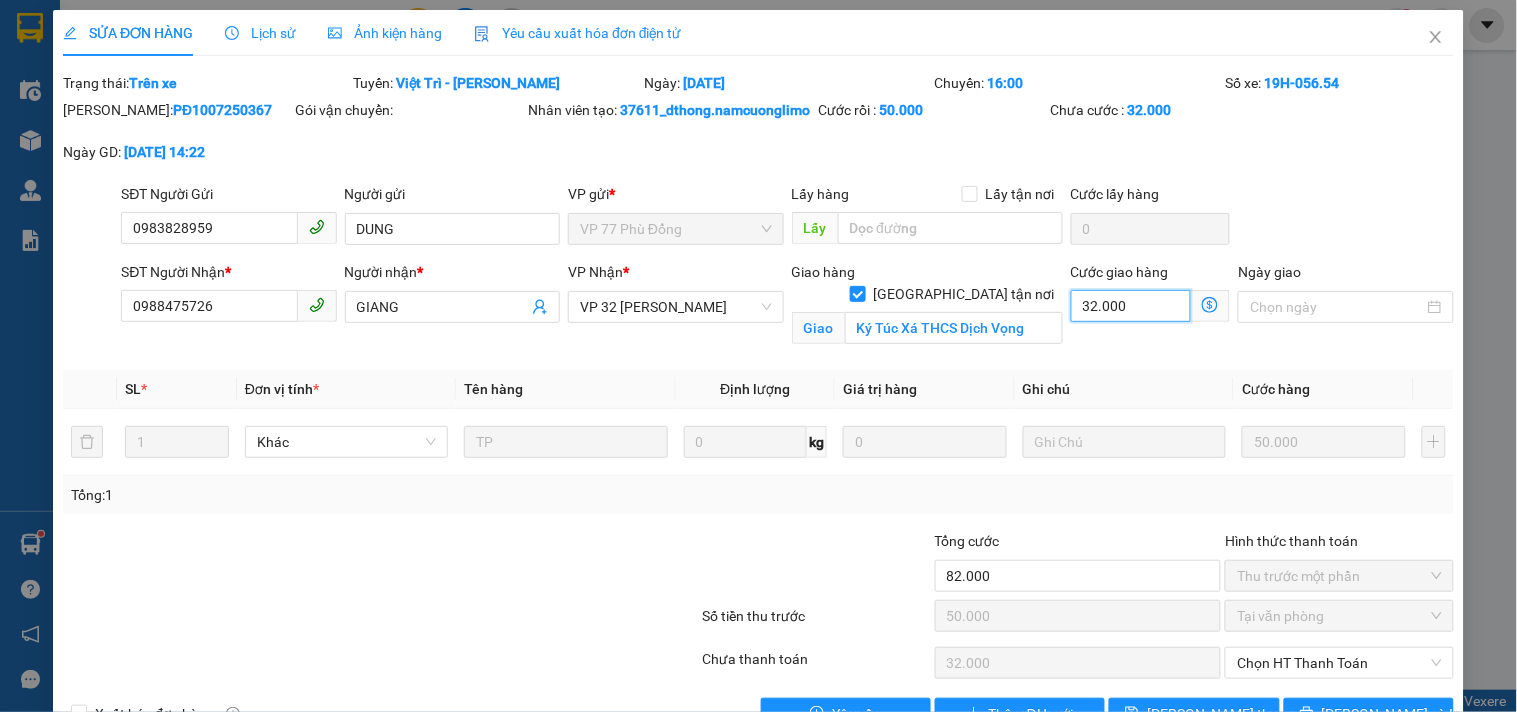 click on "32.000" at bounding box center [1131, 306] 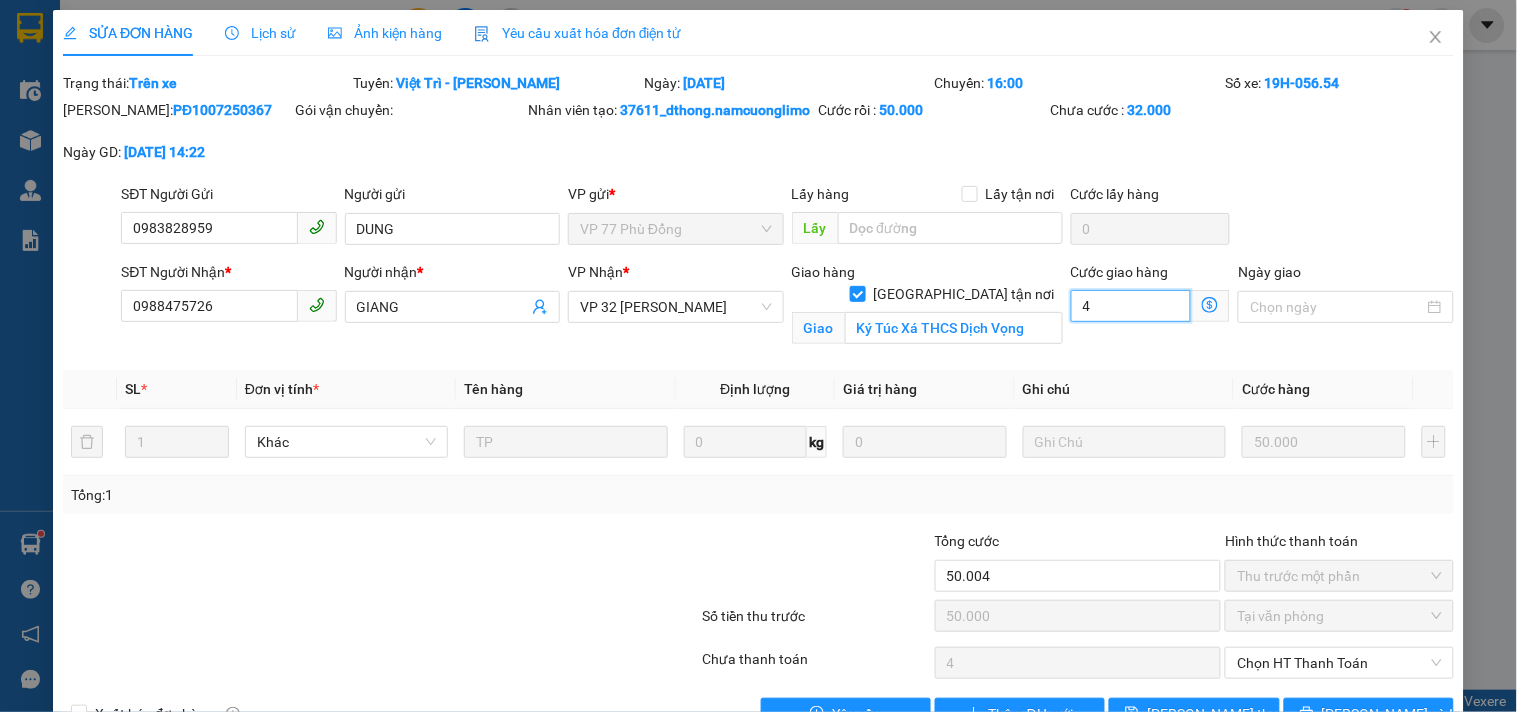 type on "50.040" 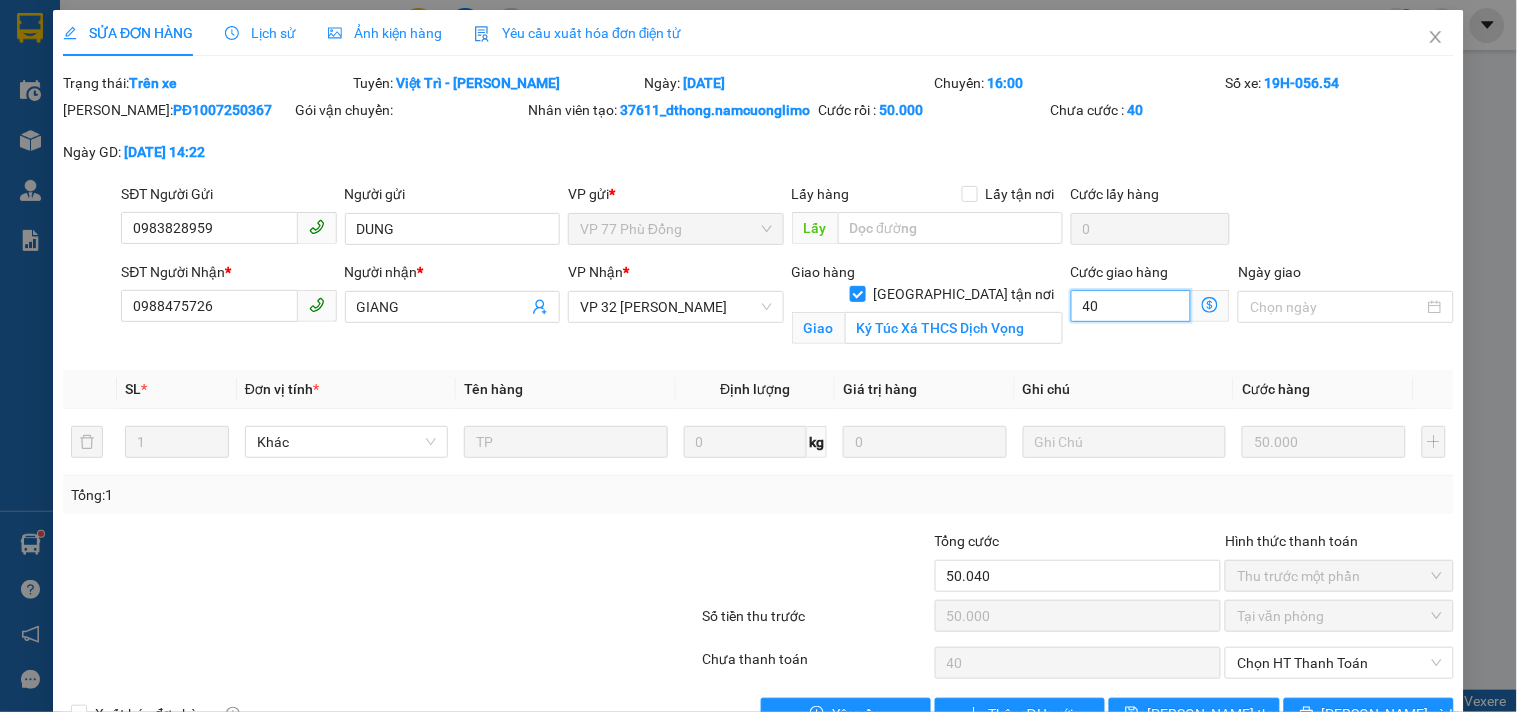 type on "50.400" 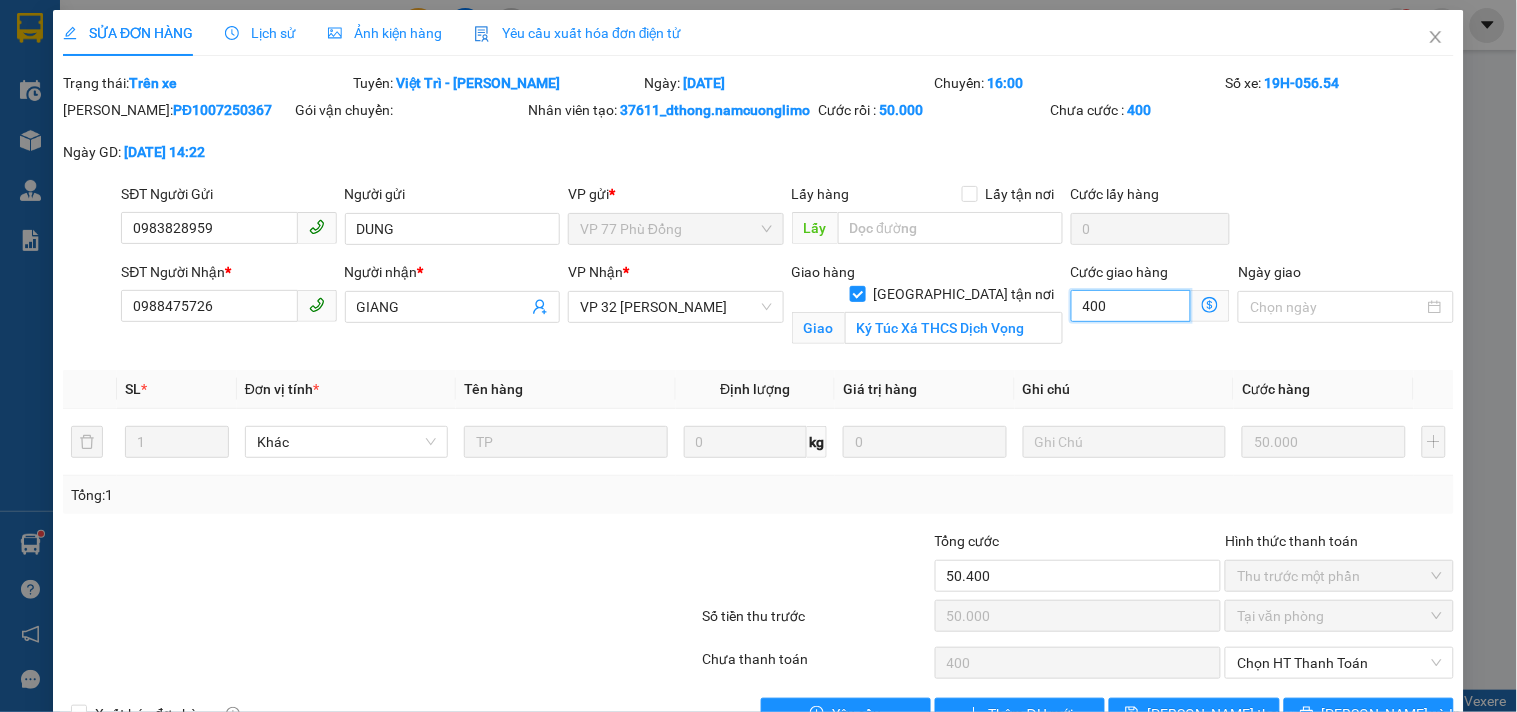 type on "4.000" 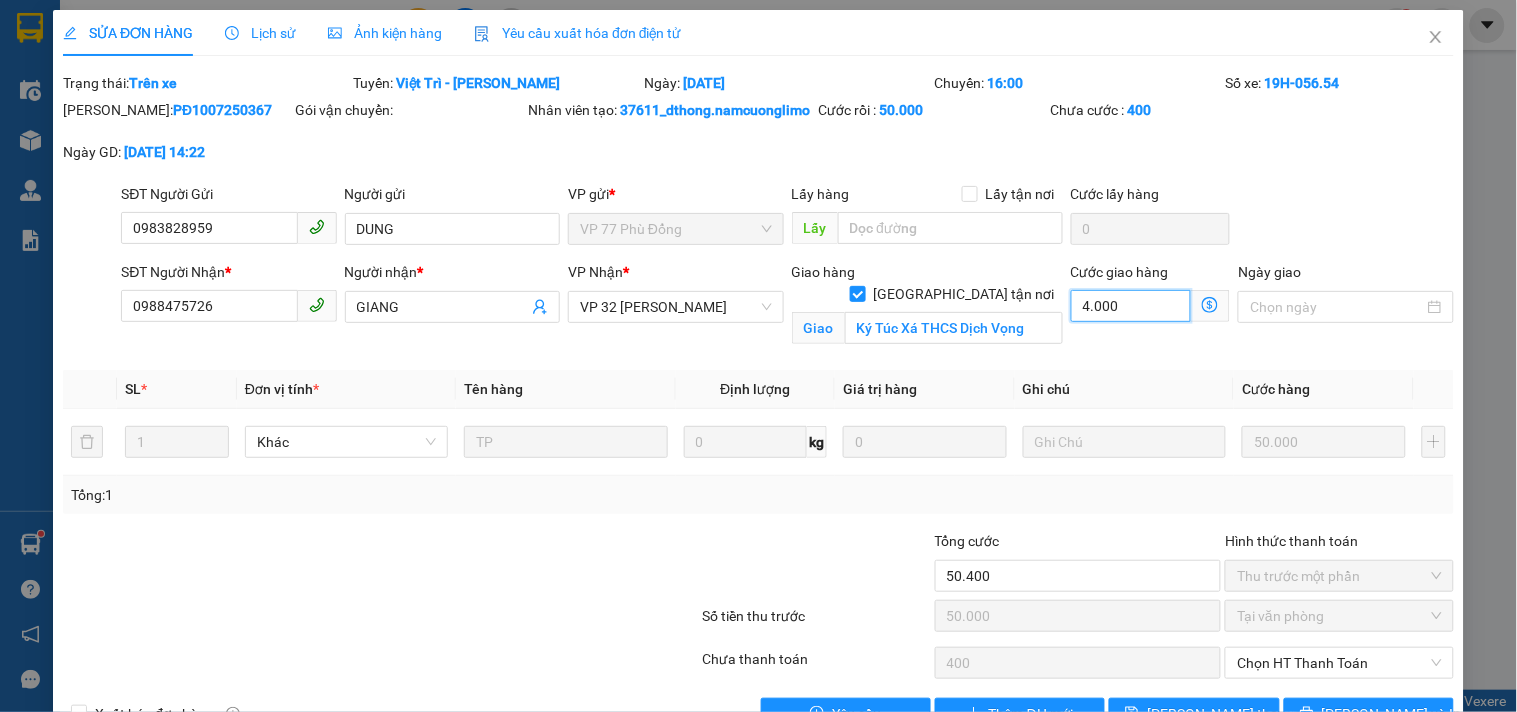 type on "54.000" 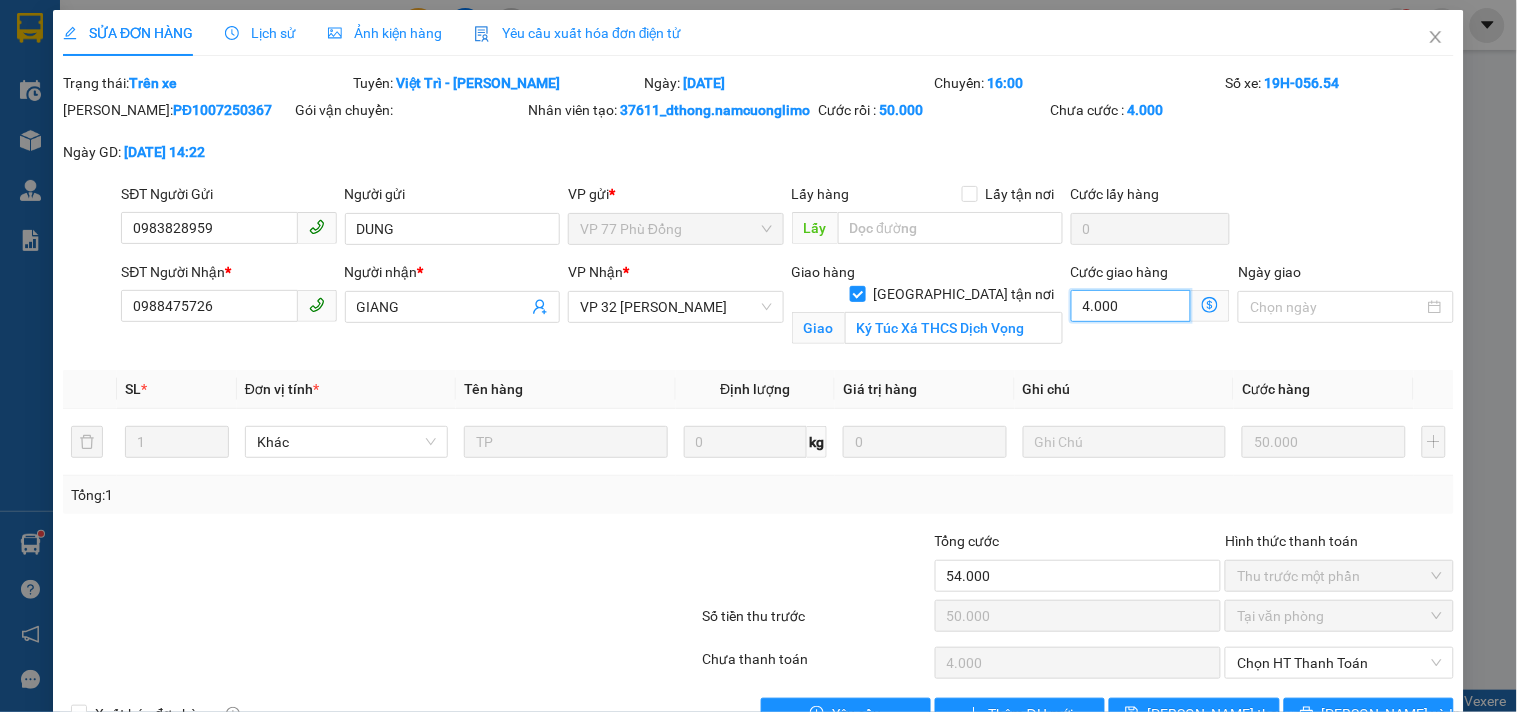 type on "90.000" 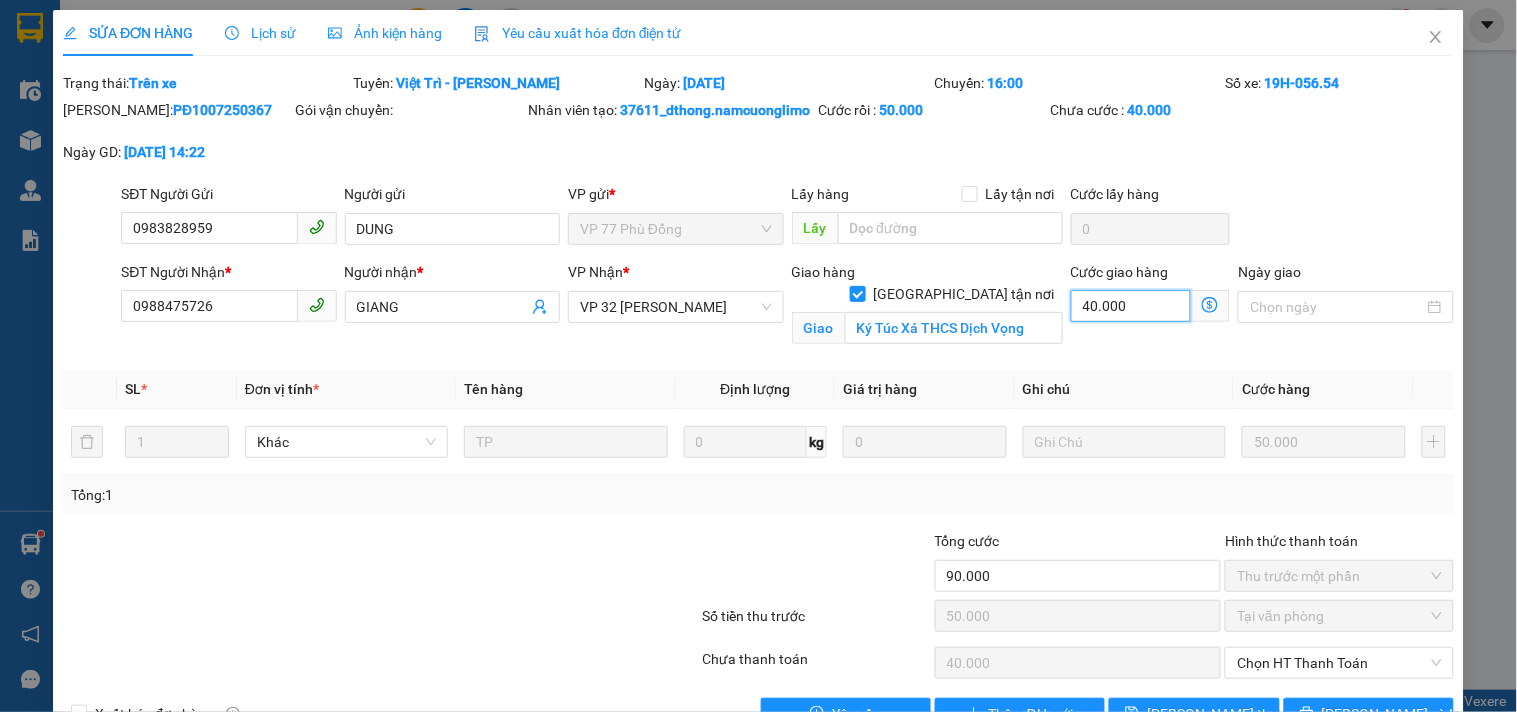 type on "40.000" 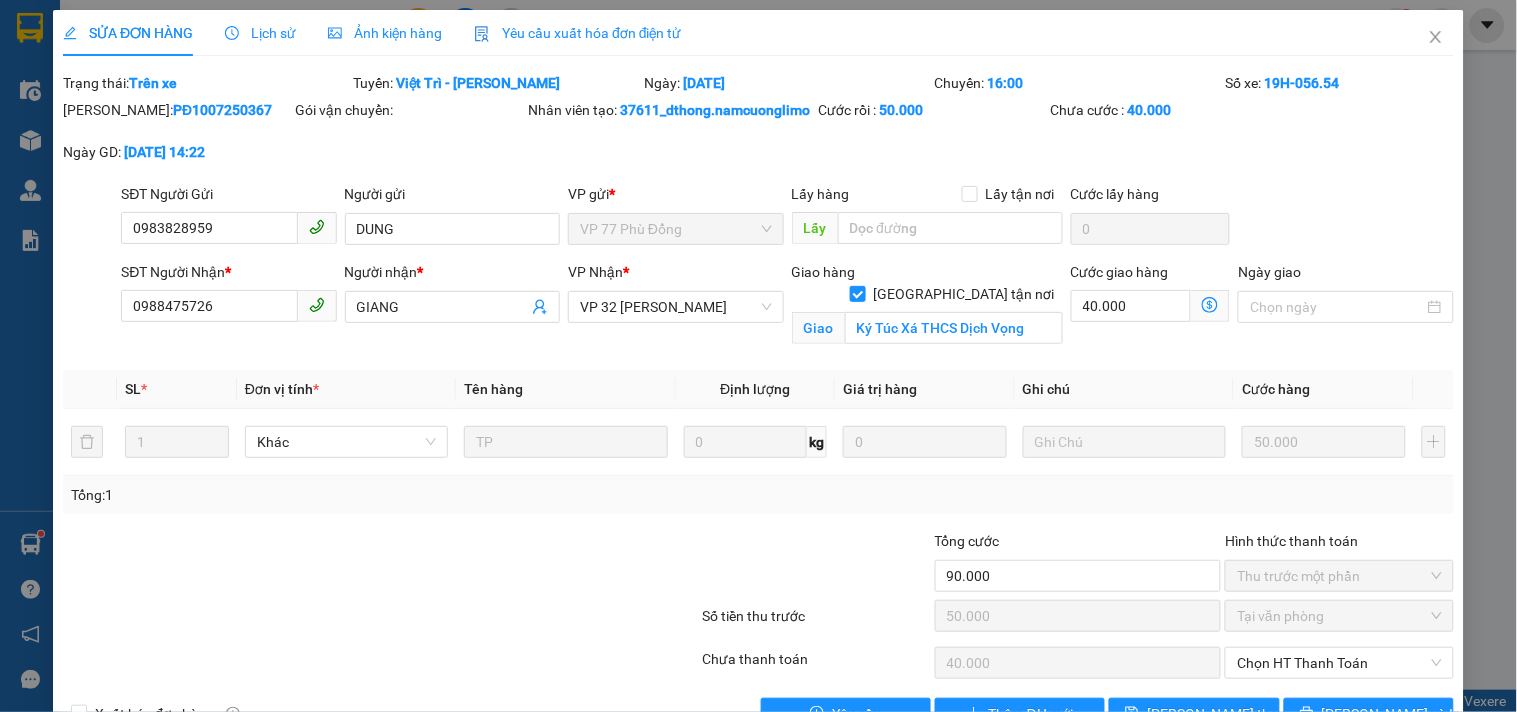 click on "[PERSON_NAME]:  PĐ1007250367 Gói vận chuyển:   Nhân viên tạo:   37611_dthong.namcuonglimo Cước rồi :   50.000 Chưa cước :   40.000 Ngày GD:   [DATE] 14:22" at bounding box center (758, 141) 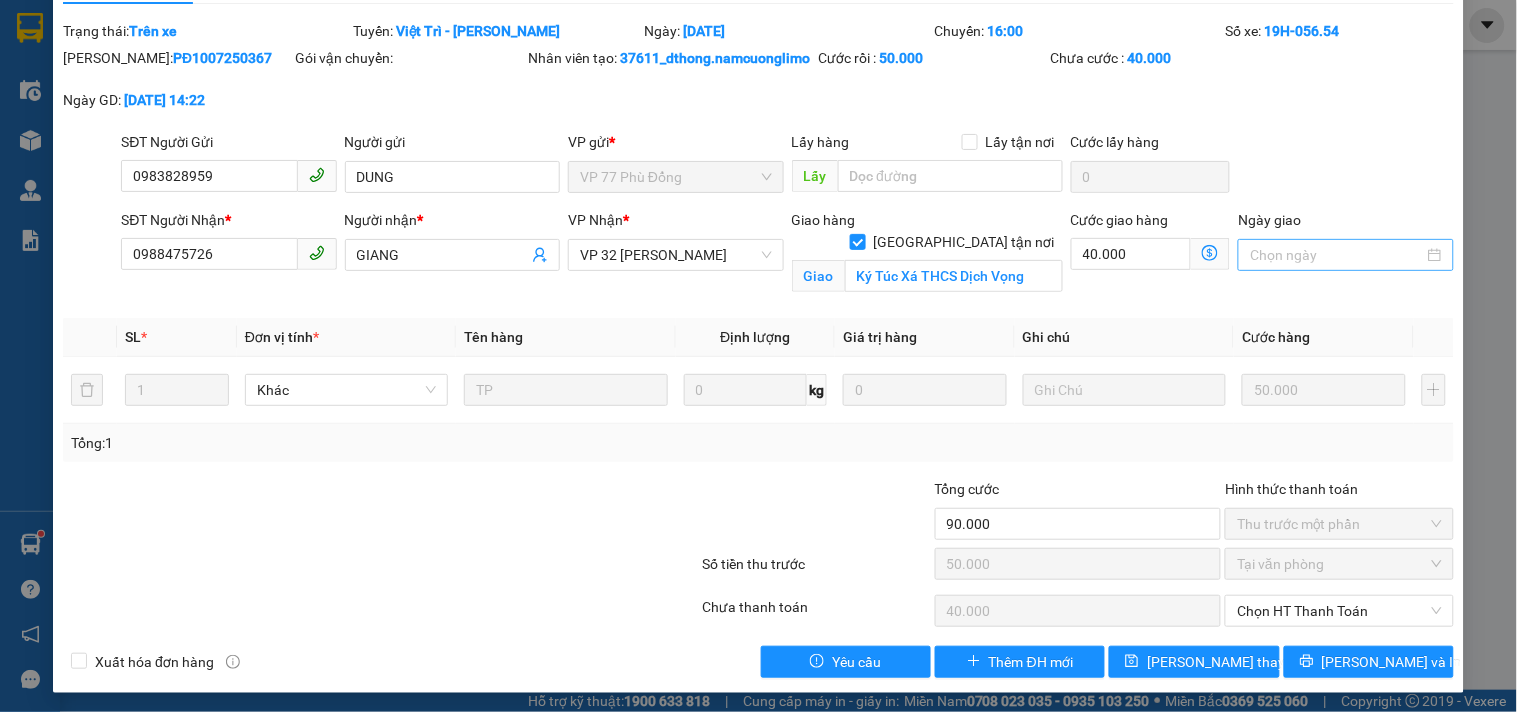 scroll, scrollTop: 78, scrollLeft: 0, axis: vertical 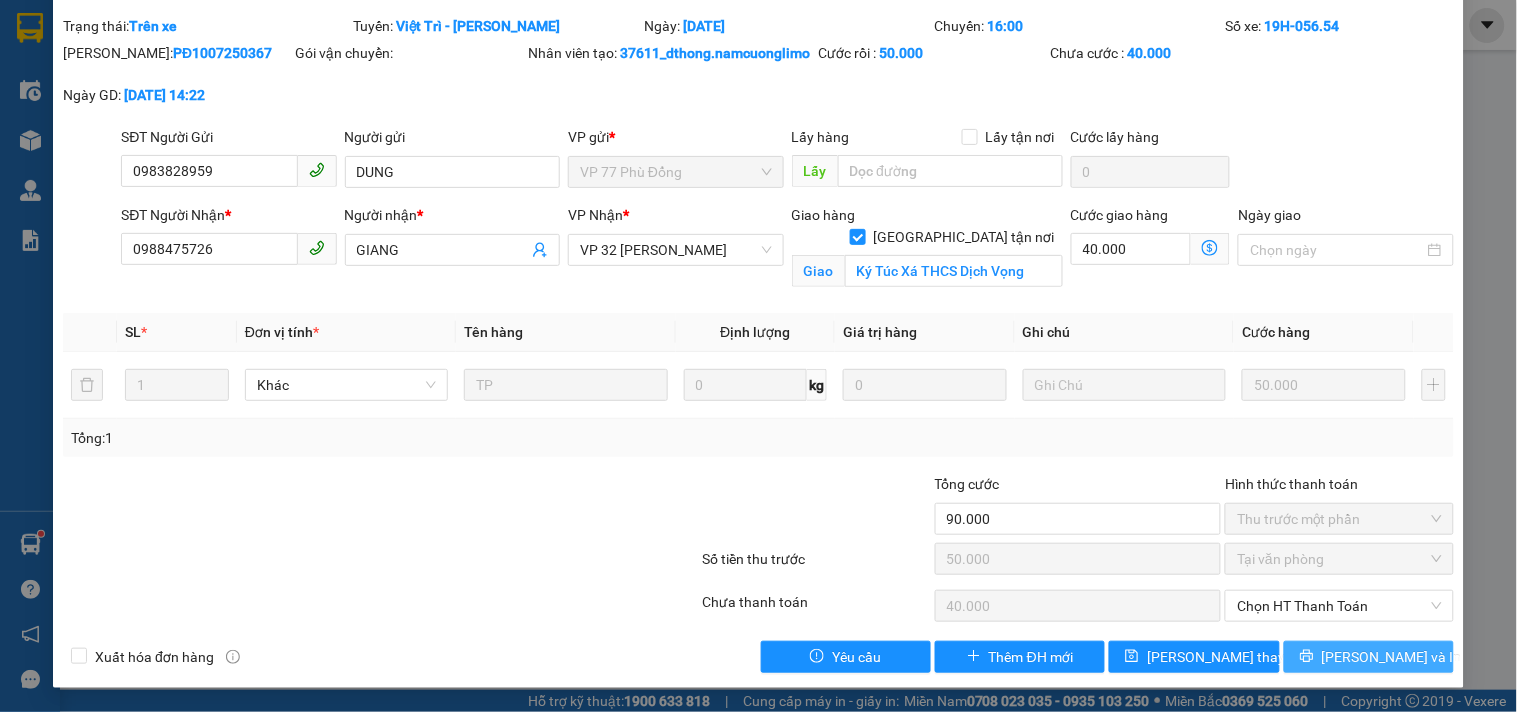 click on "[PERSON_NAME] và In" at bounding box center (1392, 657) 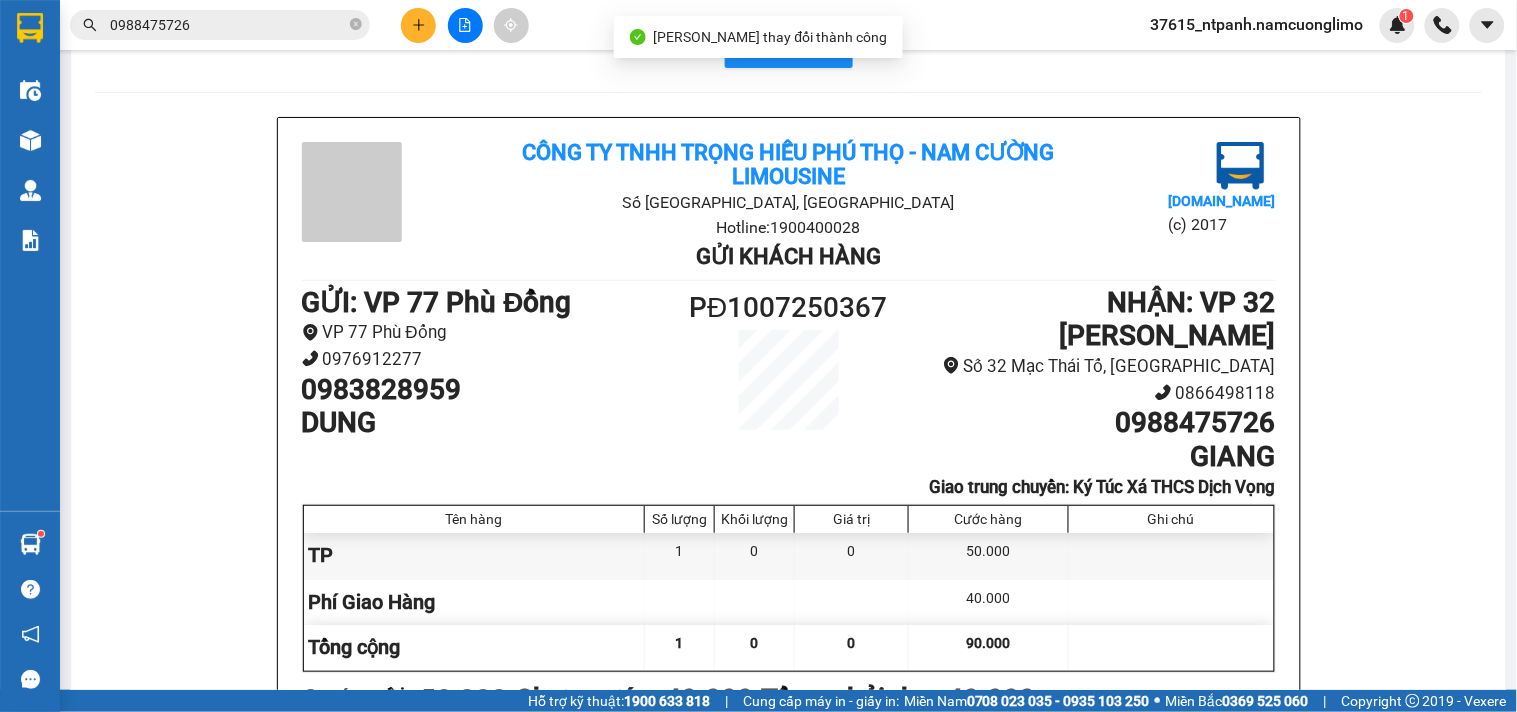 scroll, scrollTop: 111, scrollLeft: 0, axis: vertical 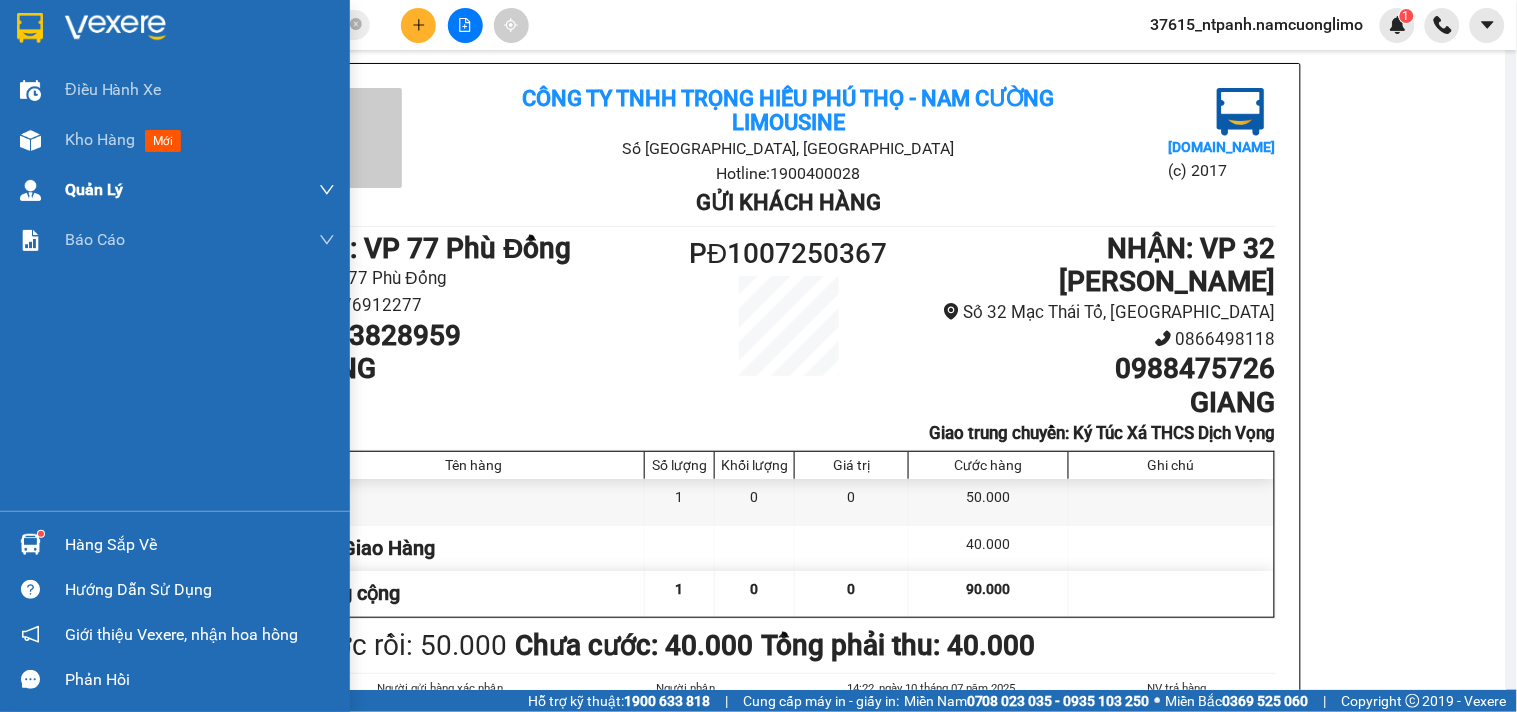 click on "Kho hàng mới" at bounding box center (175, 140) 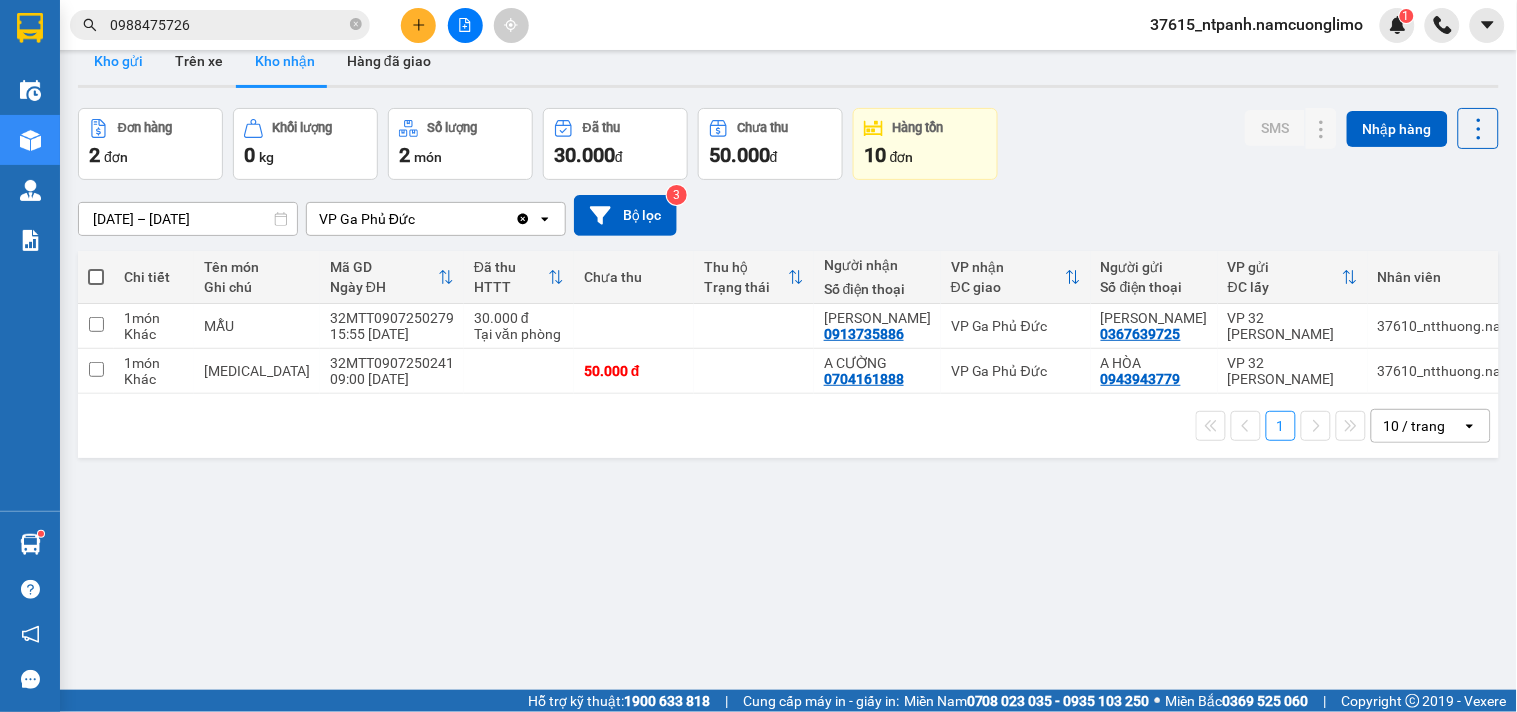 scroll, scrollTop: 0, scrollLeft: 0, axis: both 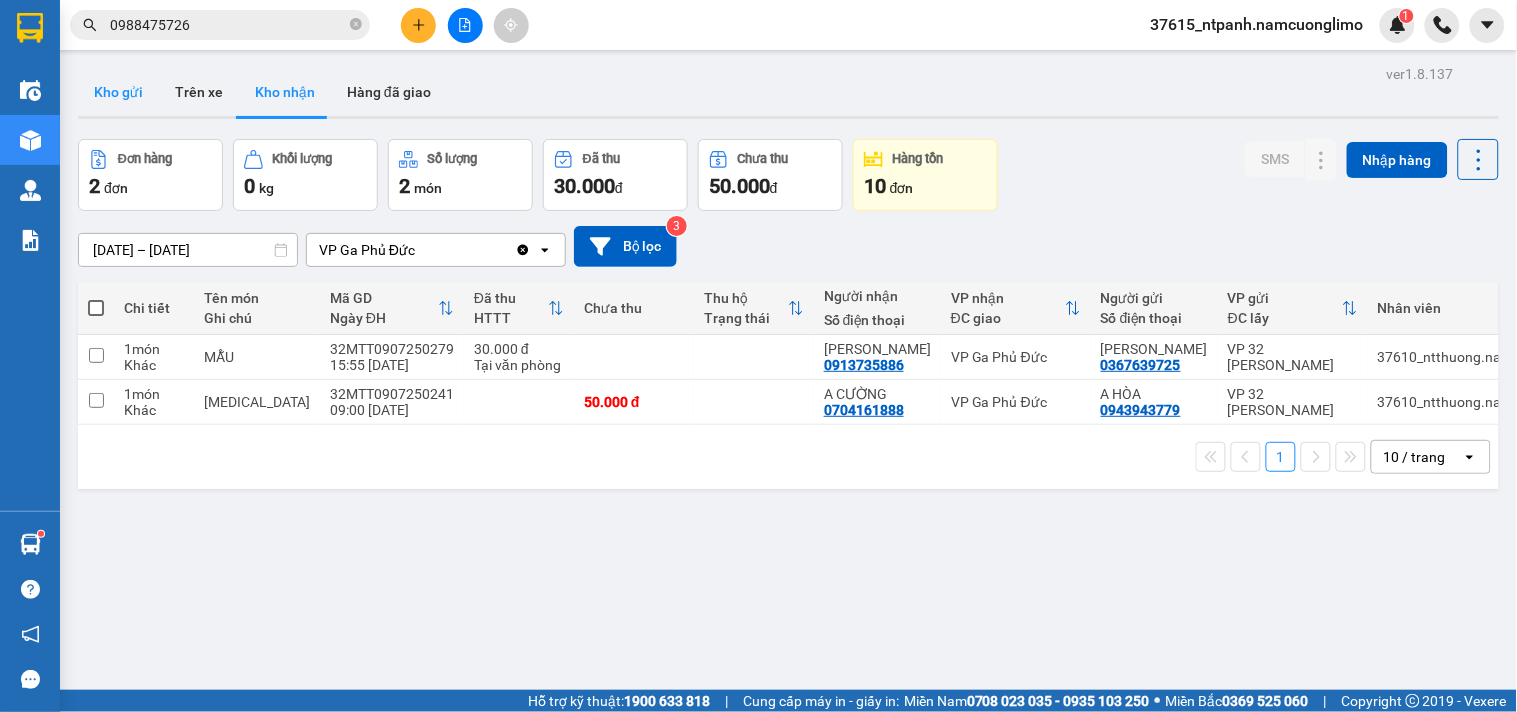 click on "Kho gửi" at bounding box center (118, 92) 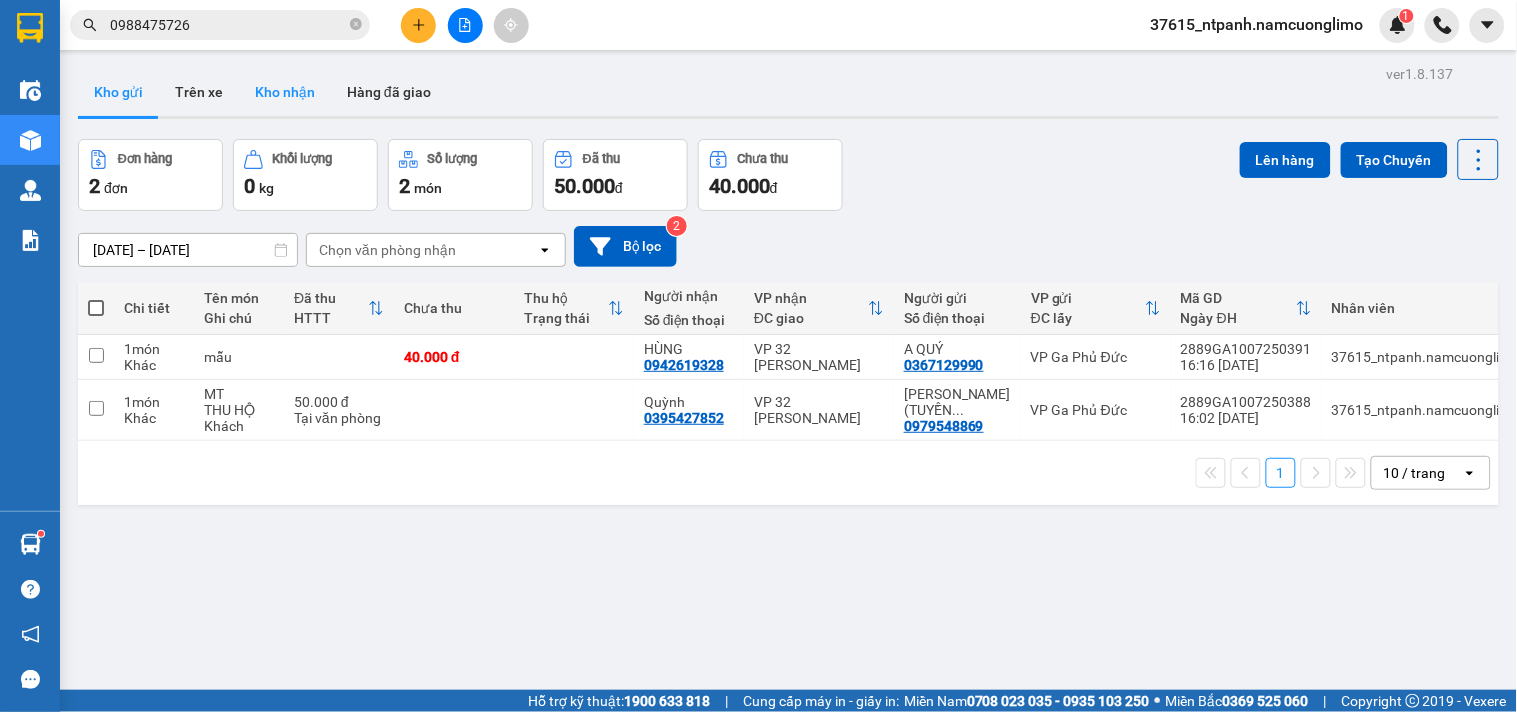 click on "Kho nhận" at bounding box center [285, 92] 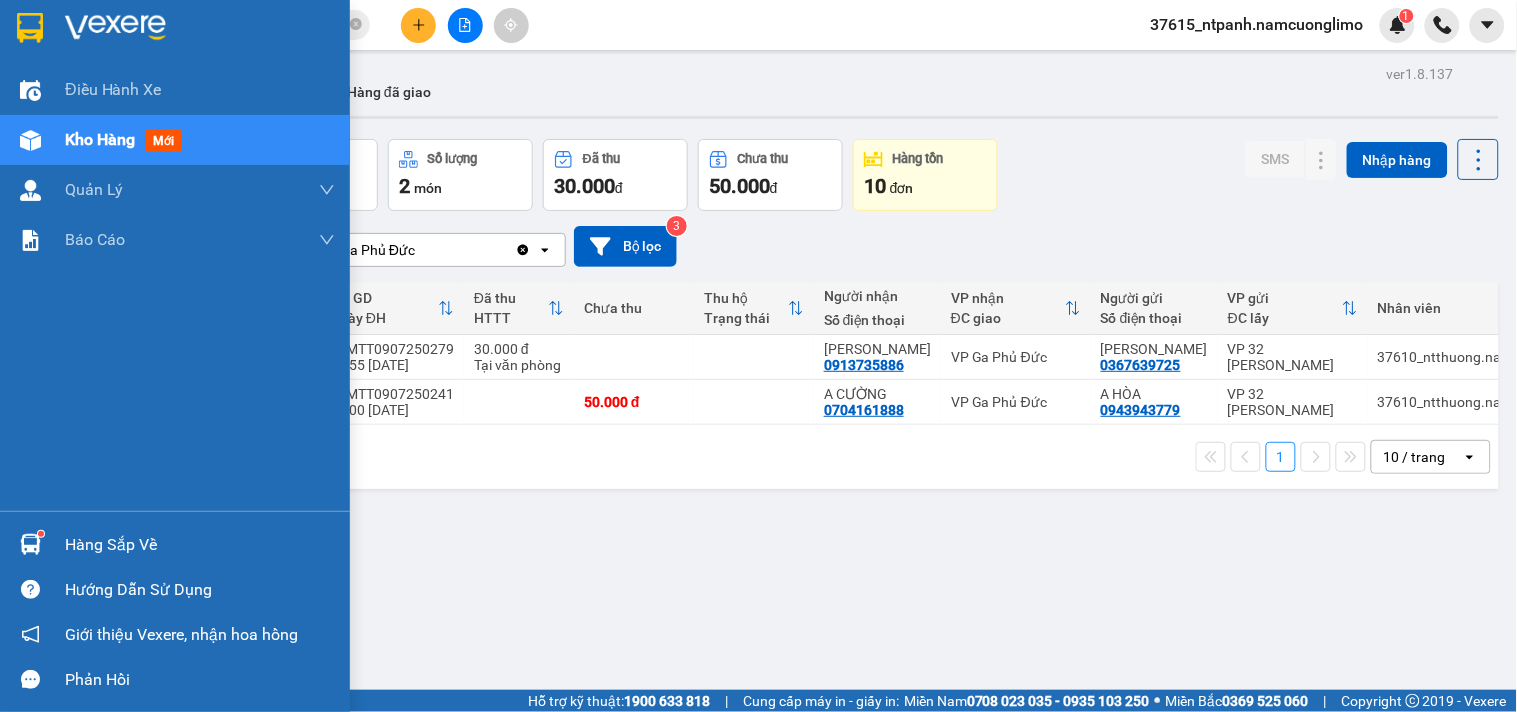 click on "Hàng sắp về" at bounding box center (175, 544) 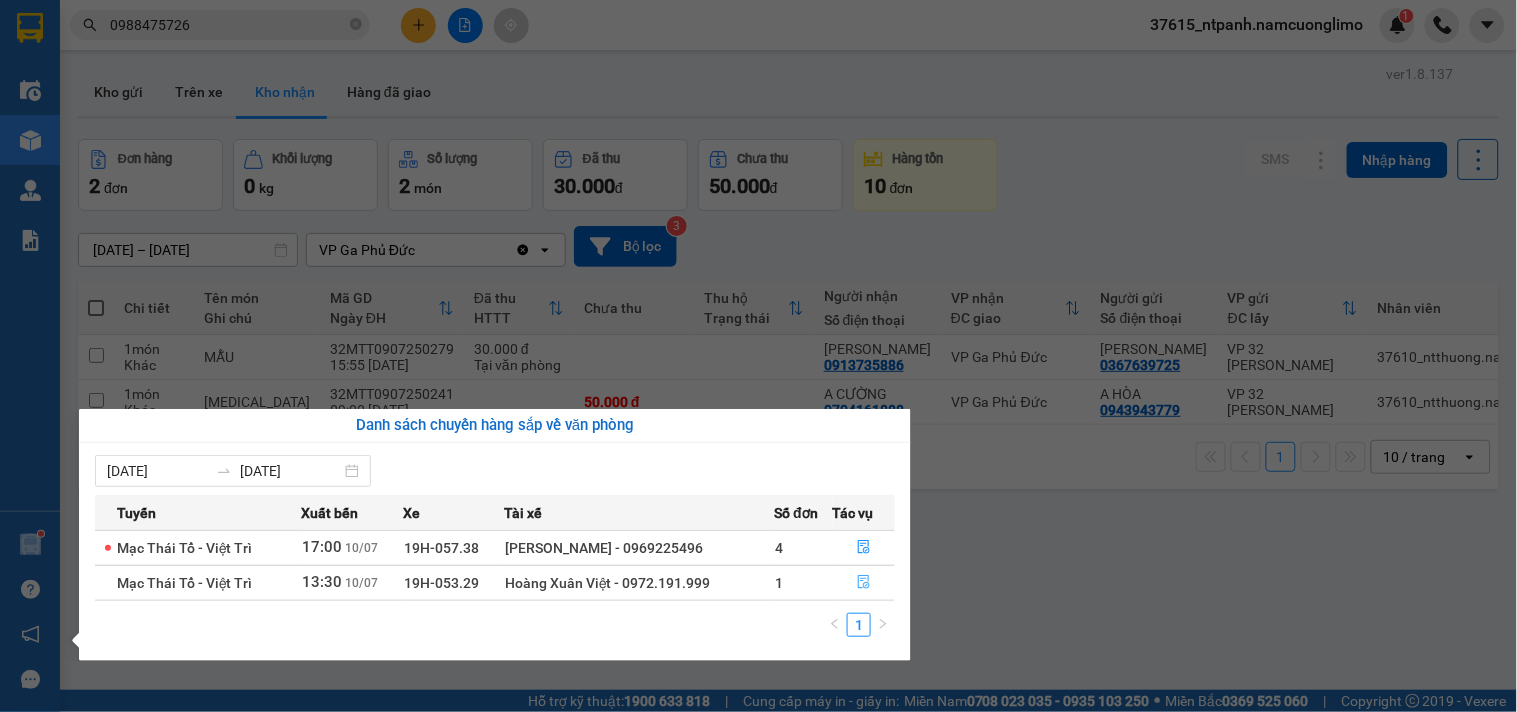 click 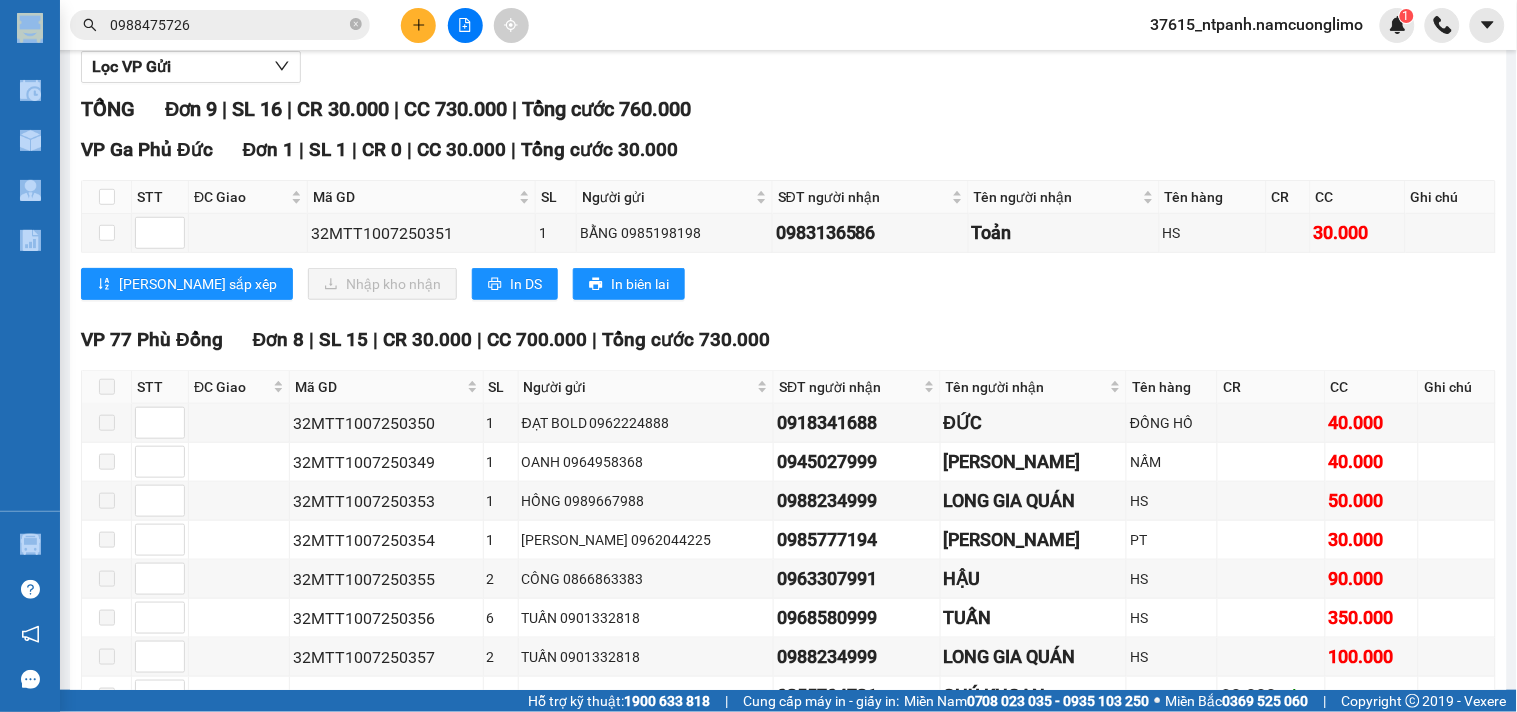 scroll, scrollTop: 222, scrollLeft: 0, axis: vertical 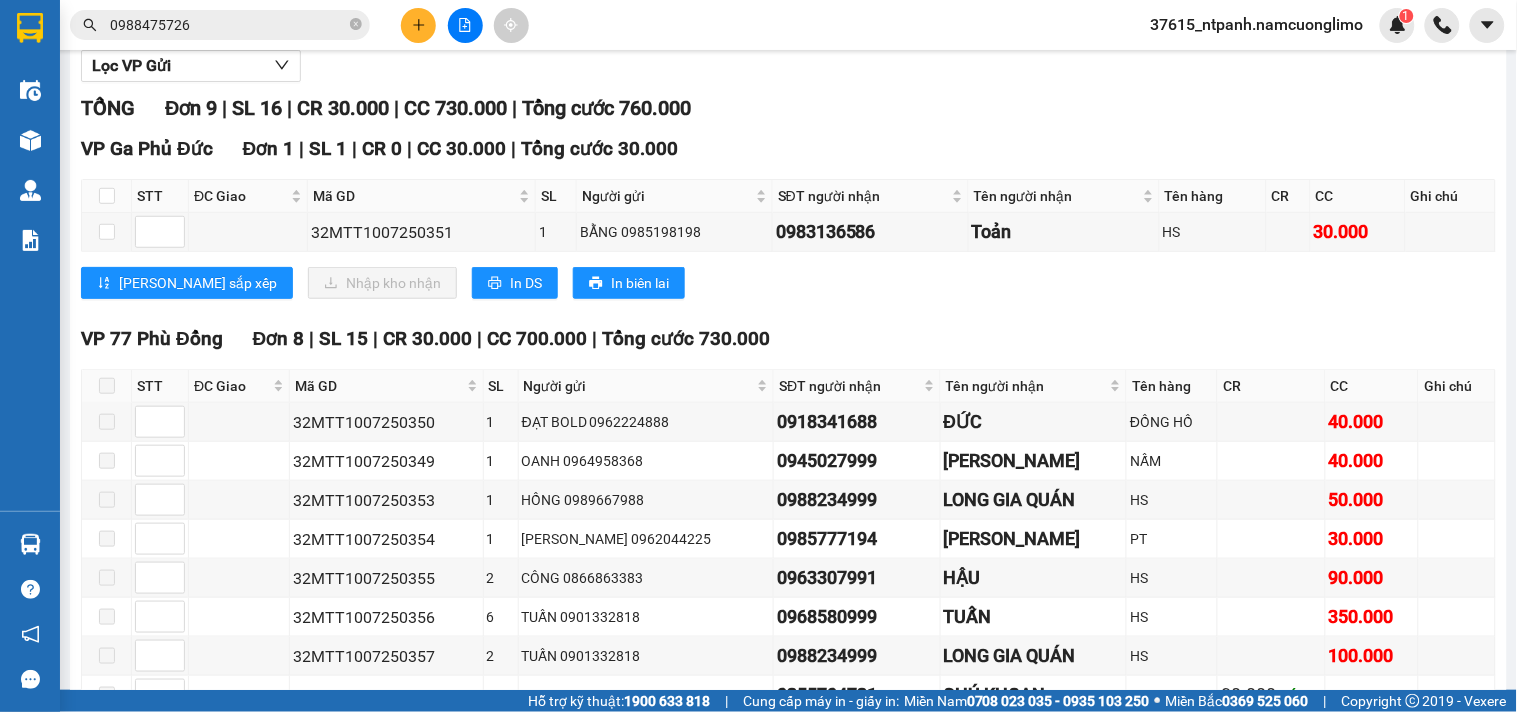 click at bounding box center [107, 196] 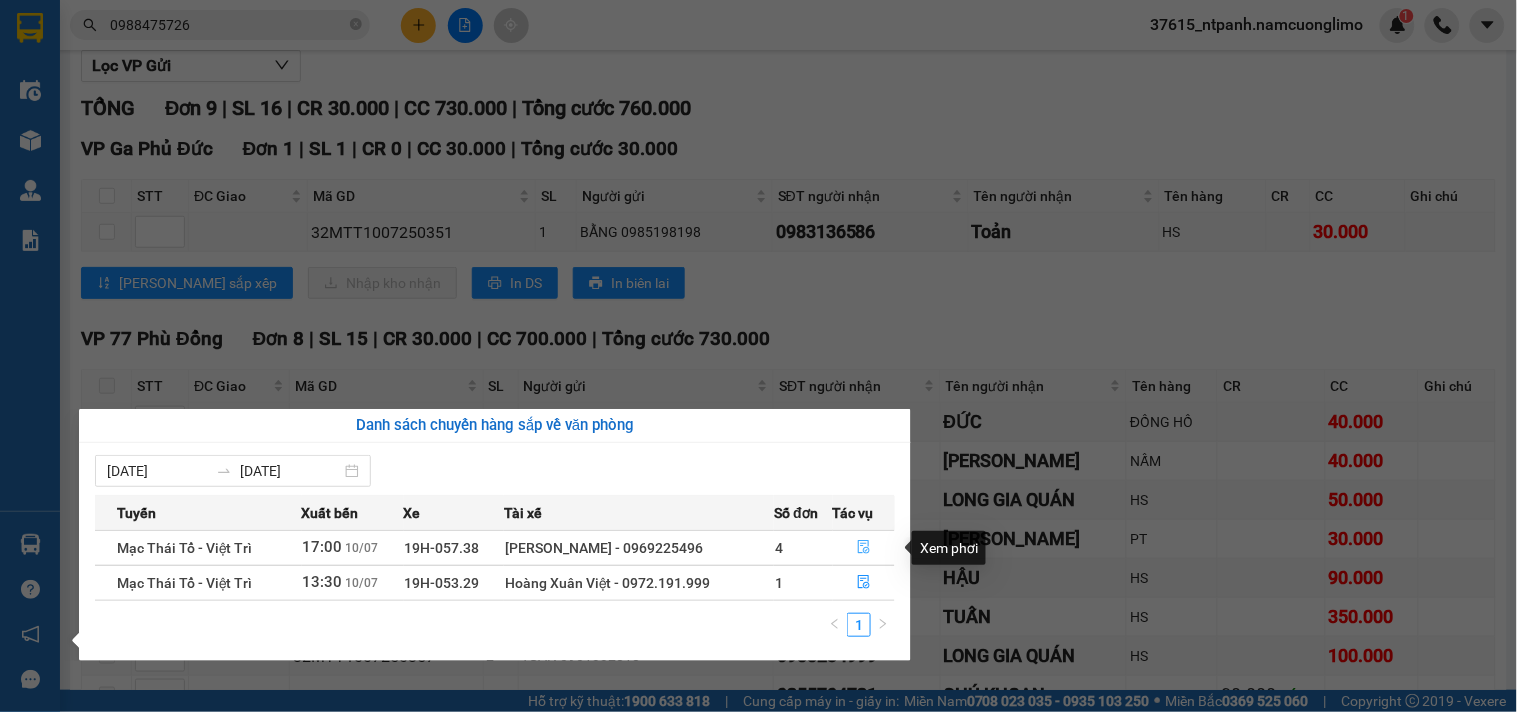 click 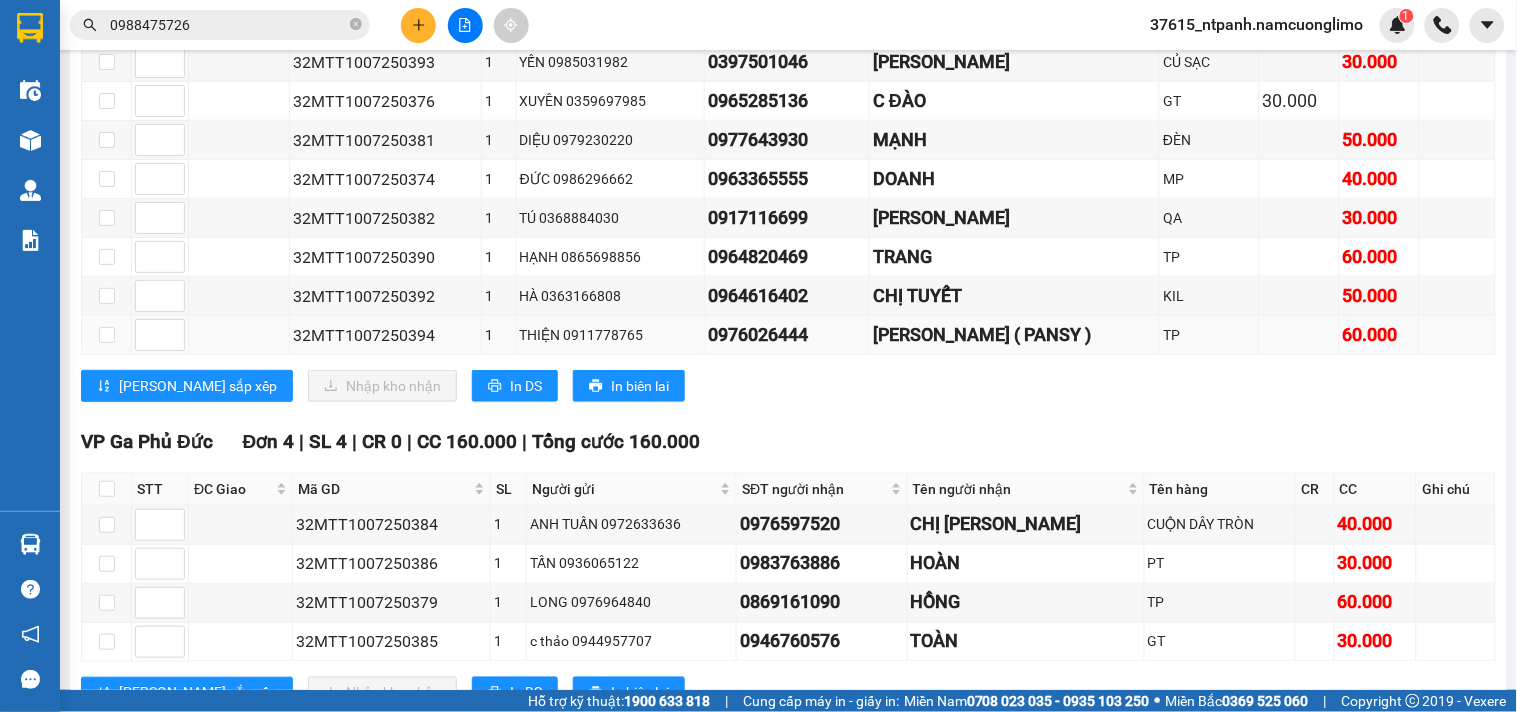 scroll, scrollTop: 344, scrollLeft: 0, axis: vertical 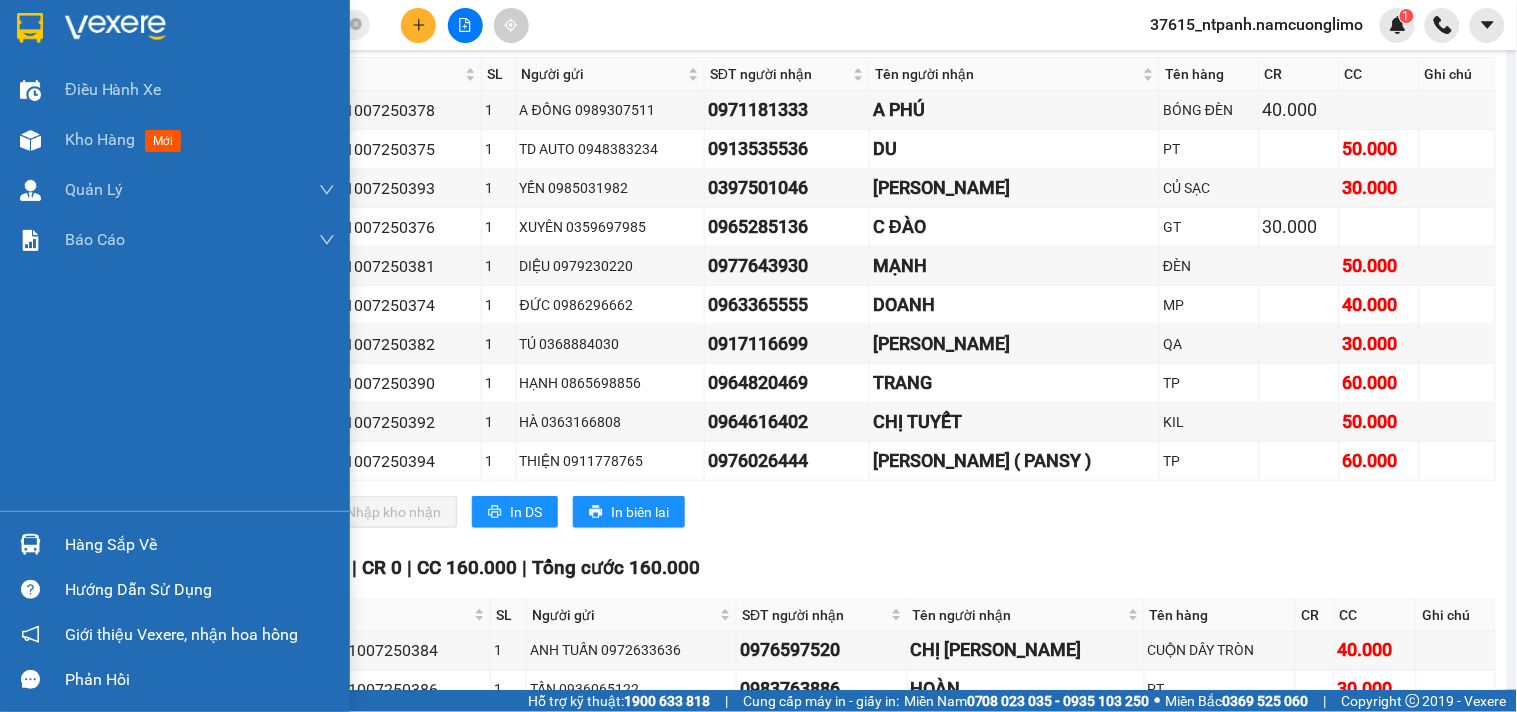 click on "Hàng sắp về" at bounding box center (200, 545) 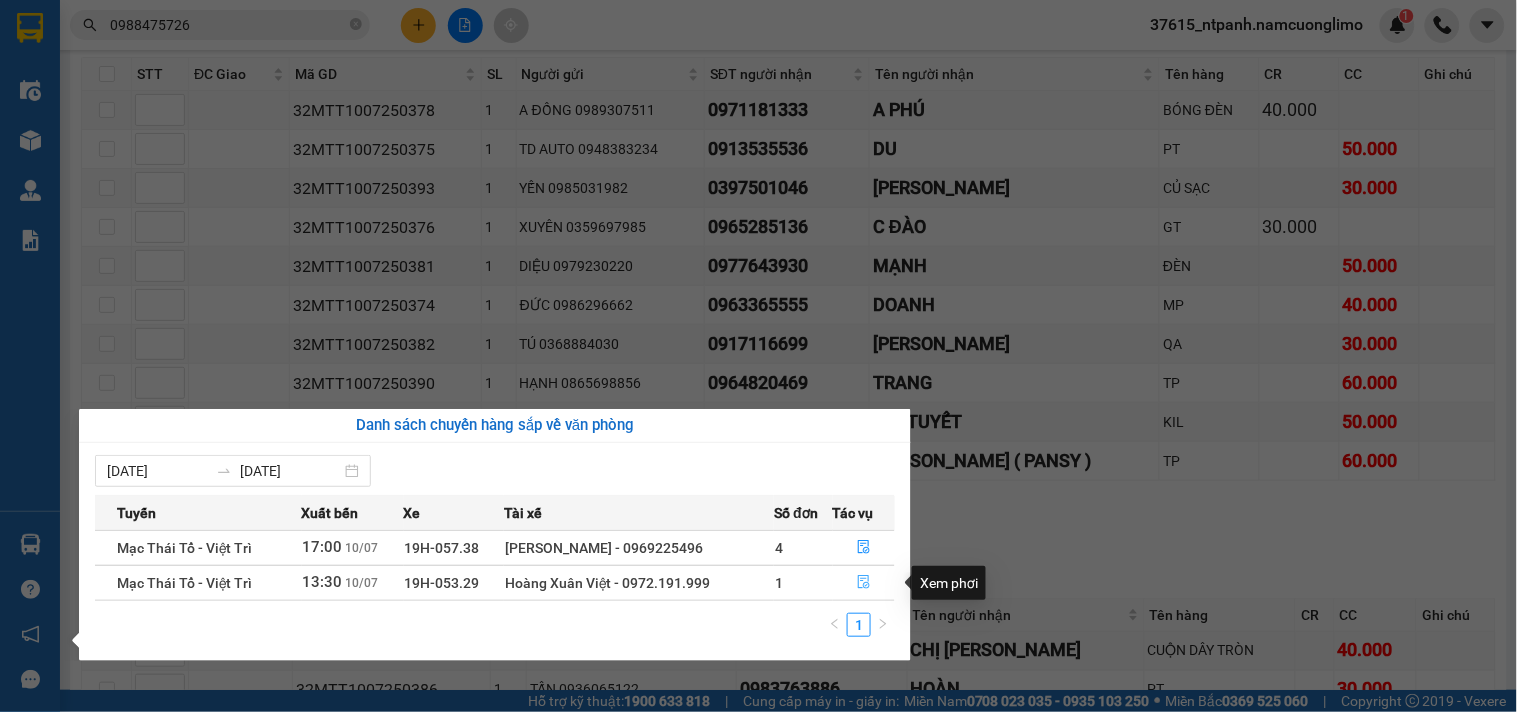 click at bounding box center [864, 583] 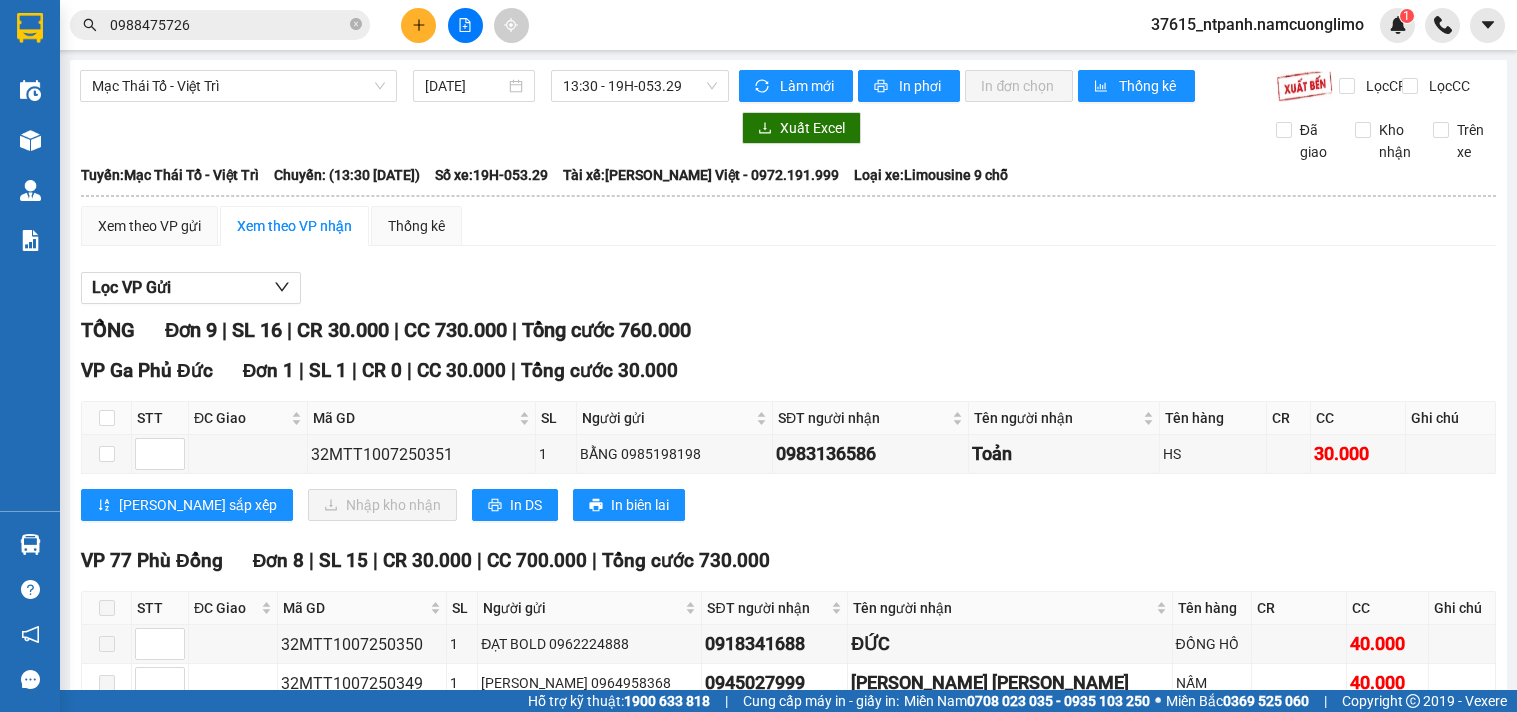 scroll, scrollTop: 0, scrollLeft: 0, axis: both 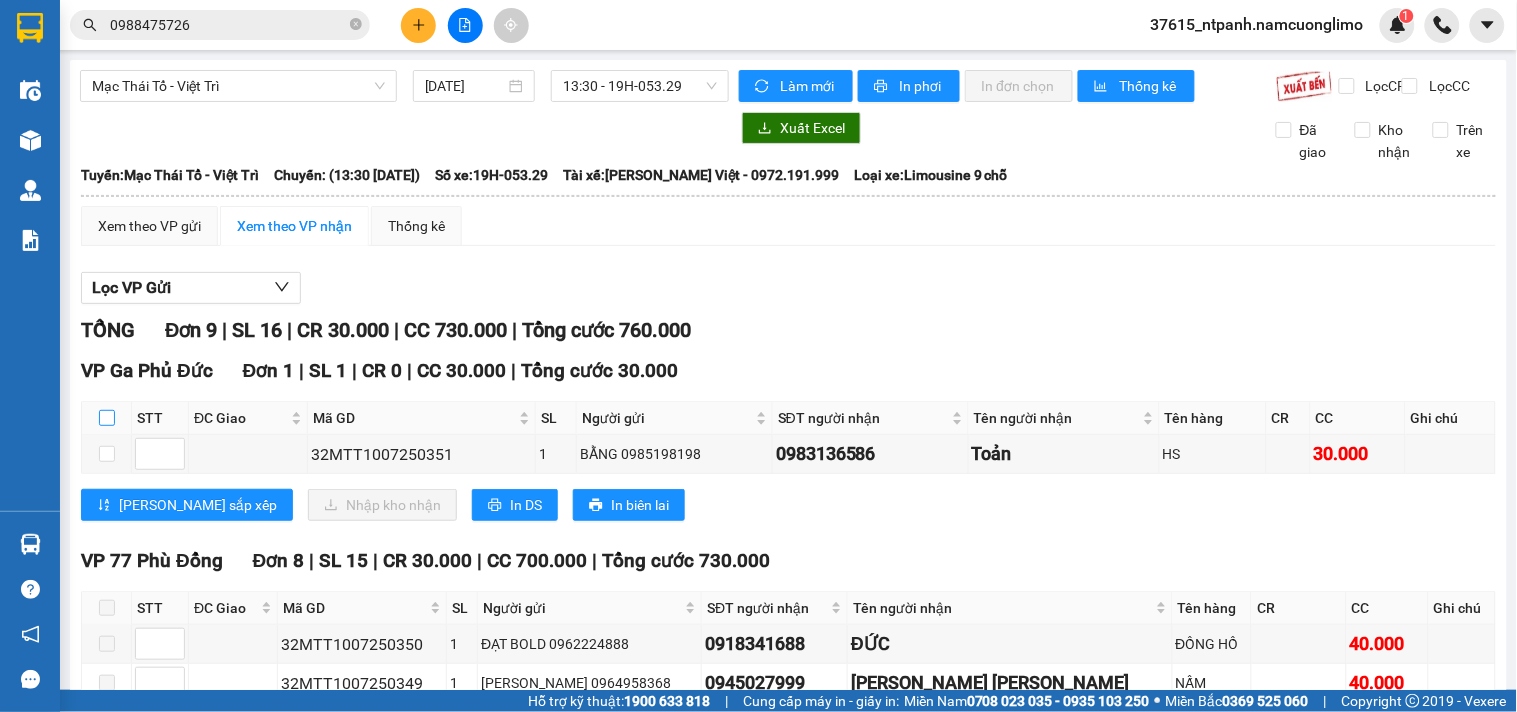 click at bounding box center (107, 418) 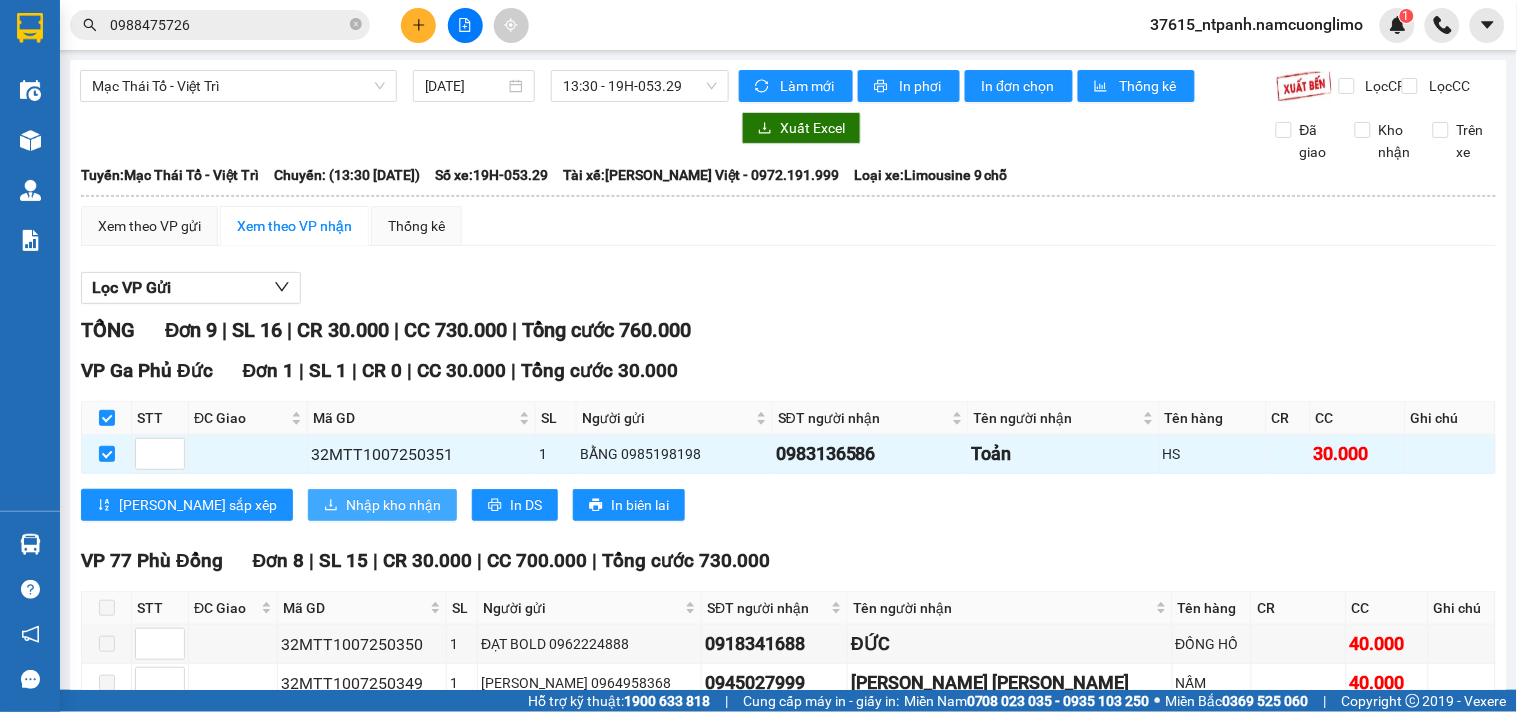 click on "Nhập kho nhận" at bounding box center (382, 505) 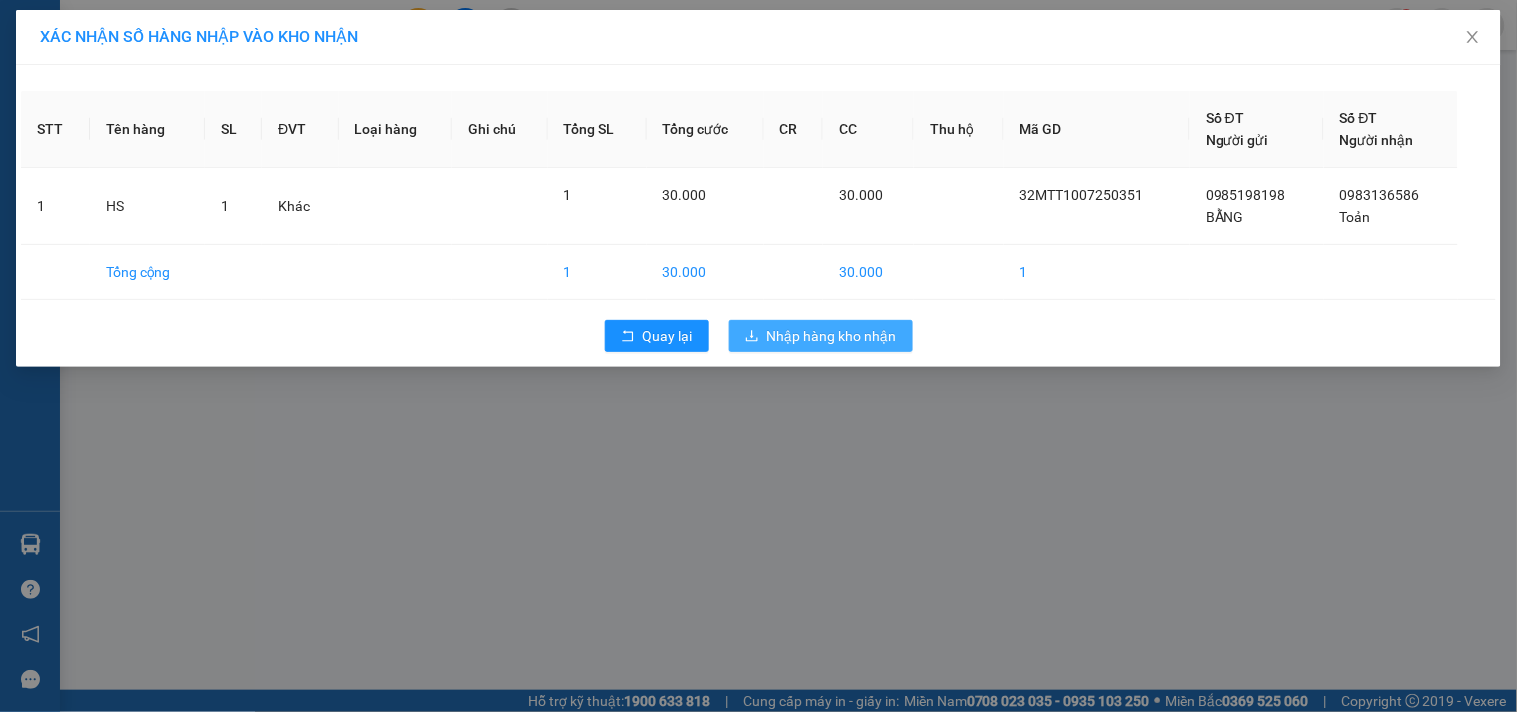 click on "Nhập hàng kho nhận" at bounding box center (832, 336) 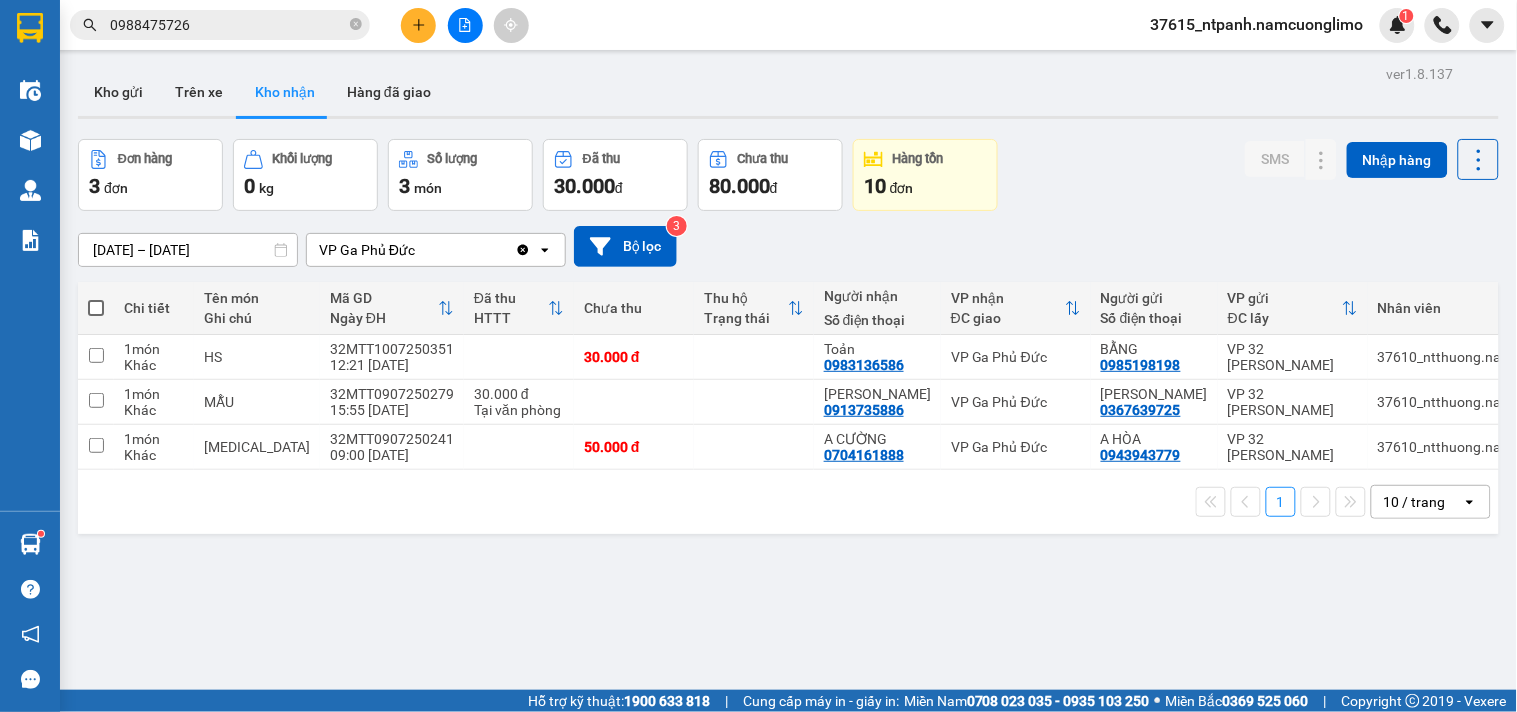 click on "80.000" at bounding box center [739, 186] 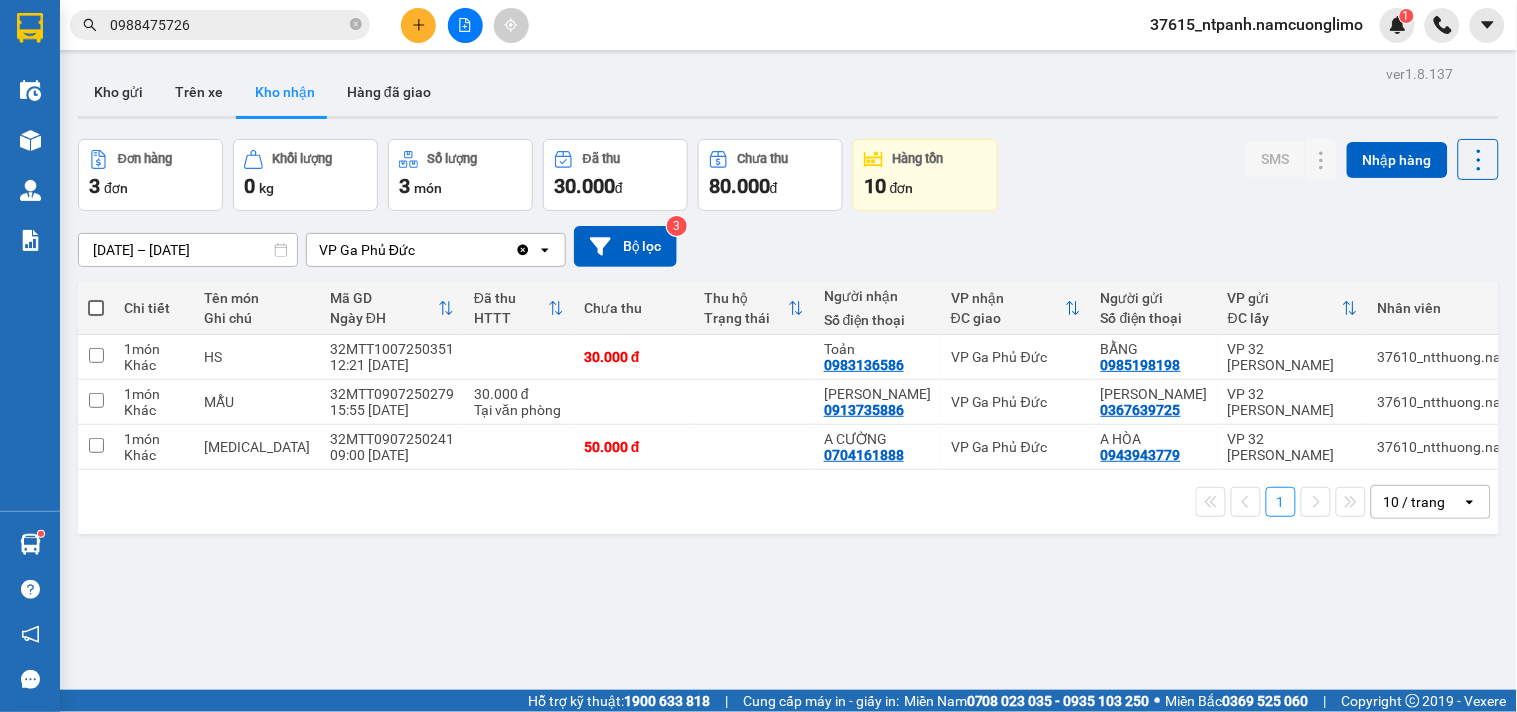 drag, startPoint x: 507, startPoint y: 548, endPoint x: 1046, endPoint y: 162, distance: 662.96075 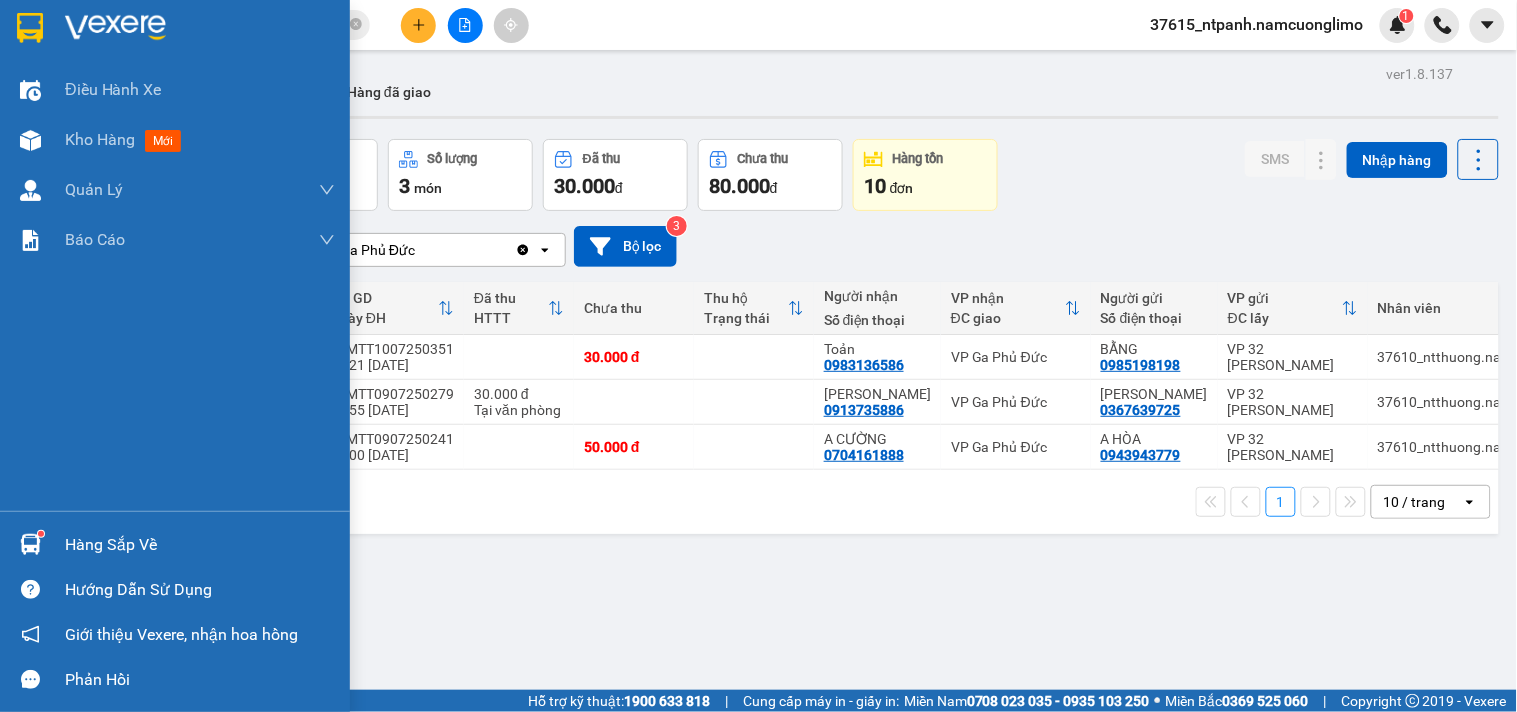click at bounding box center (30, 544) 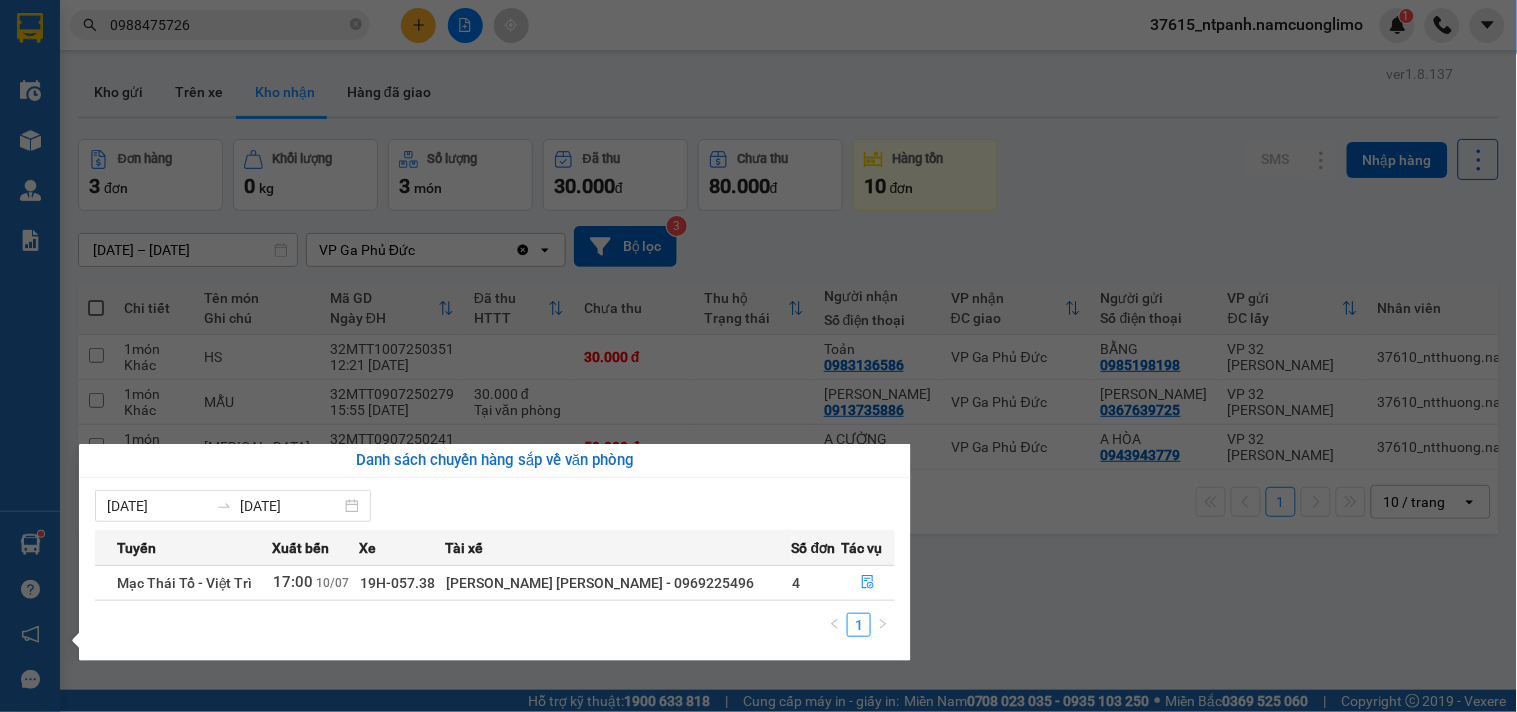 click on "Kết quả tìm kiếm ( 19 )  Bộ lọc  Mã ĐH Trạng thái Món hàng Tổng cước Chưa cước Người gửi VP Gửi Người nhận VP Nhận PĐ1007250367 14:22 - 10/07 Trên xe   19H-056.54 16:00  -   10/07 TP SL:  1 90.000 40.000 0983828959 DUNG VP 77 Phù Đổng 0988475726  GIANG VP 32 Mạc Thái Tổ TC: 2QMM+G5X, P. Dịch Vọng Hậu... PĐ1506250645 14:27 - 15/06 Đã giao   19:16 - 15/06 TP SL:  1 40.000 0983828959 DUNG VP 77 Phù Đổng 0988475726  GIANG VP 32 Mạc Thái Tổ PĐ0804250114 13:11 - 08/04 Đã giao   16:42 - 08/04 TP SL:  1 50.000 0983828959 DUNG VP 77 Phù Đổng 0988475726  GIANG VP 32 Mạc Thái Tổ PĐ0502250202 13:38 - 05/02 Đã giao   17:03 - 05/02 QA, ĐỒ ĂN SL:  1 50.000 0983828959 DUNG VP 77 Phù Đổng 0988475726  GIANG VP 32 Mạc Thái Tổ PĐ0501250691 18:11 - 05/01 Đã giao   20:55 - 05/01 ÁO (K ĐI LIMO QUÊN) SL:  1 20.000 0983828959 DUNG VP 77 Phù Đổng 0988475726  GIANG VP 32 Mạc Thái Tổ PĐ2512240309 13:16 - 25/12 Đã giao   1" at bounding box center [758, 356] 